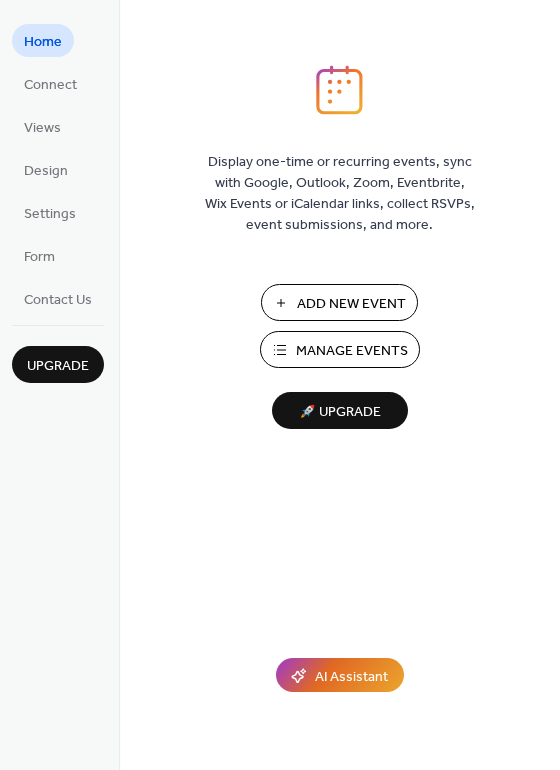 scroll, scrollTop: 0, scrollLeft: 0, axis: both 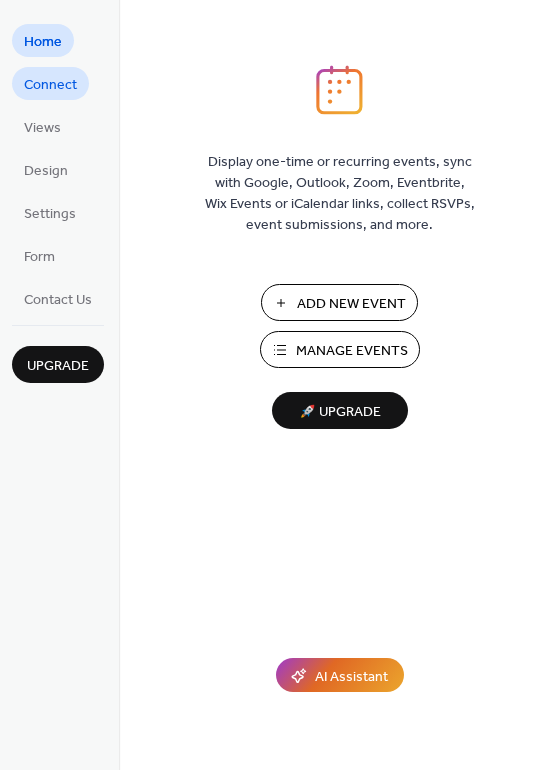 click on "Connect" at bounding box center [50, 85] 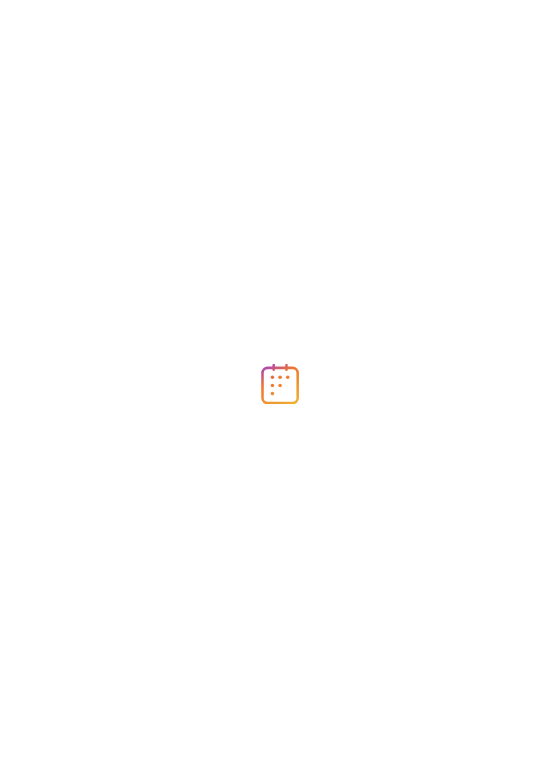 scroll, scrollTop: 0, scrollLeft: 0, axis: both 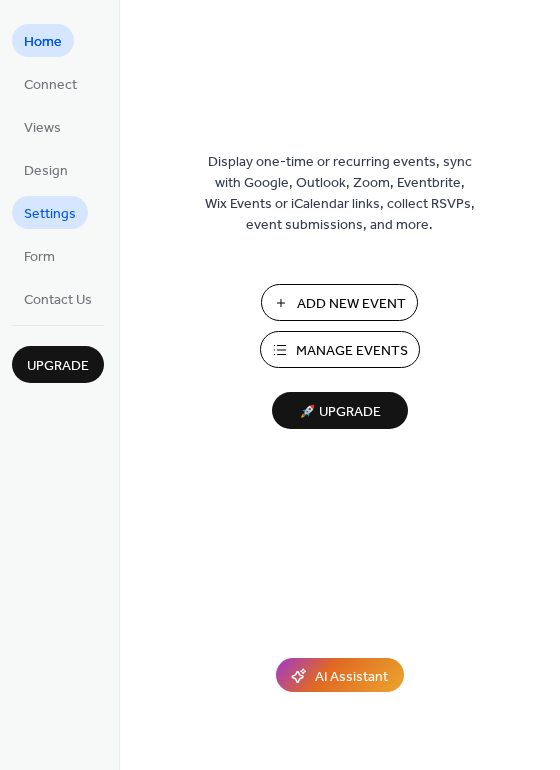 click on "Settings" at bounding box center (50, 212) 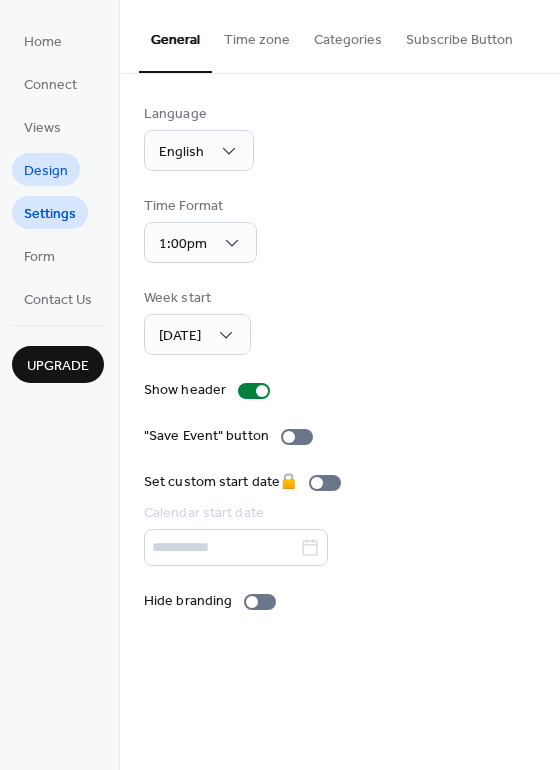 click on "Design" at bounding box center [46, 171] 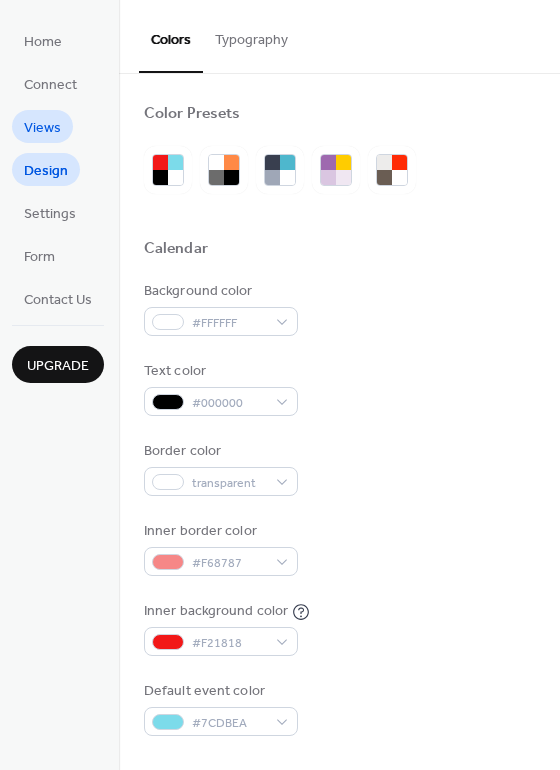 click on "Views" at bounding box center [42, 126] 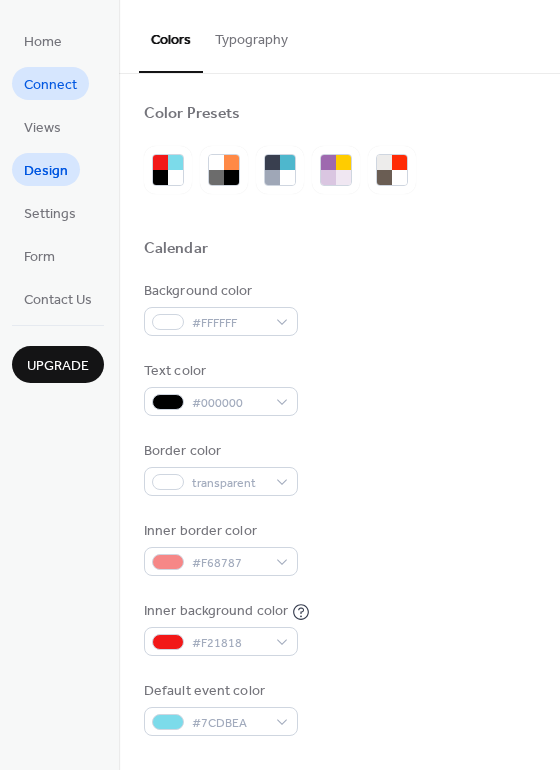click on "Connect" at bounding box center [50, 83] 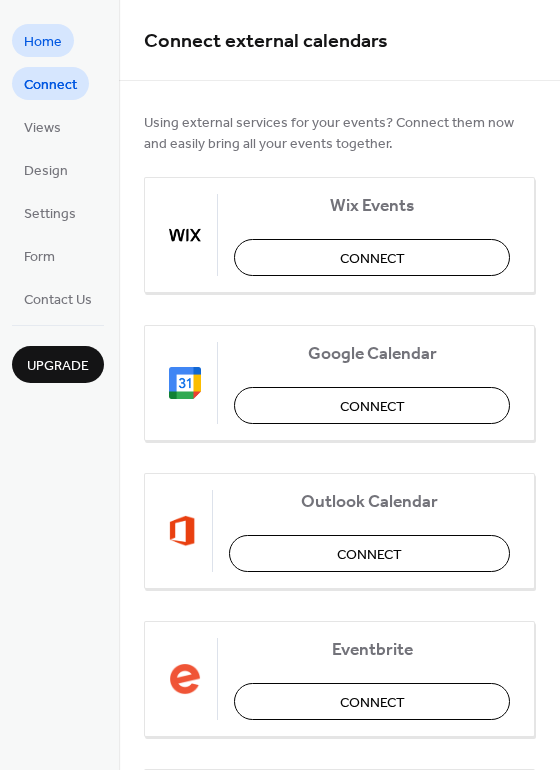 click on "Home" at bounding box center [43, 42] 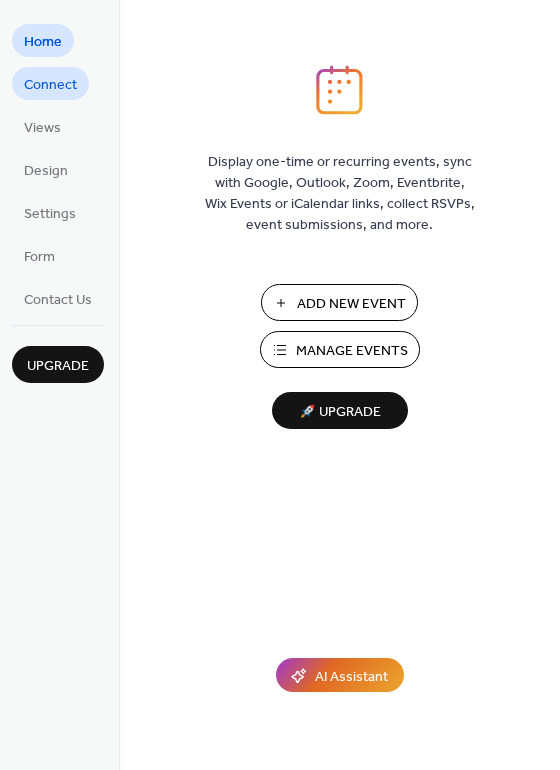 click on "Connect" at bounding box center [50, 85] 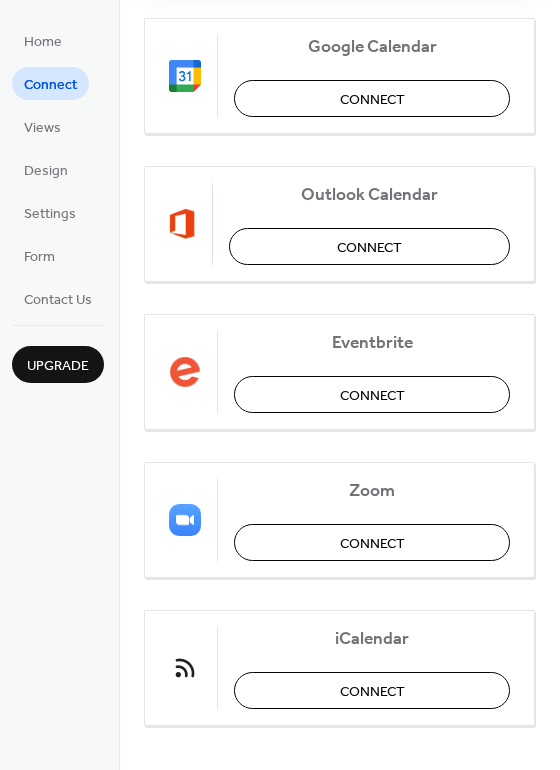 scroll, scrollTop: 323, scrollLeft: 0, axis: vertical 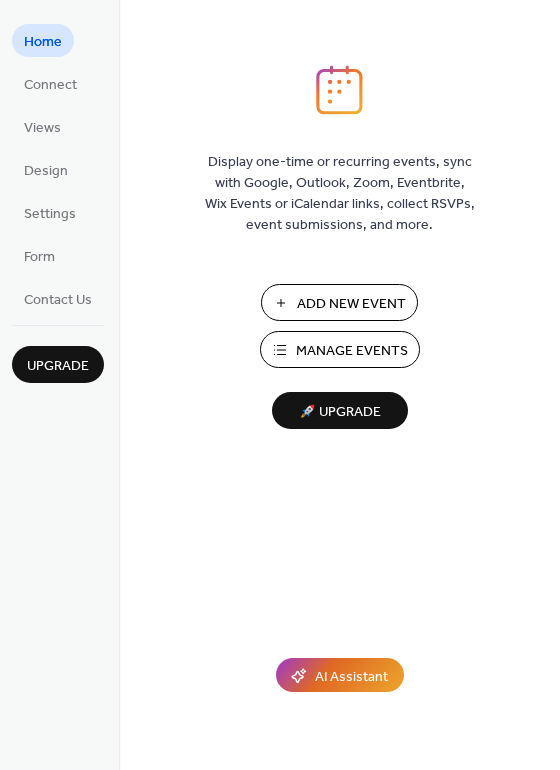 click on "Add New Event" at bounding box center [351, 304] 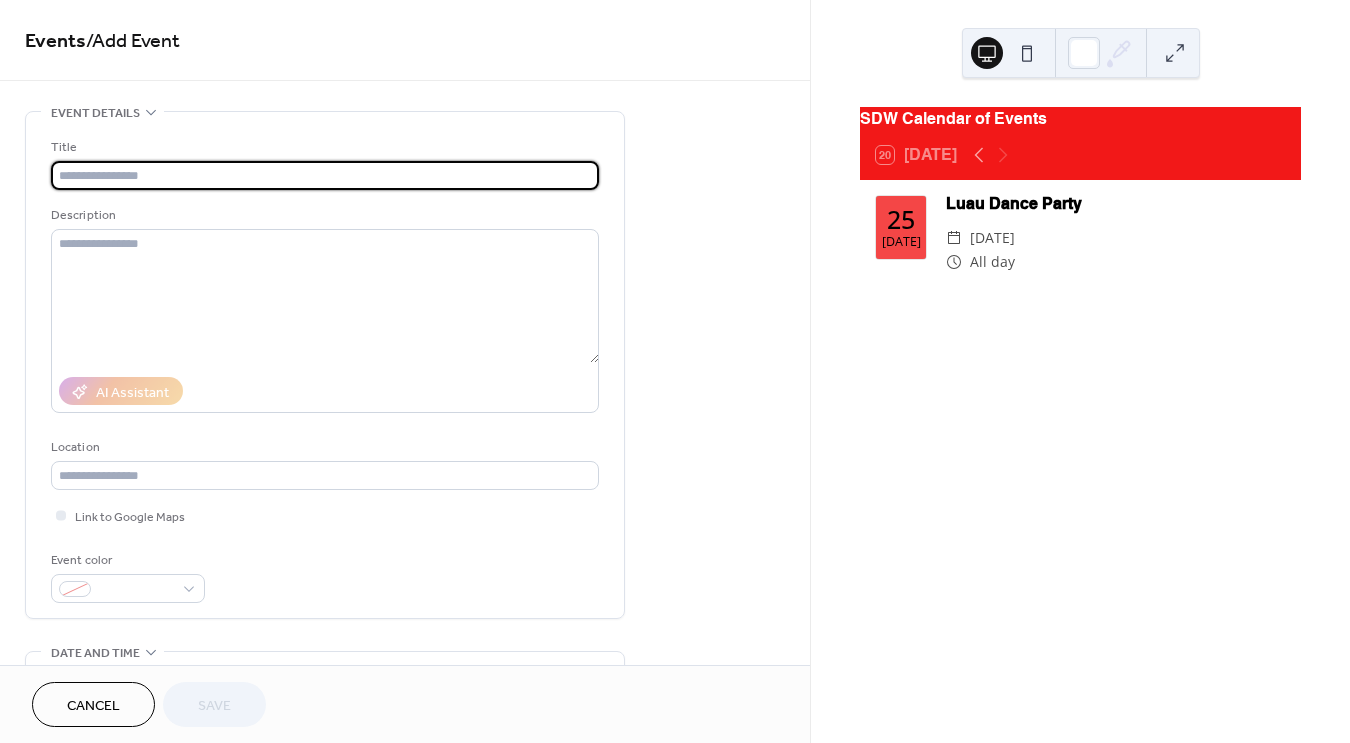 scroll, scrollTop: 0, scrollLeft: 0, axis: both 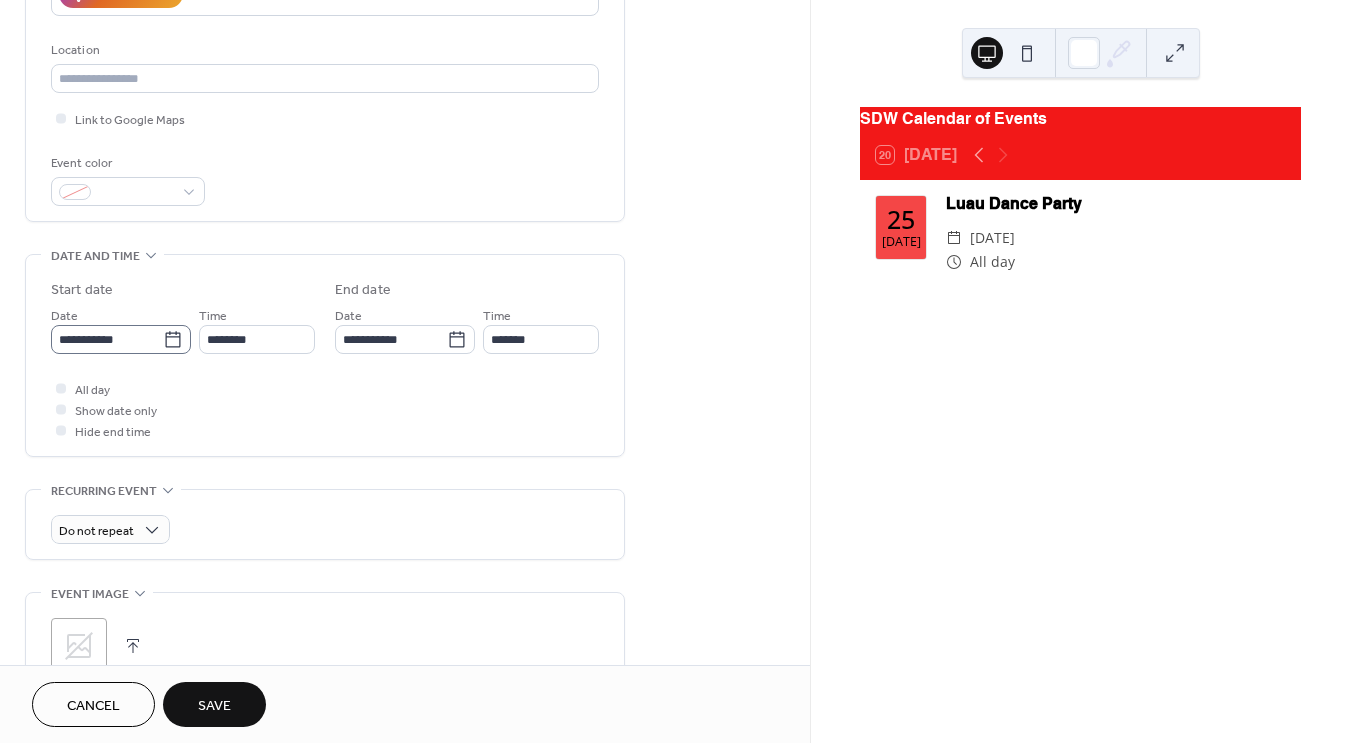 type on "**********" 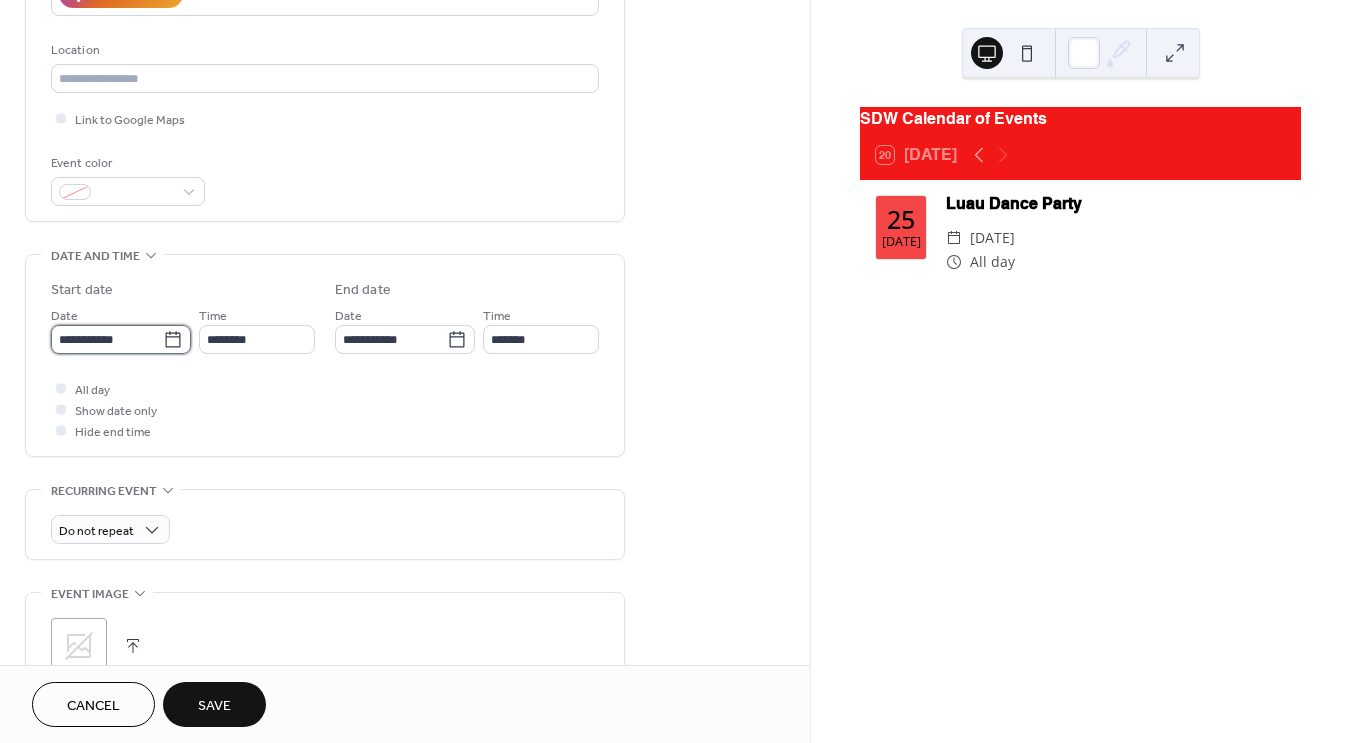click on "**********" at bounding box center [107, 339] 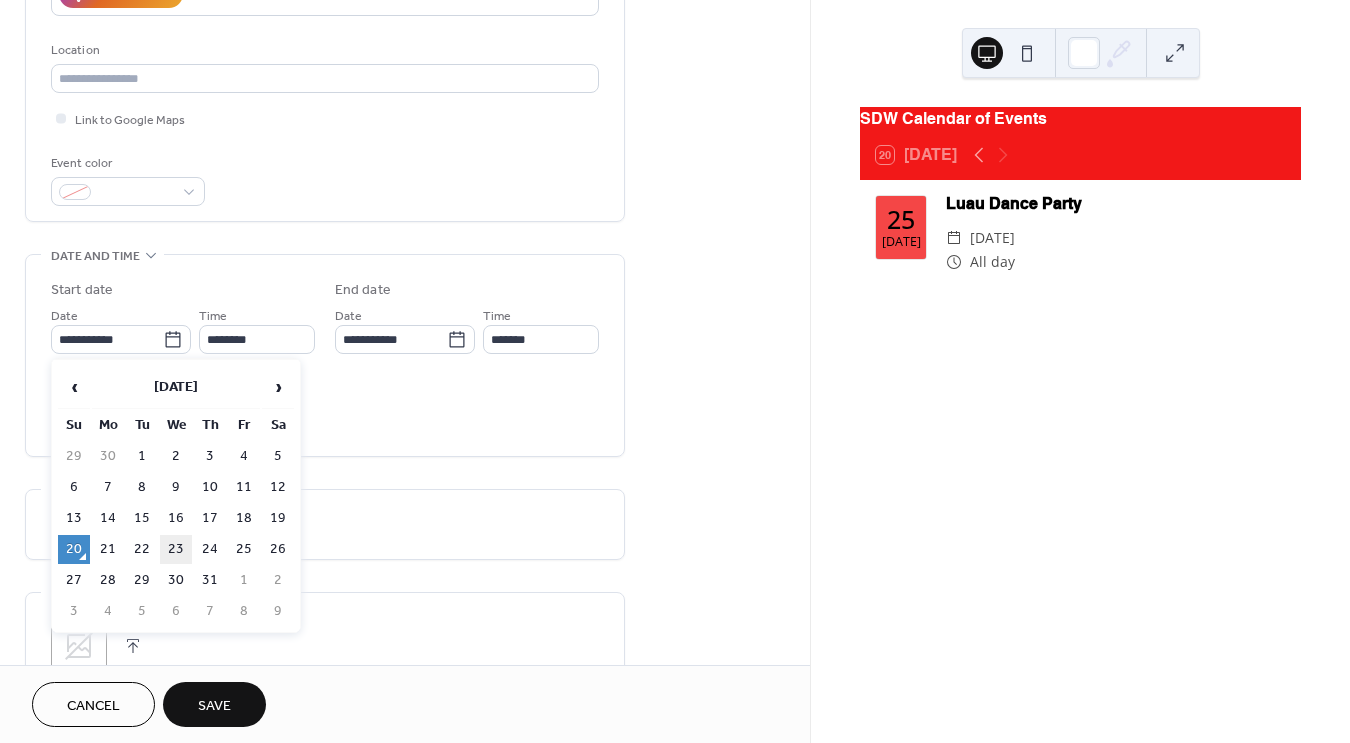 click on "23" at bounding box center (176, 549) 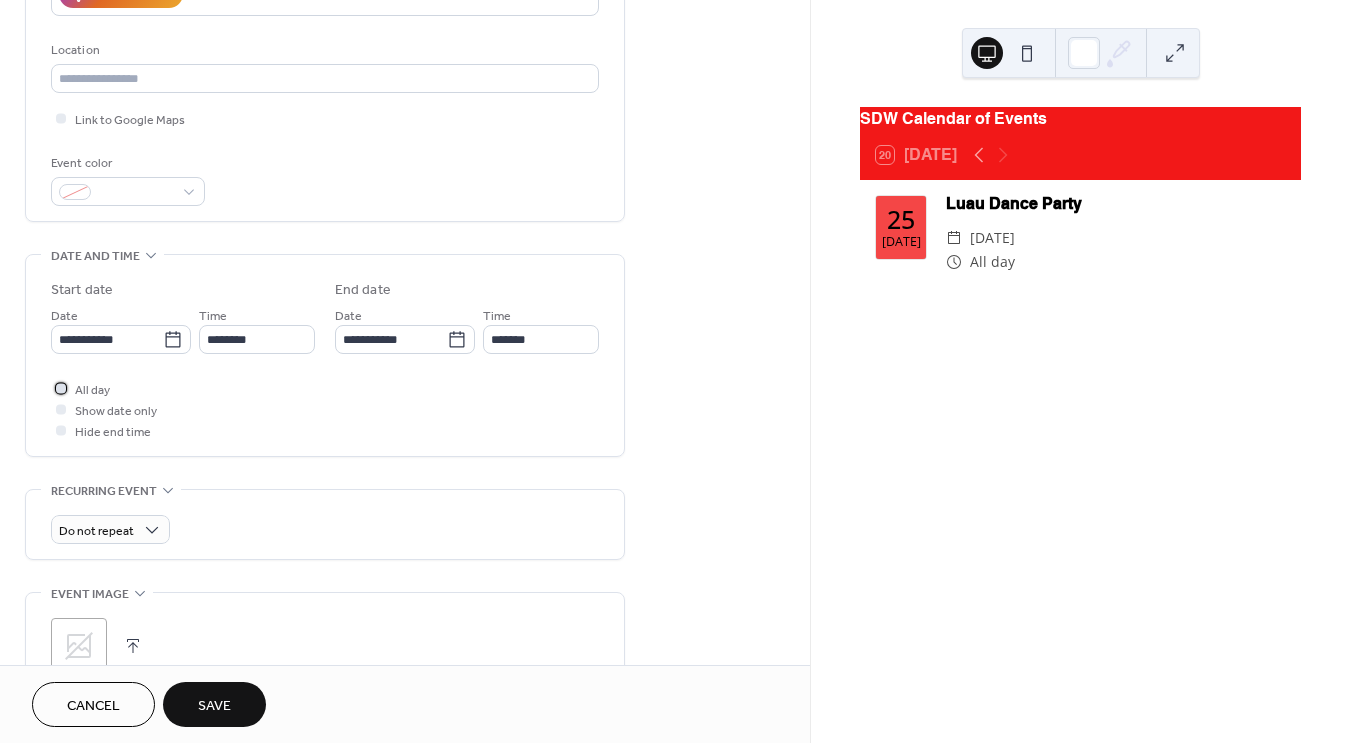 click on "All day" at bounding box center (92, 390) 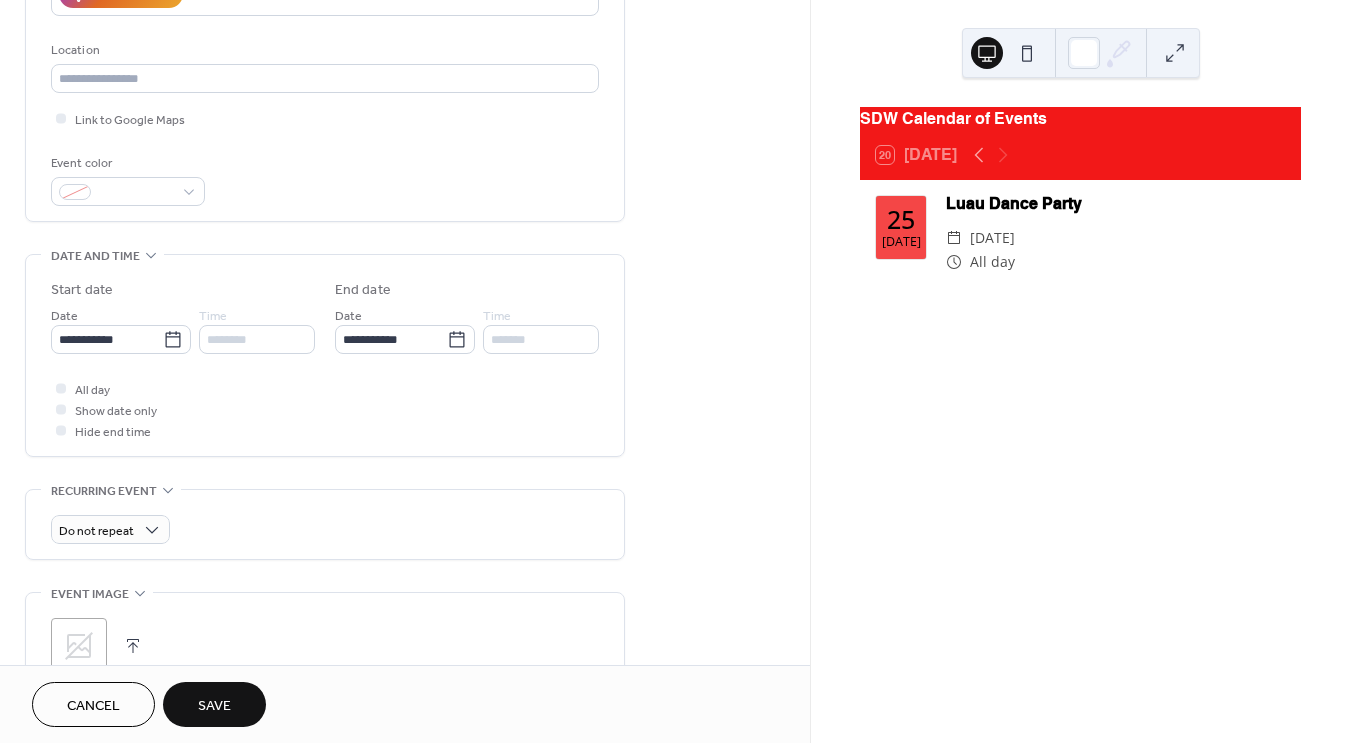 click on "Save" at bounding box center [214, 706] 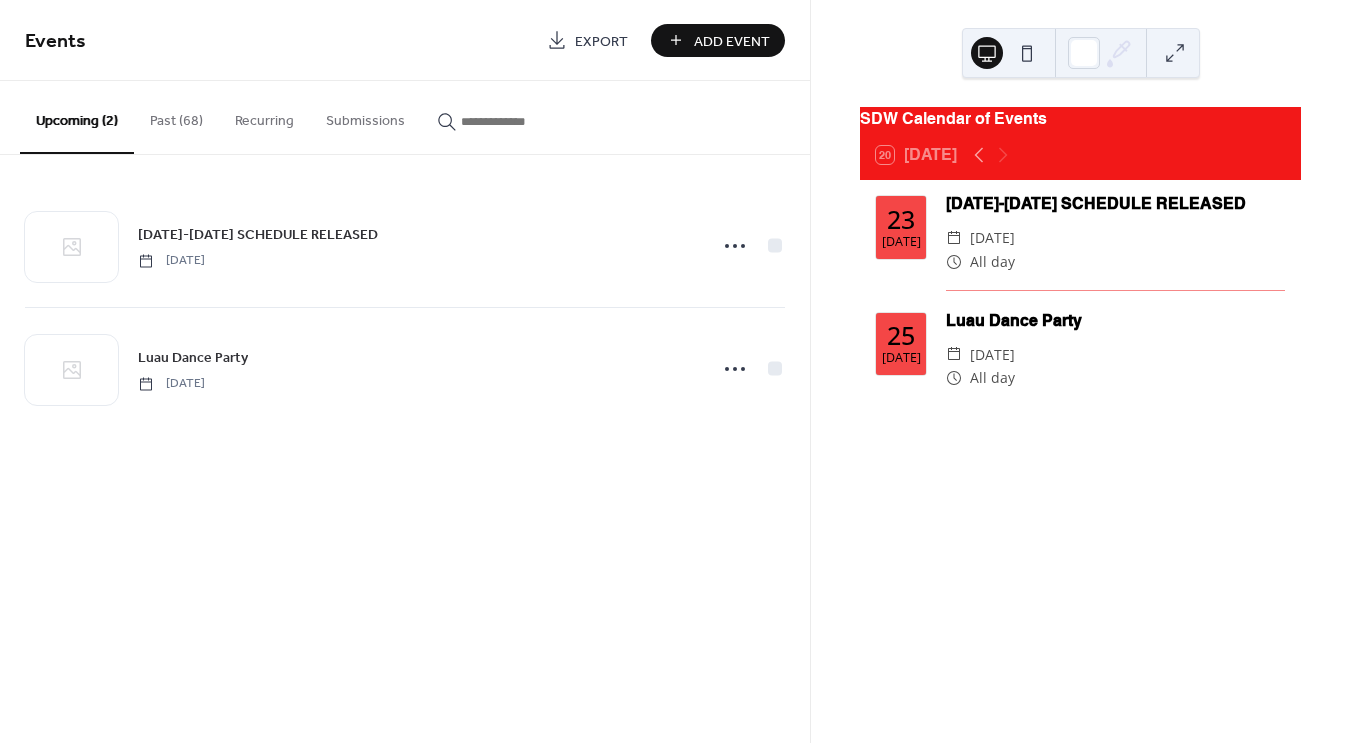 click on "Add Event" at bounding box center [732, 41] 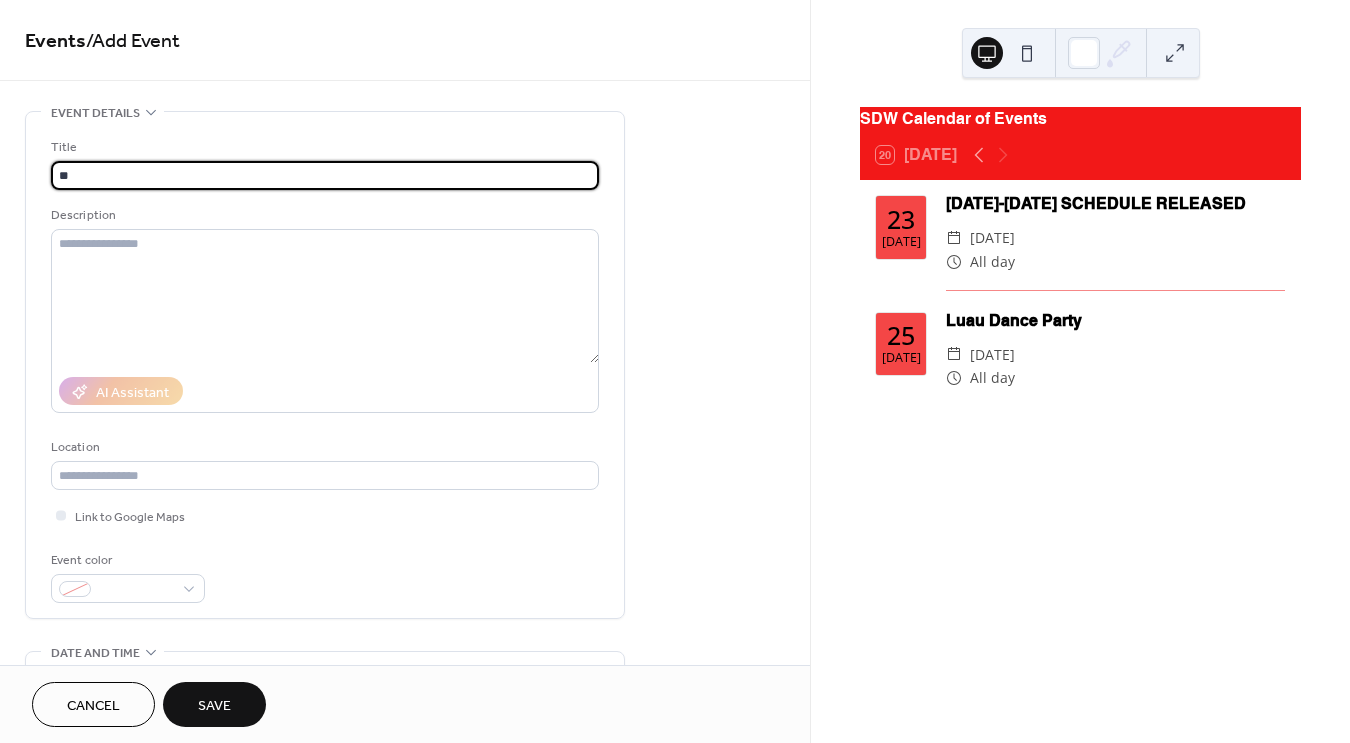 type on "*" 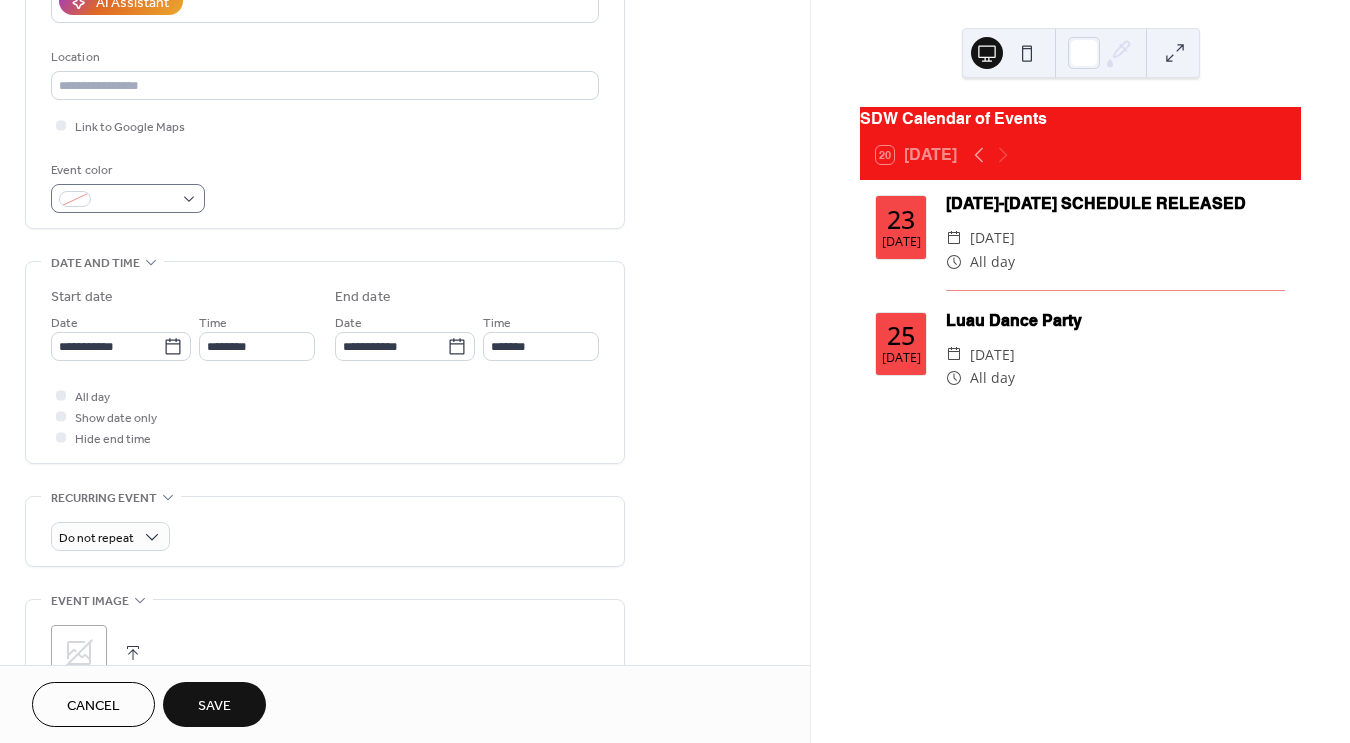 scroll, scrollTop: 400, scrollLeft: 0, axis: vertical 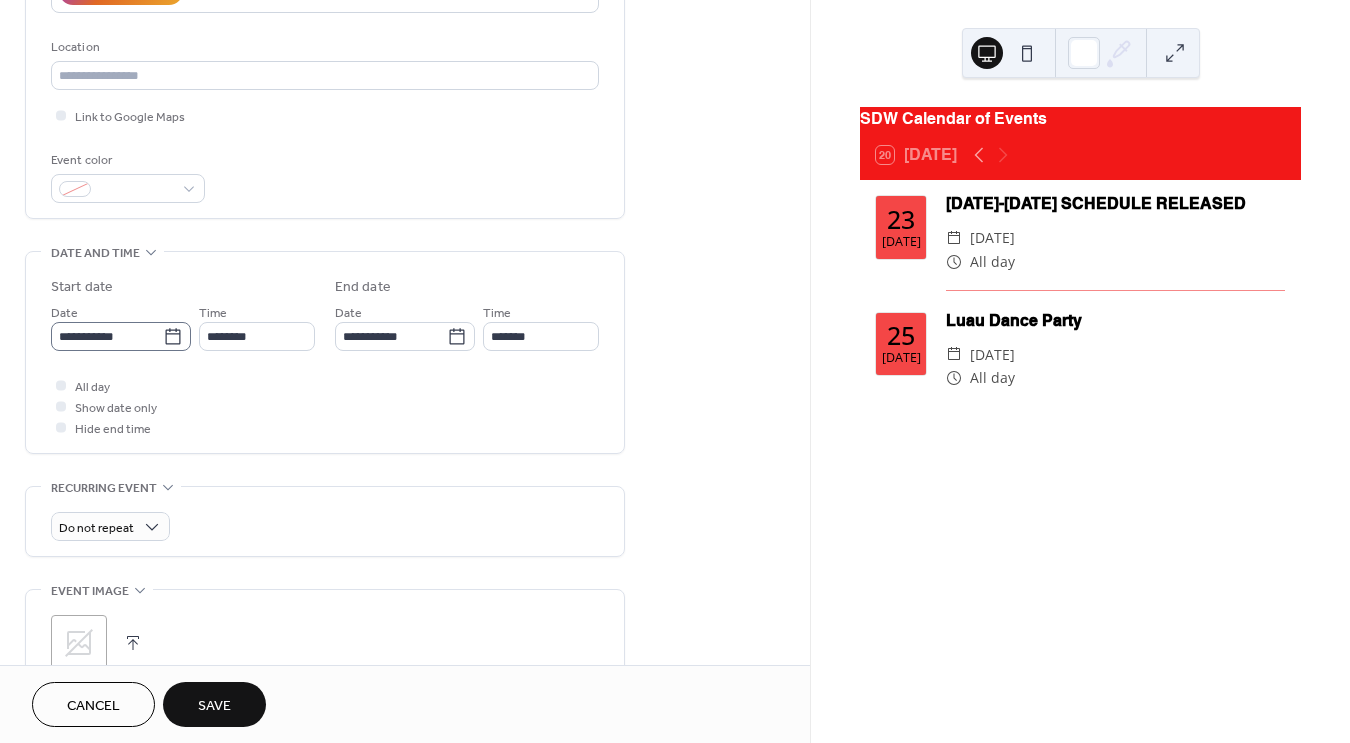 type on "**********" 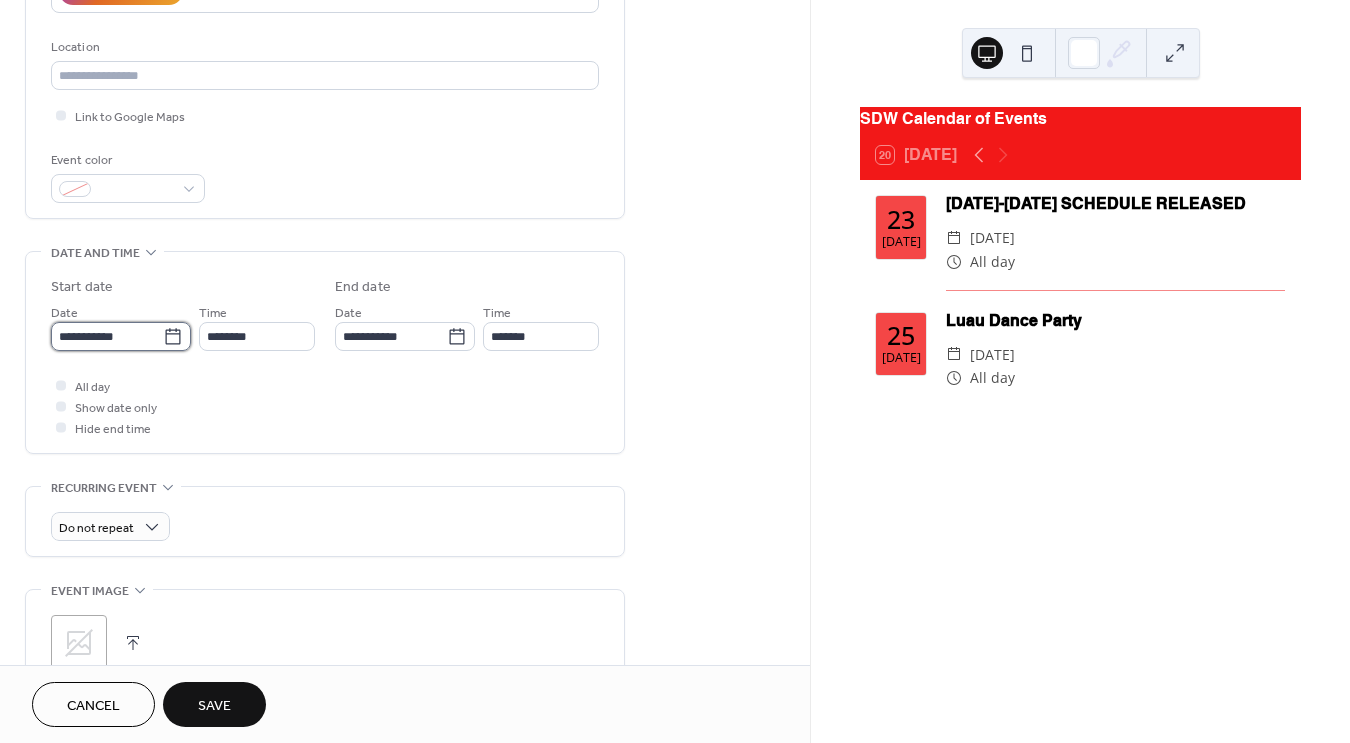 click on "**********" at bounding box center [107, 336] 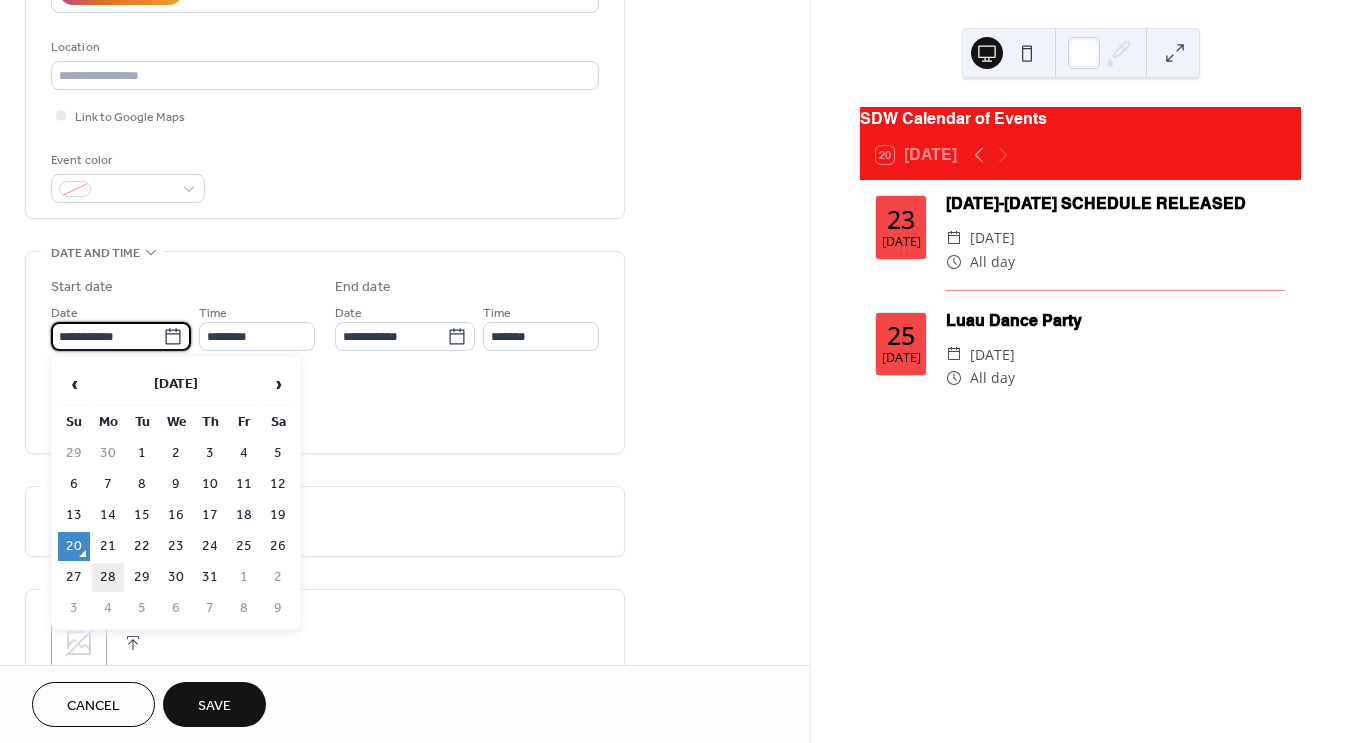click on "28" at bounding box center (108, 577) 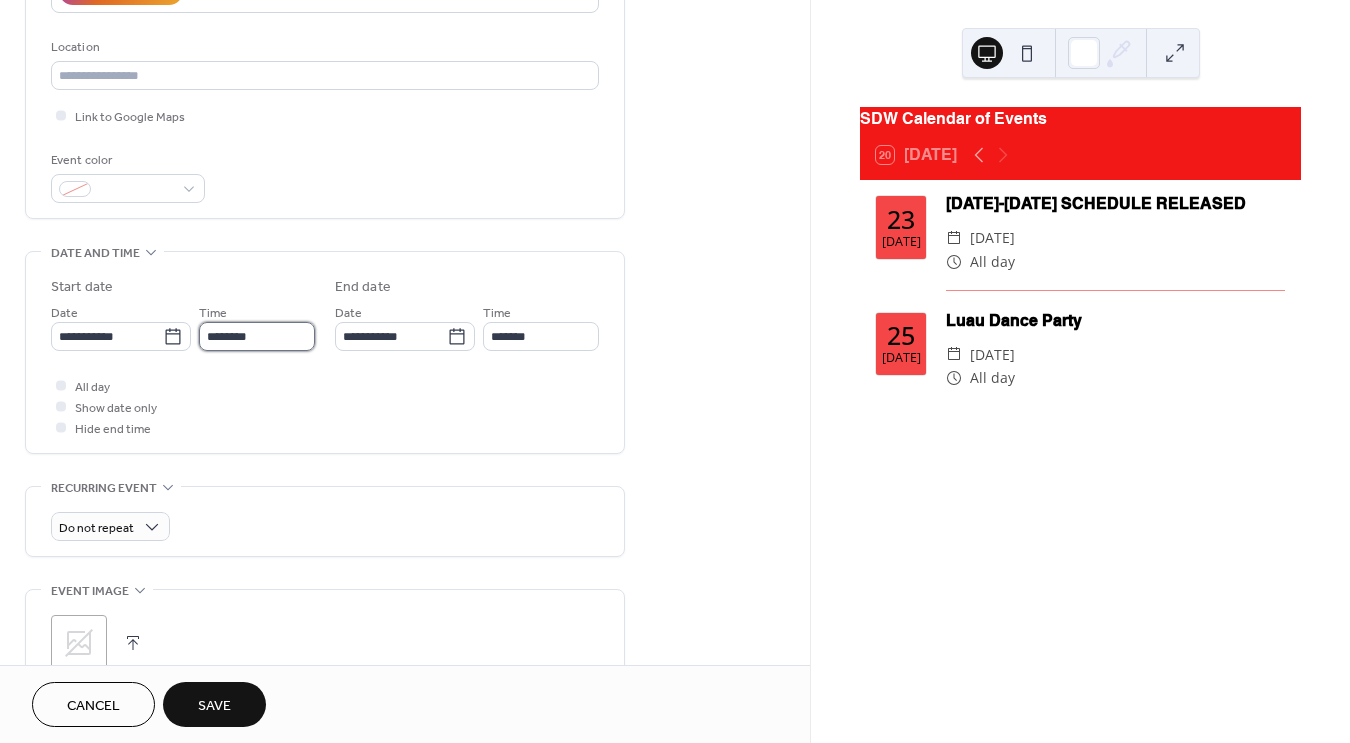 click on "********" at bounding box center (257, 336) 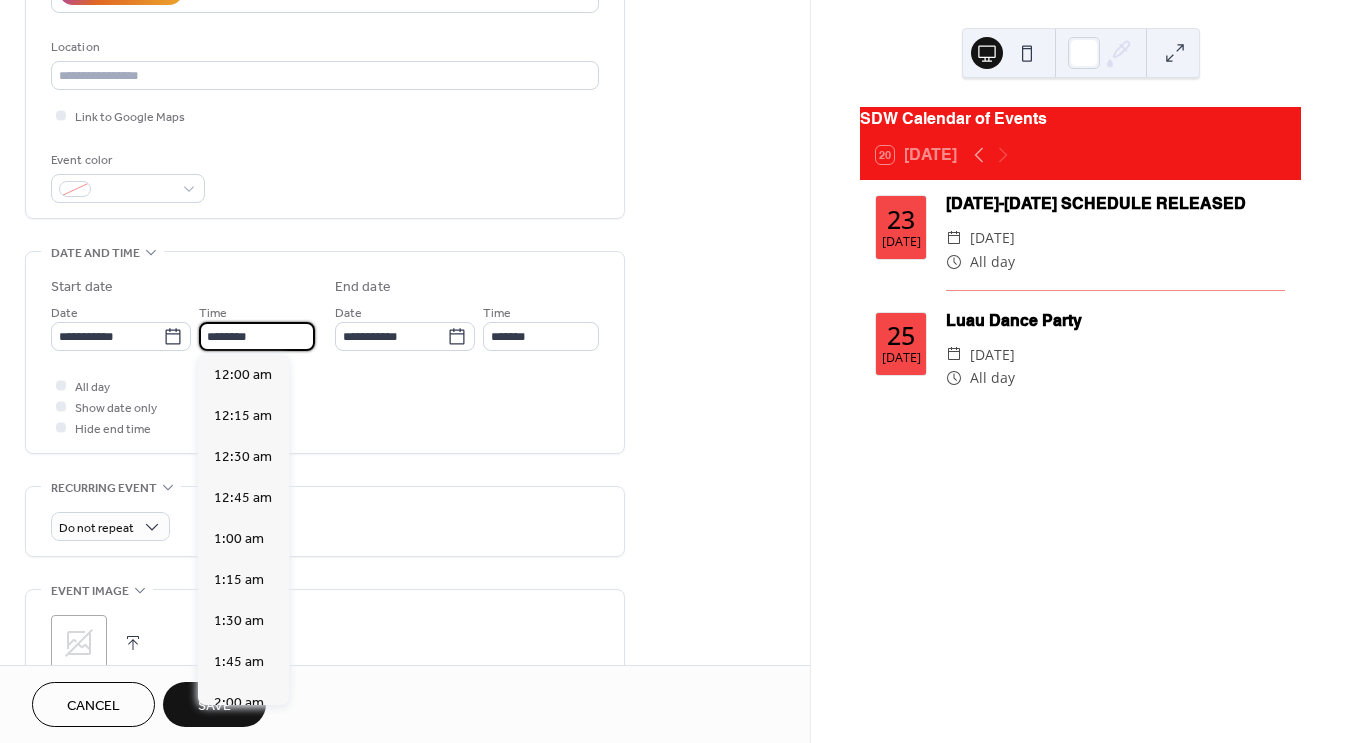 scroll, scrollTop: 1944, scrollLeft: 0, axis: vertical 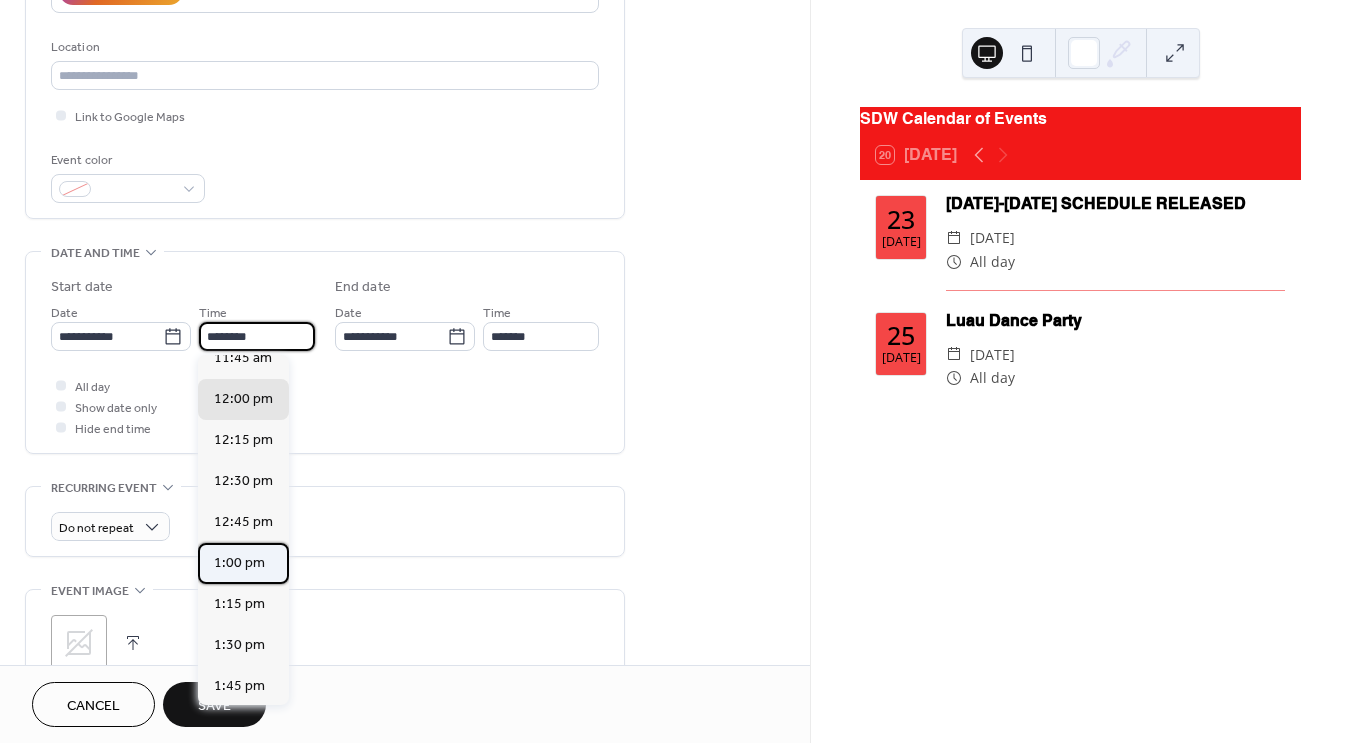 click on "1:00 pm" at bounding box center [239, 563] 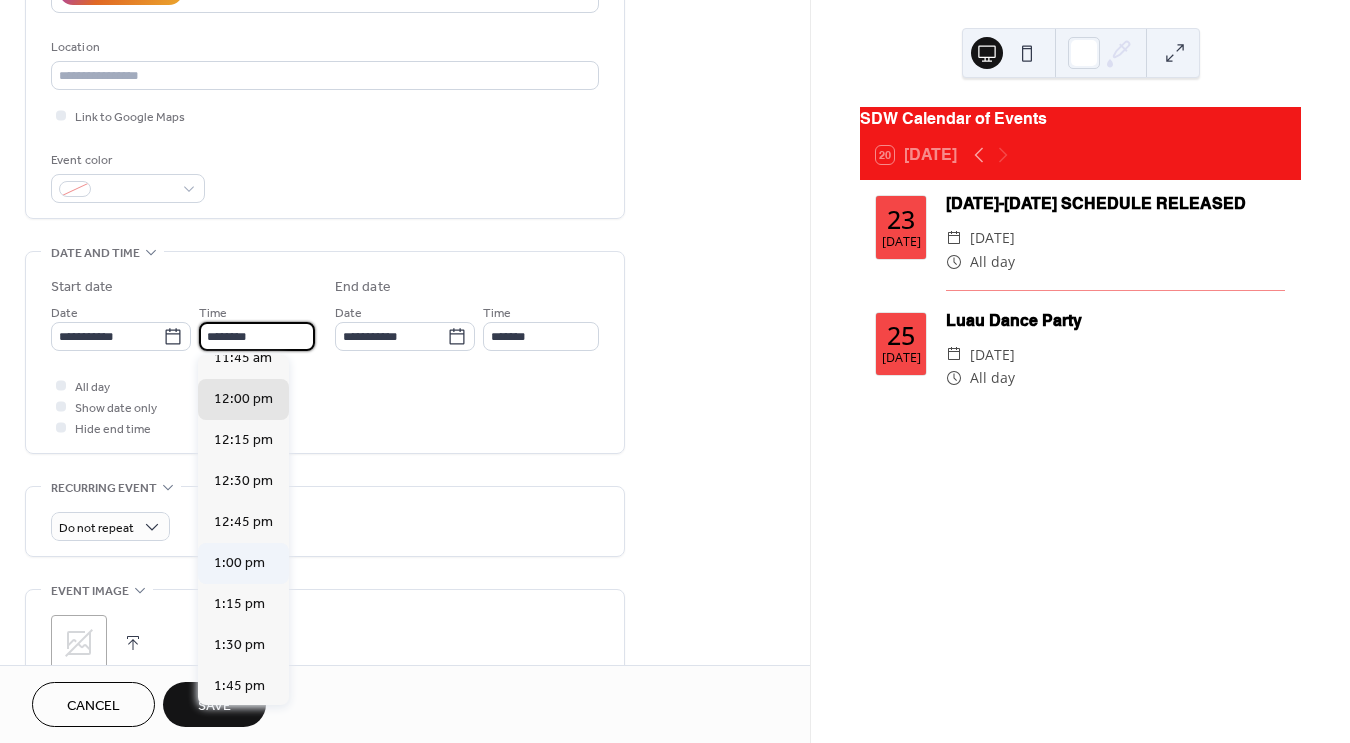 type on "*******" 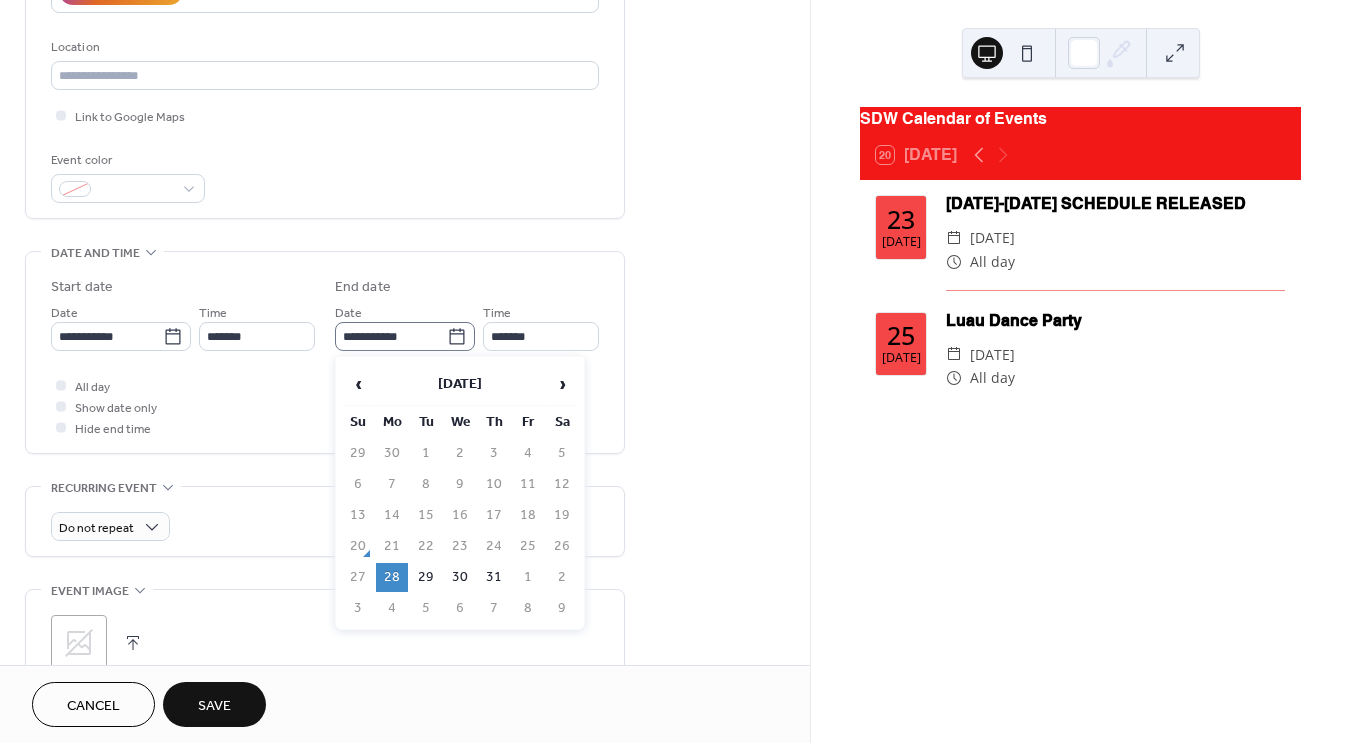 click 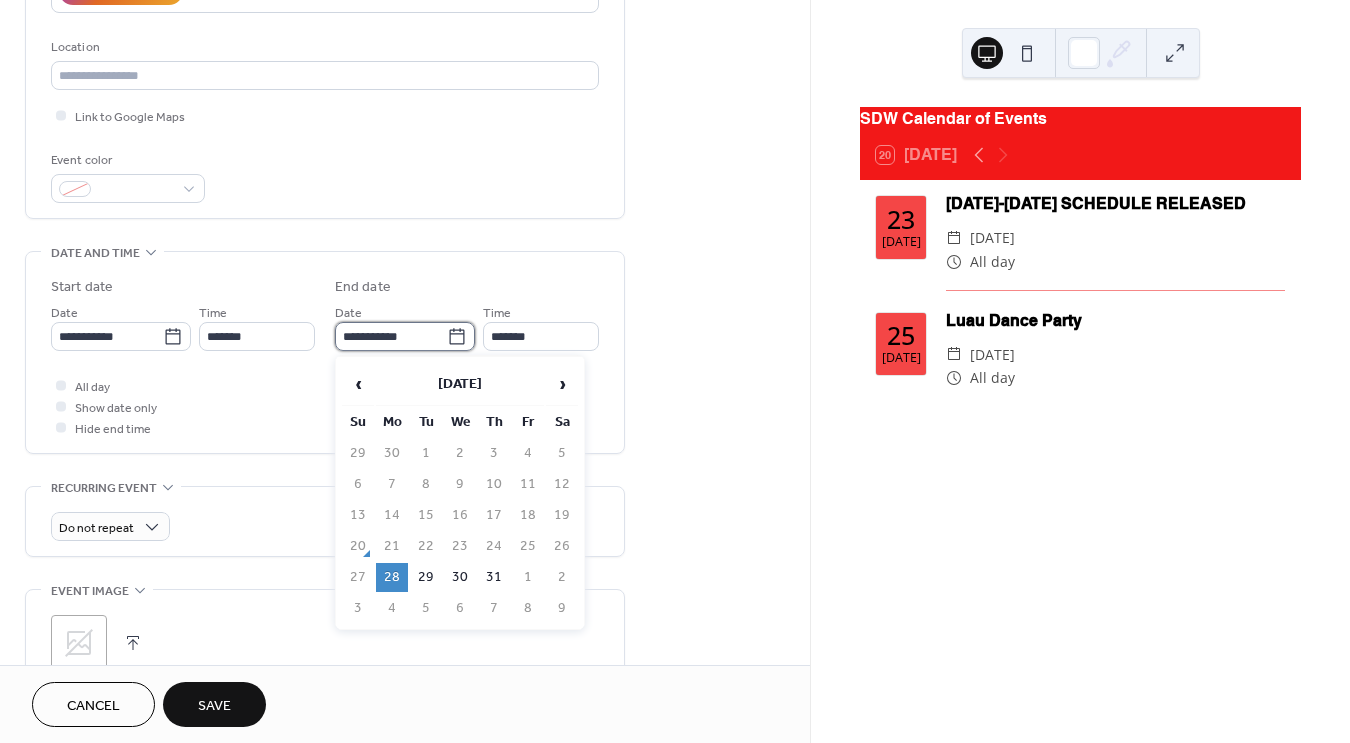 click on "**********" at bounding box center [391, 336] 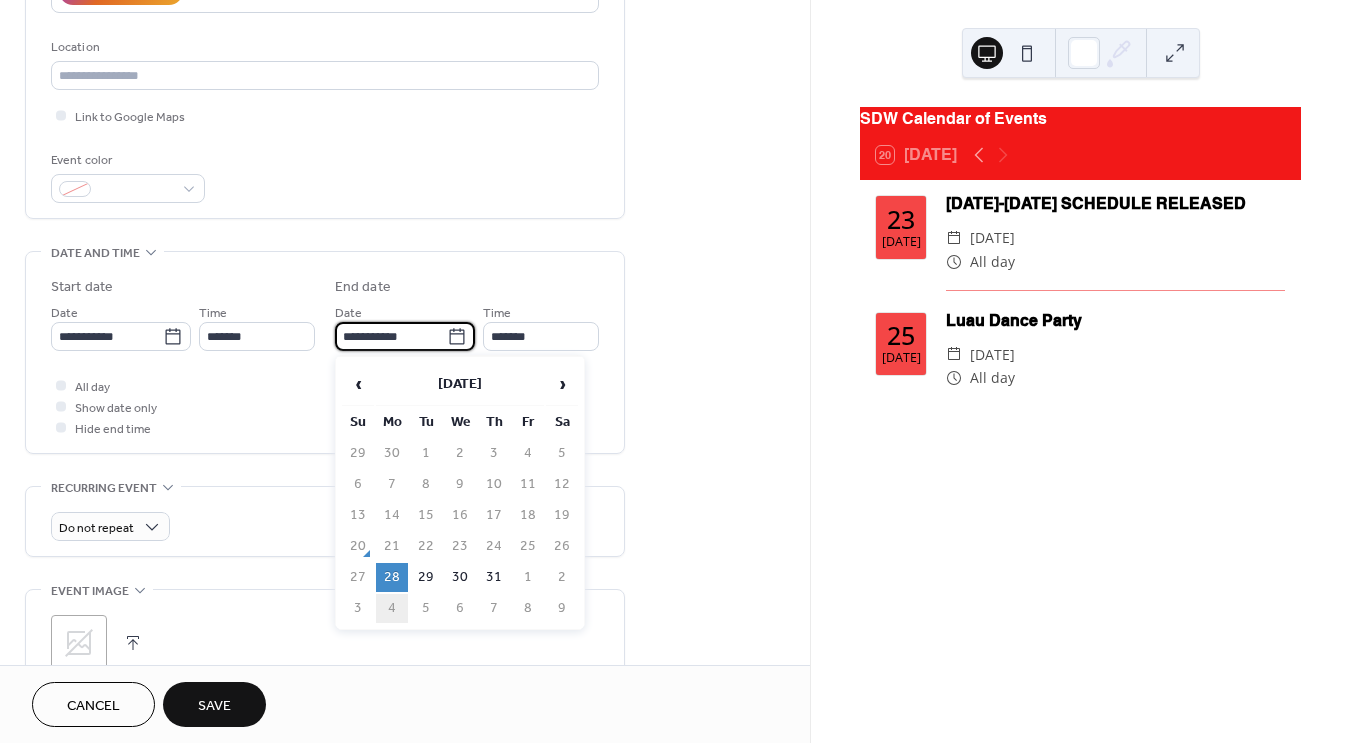 click on "4" at bounding box center (392, 608) 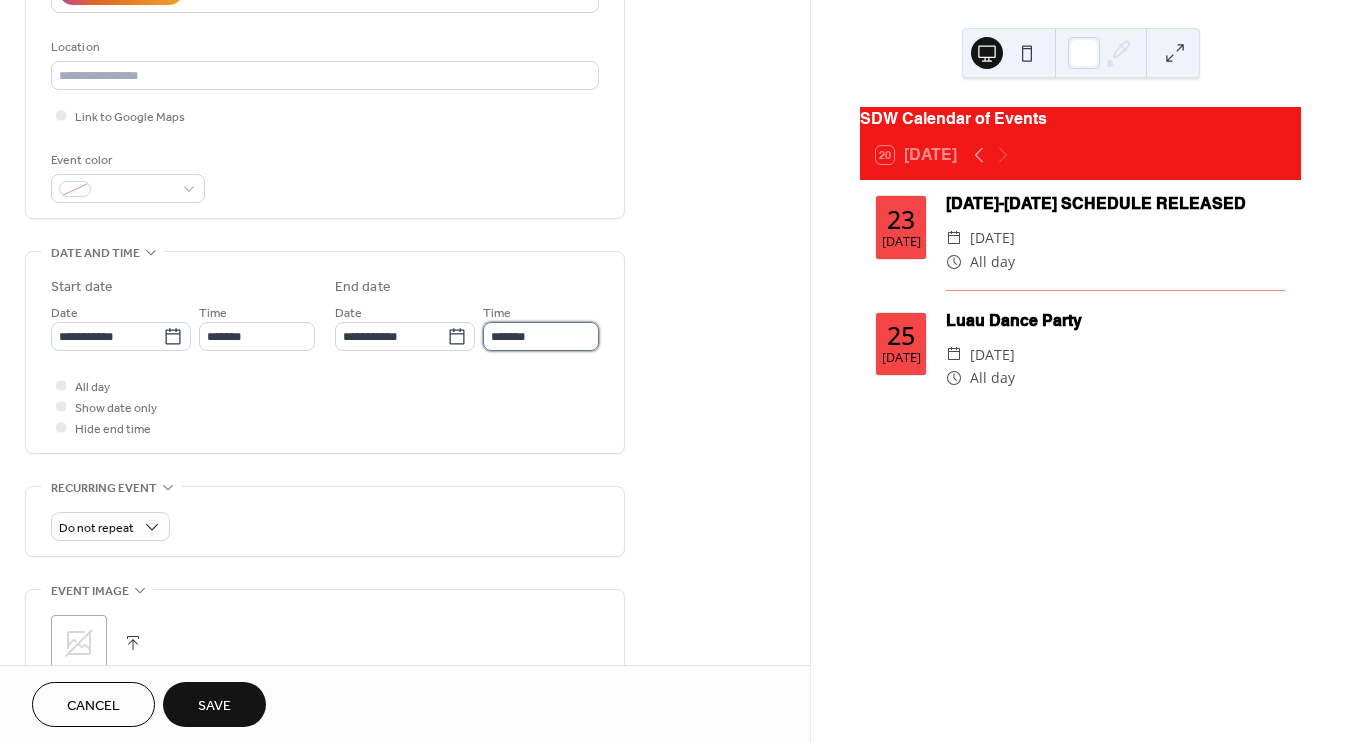 click on "*******" at bounding box center (541, 336) 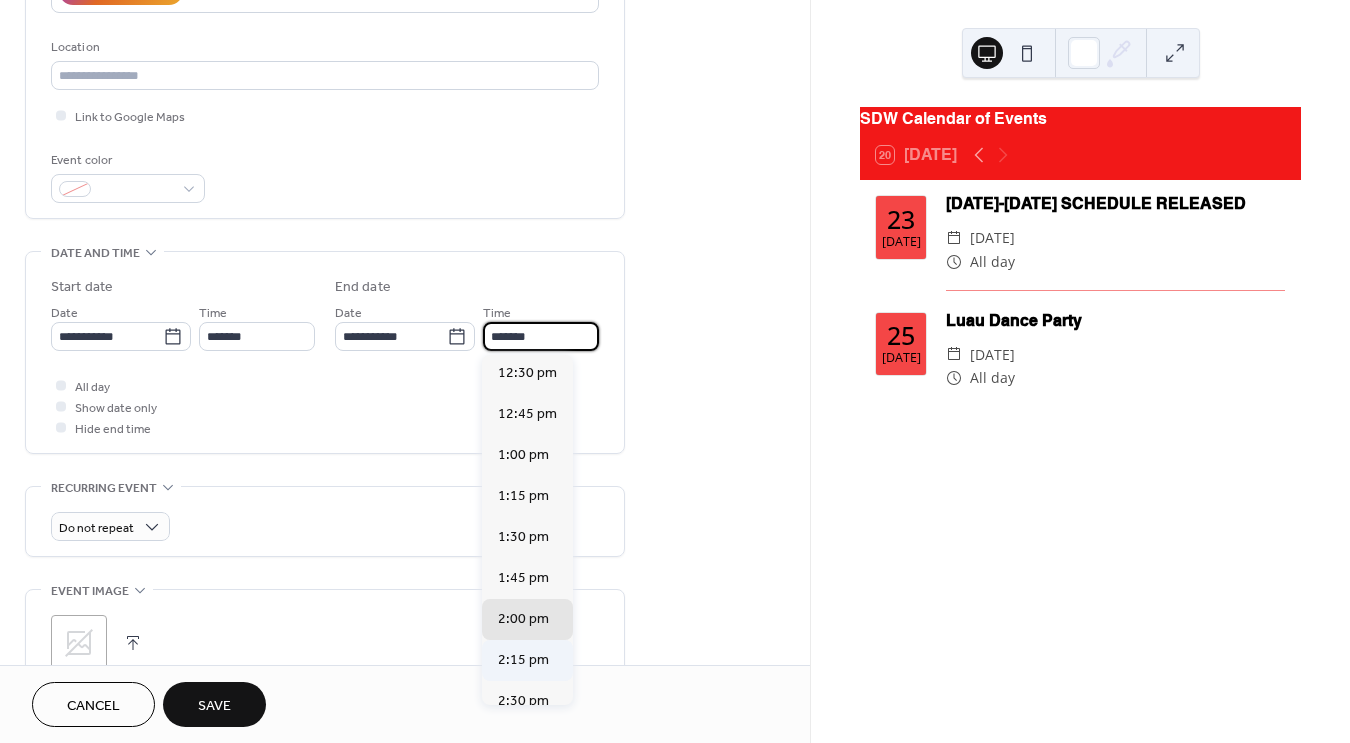 scroll, scrollTop: 1997, scrollLeft: 0, axis: vertical 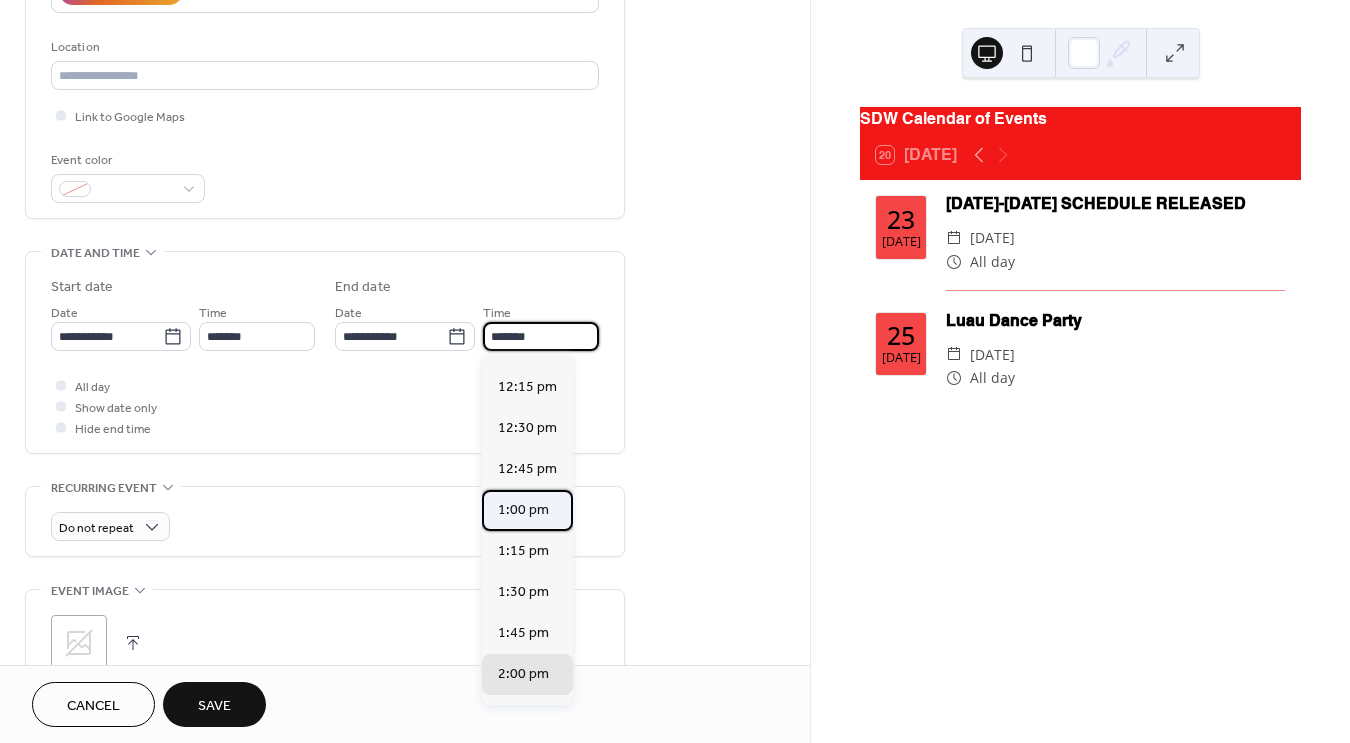 click on "1:00 pm" at bounding box center (523, 510) 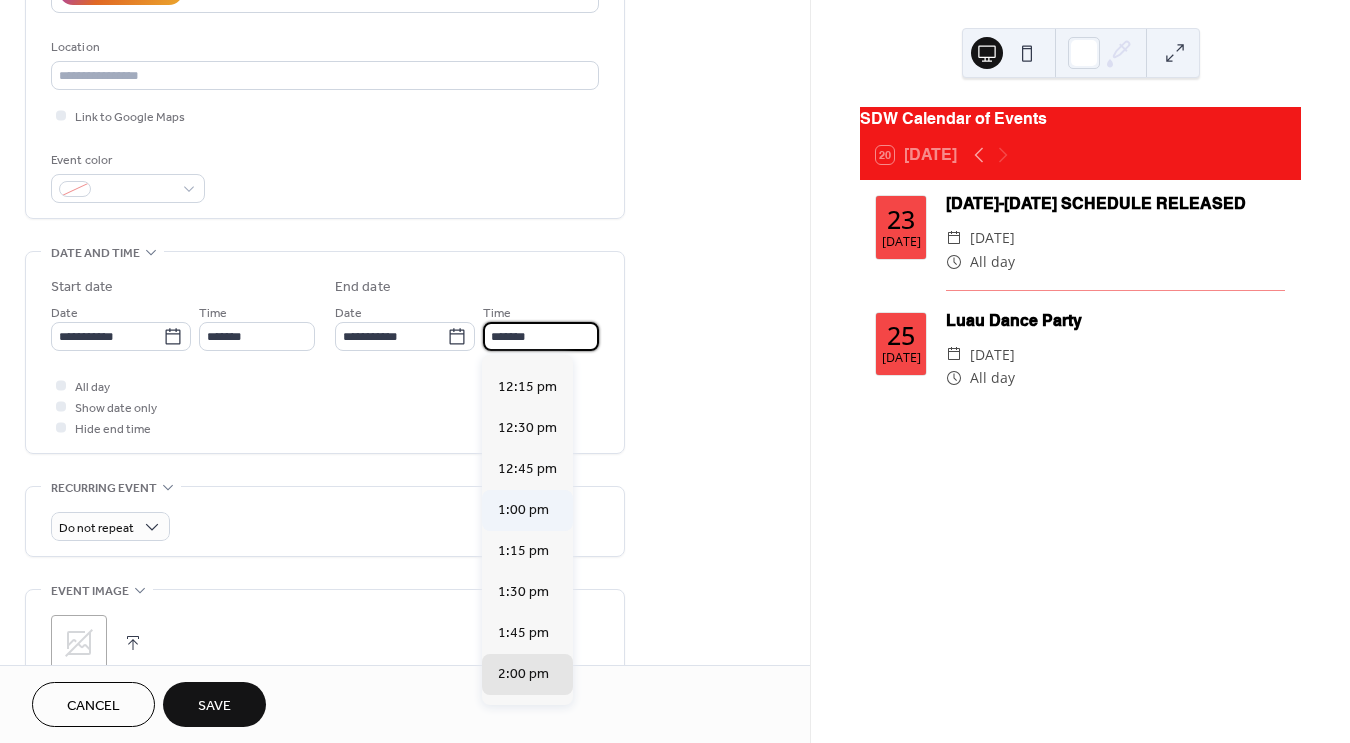 type on "*******" 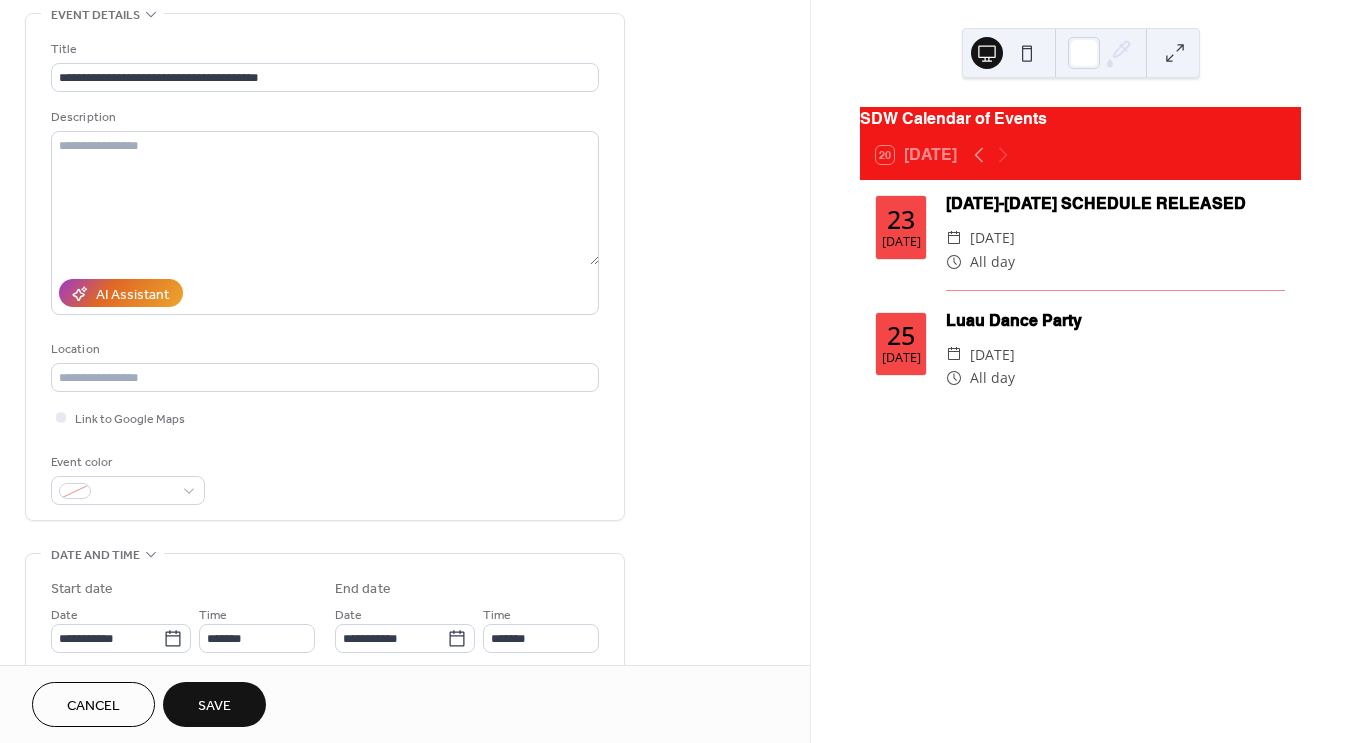 scroll, scrollTop: 97, scrollLeft: 0, axis: vertical 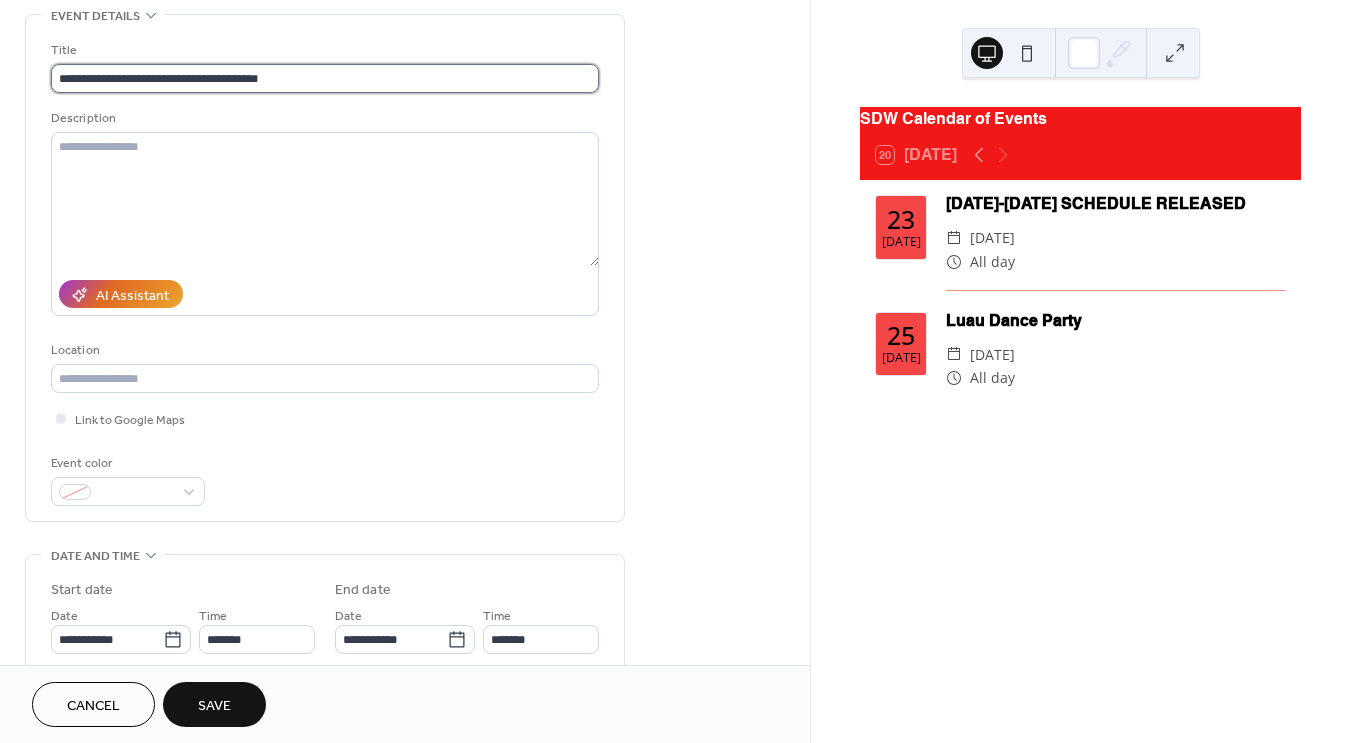 click on "**********" at bounding box center [325, 78] 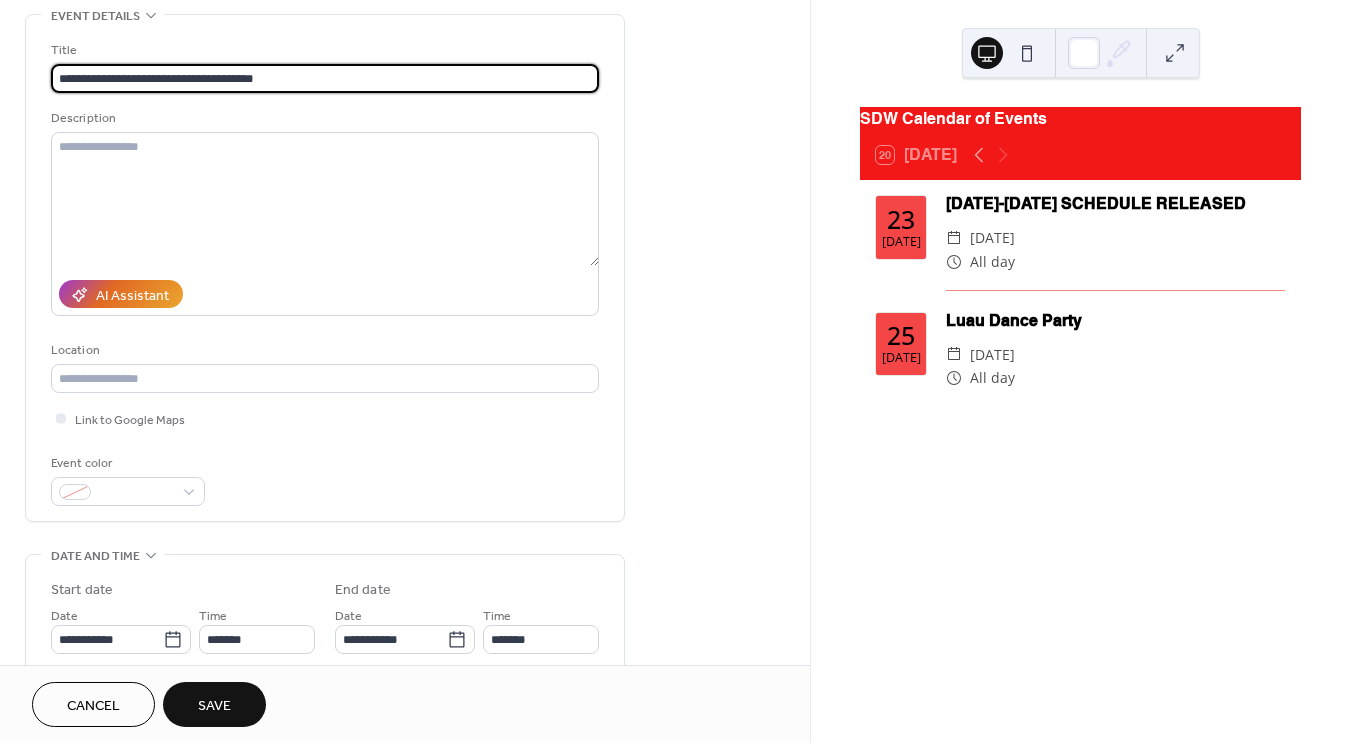 type on "**********" 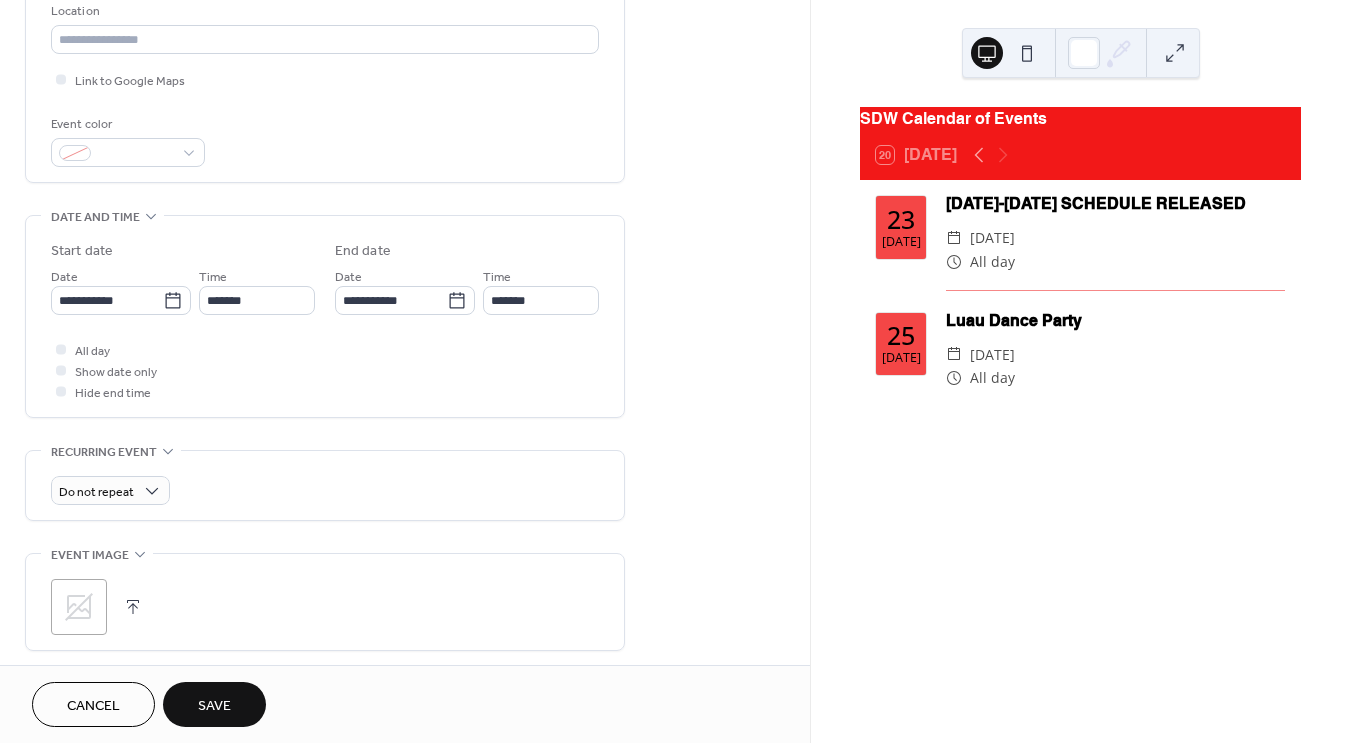 scroll, scrollTop: 455, scrollLeft: 0, axis: vertical 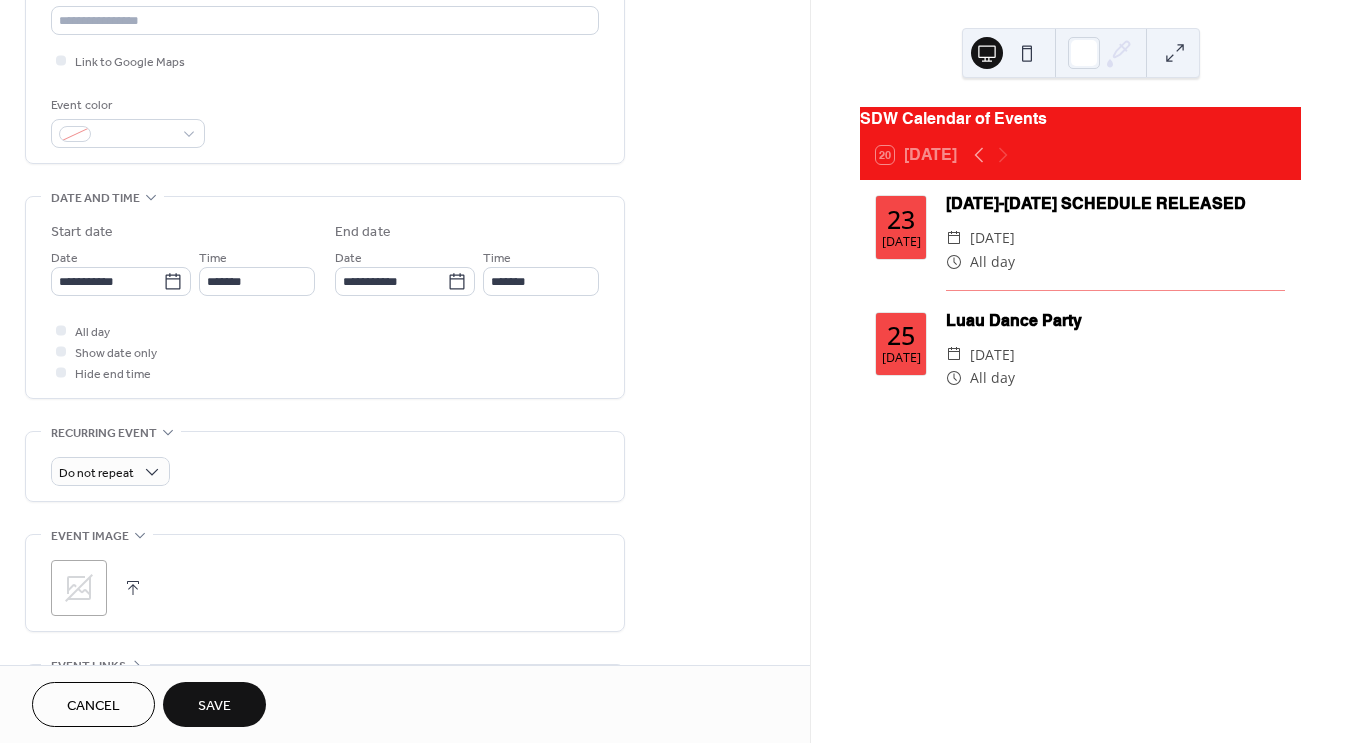 click on "Save" at bounding box center (214, 706) 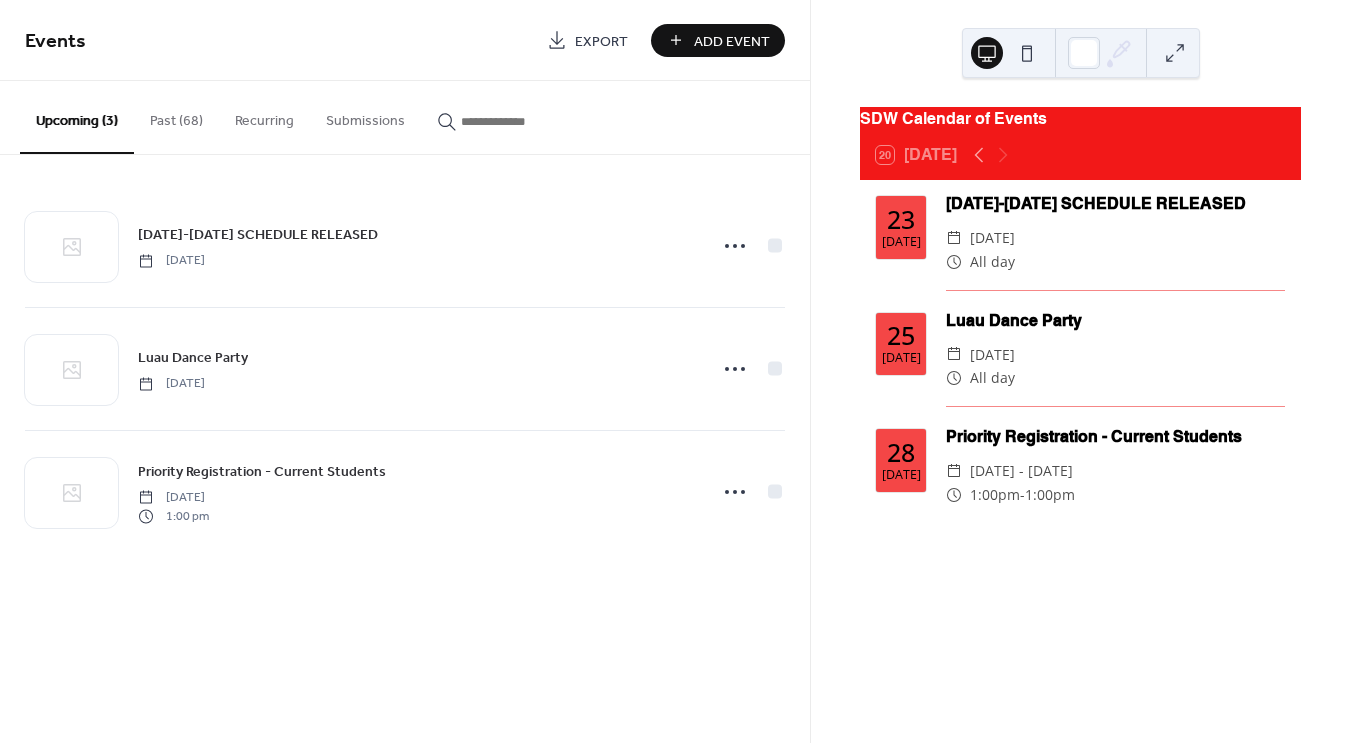 click on "Add Event" at bounding box center [732, 41] 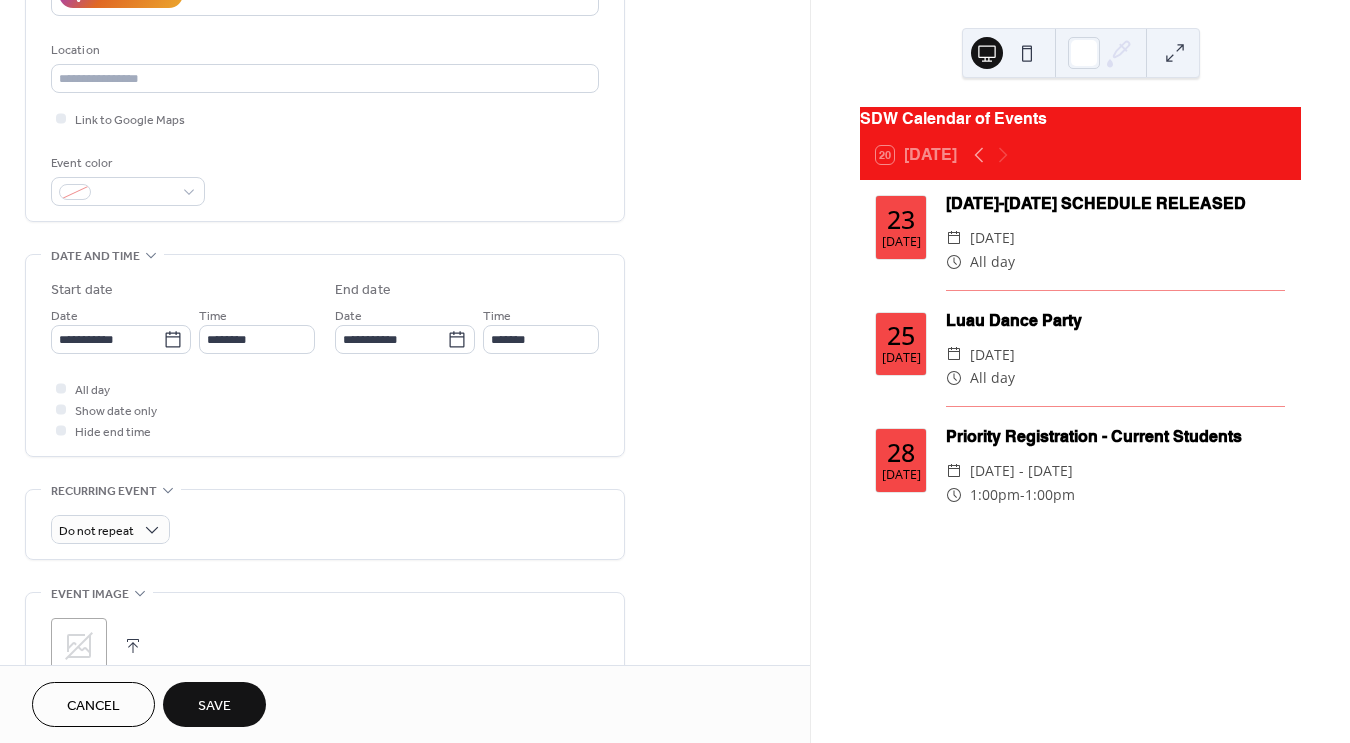 scroll, scrollTop: 399, scrollLeft: 0, axis: vertical 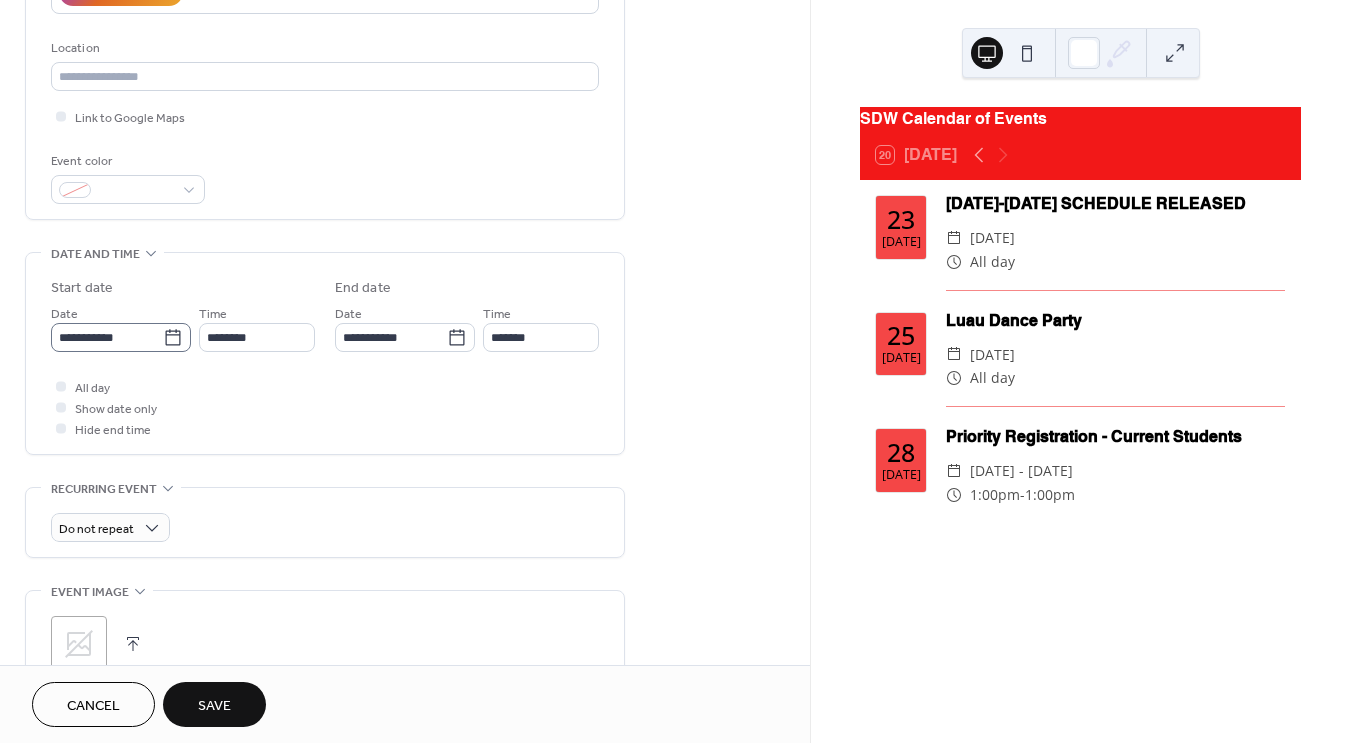 type on "**********" 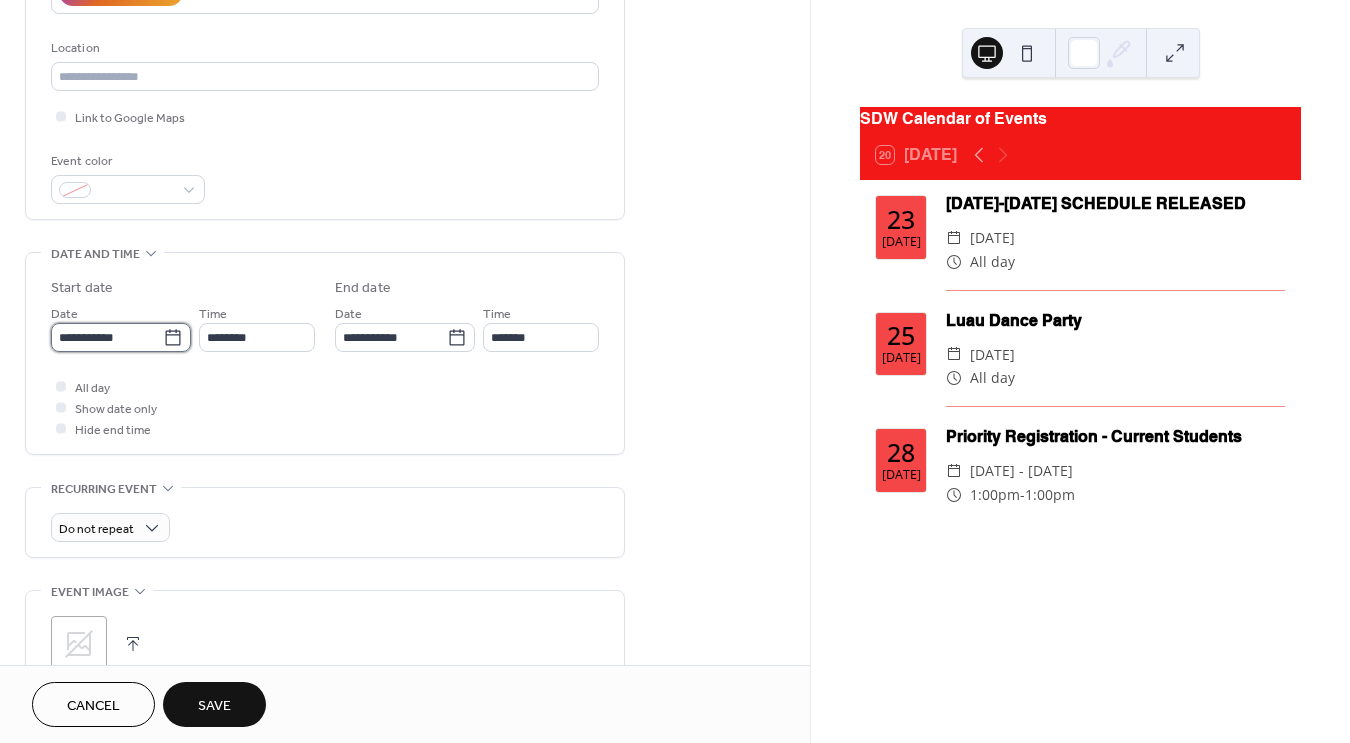click on "**********" at bounding box center (107, 337) 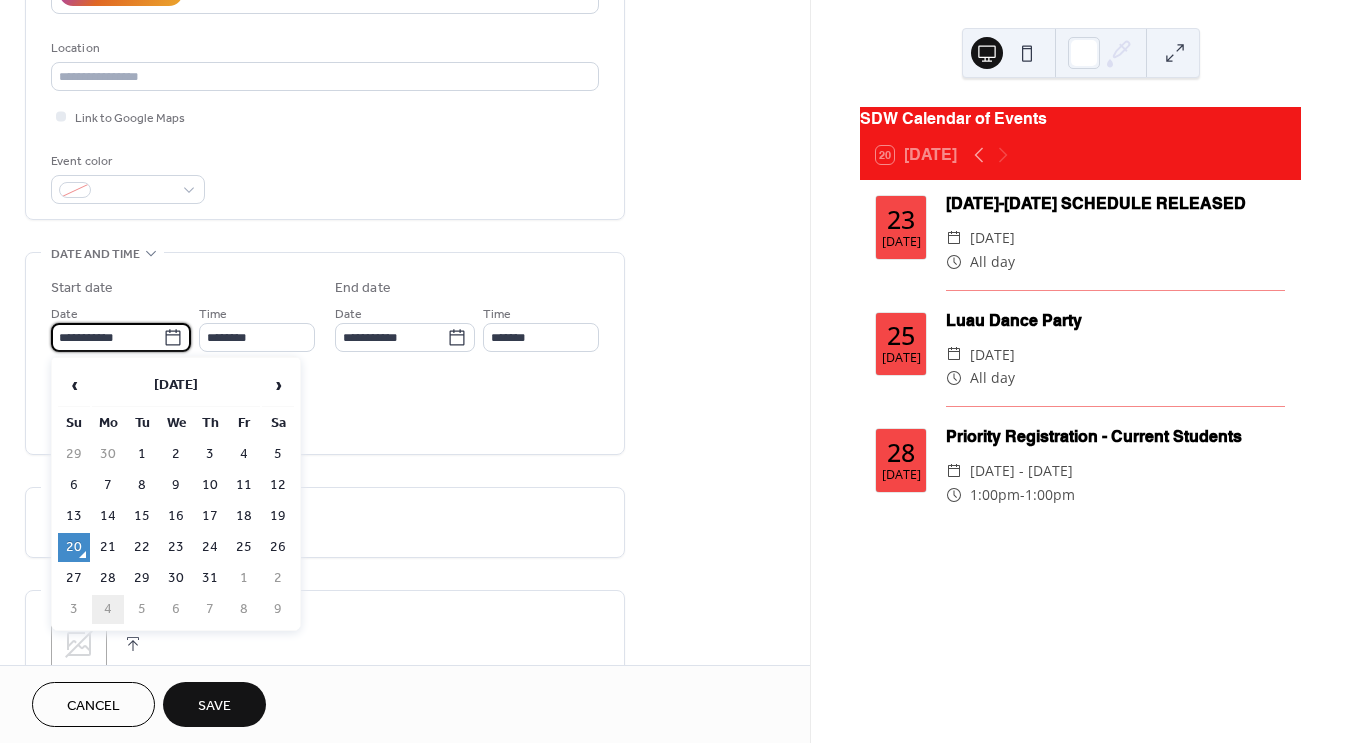 click on "4" at bounding box center [108, 609] 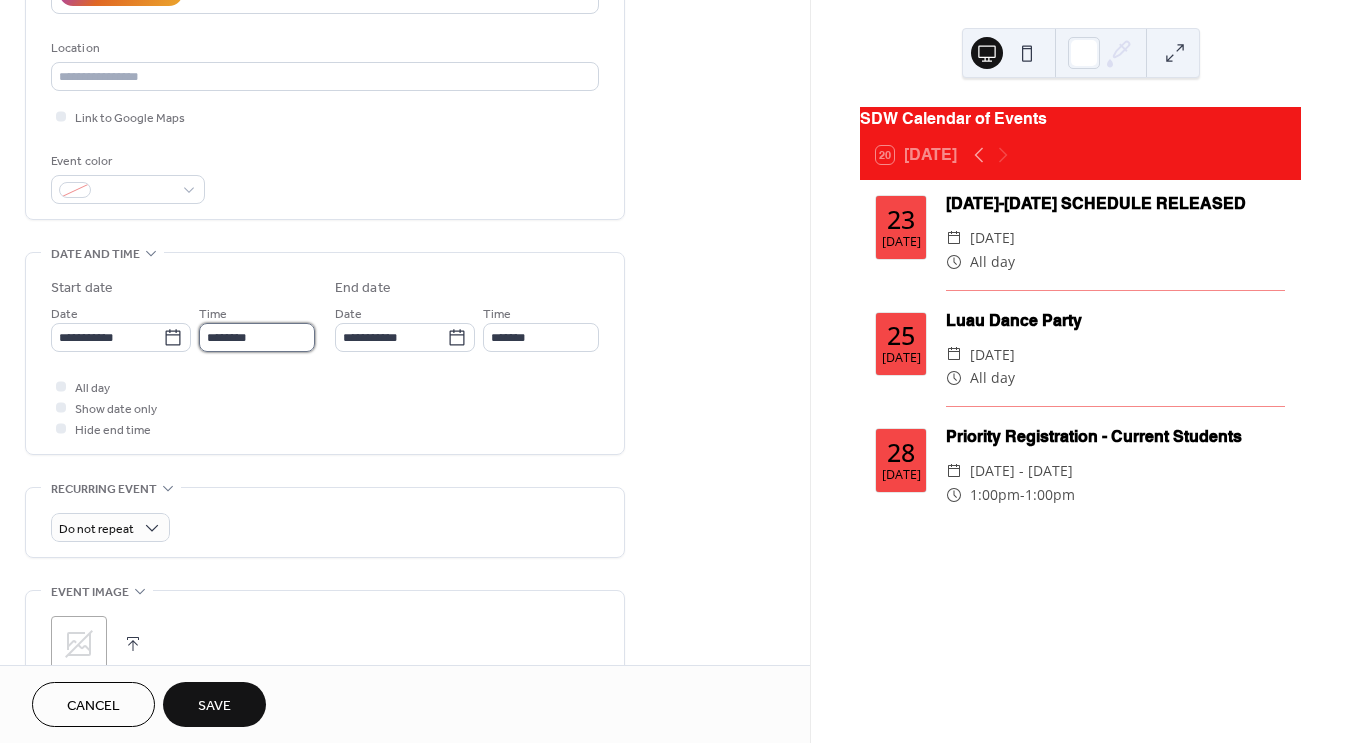 click on "********" at bounding box center [257, 337] 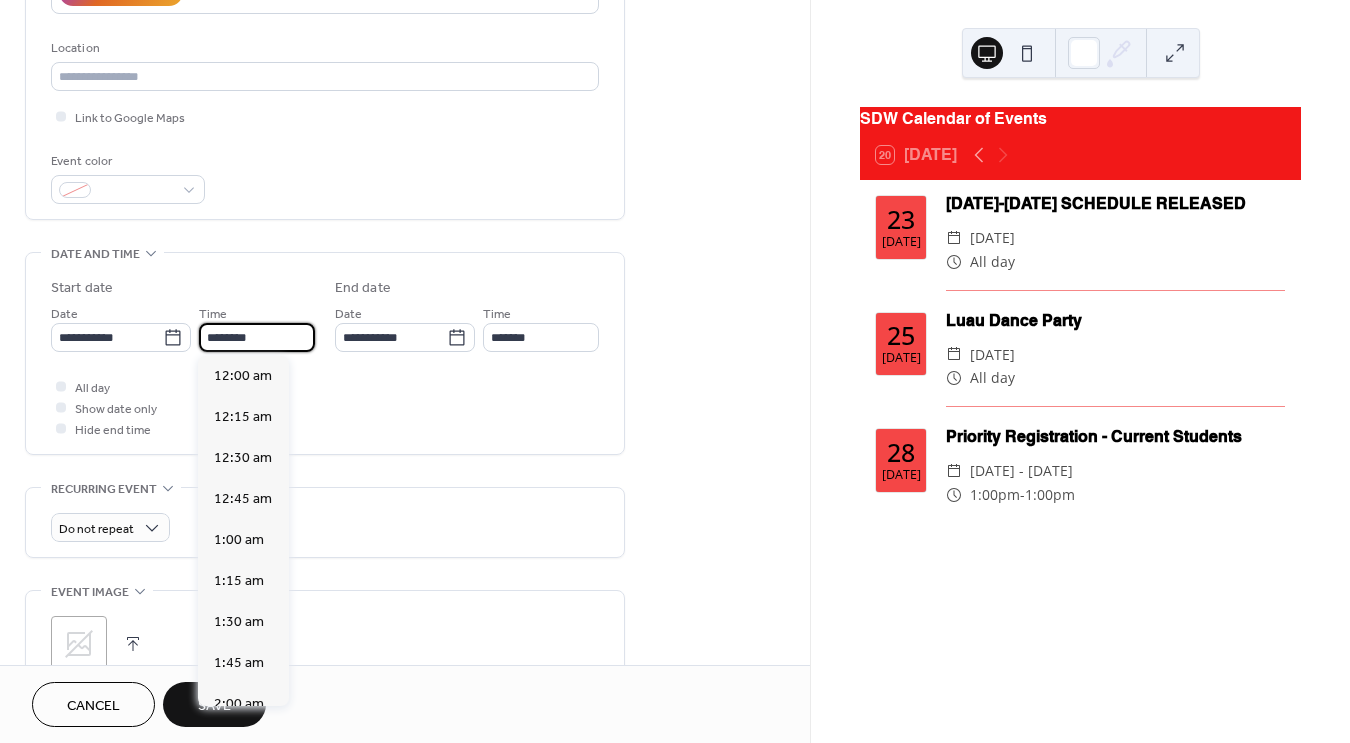 scroll, scrollTop: 1944, scrollLeft: 0, axis: vertical 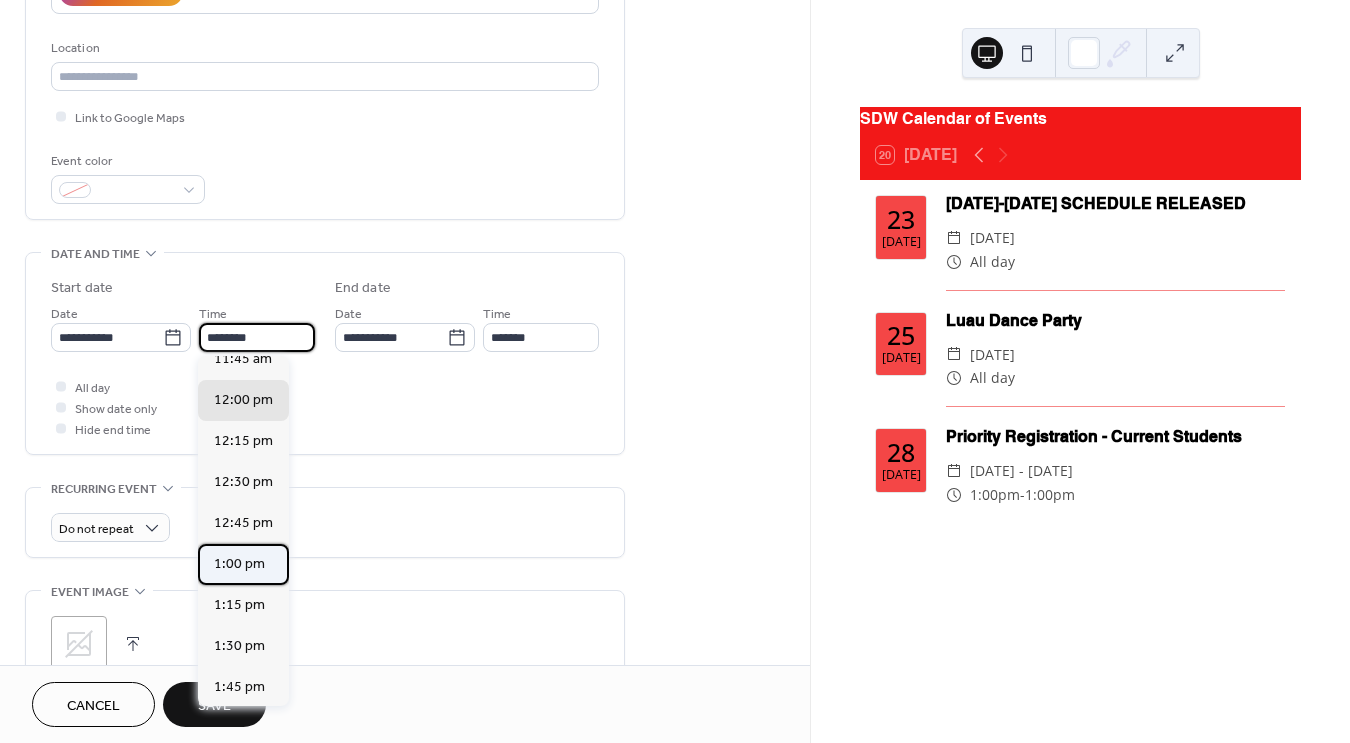 click on "1:00 pm" at bounding box center [239, 564] 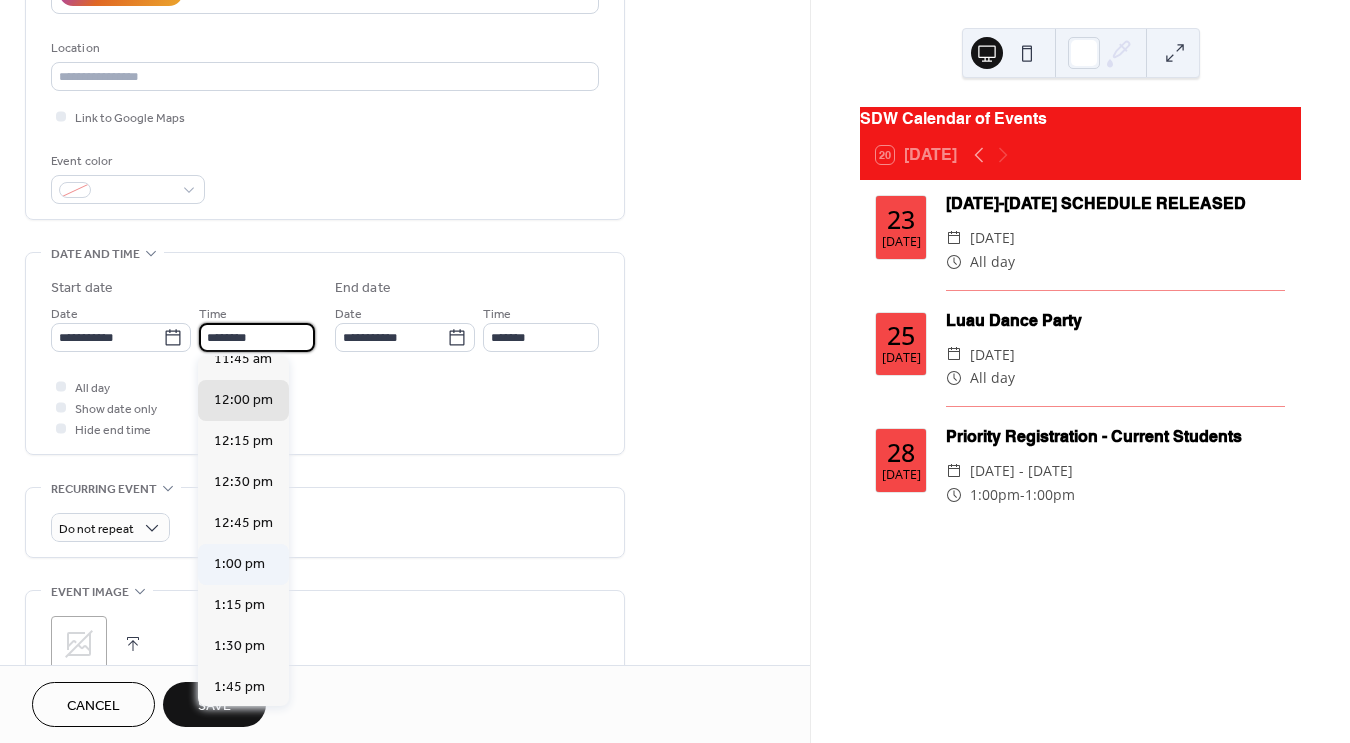 type on "*******" 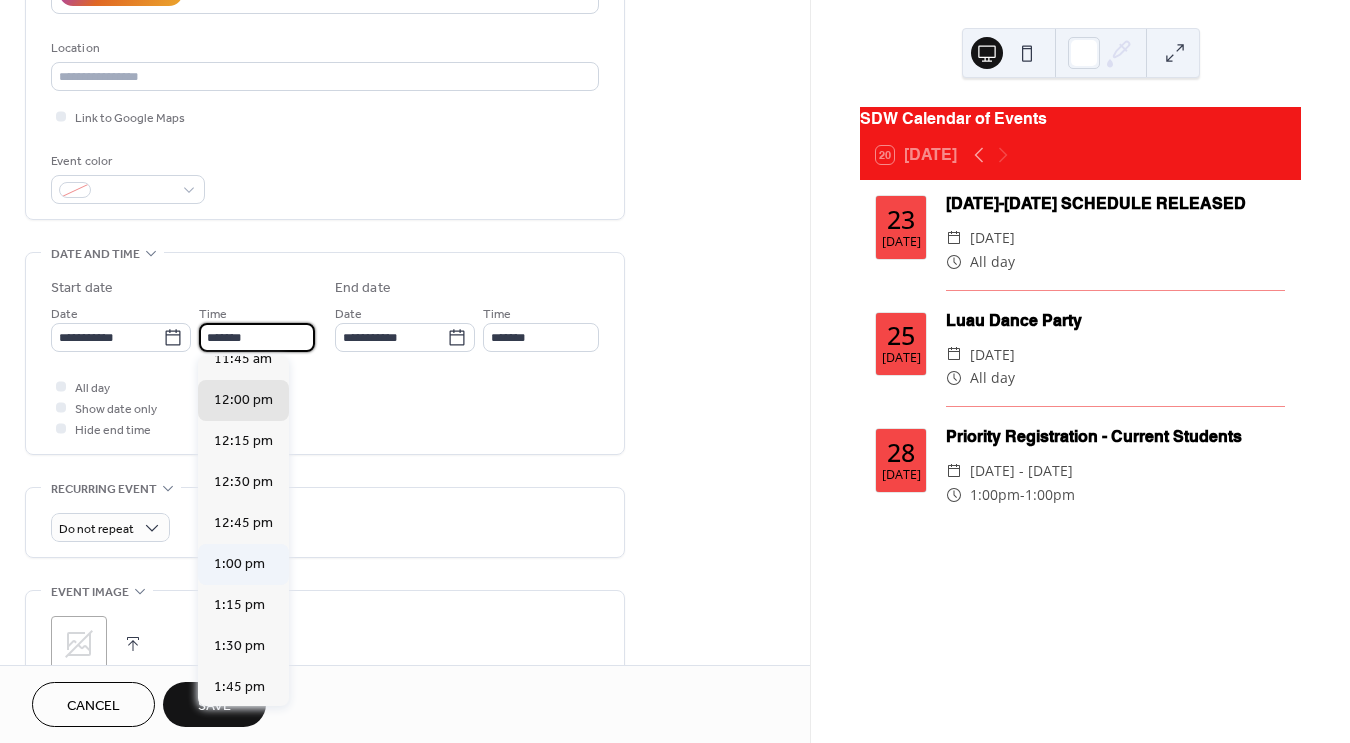 type on "*******" 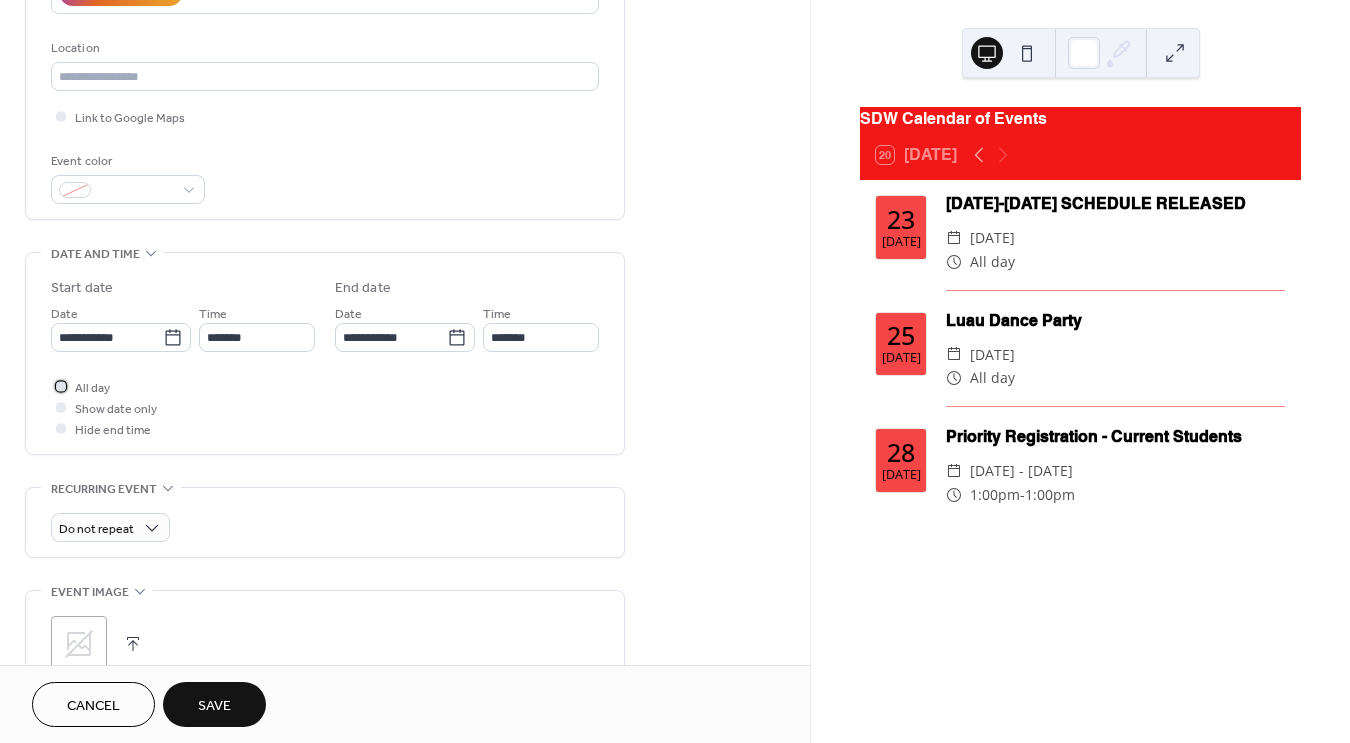 click on "All day" at bounding box center [92, 388] 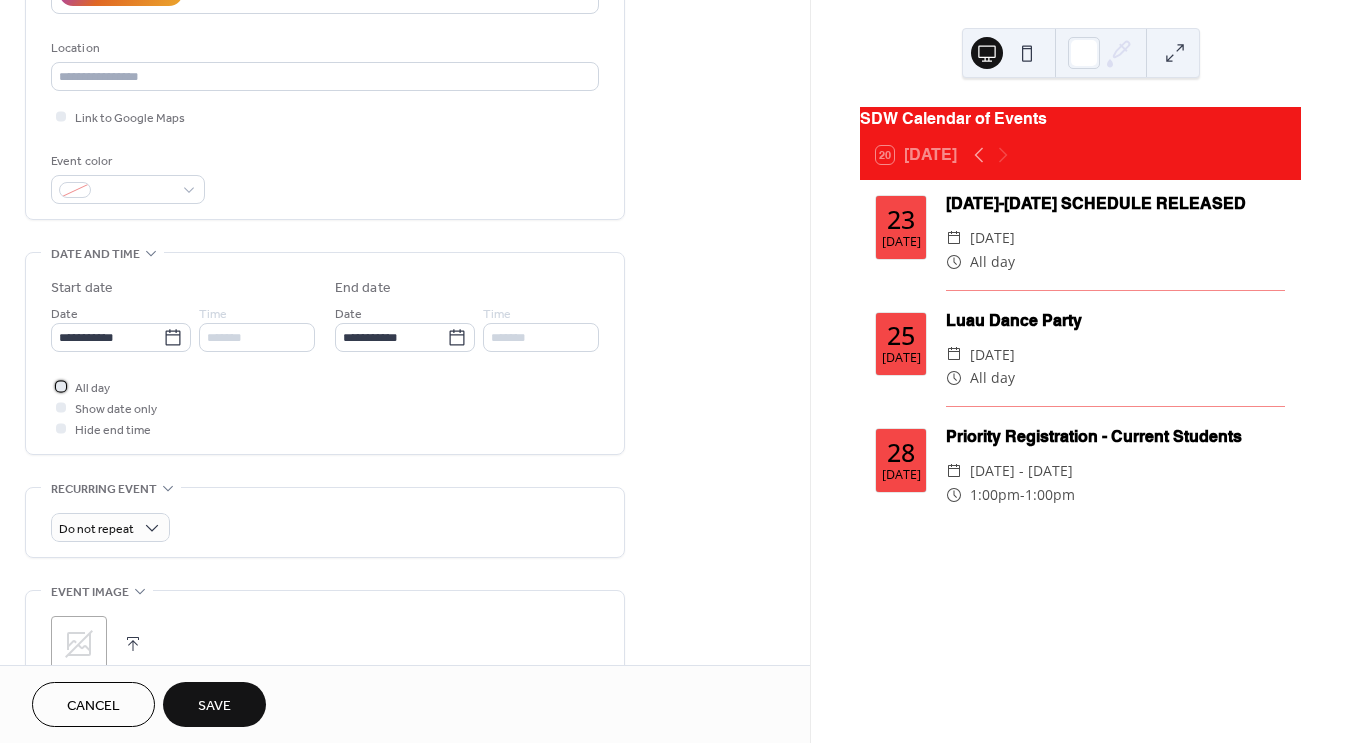 scroll, scrollTop: 0, scrollLeft: 0, axis: both 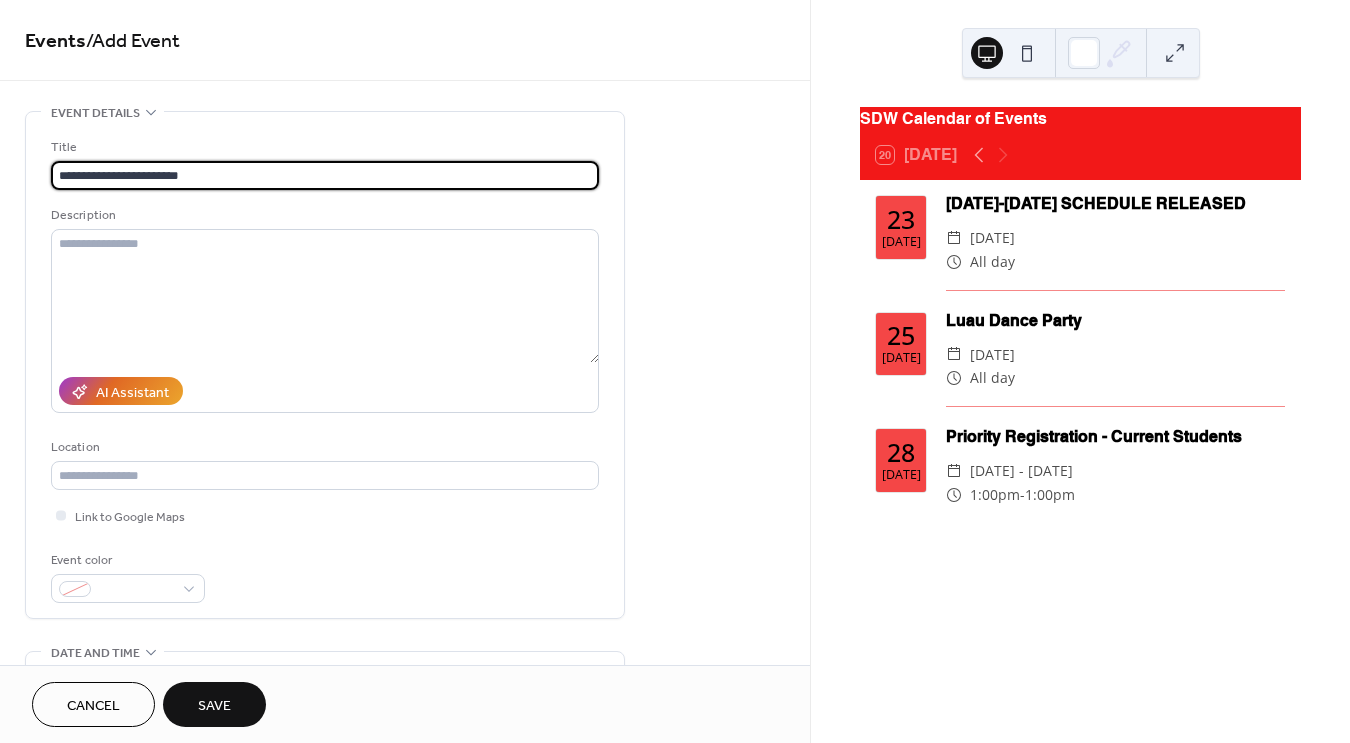 click on "**********" at bounding box center (325, 175) 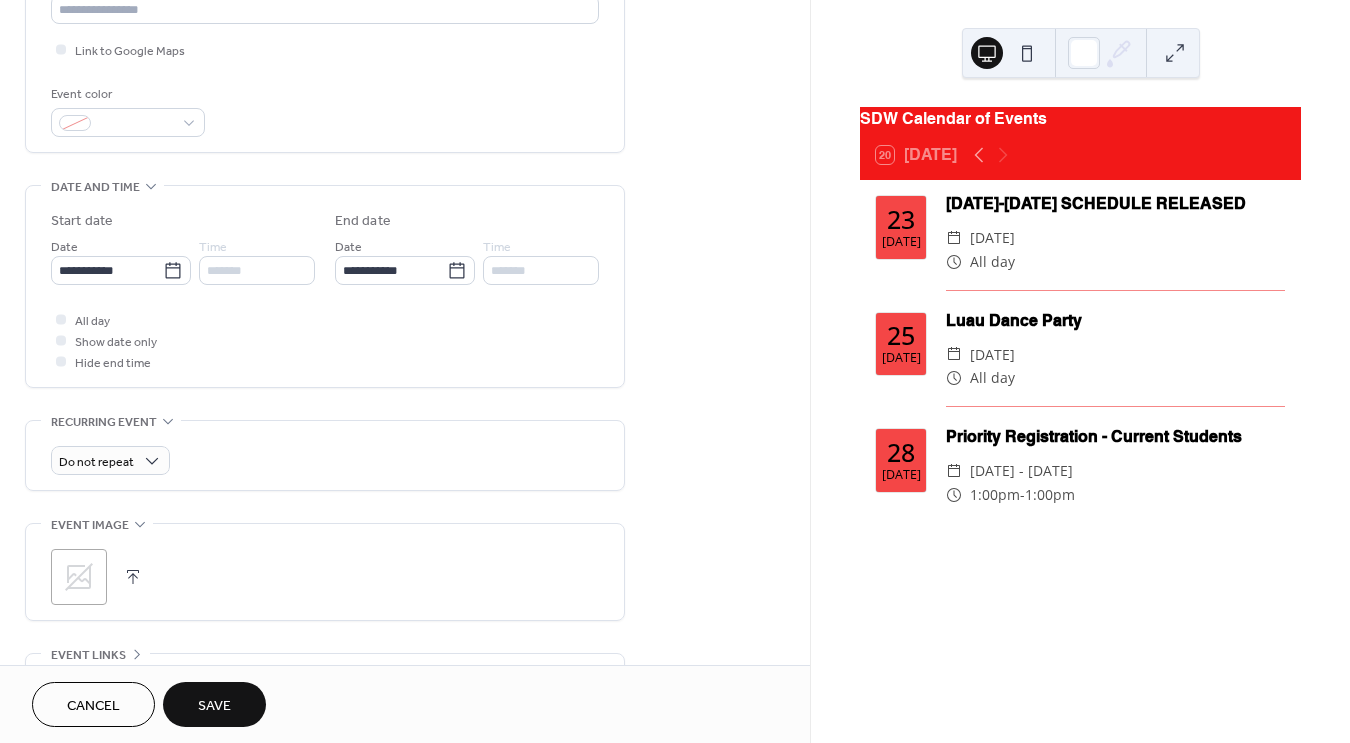 scroll, scrollTop: 520, scrollLeft: 0, axis: vertical 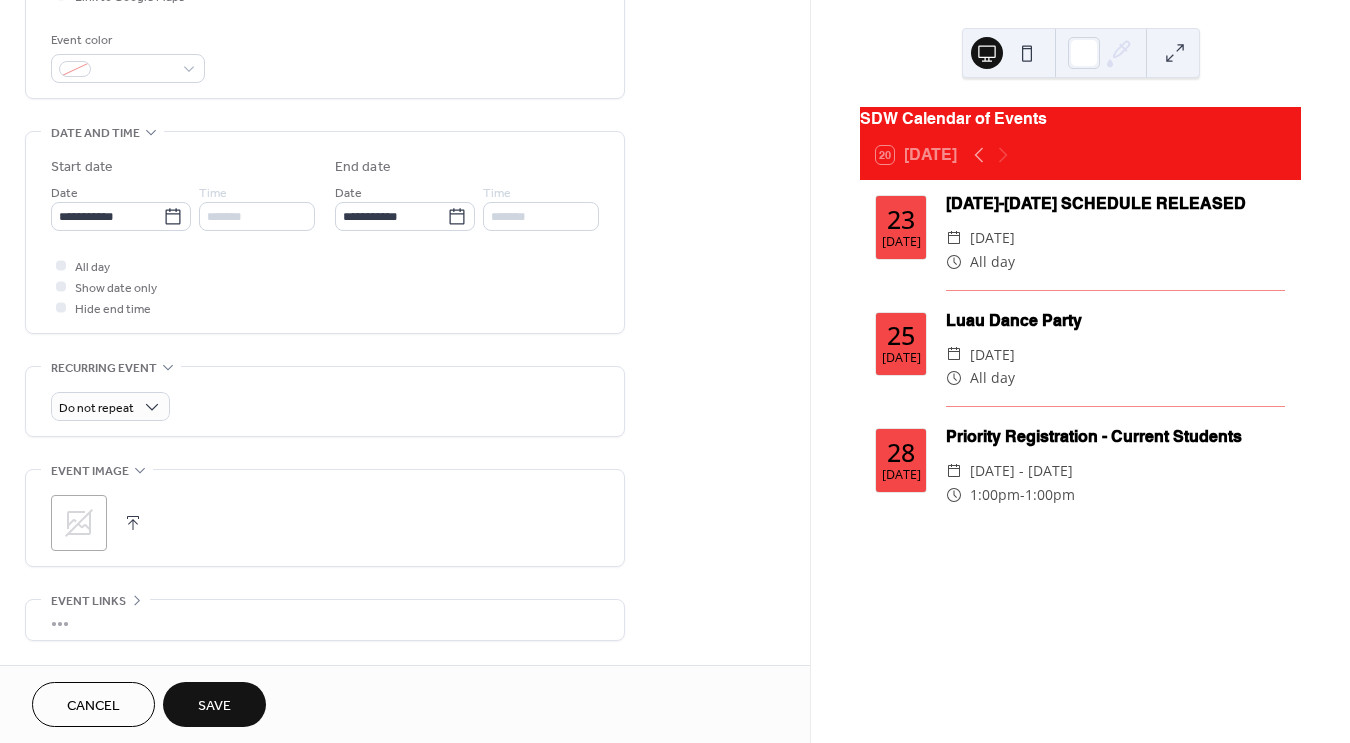 type on "**********" 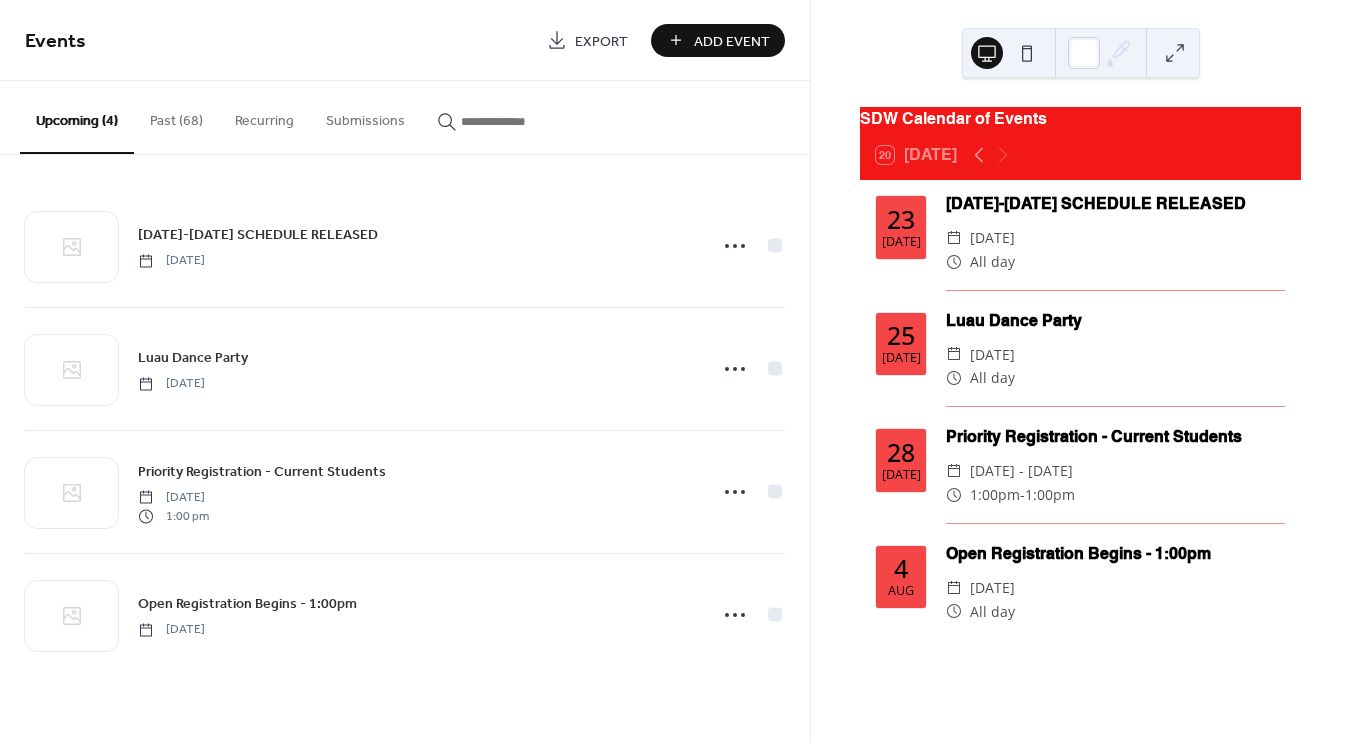 click on "Add Event" at bounding box center (732, 41) 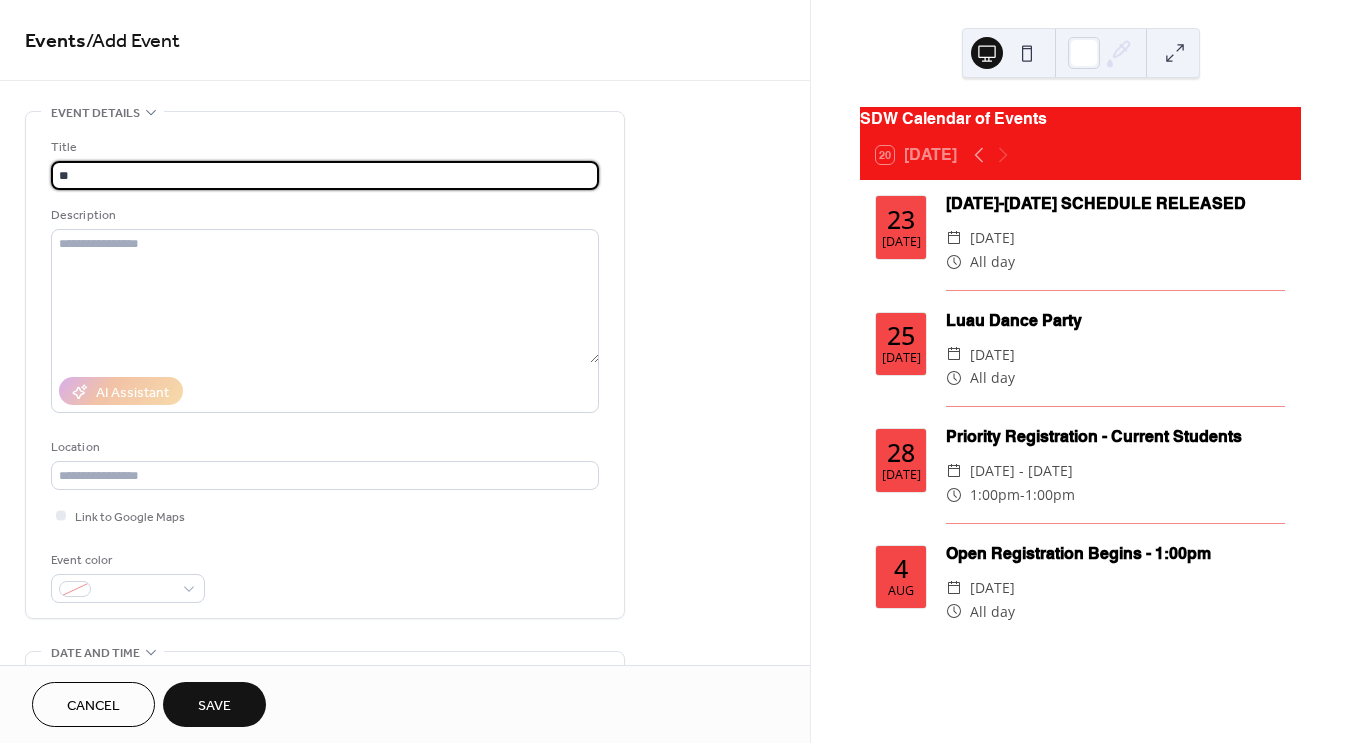 type on "*" 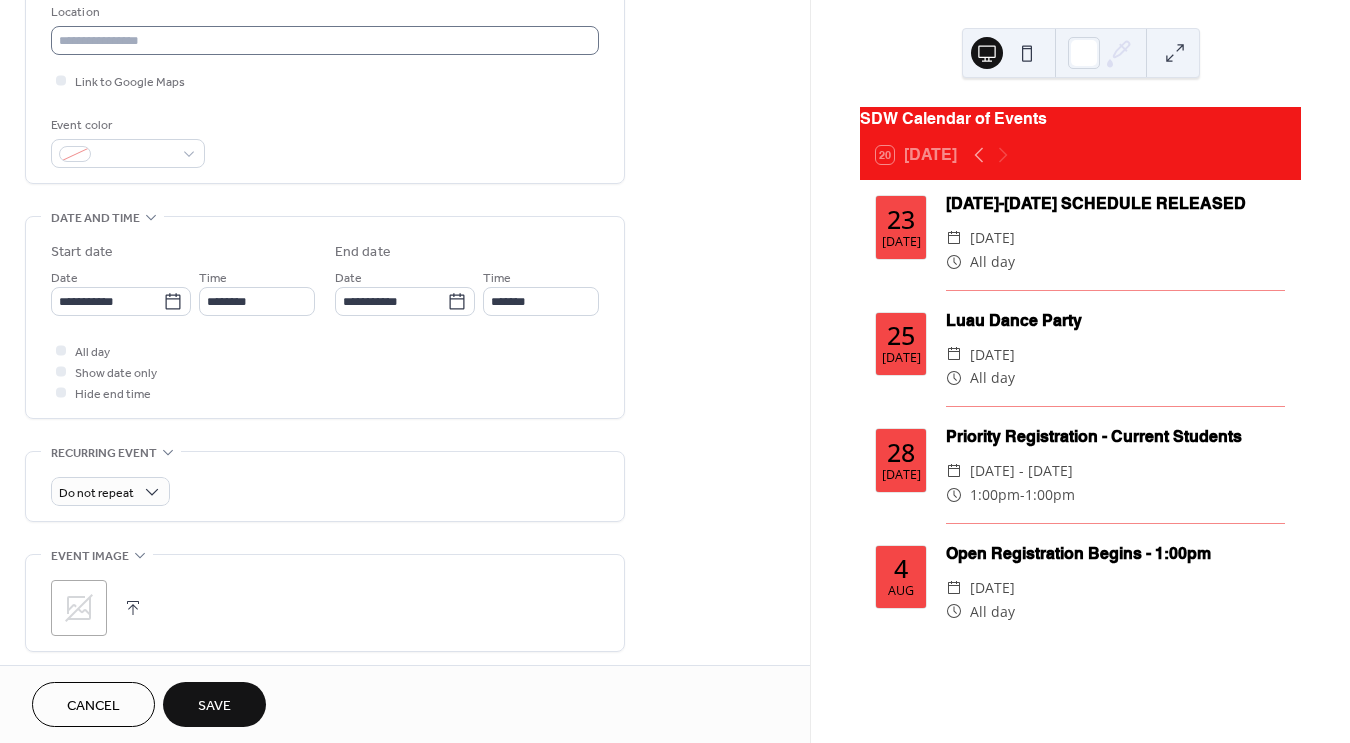 scroll, scrollTop: 437, scrollLeft: 0, axis: vertical 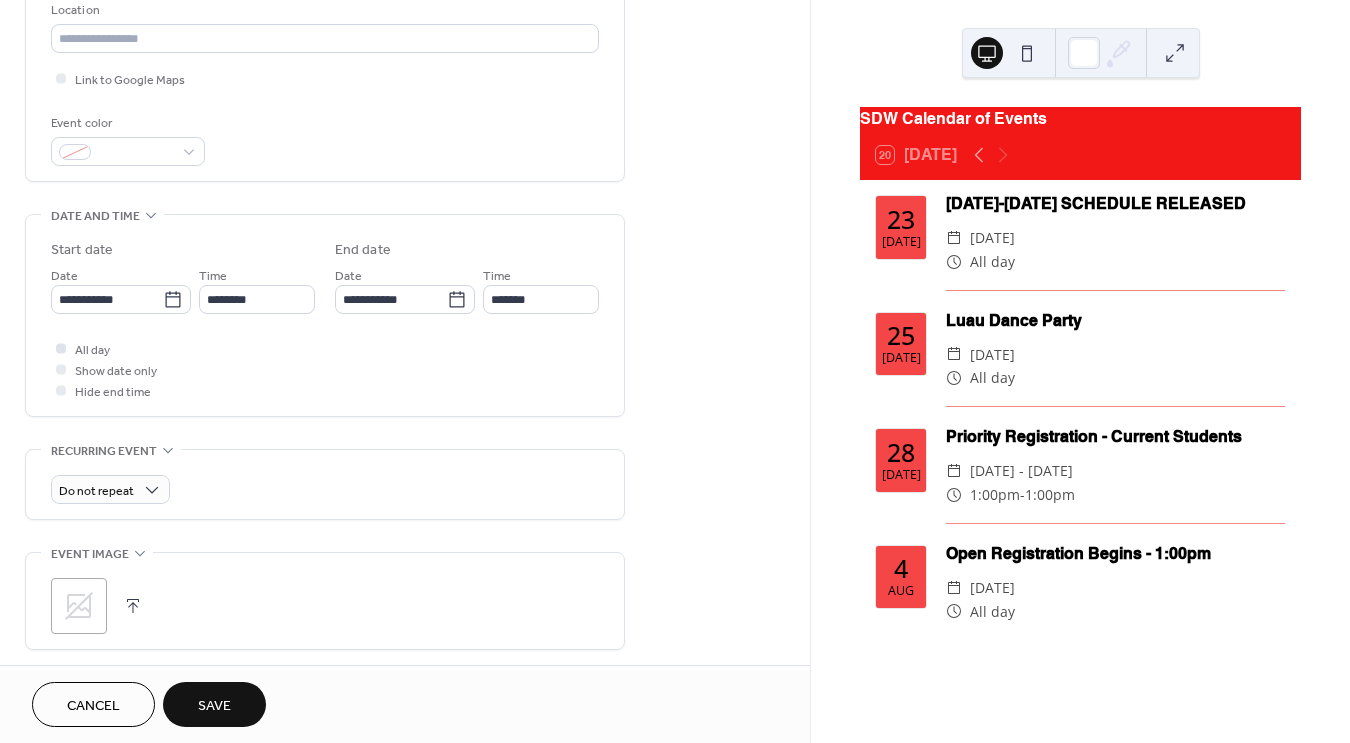 type on "**********" 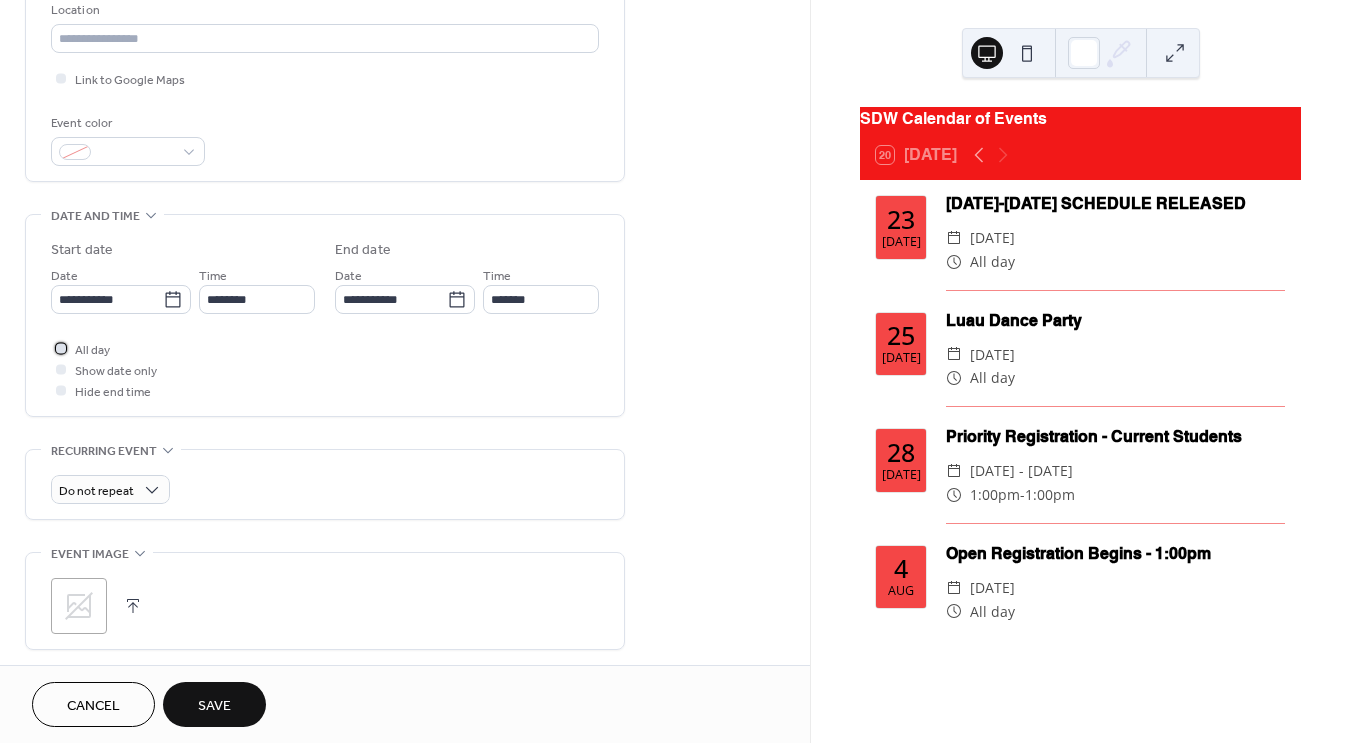 click at bounding box center (61, 348) 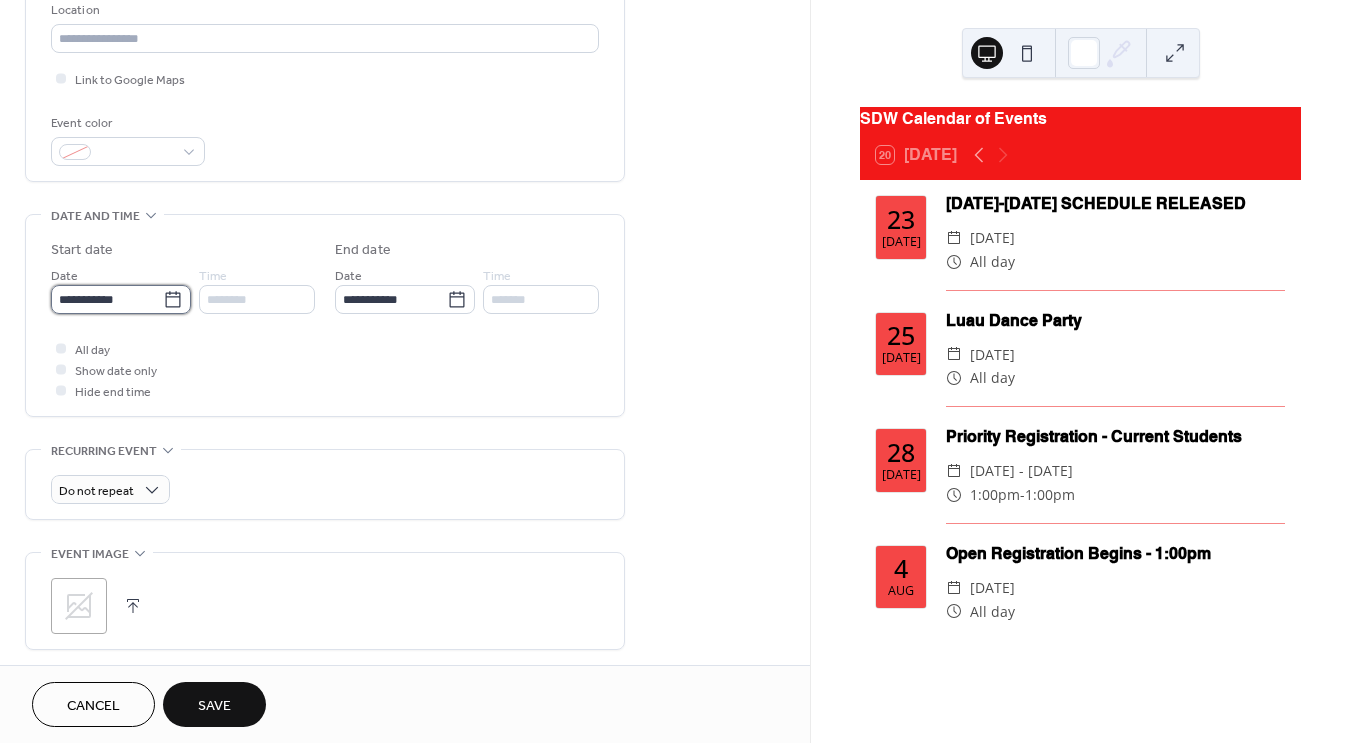 click on "**********" at bounding box center [107, 299] 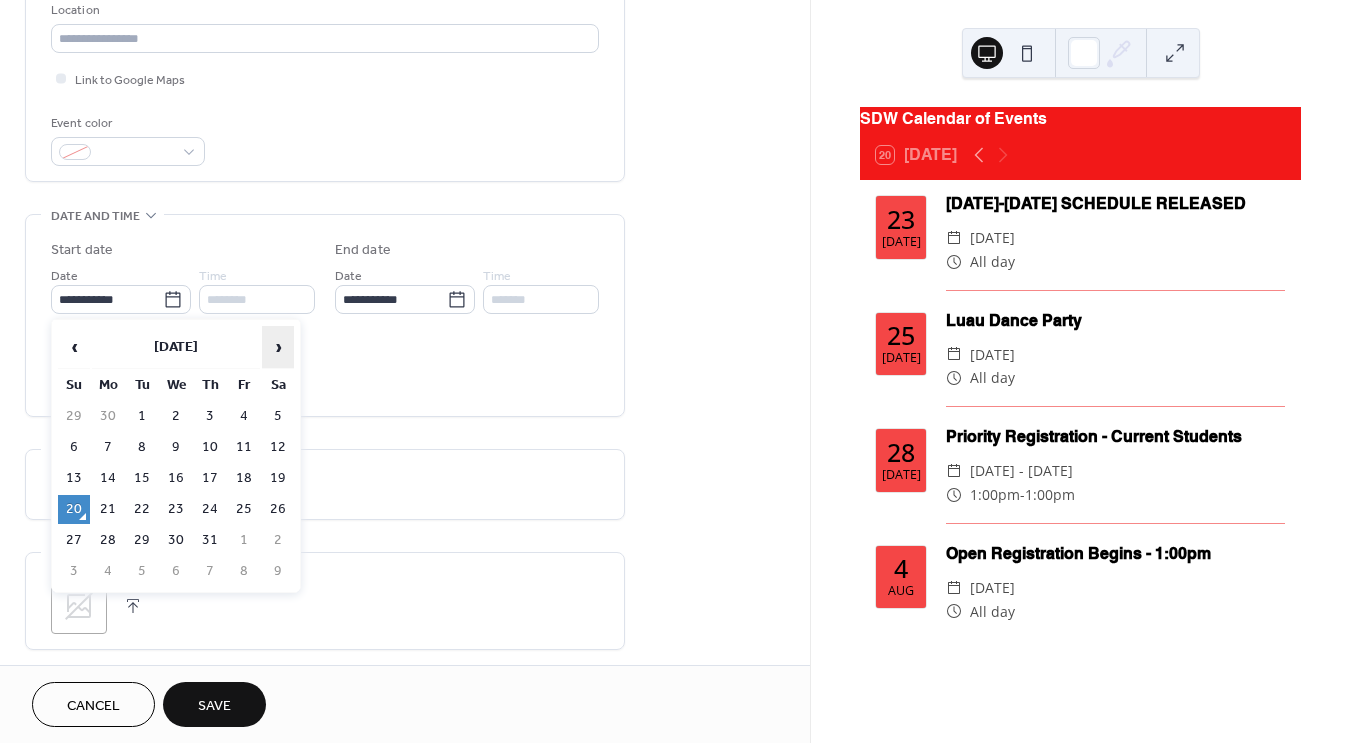 click on "›" at bounding box center (278, 347) 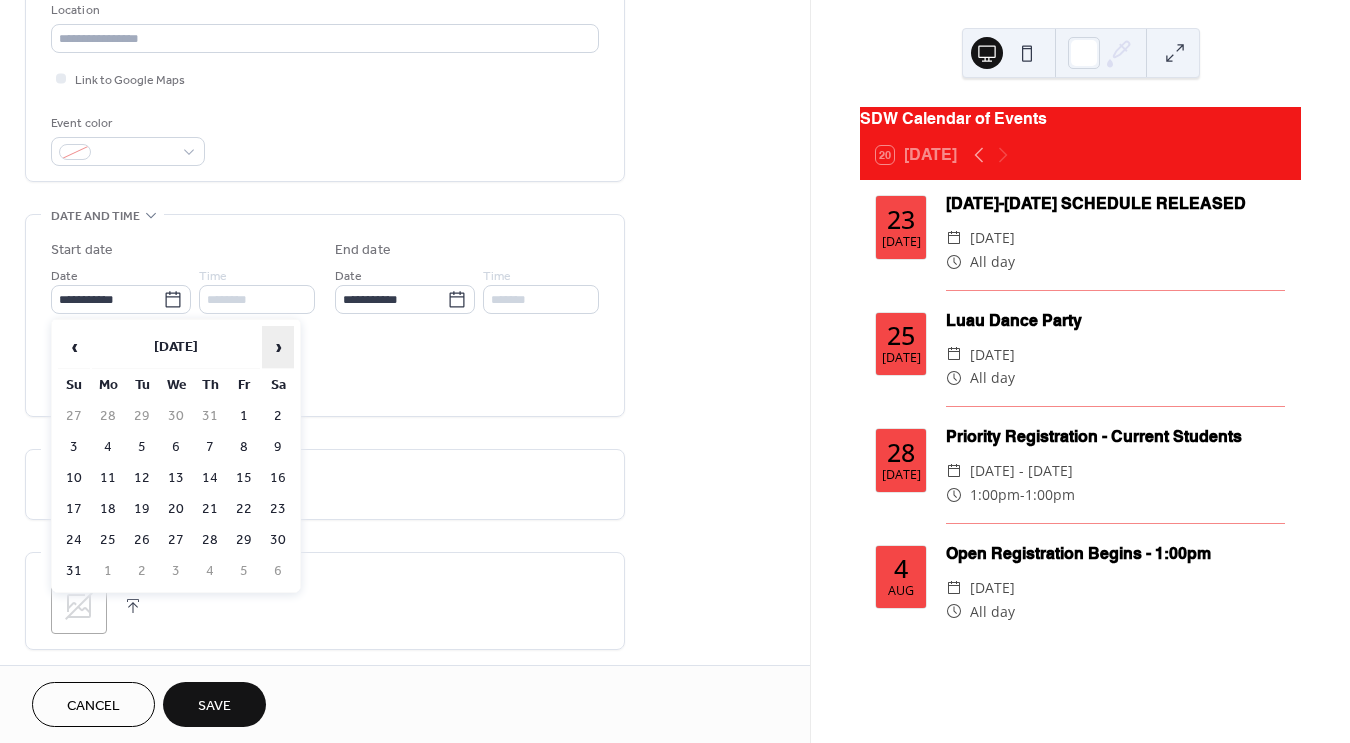 click on "›" at bounding box center (278, 347) 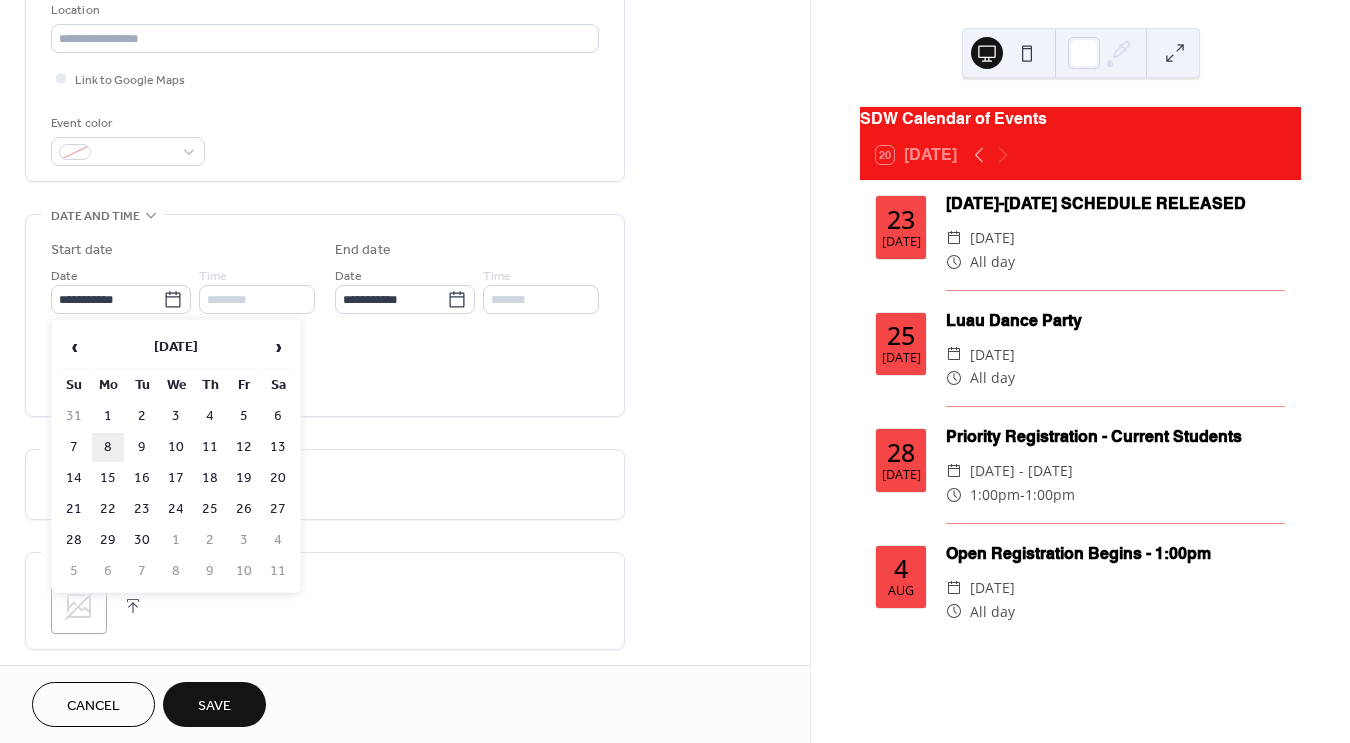click on "8" at bounding box center (108, 447) 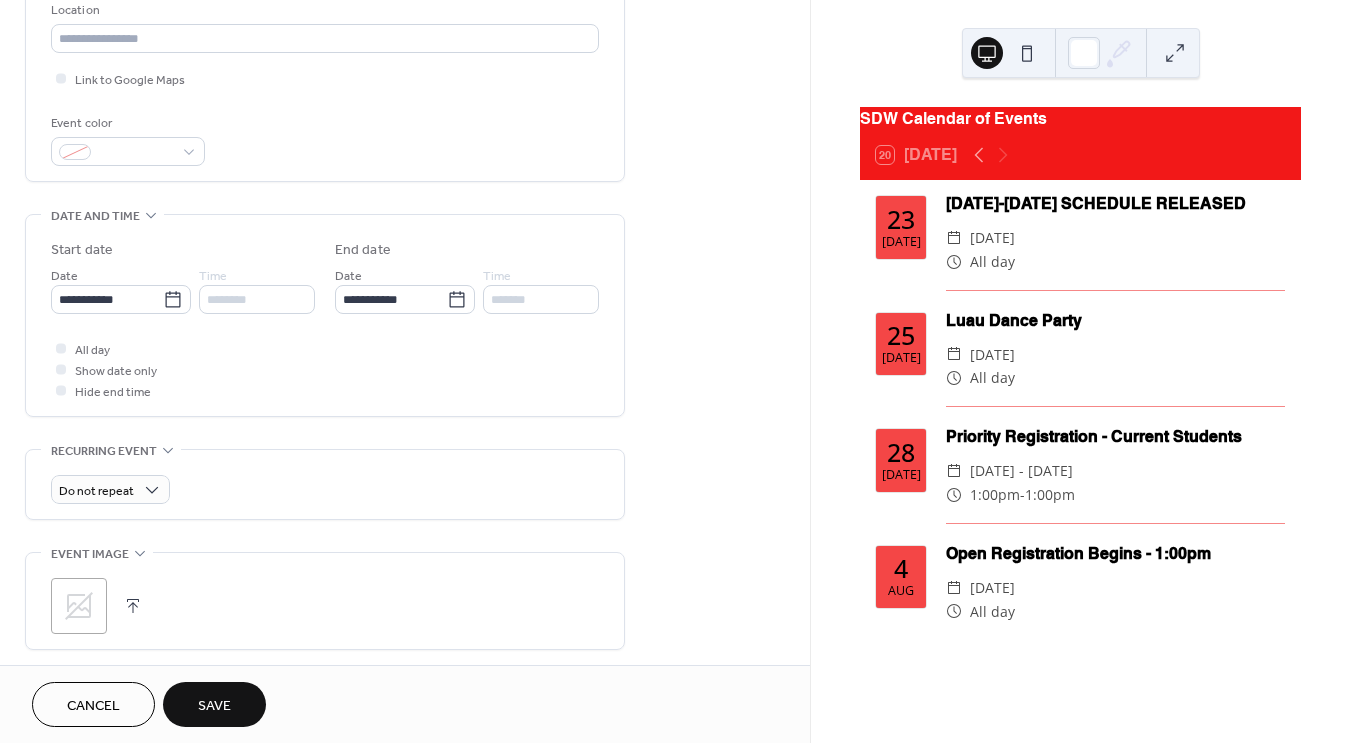 click on "Save" at bounding box center [214, 706] 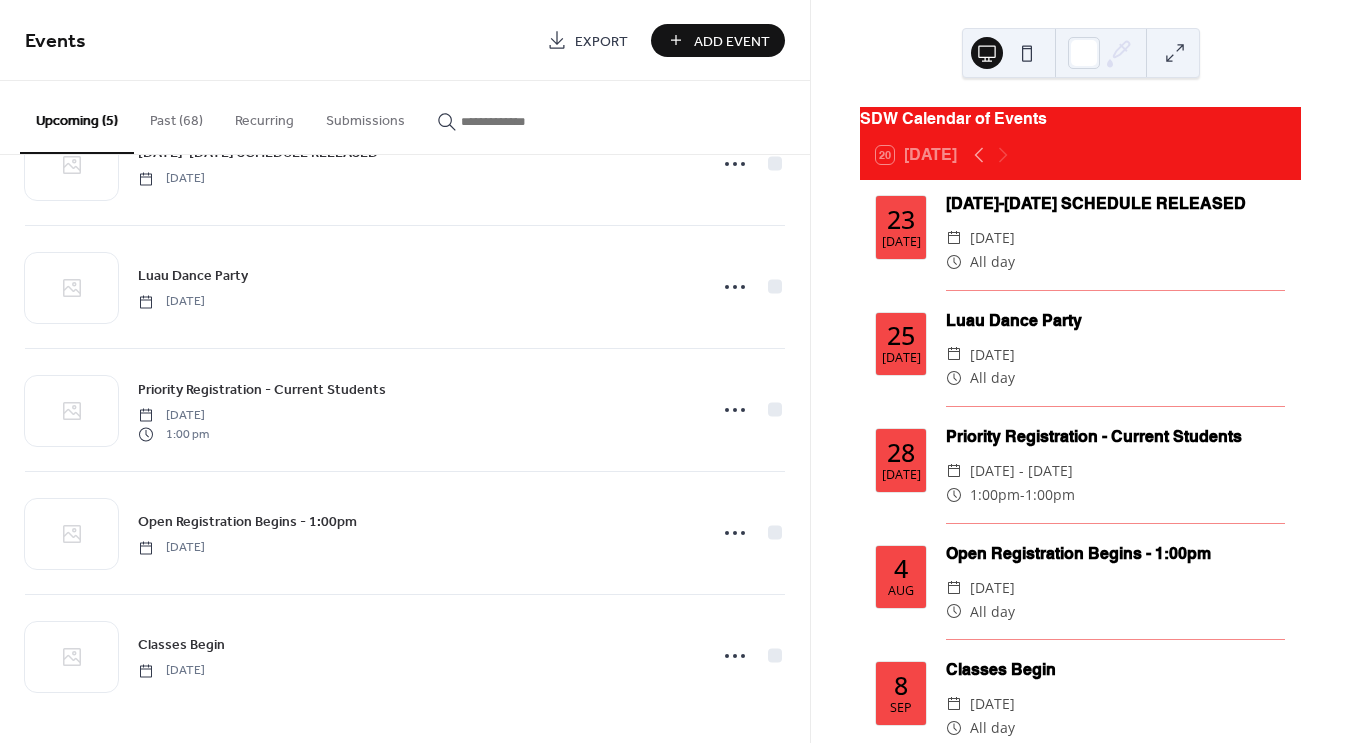scroll, scrollTop: 70, scrollLeft: 0, axis: vertical 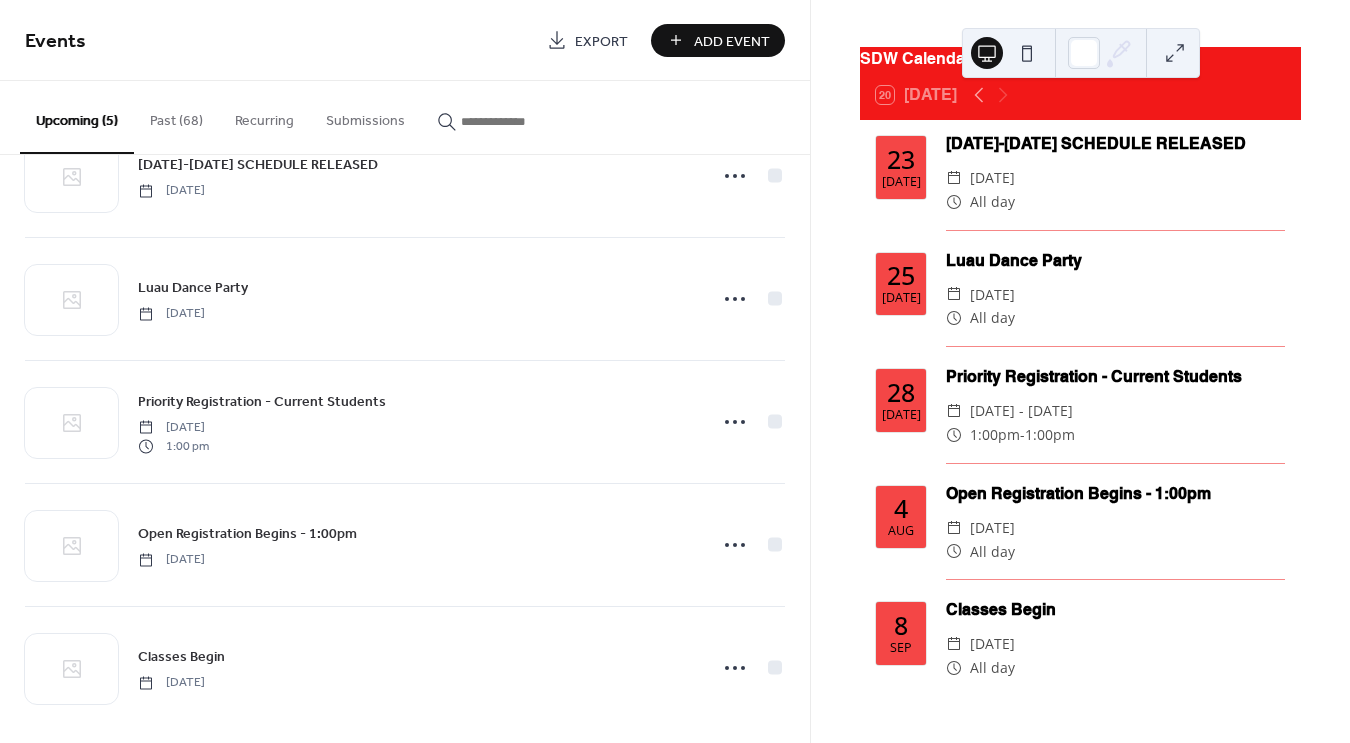click on "Add Event" at bounding box center [732, 41] 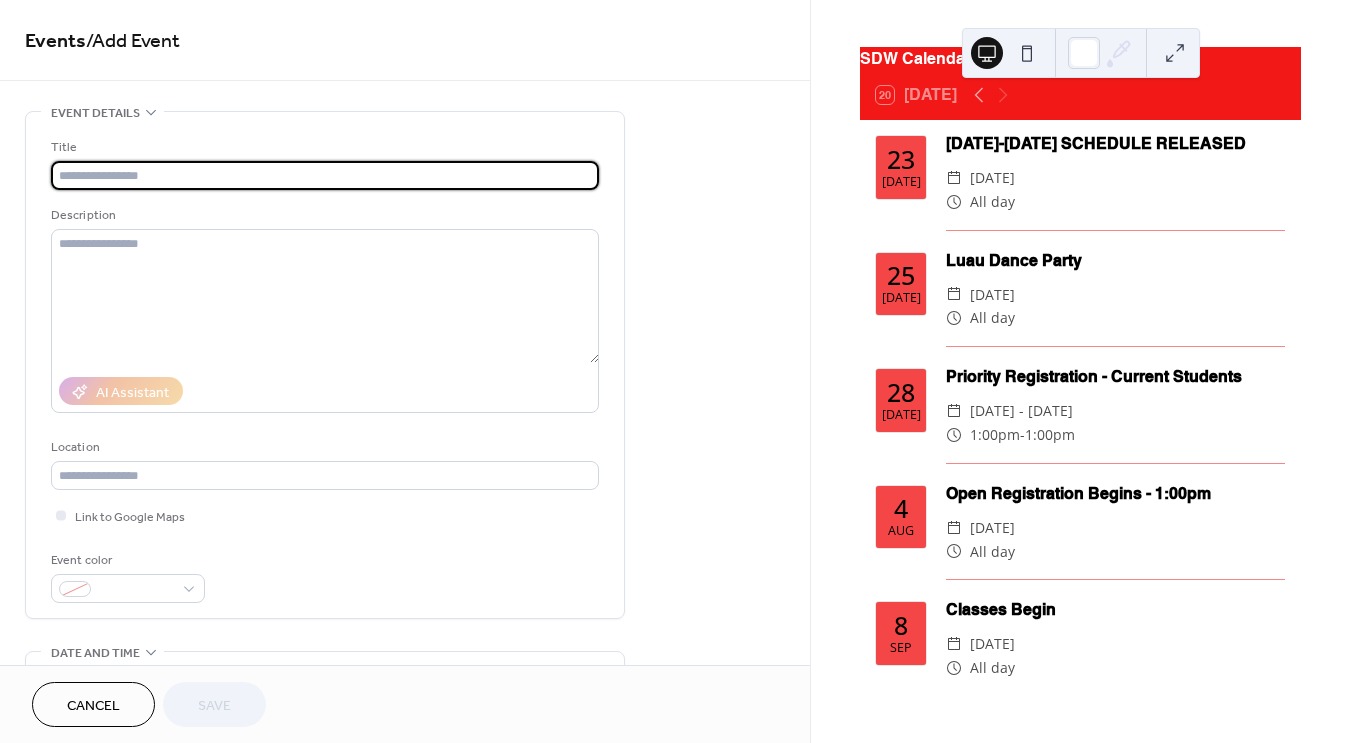 click at bounding box center (325, 175) 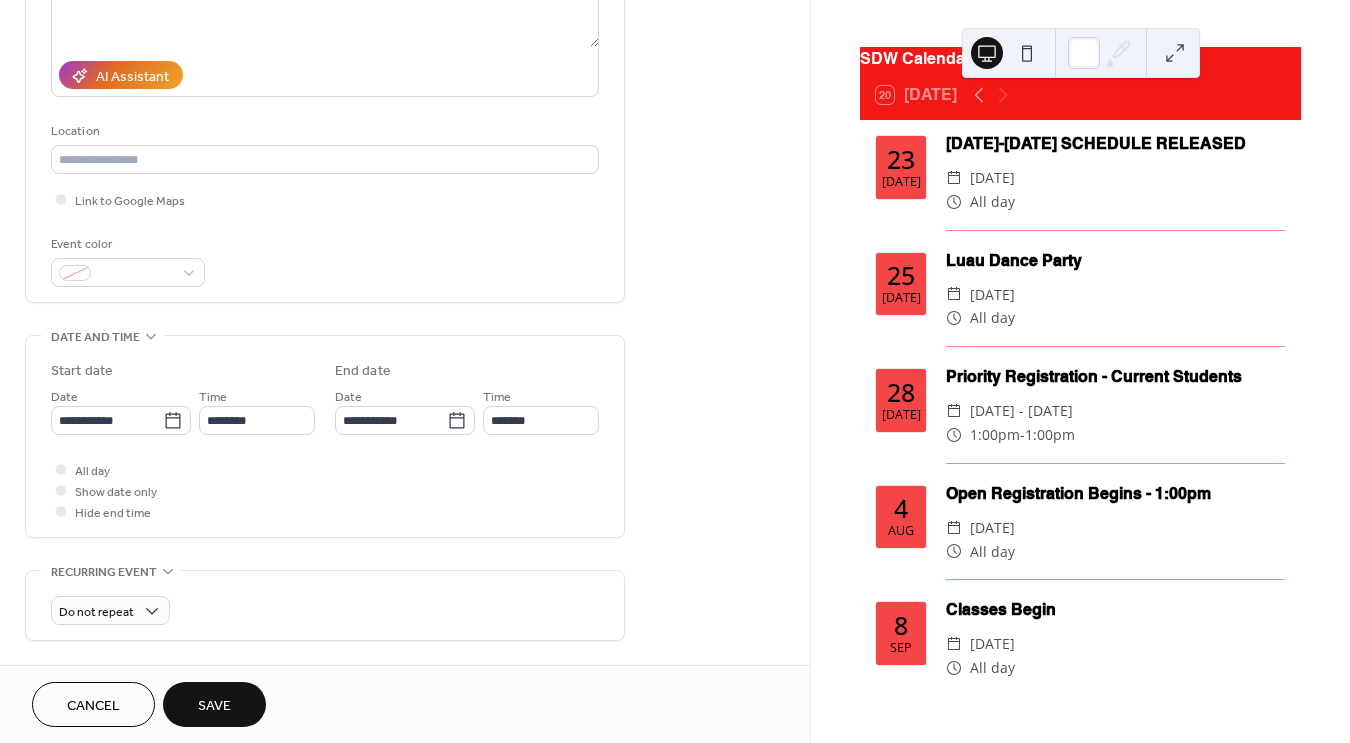 scroll, scrollTop: 317, scrollLeft: 0, axis: vertical 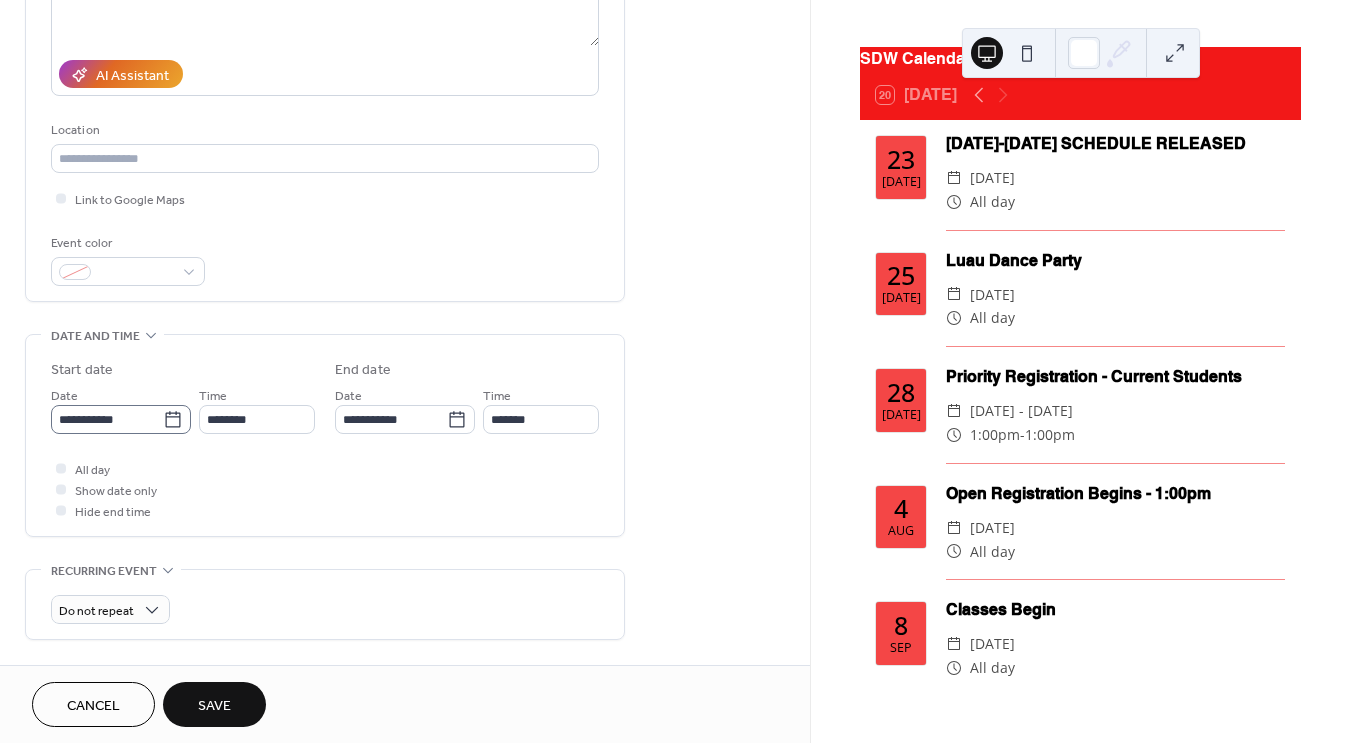 type on "**********" 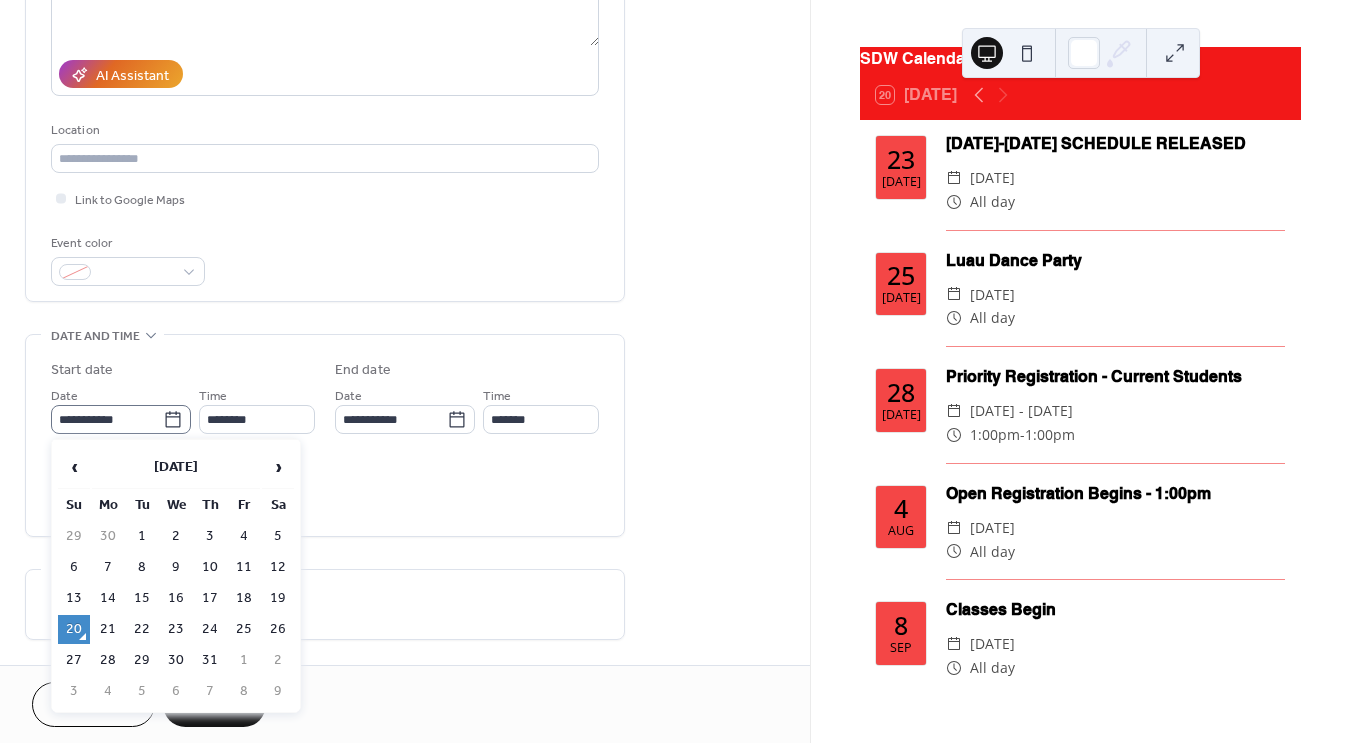 click 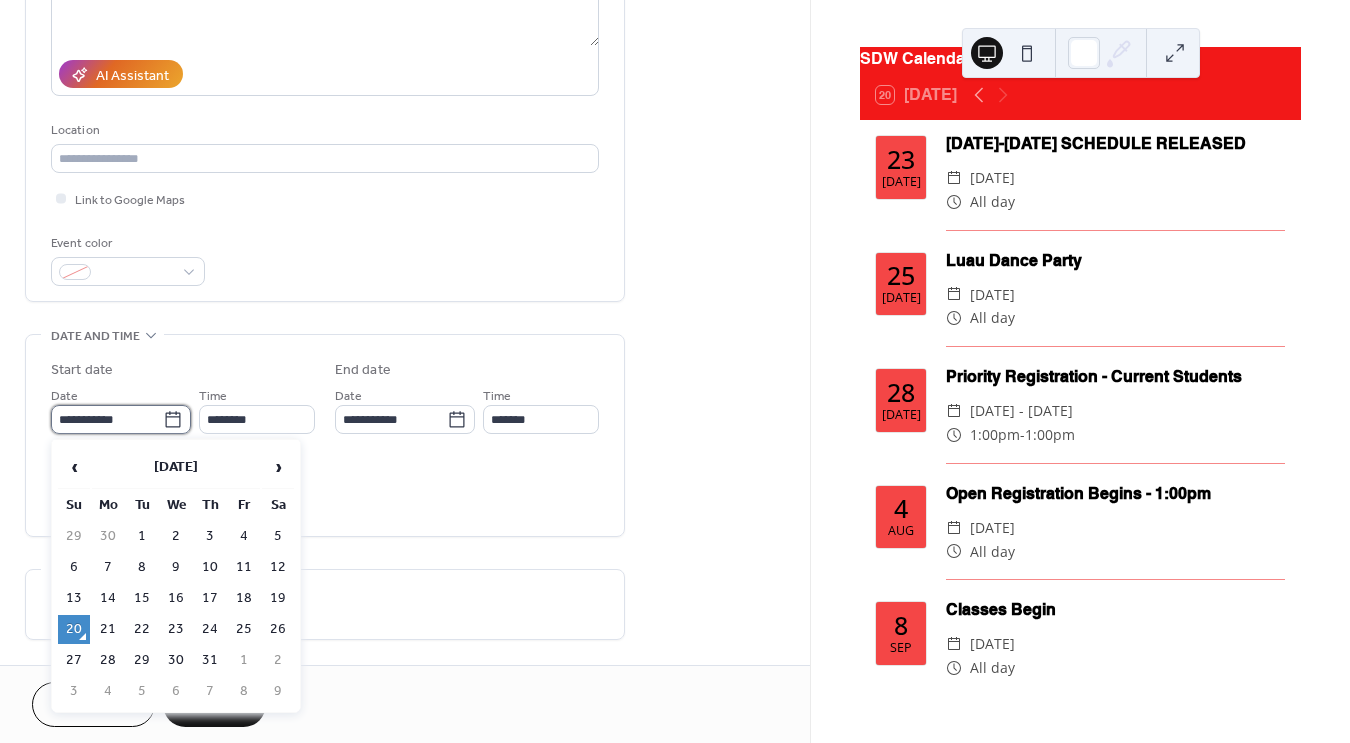 click on "**********" at bounding box center (107, 419) 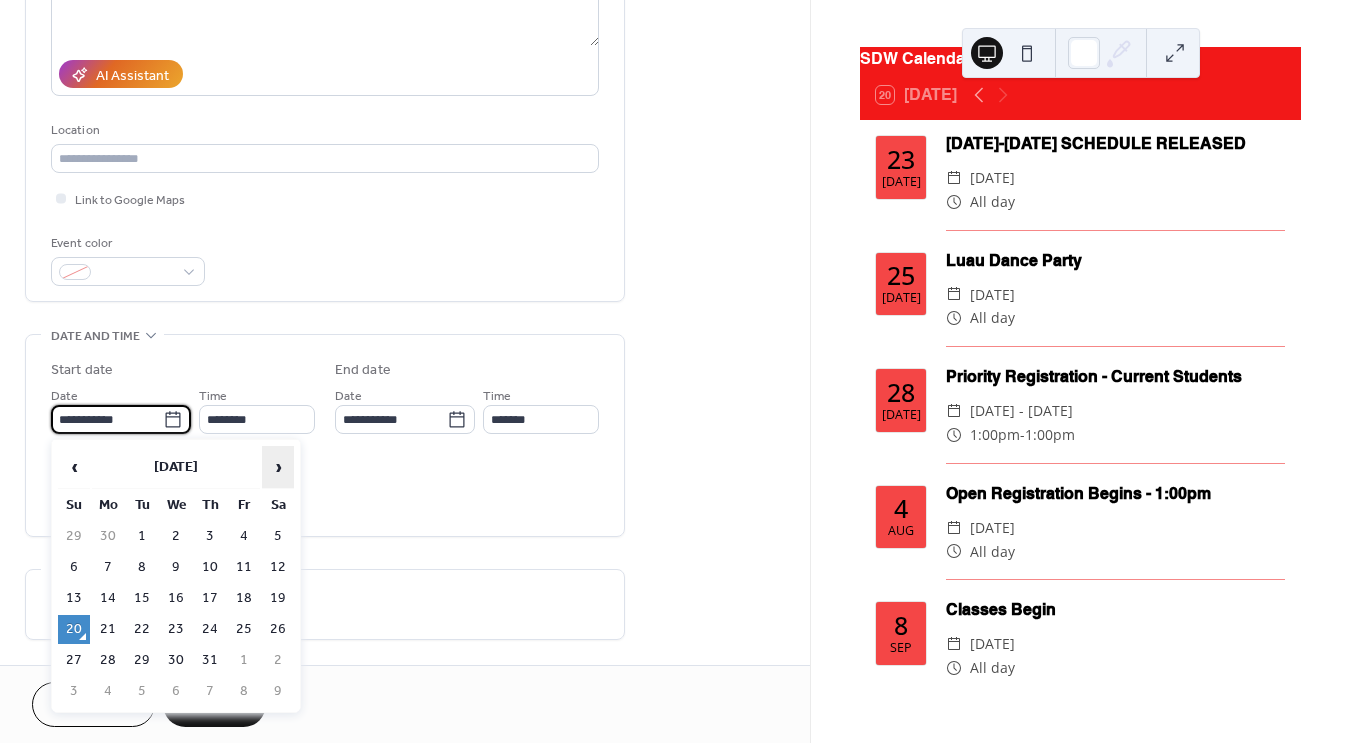 click on "›" at bounding box center [278, 467] 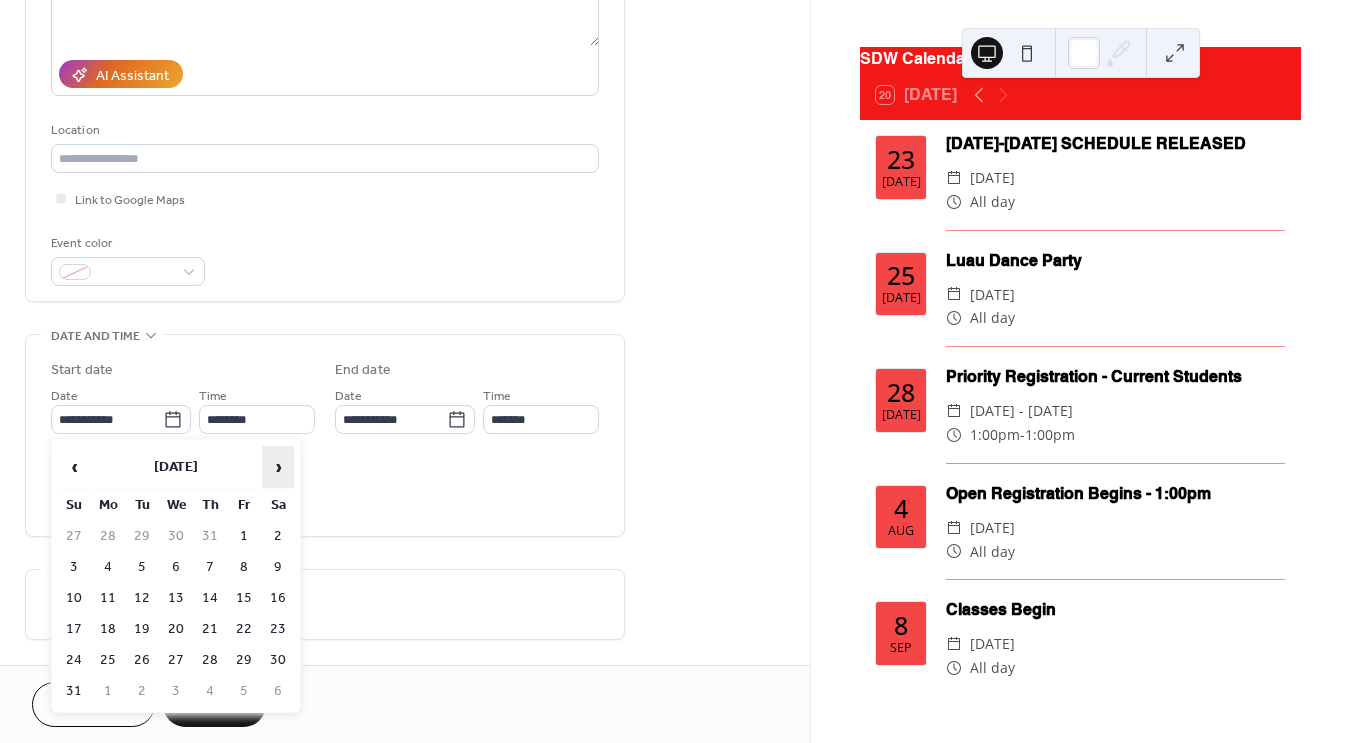 click on "›" at bounding box center [278, 467] 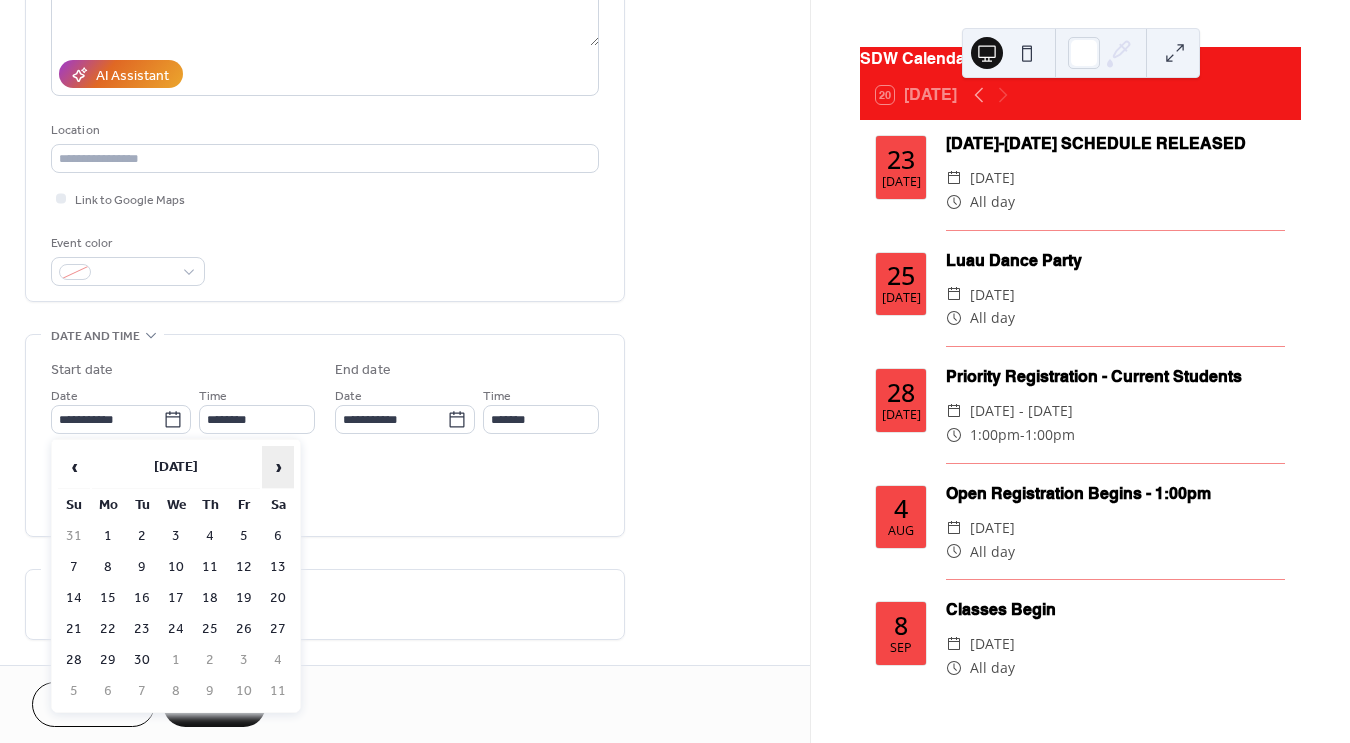 click on "›" at bounding box center [278, 467] 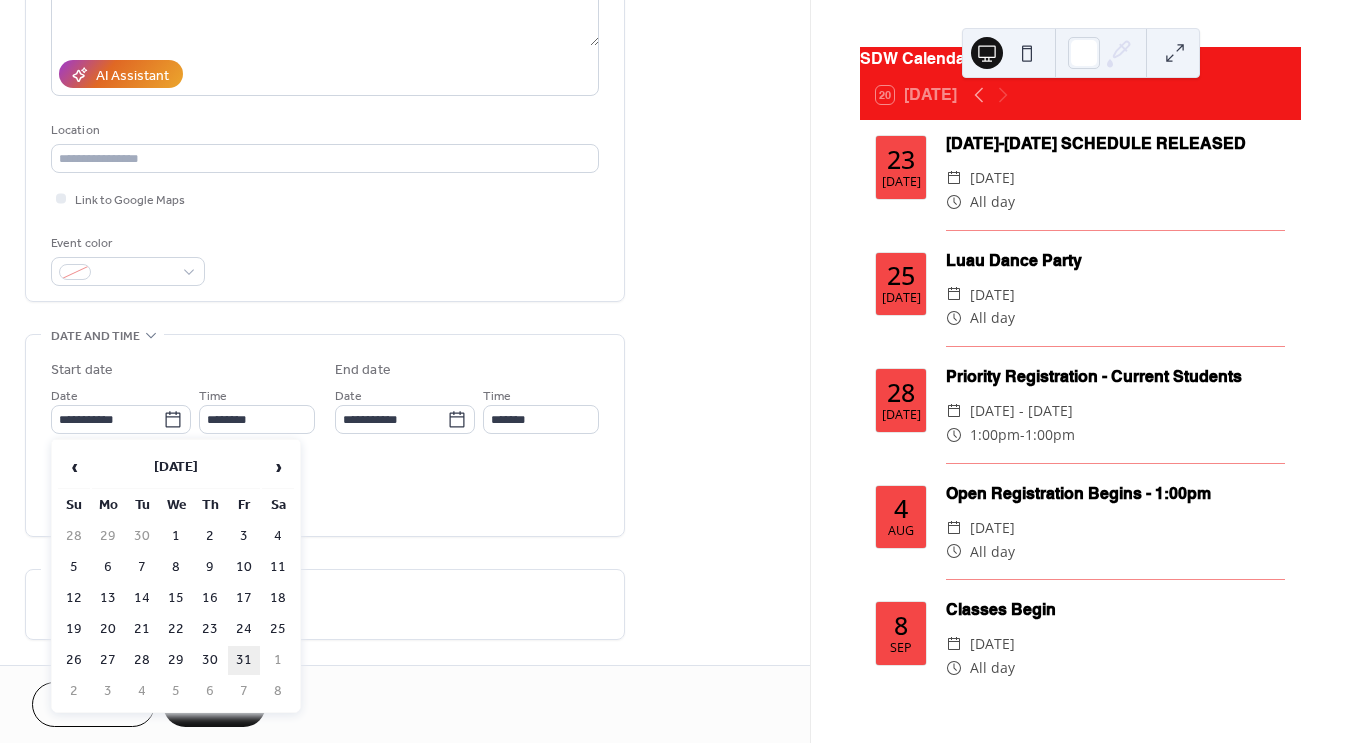 click on "31" at bounding box center [244, 660] 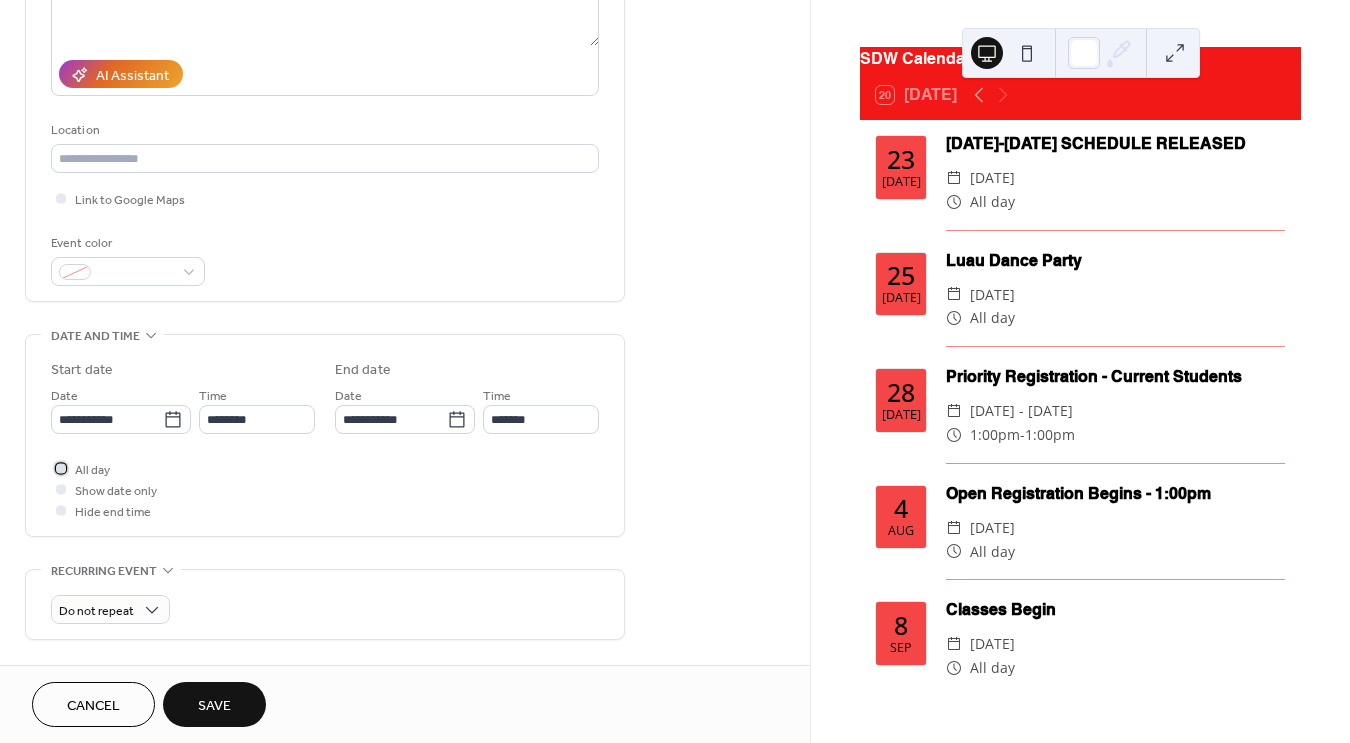click on "All day" at bounding box center [92, 470] 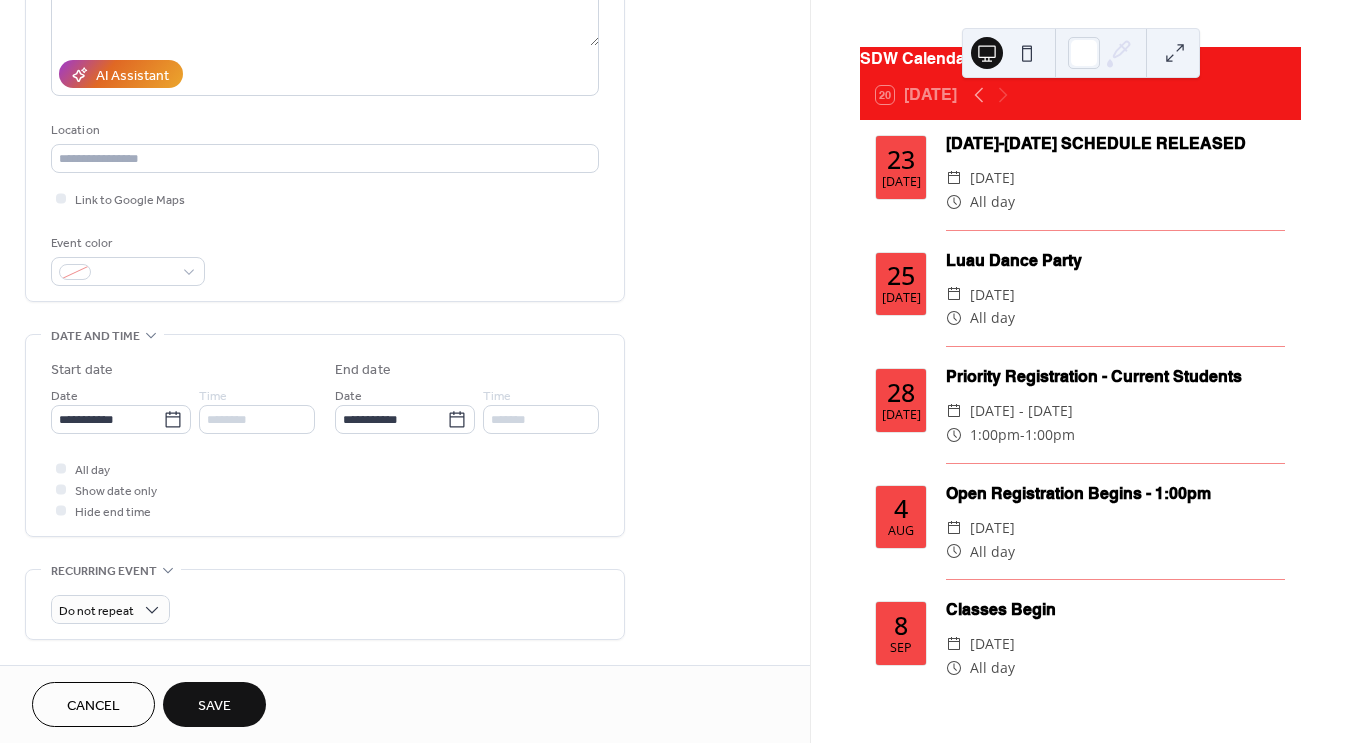 click on "Save" at bounding box center [214, 706] 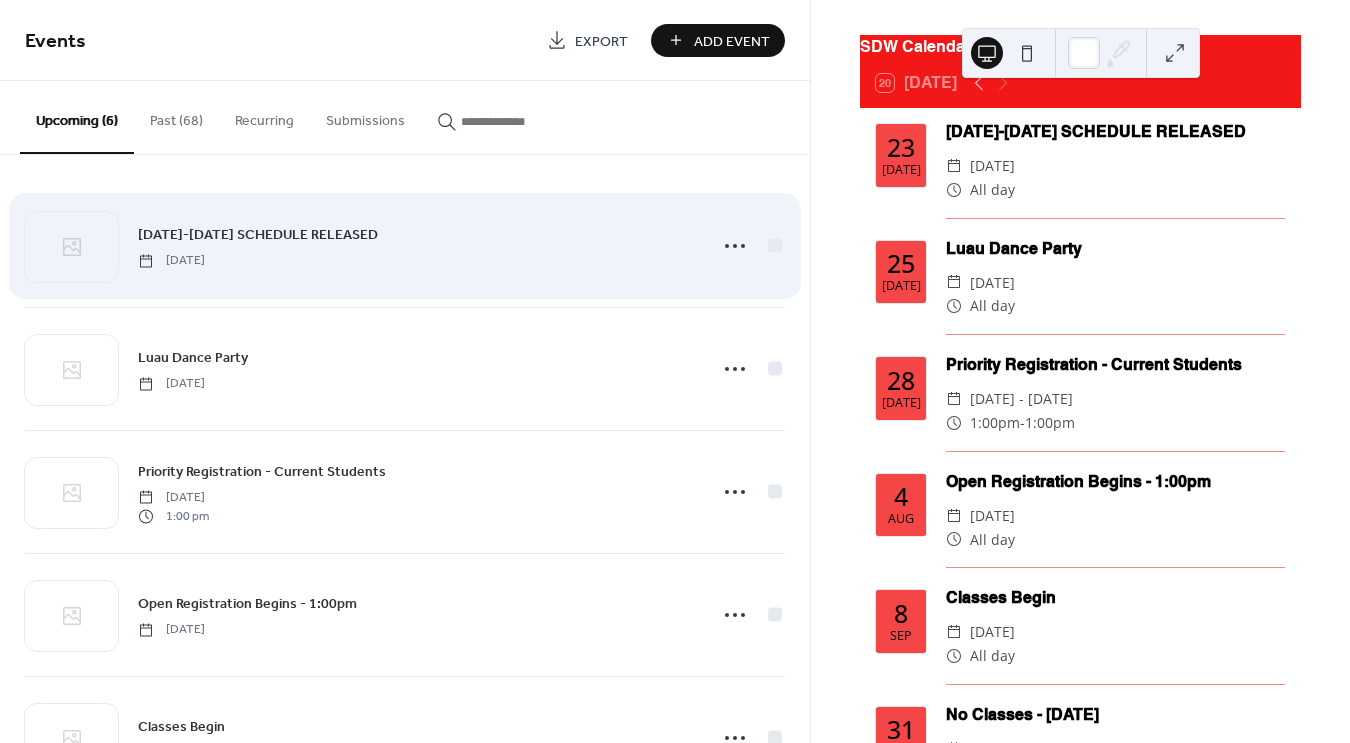 click on "Add Event" at bounding box center (732, 41) 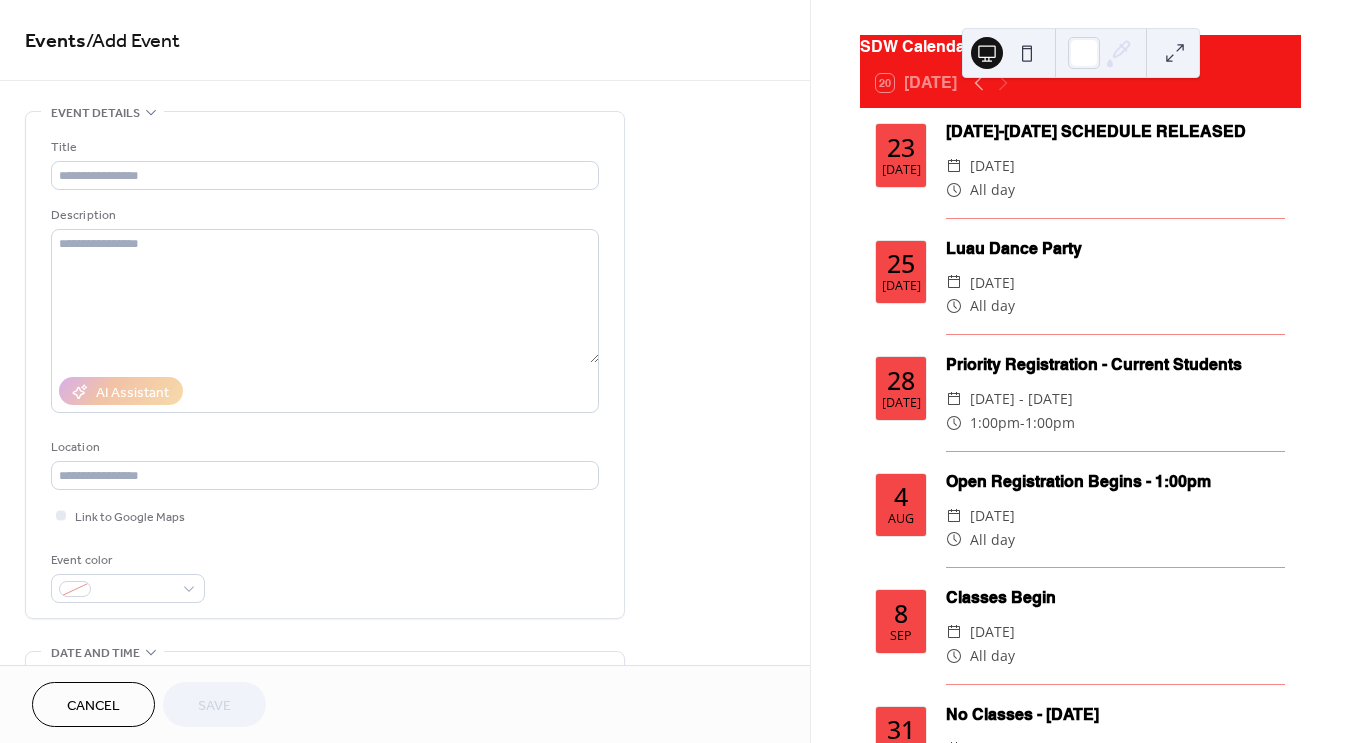 click on "Title" at bounding box center [325, 163] 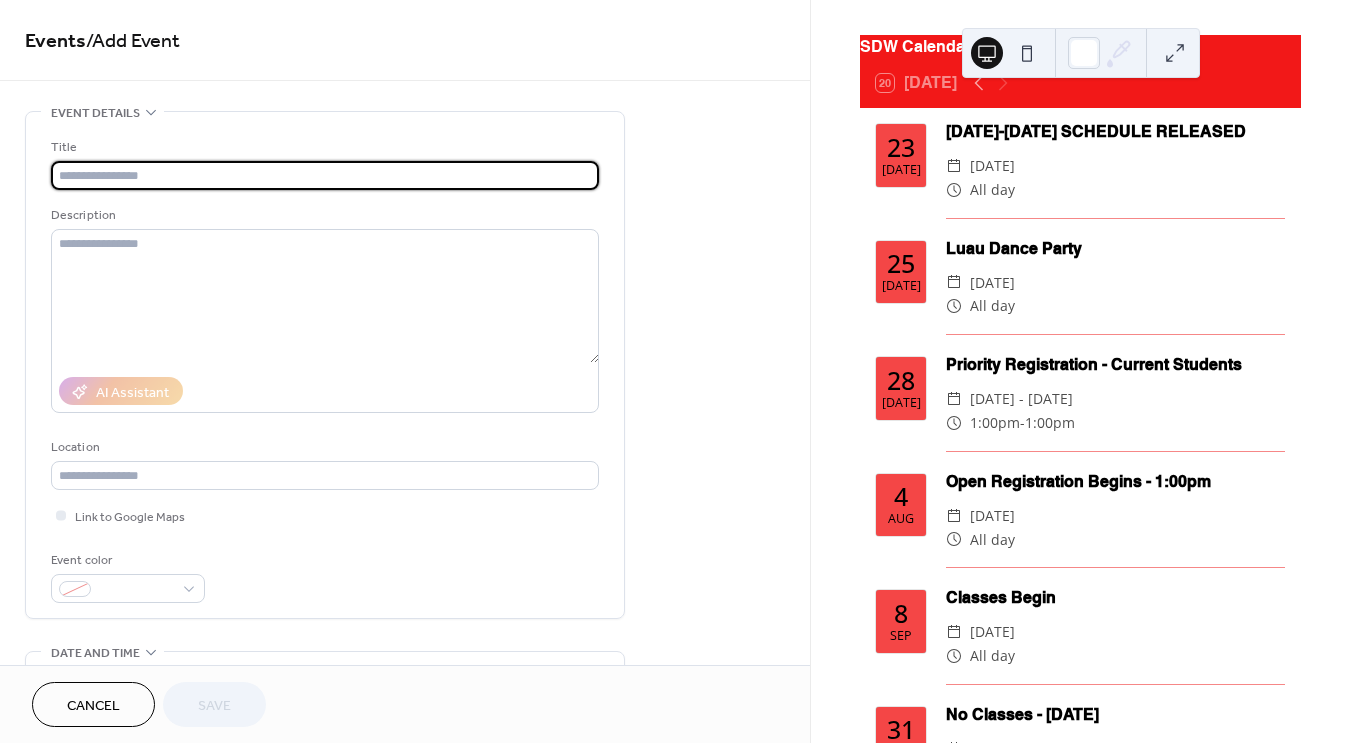 click at bounding box center (325, 175) 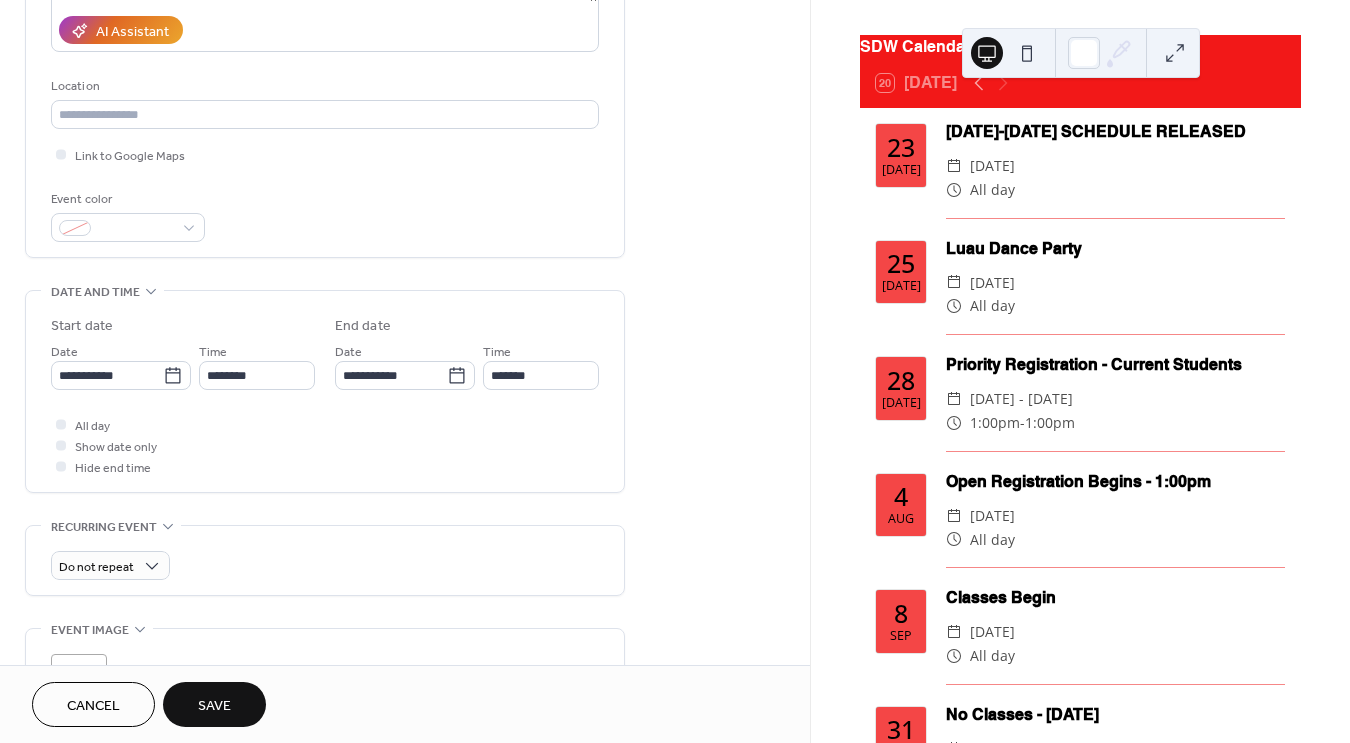 scroll, scrollTop: 419, scrollLeft: 0, axis: vertical 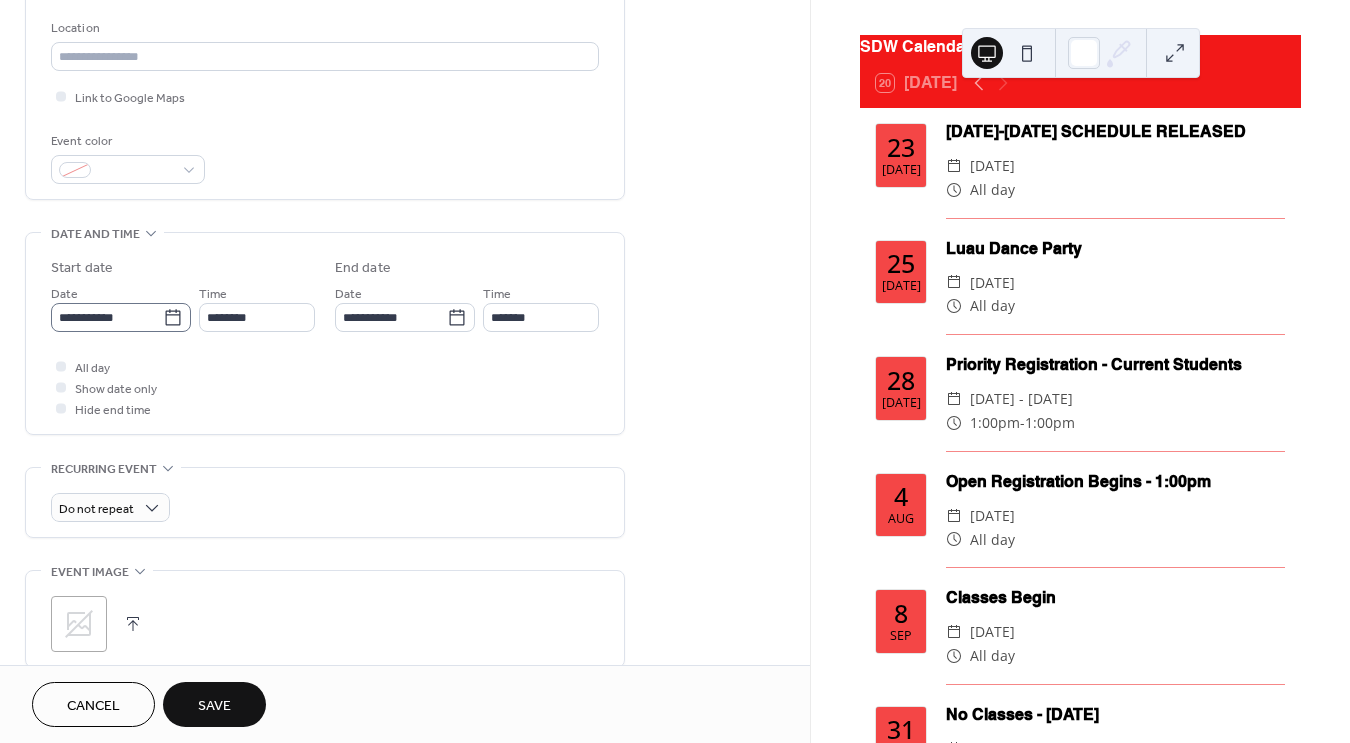type on "**********" 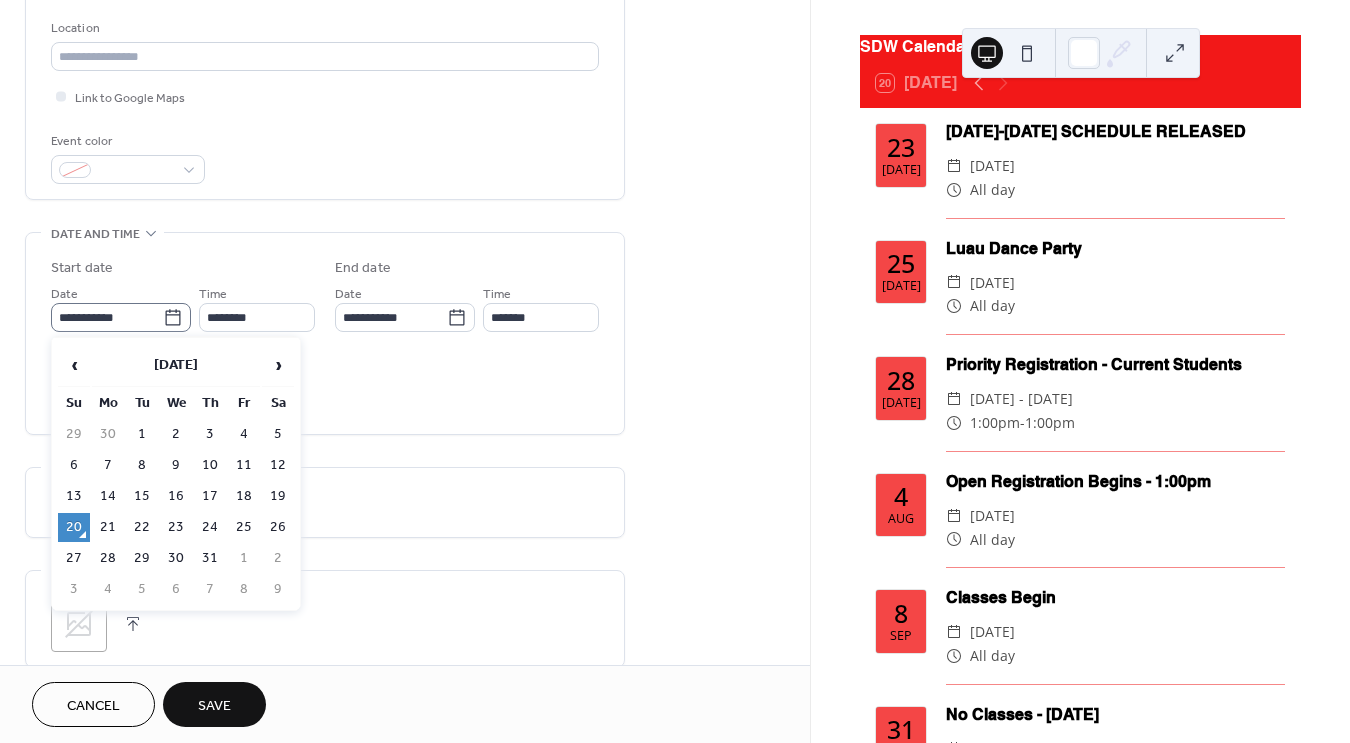 click 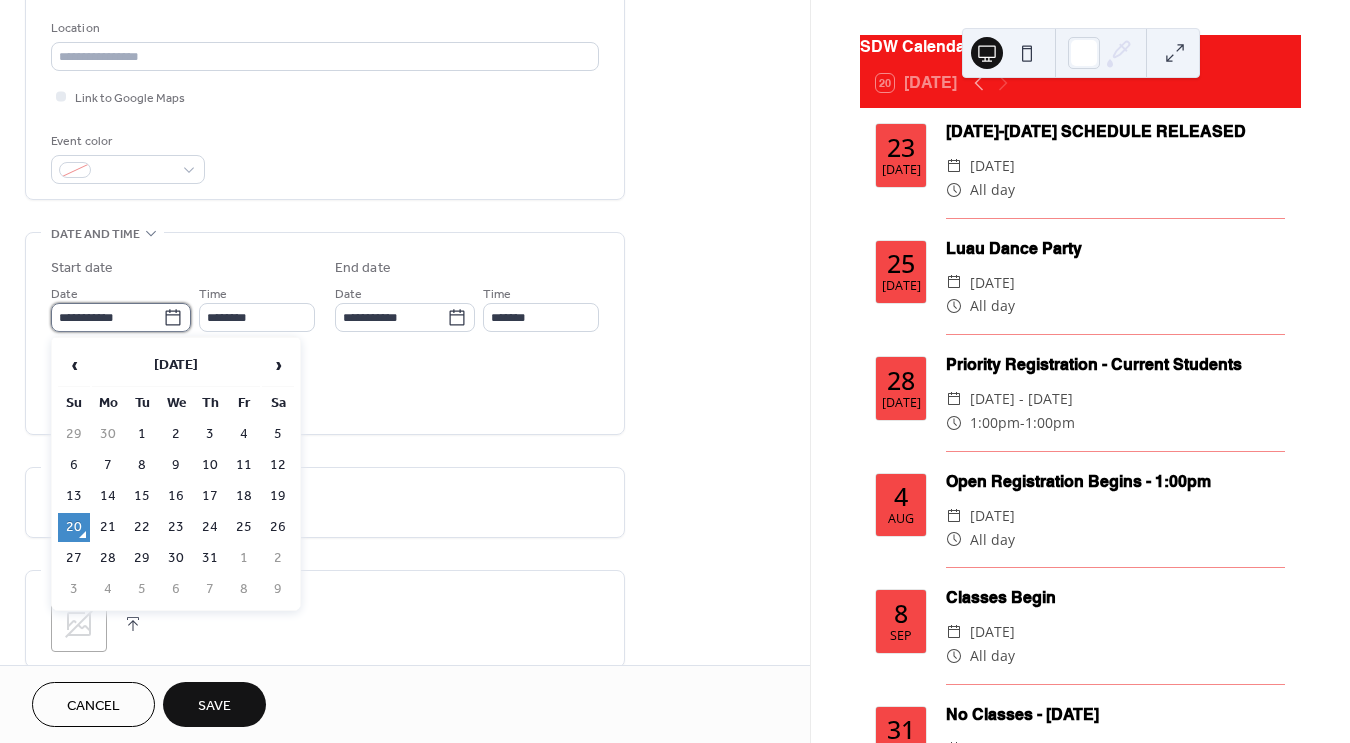 click on "**********" at bounding box center (107, 317) 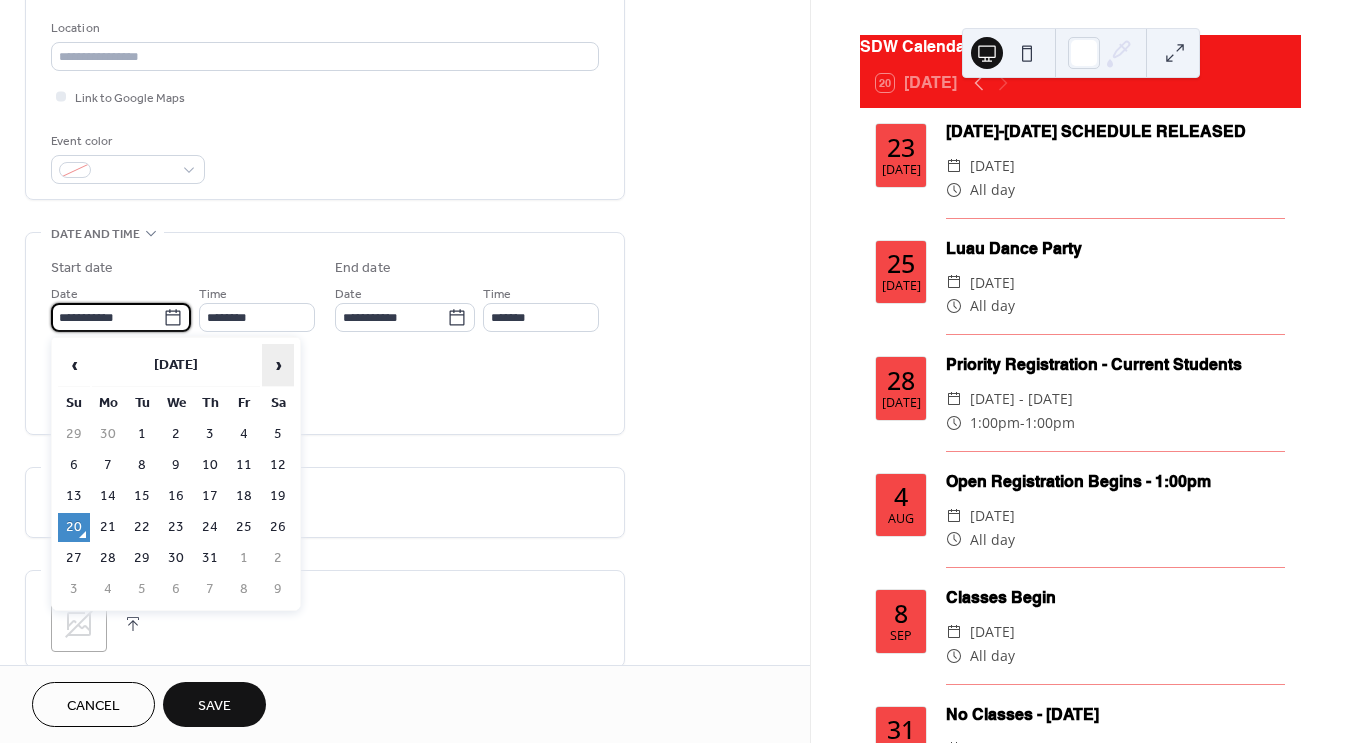 click on "›" at bounding box center (278, 365) 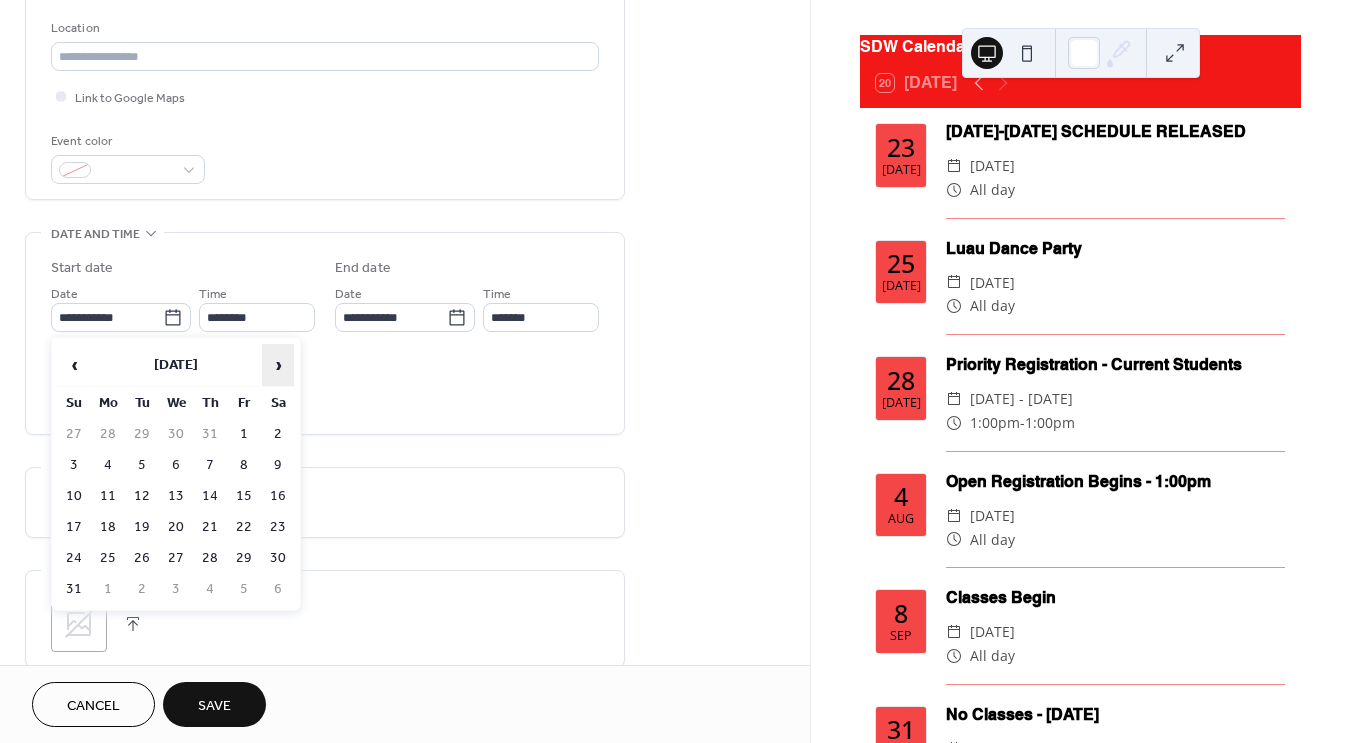 click on "›" at bounding box center [278, 365] 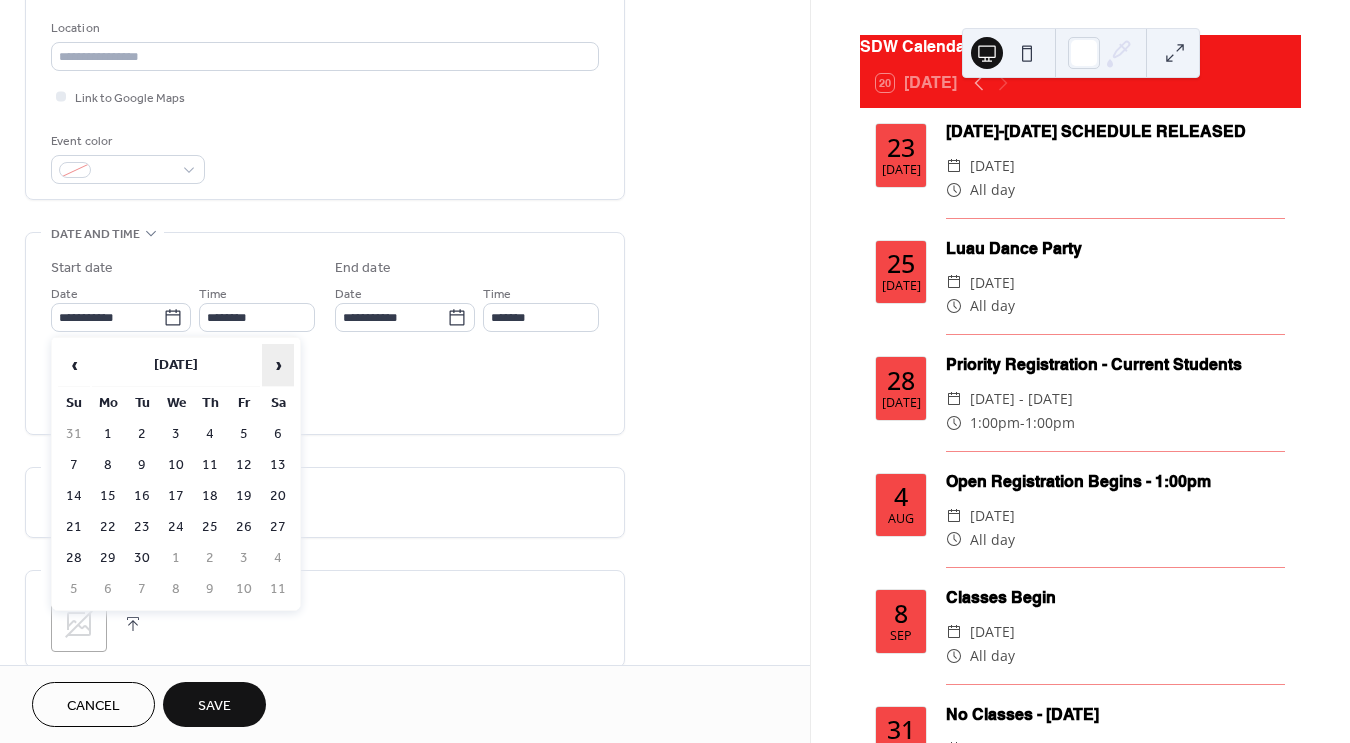click on "›" at bounding box center [278, 365] 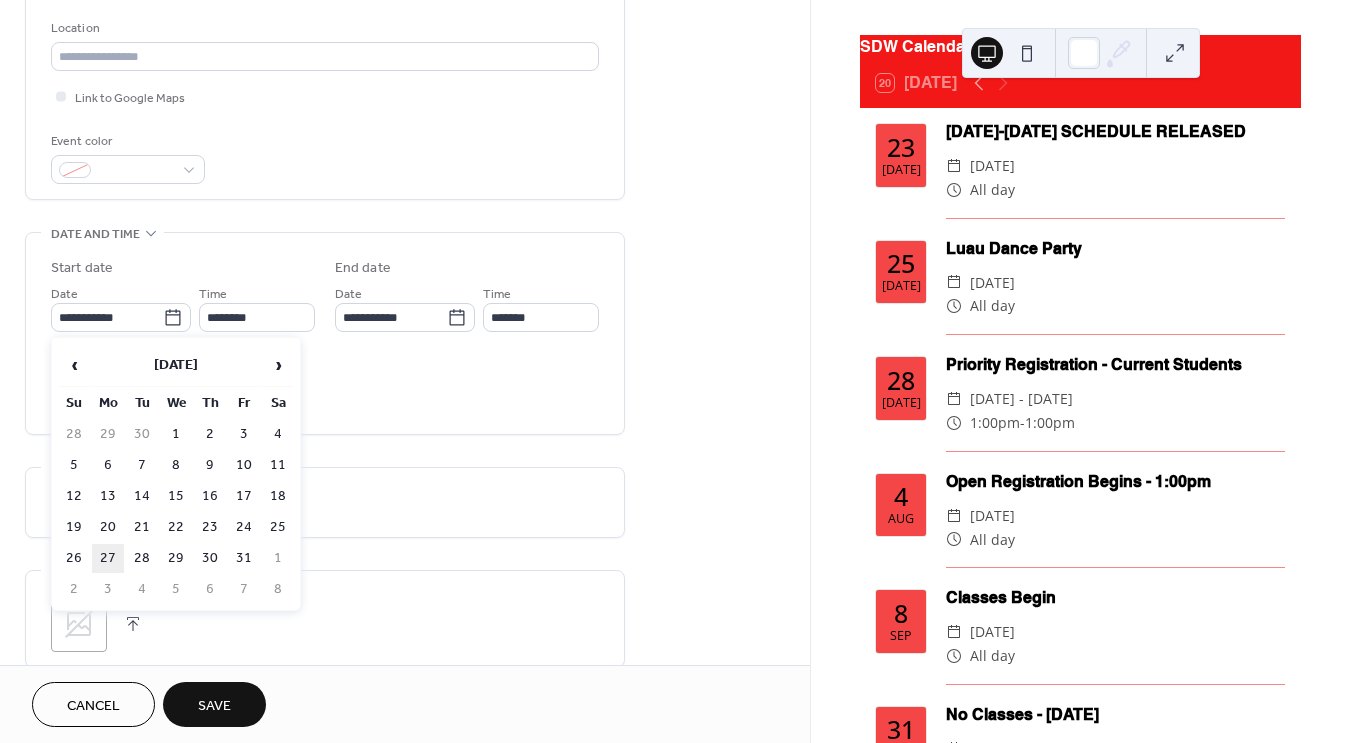 click on "27" at bounding box center (108, 558) 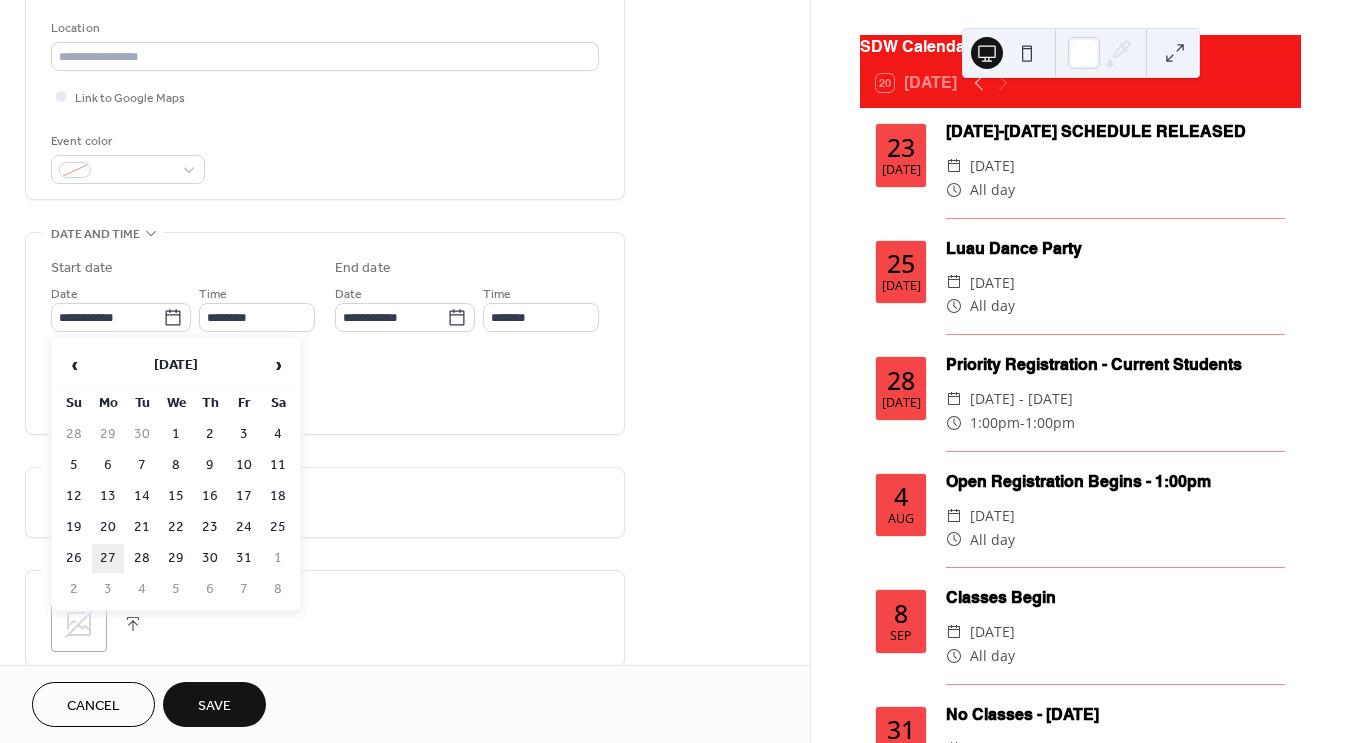 type on "**********" 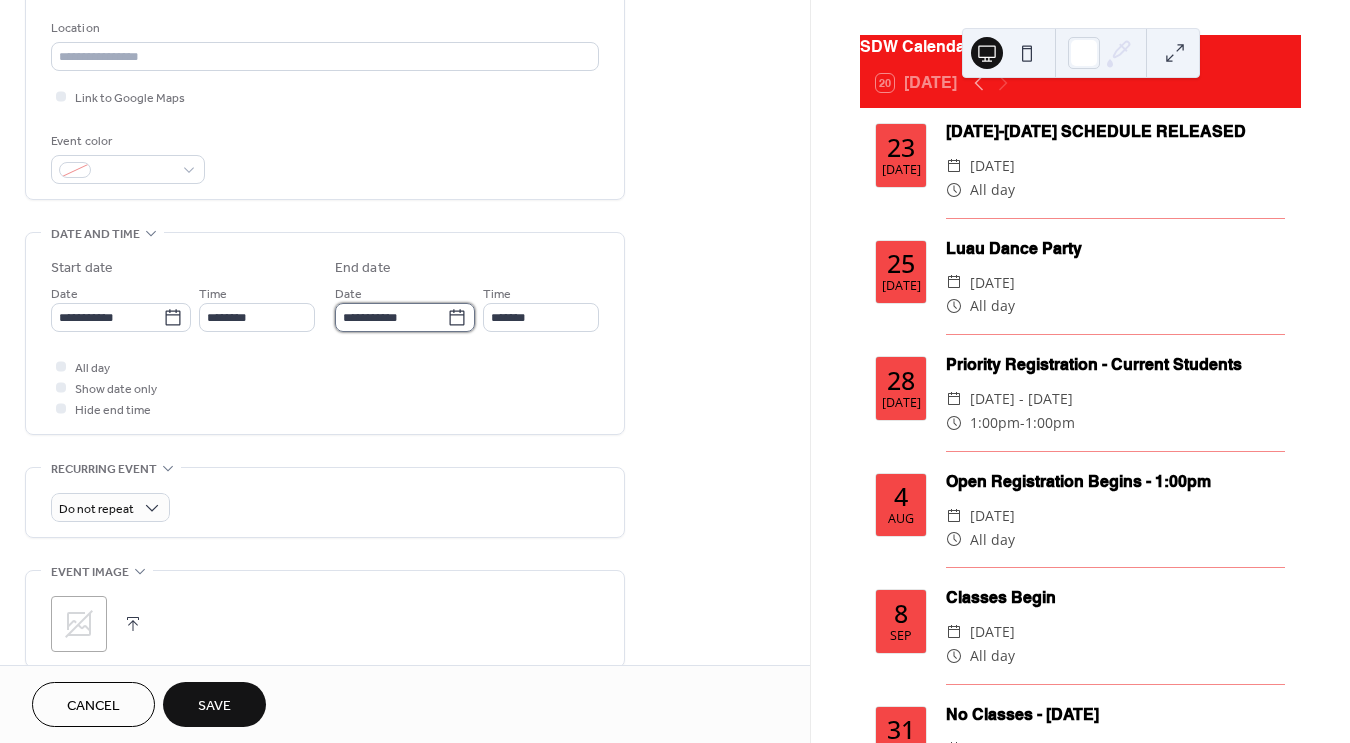 click on "**********" at bounding box center [391, 317] 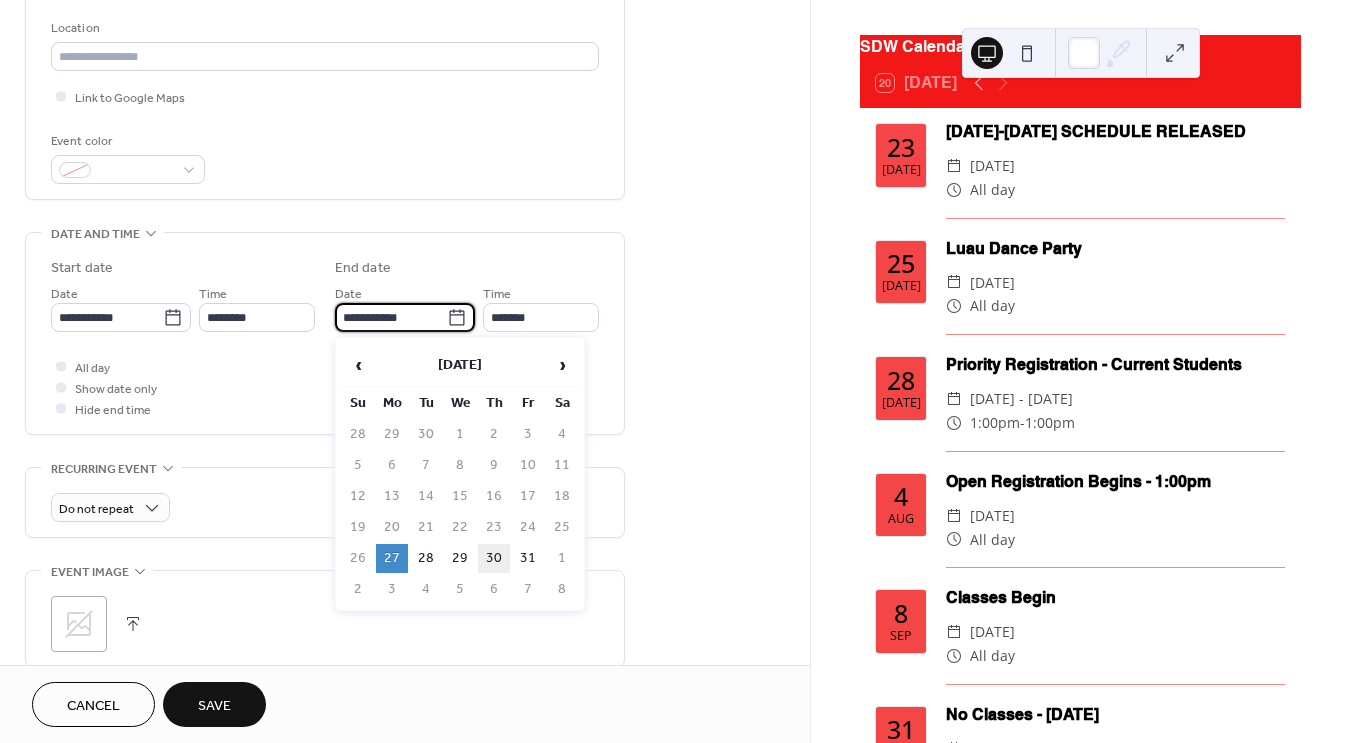 click on "30" at bounding box center [494, 558] 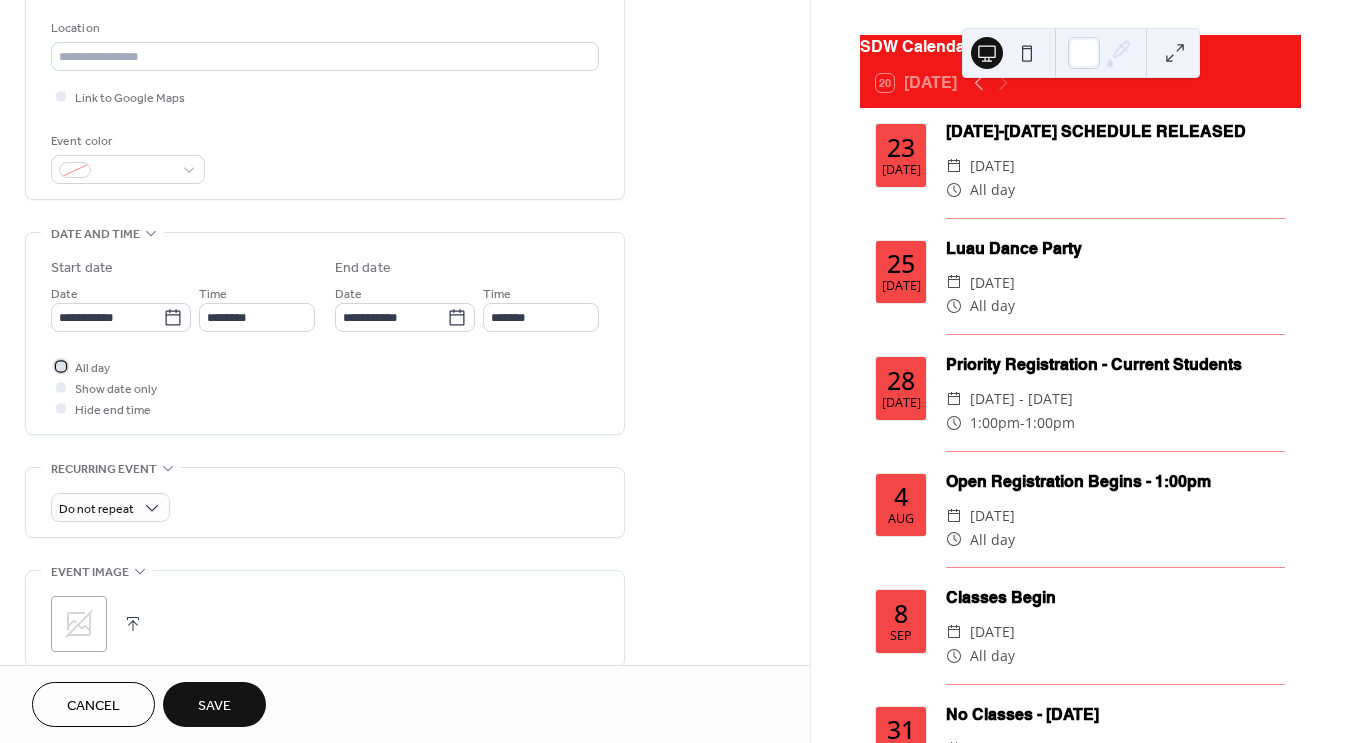 click on "All day" at bounding box center (92, 368) 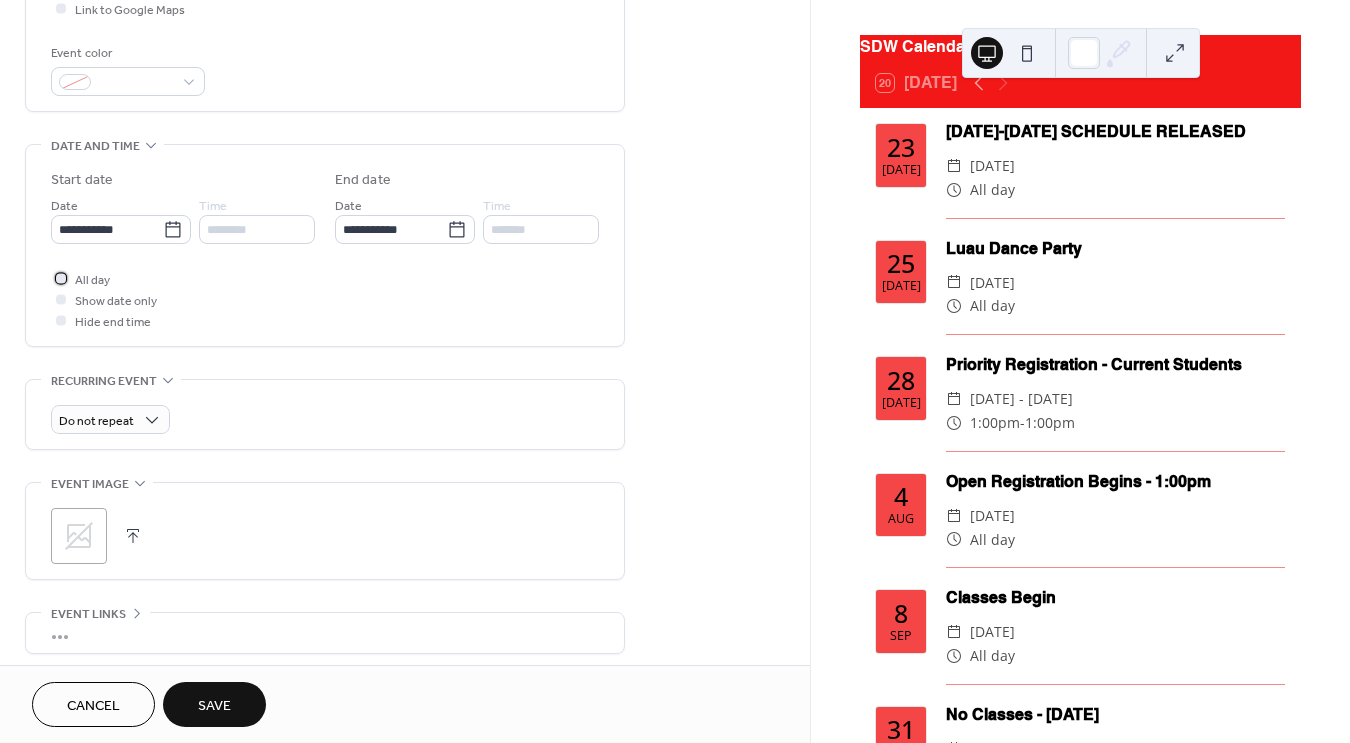 scroll, scrollTop: 511, scrollLeft: 0, axis: vertical 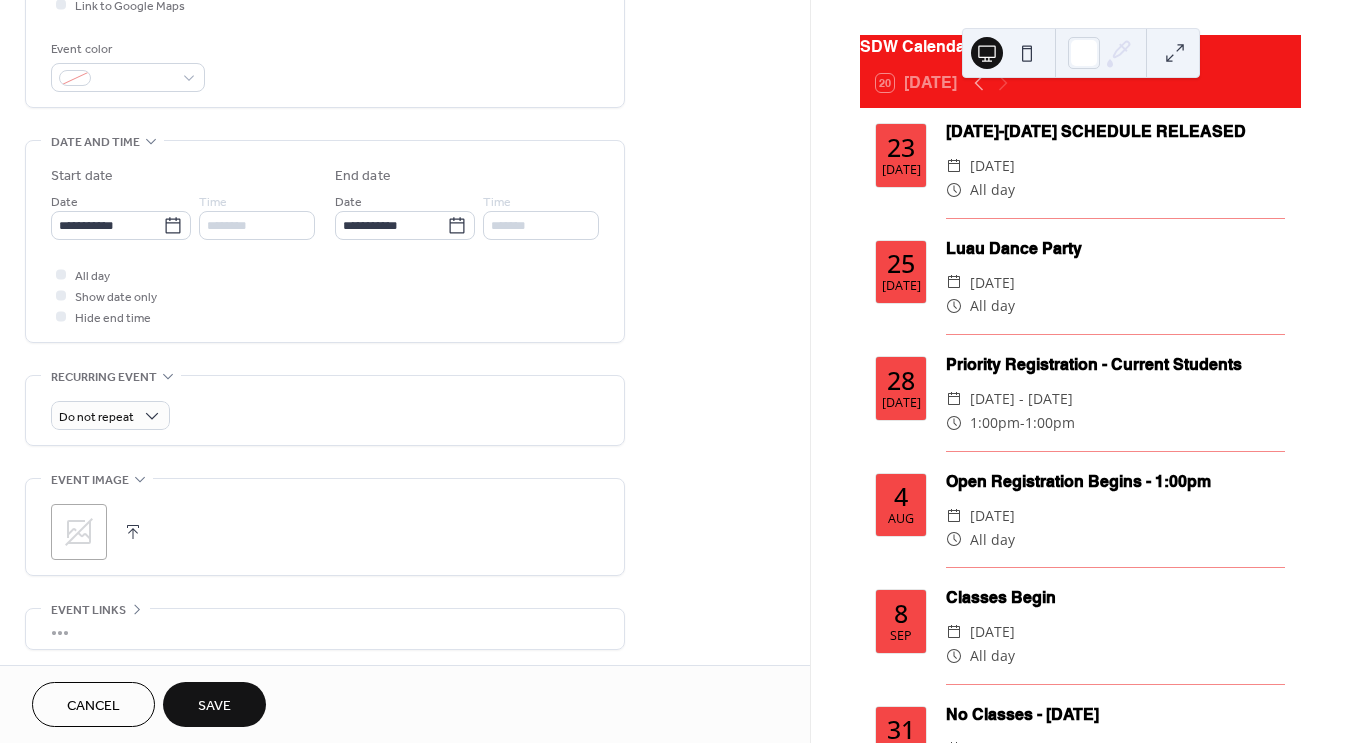click on "Save" at bounding box center [214, 706] 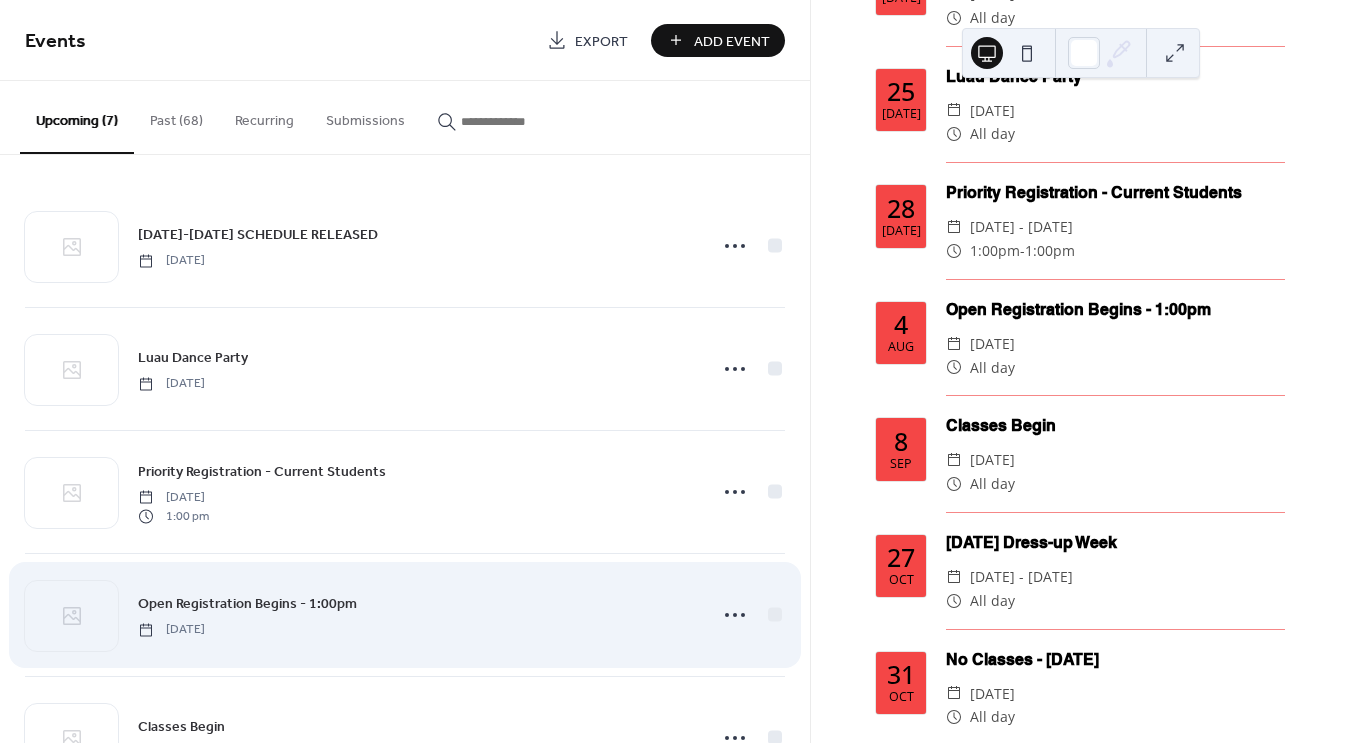 scroll, scrollTop: 245, scrollLeft: 0, axis: vertical 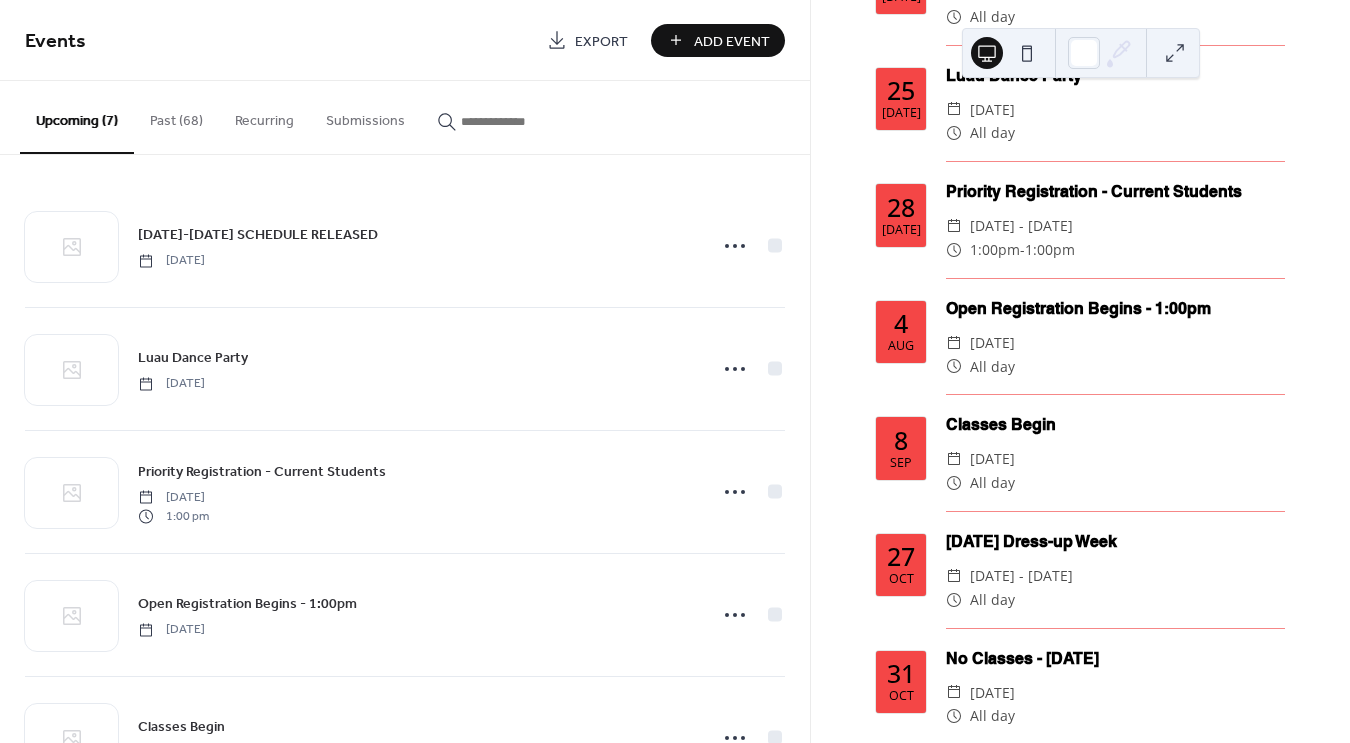 click on "Add Event" at bounding box center [732, 41] 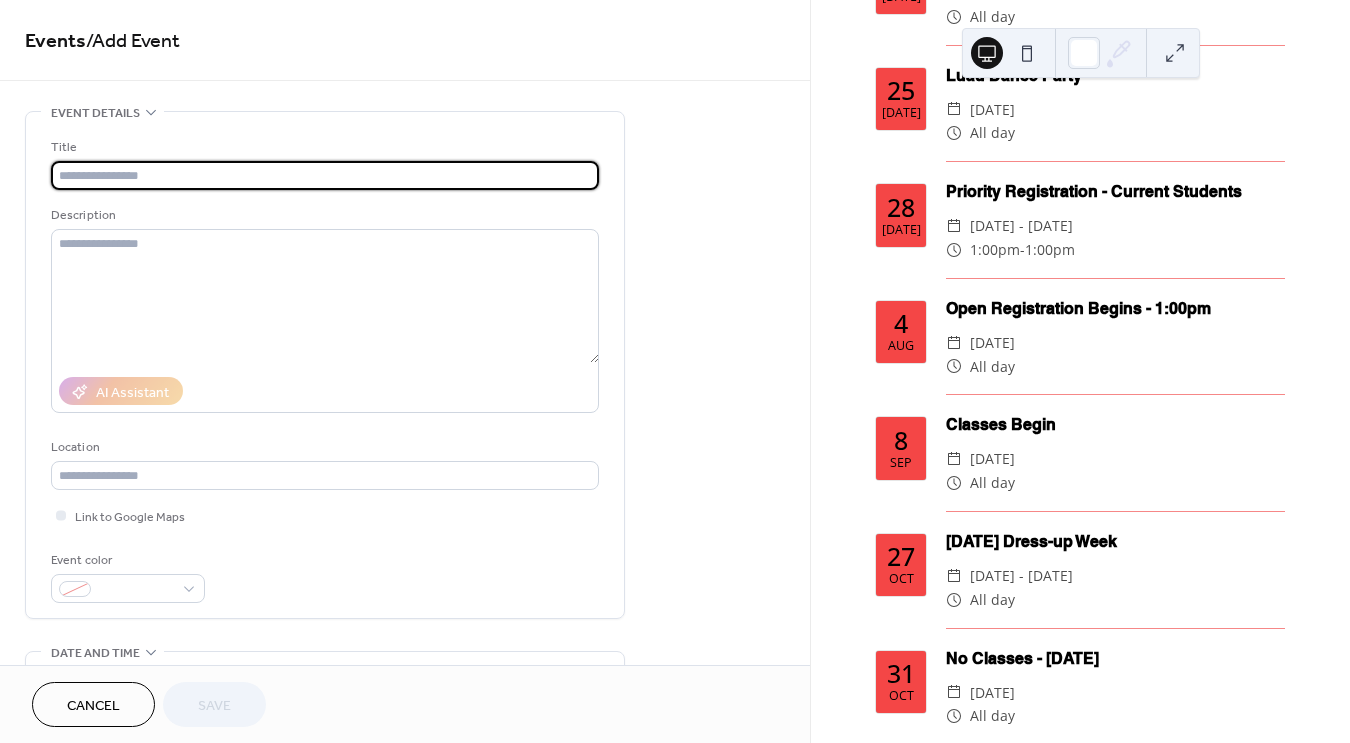 click at bounding box center (325, 175) 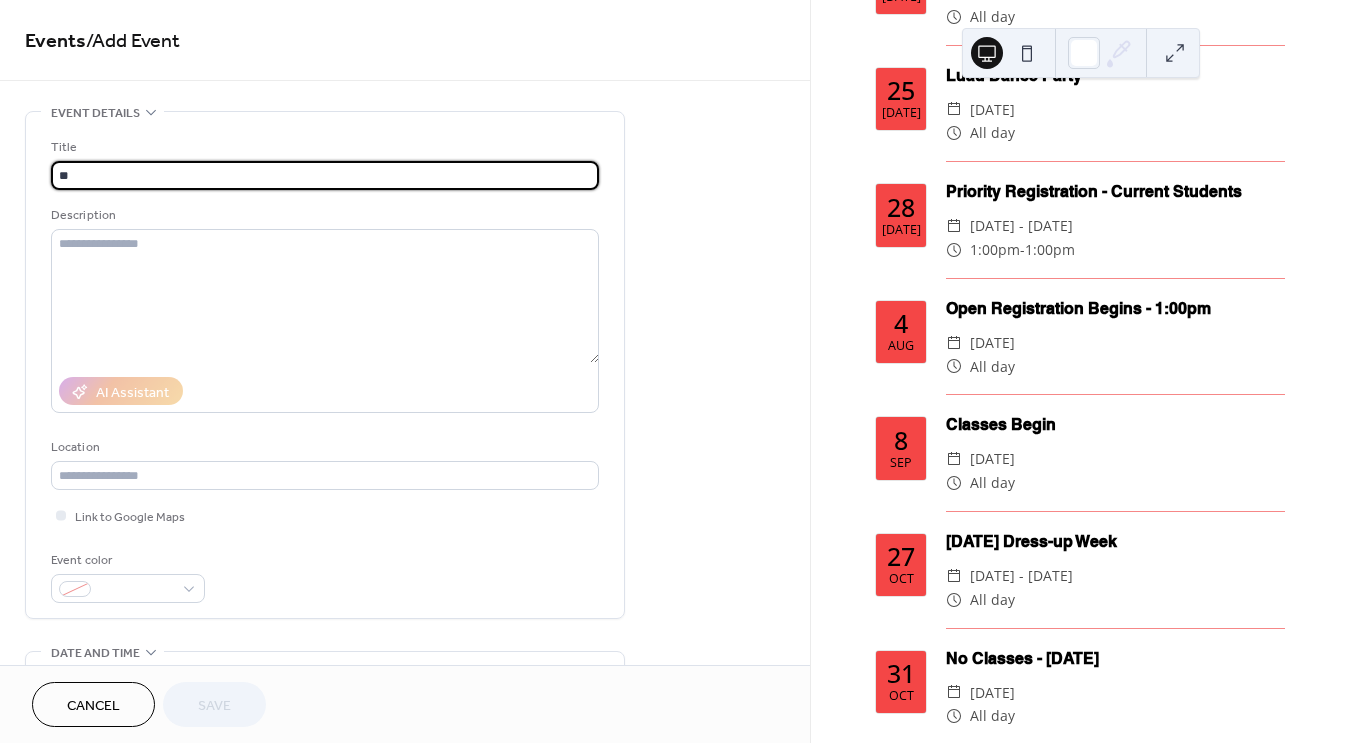 click on "**" at bounding box center [325, 175] 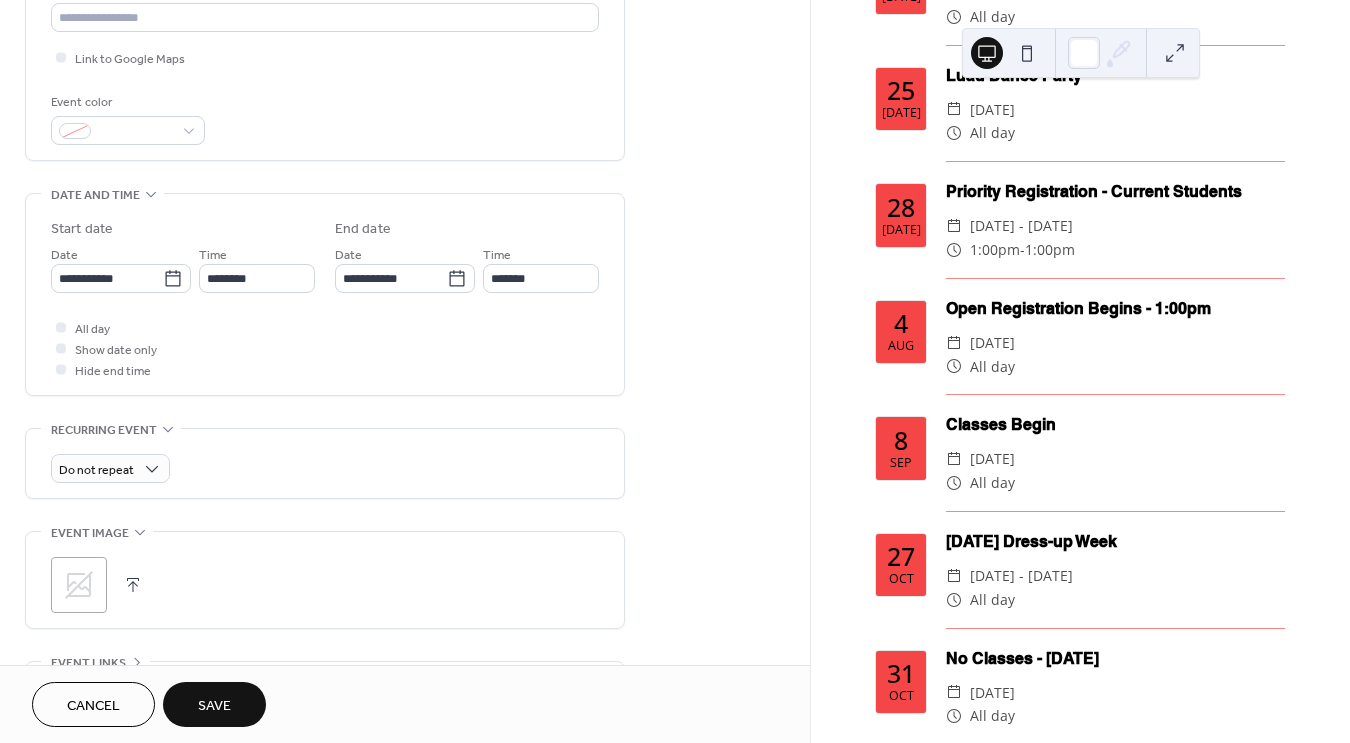 scroll, scrollTop: 459, scrollLeft: 0, axis: vertical 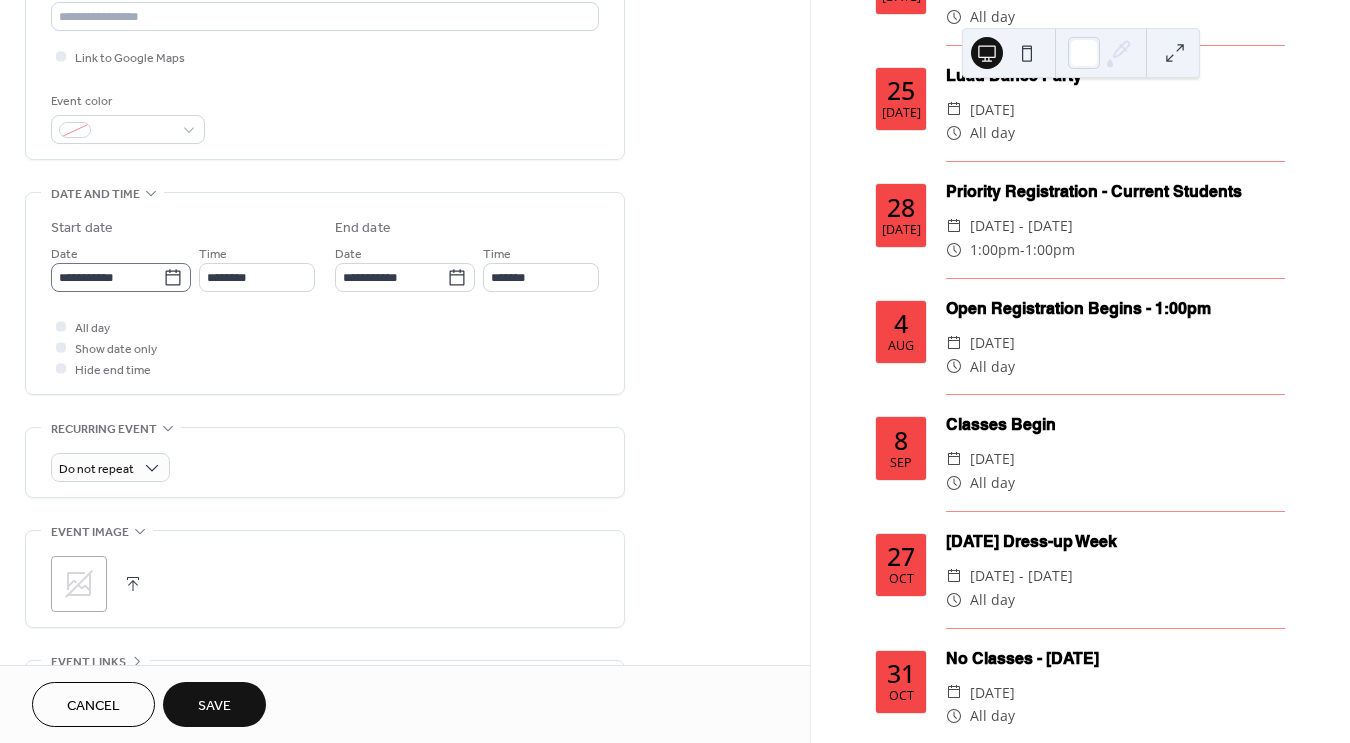 type on "**********" 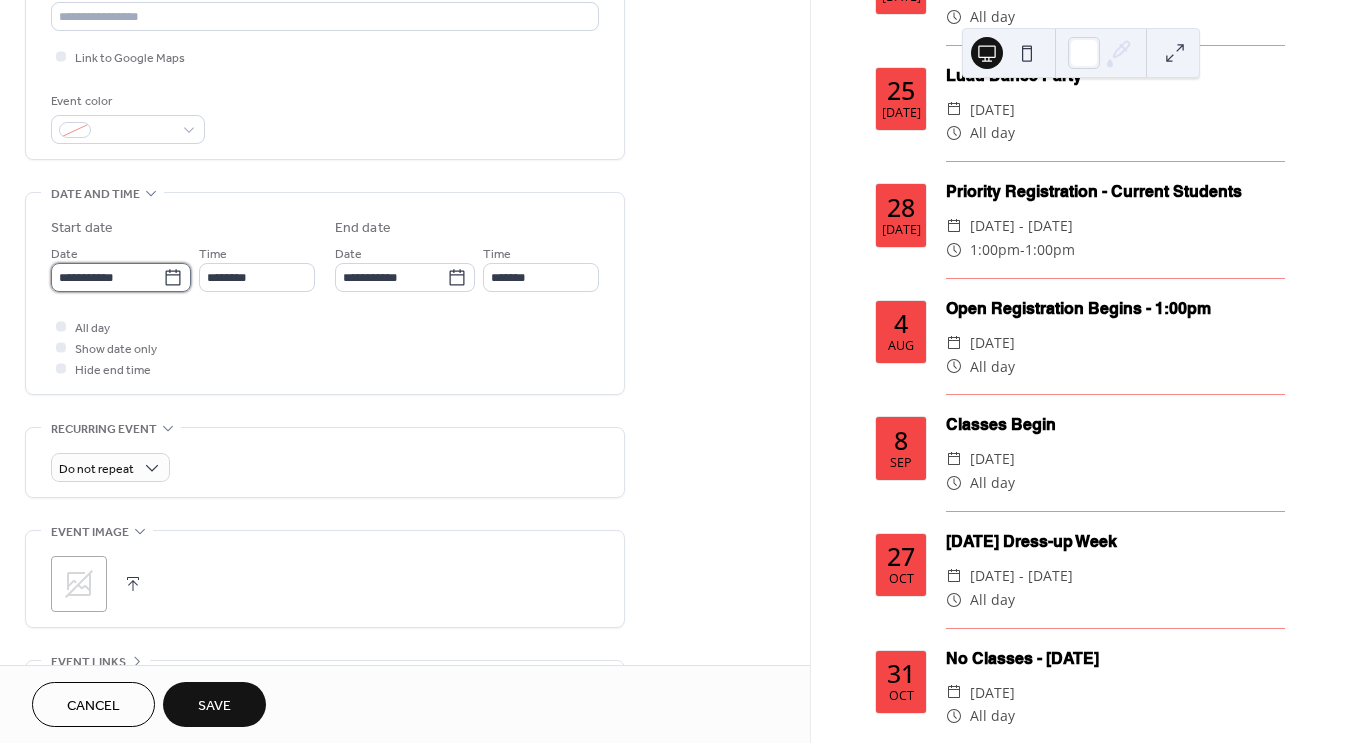 click on "**********" at bounding box center (107, 277) 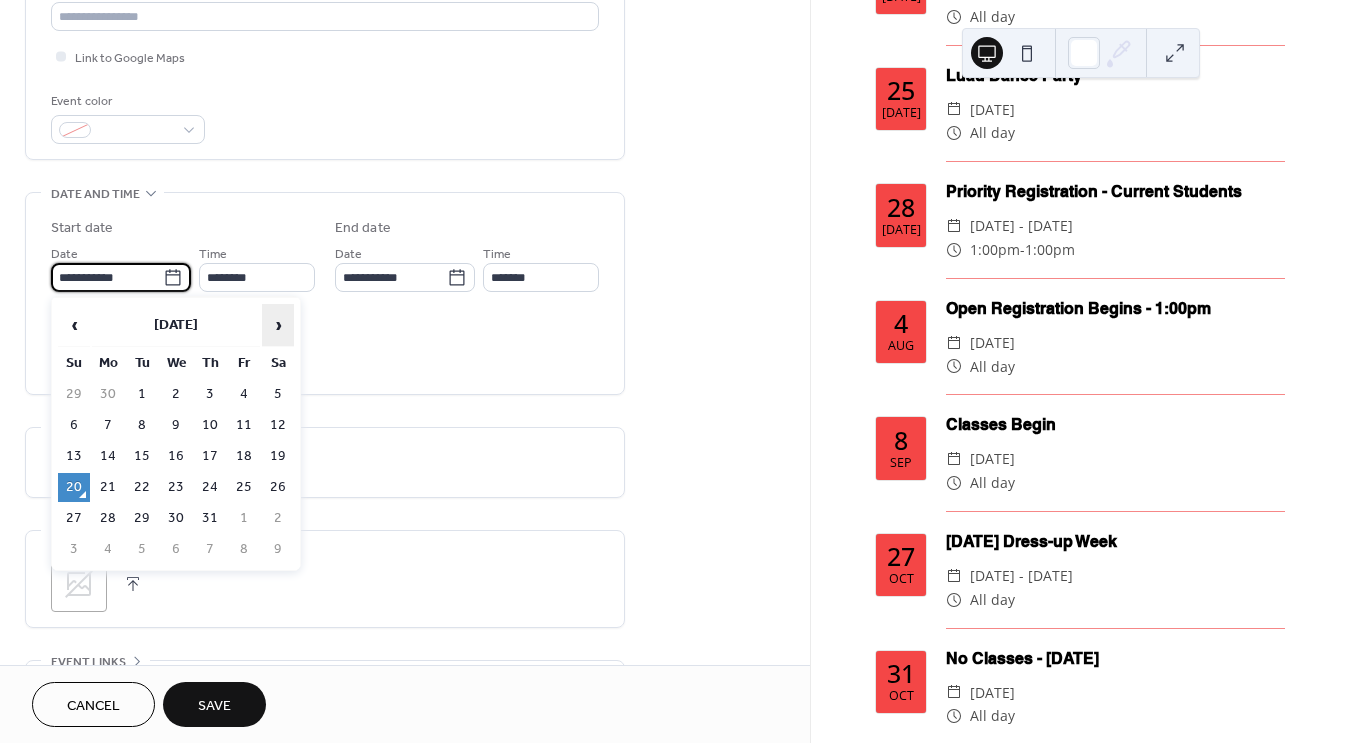 click on "›" at bounding box center (278, 325) 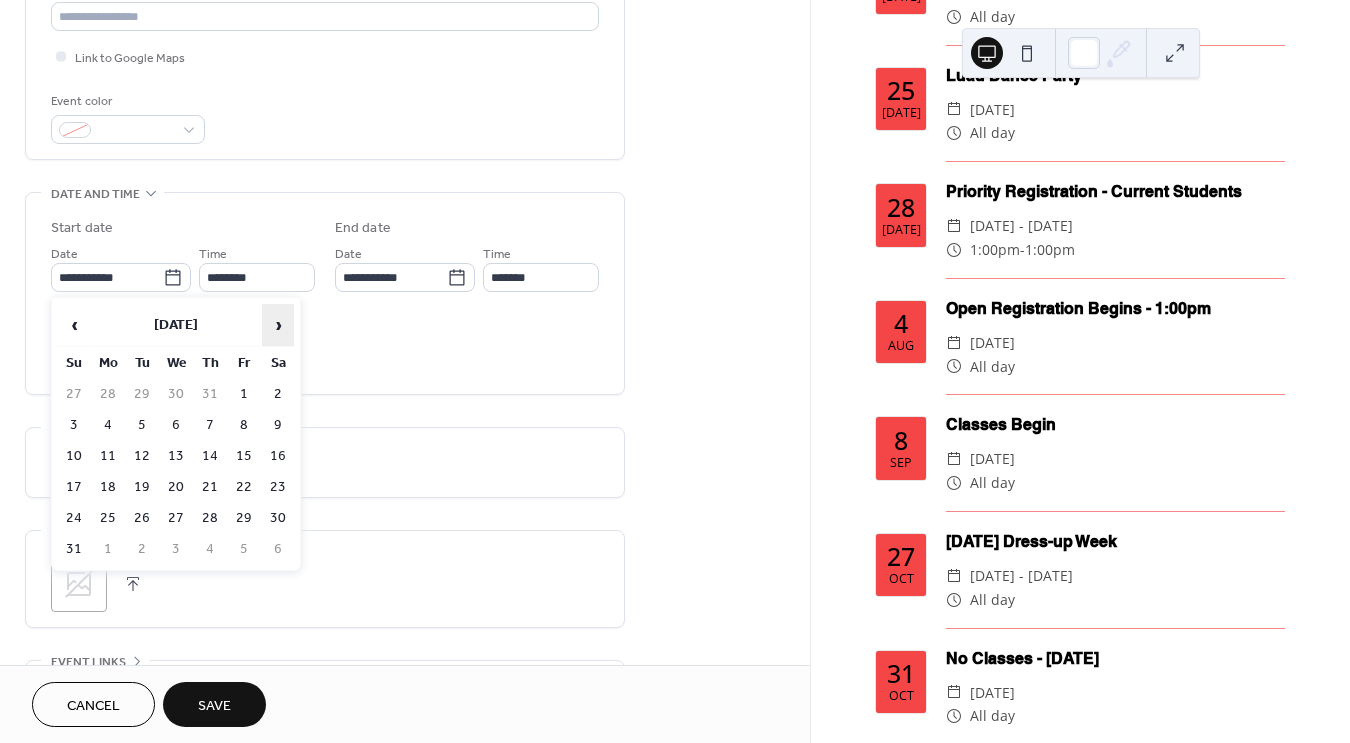 click on "›" at bounding box center [278, 325] 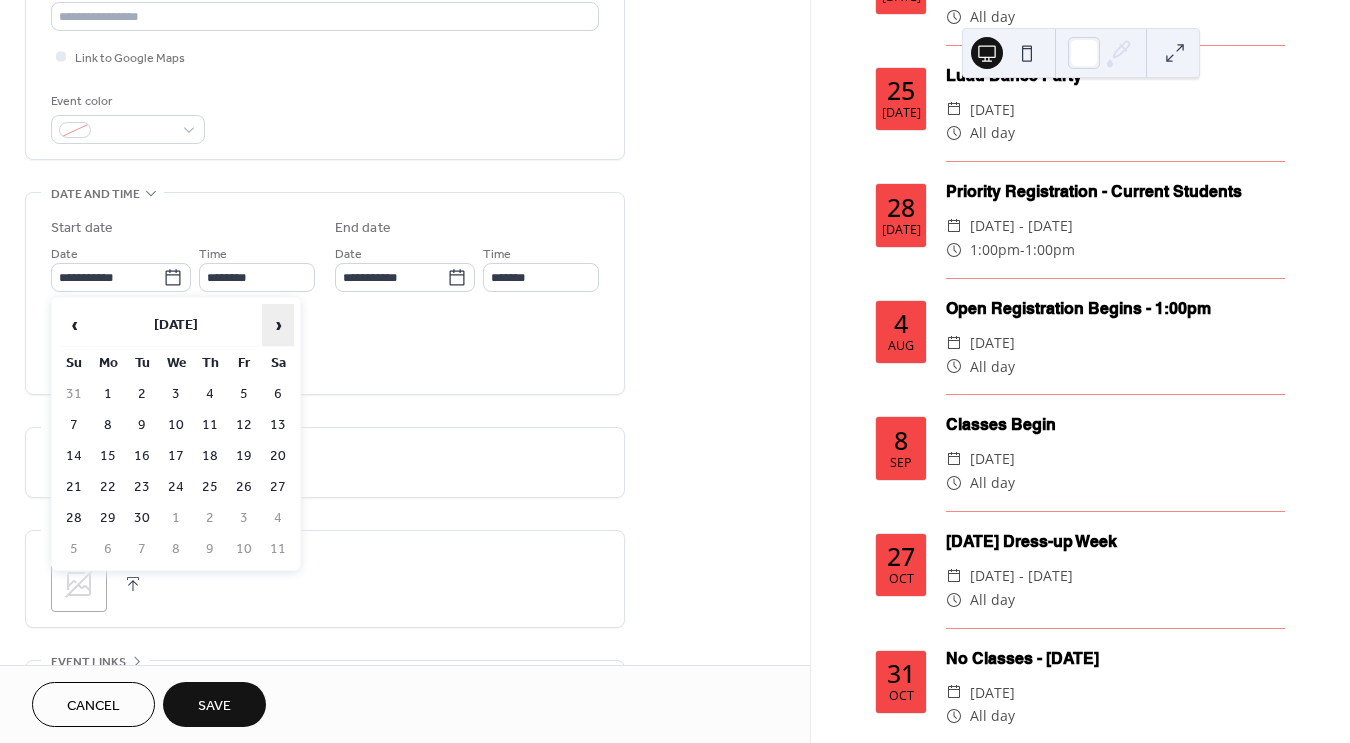 click on "›" at bounding box center (278, 325) 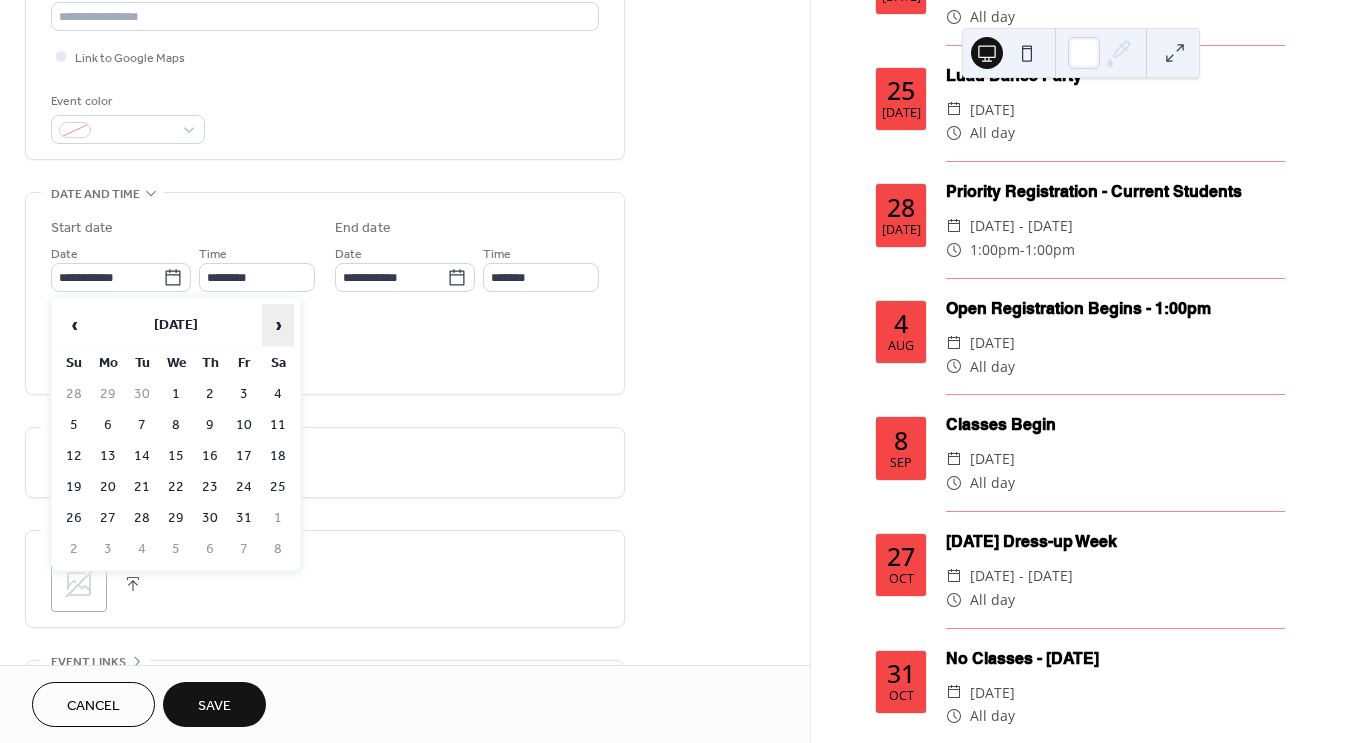 click on "›" at bounding box center [278, 325] 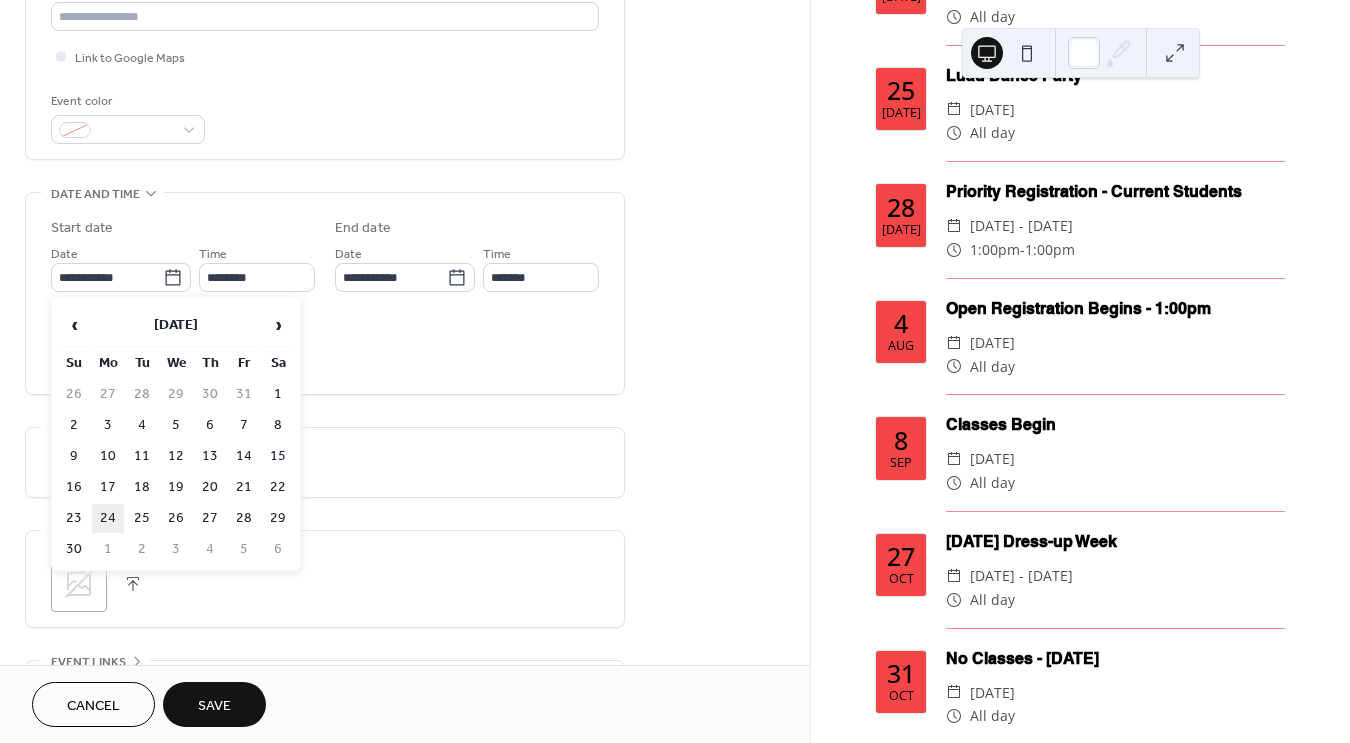 click on "24" at bounding box center [108, 518] 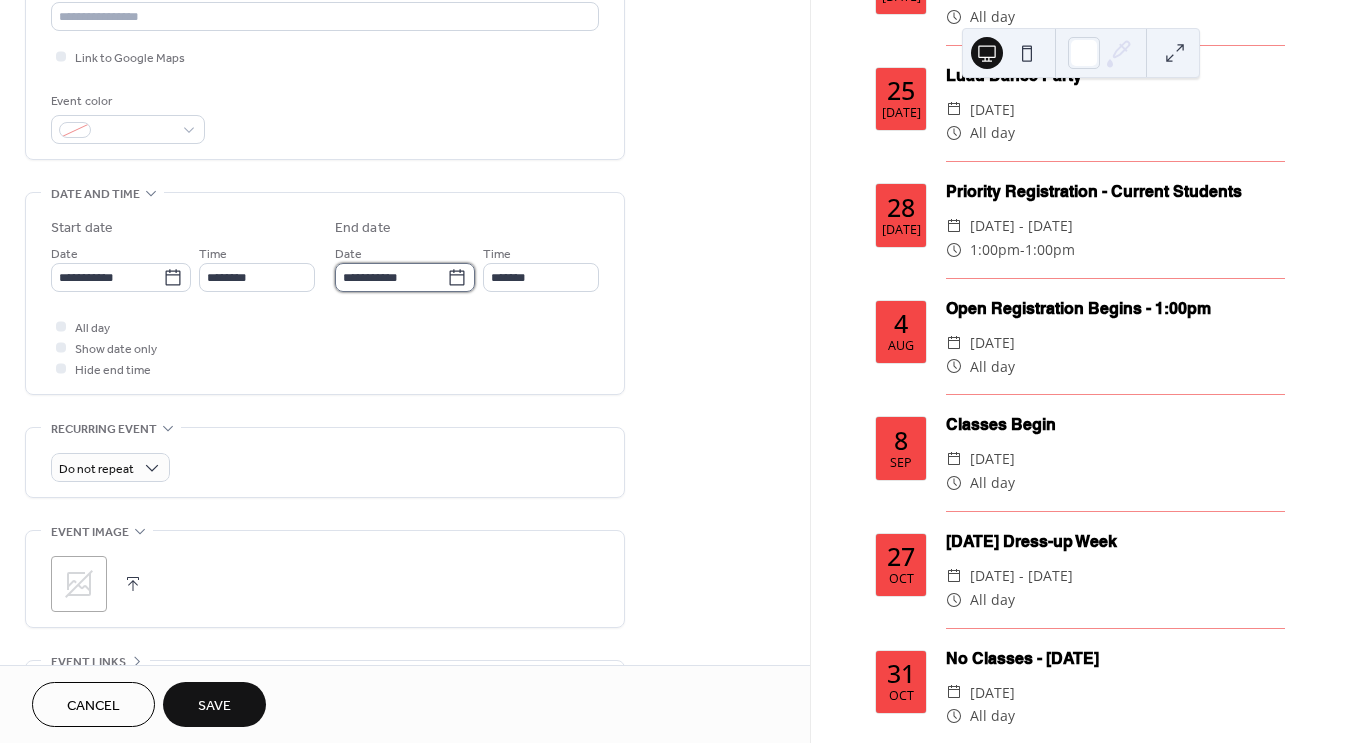 click on "**********" at bounding box center [391, 277] 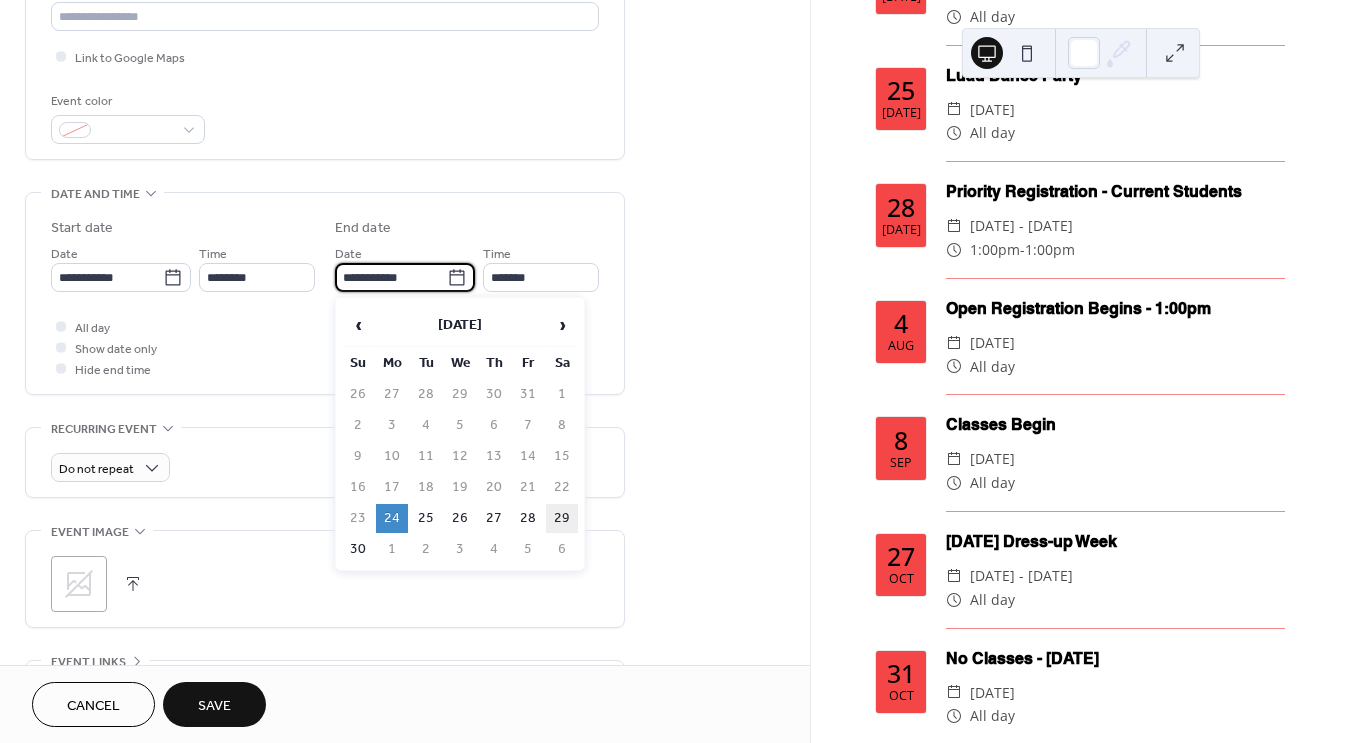 click on "29" at bounding box center (562, 518) 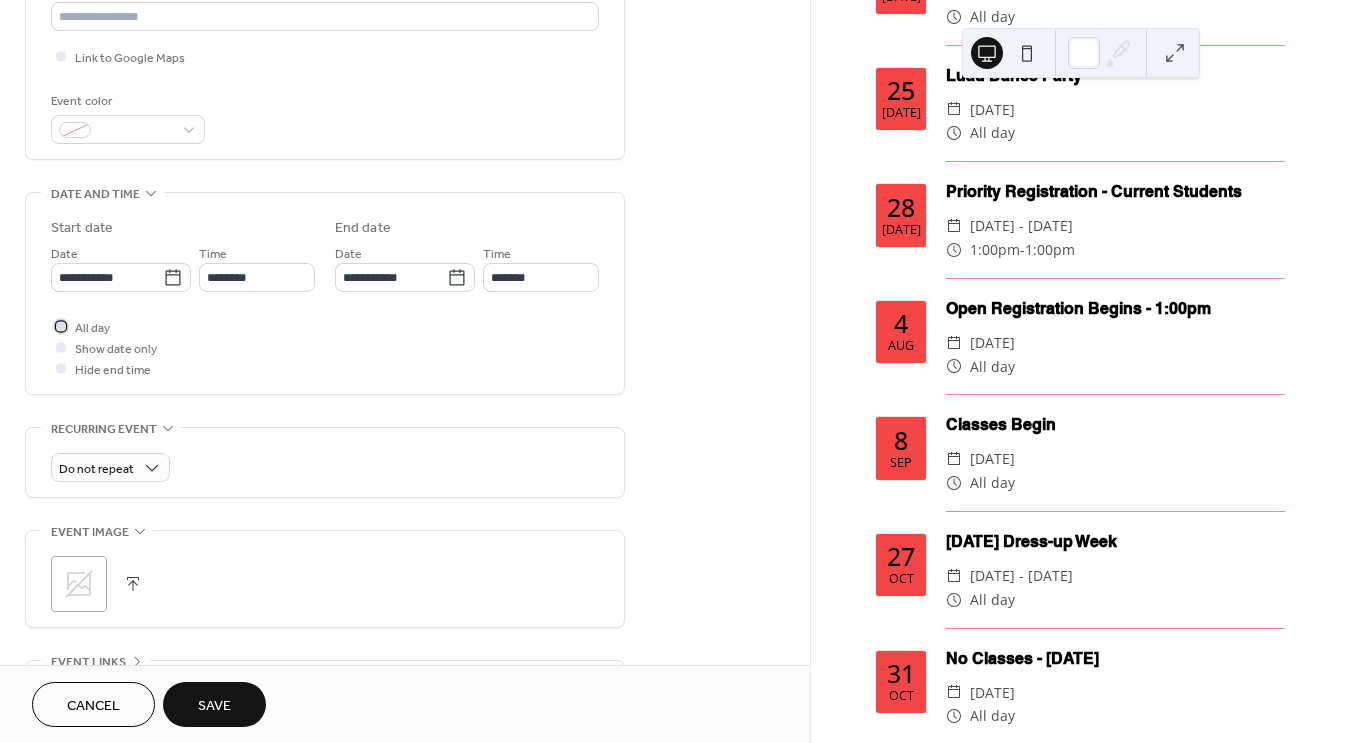 click at bounding box center [61, 326] 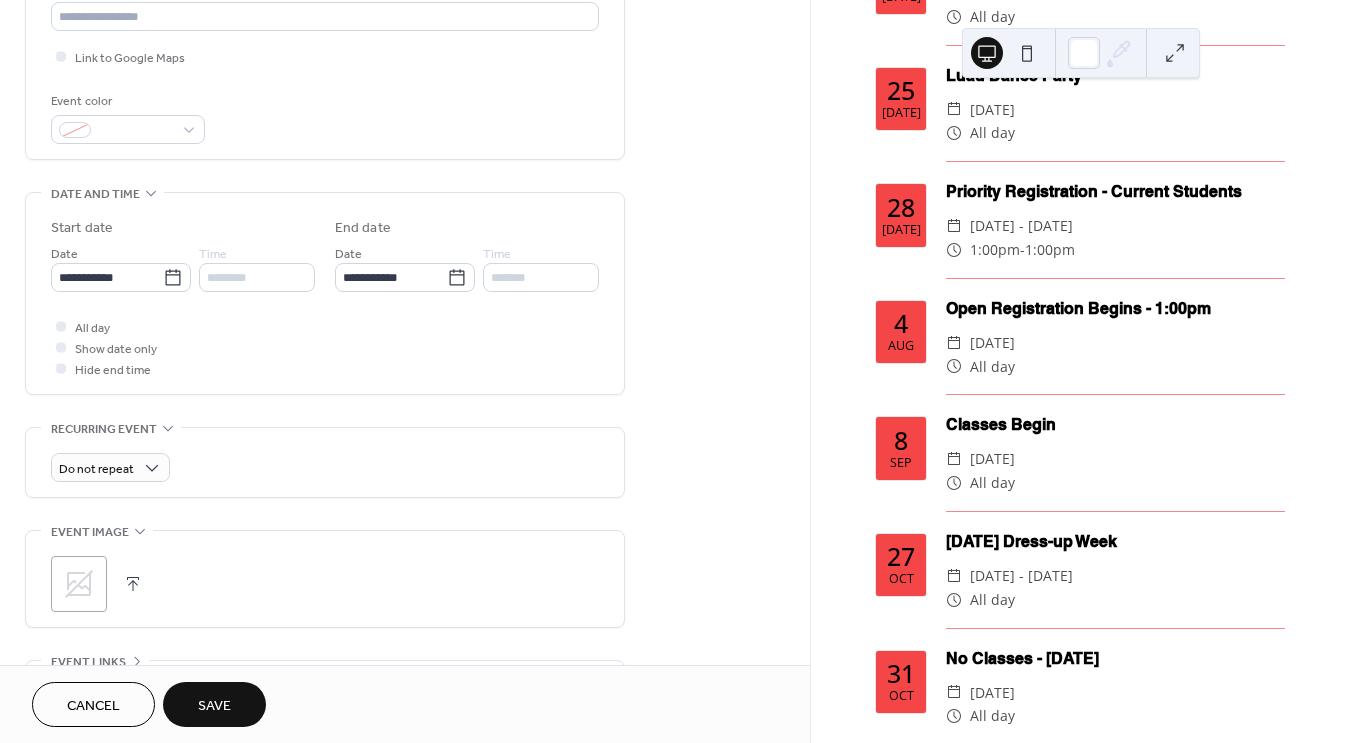 click on "Save" at bounding box center (214, 706) 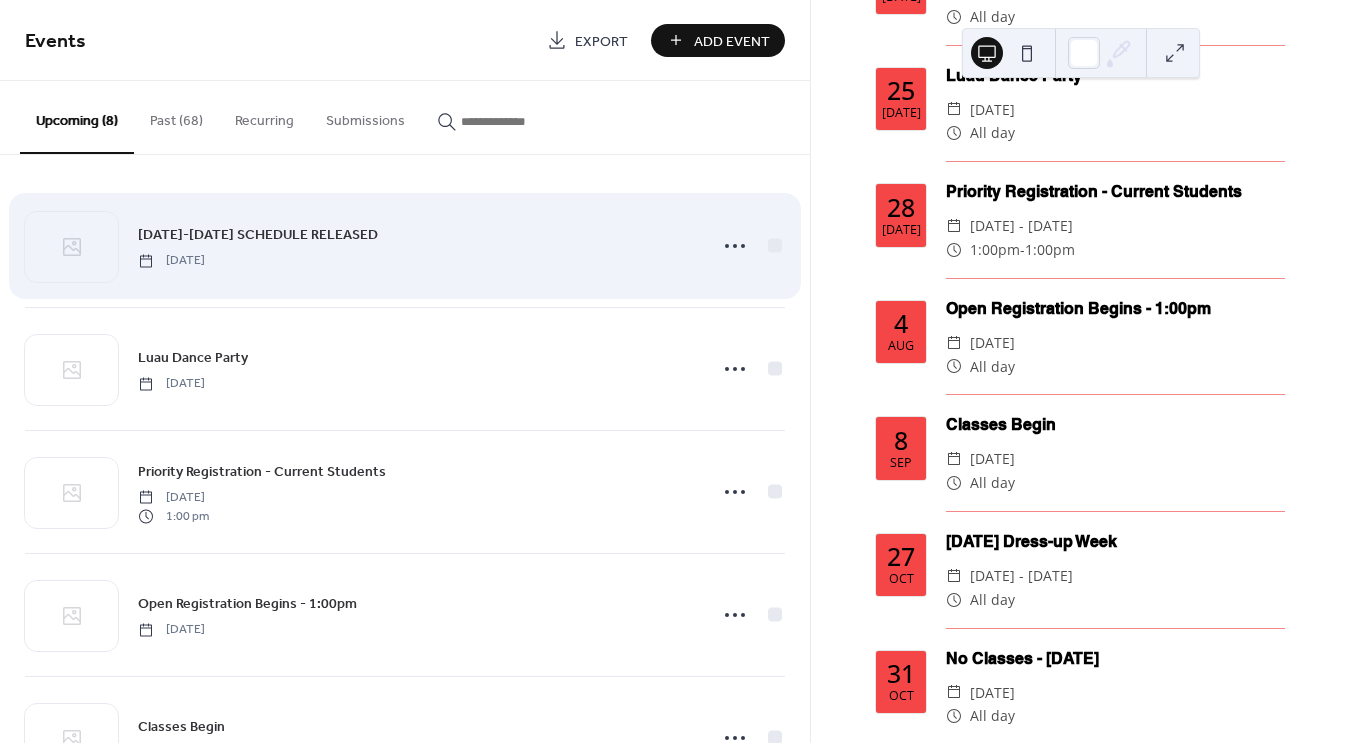 click on "Add Event" at bounding box center (732, 41) 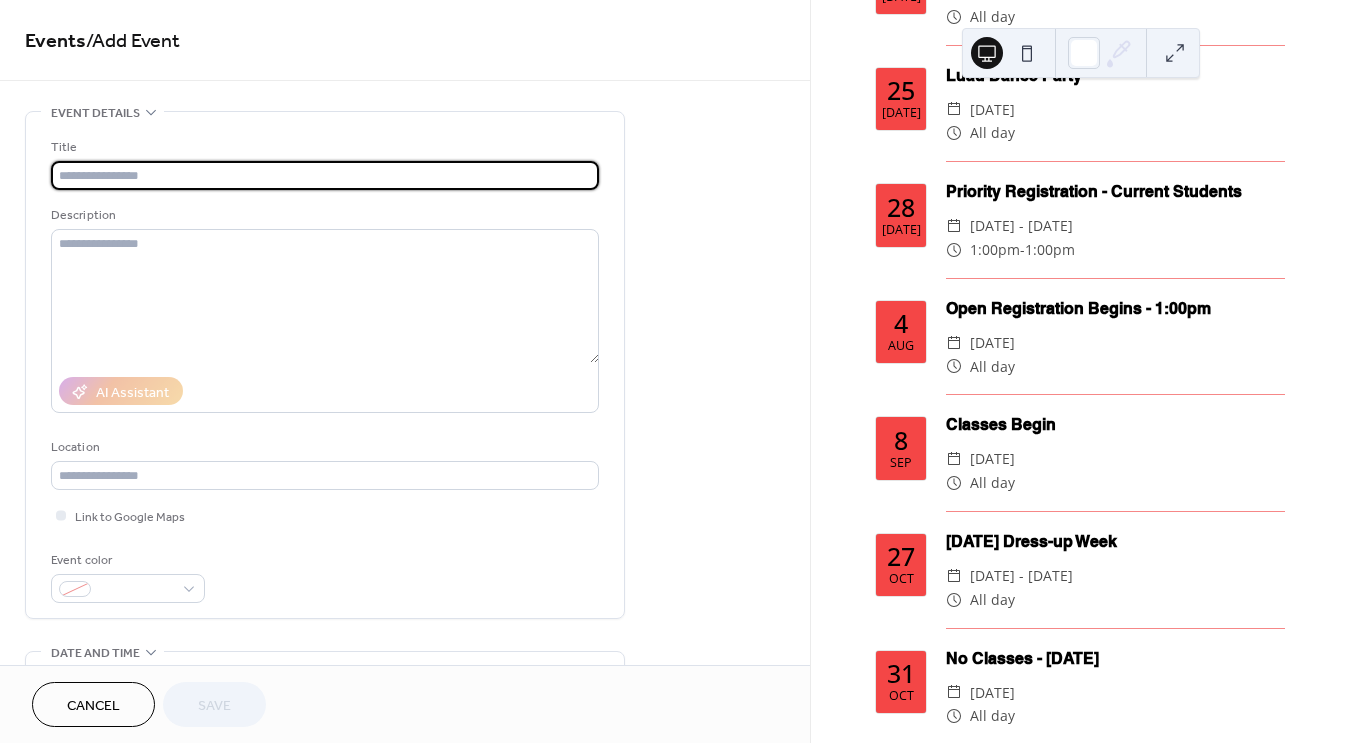 click at bounding box center [325, 175] 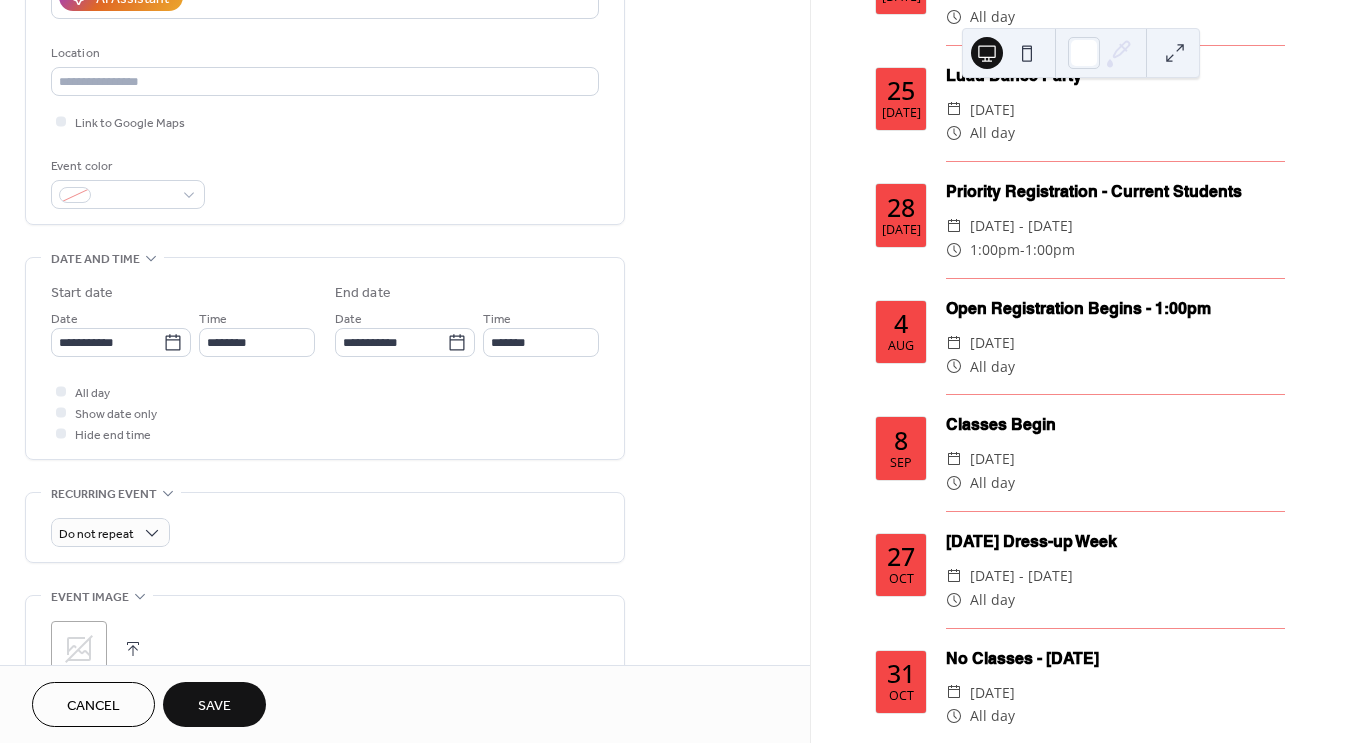 scroll, scrollTop: 395, scrollLeft: 0, axis: vertical 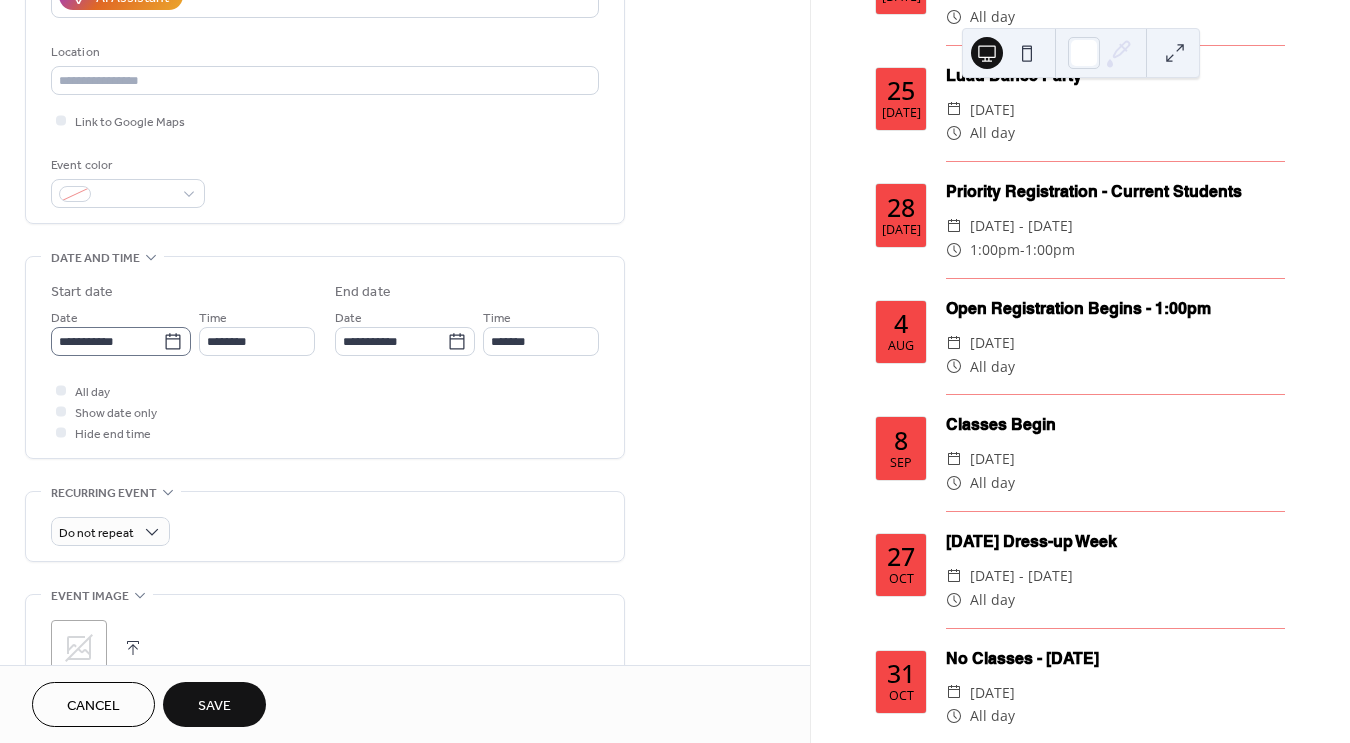 type on "**********" 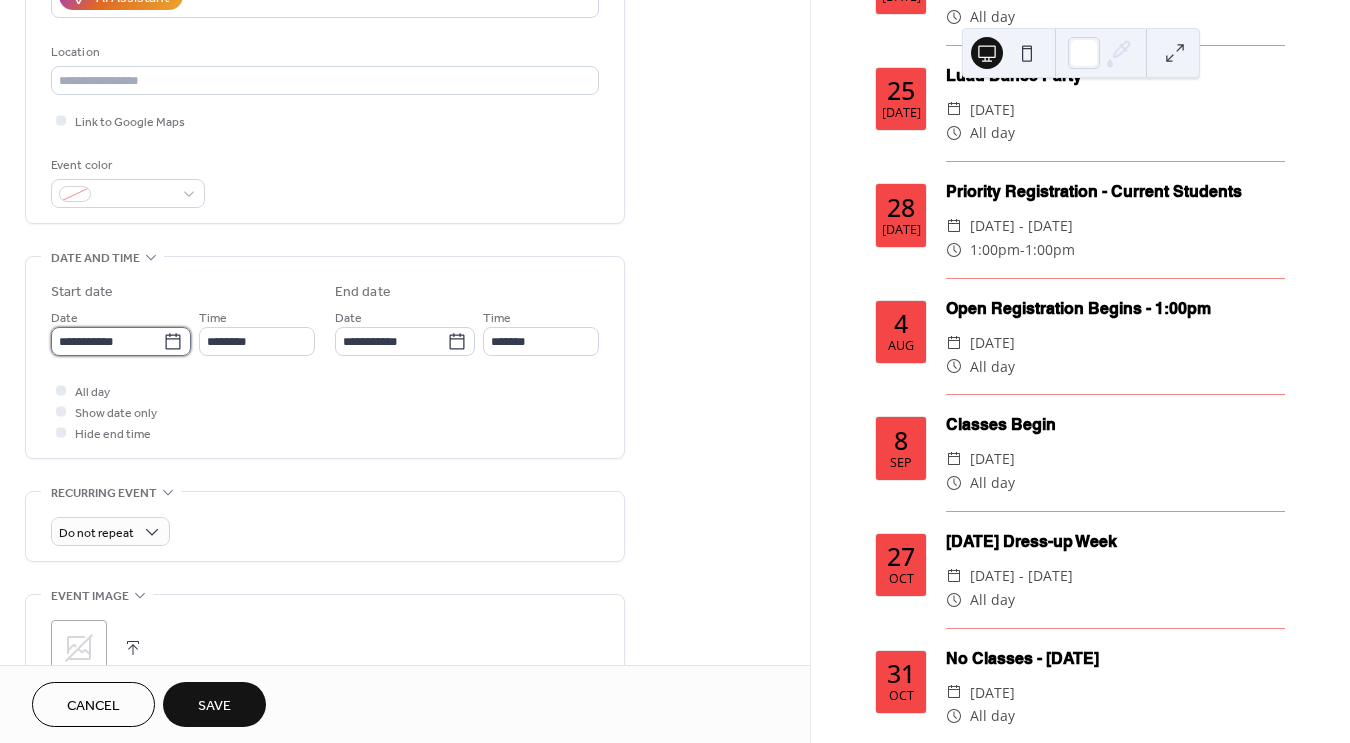 click on "**********" at bounding box center [107, 341] 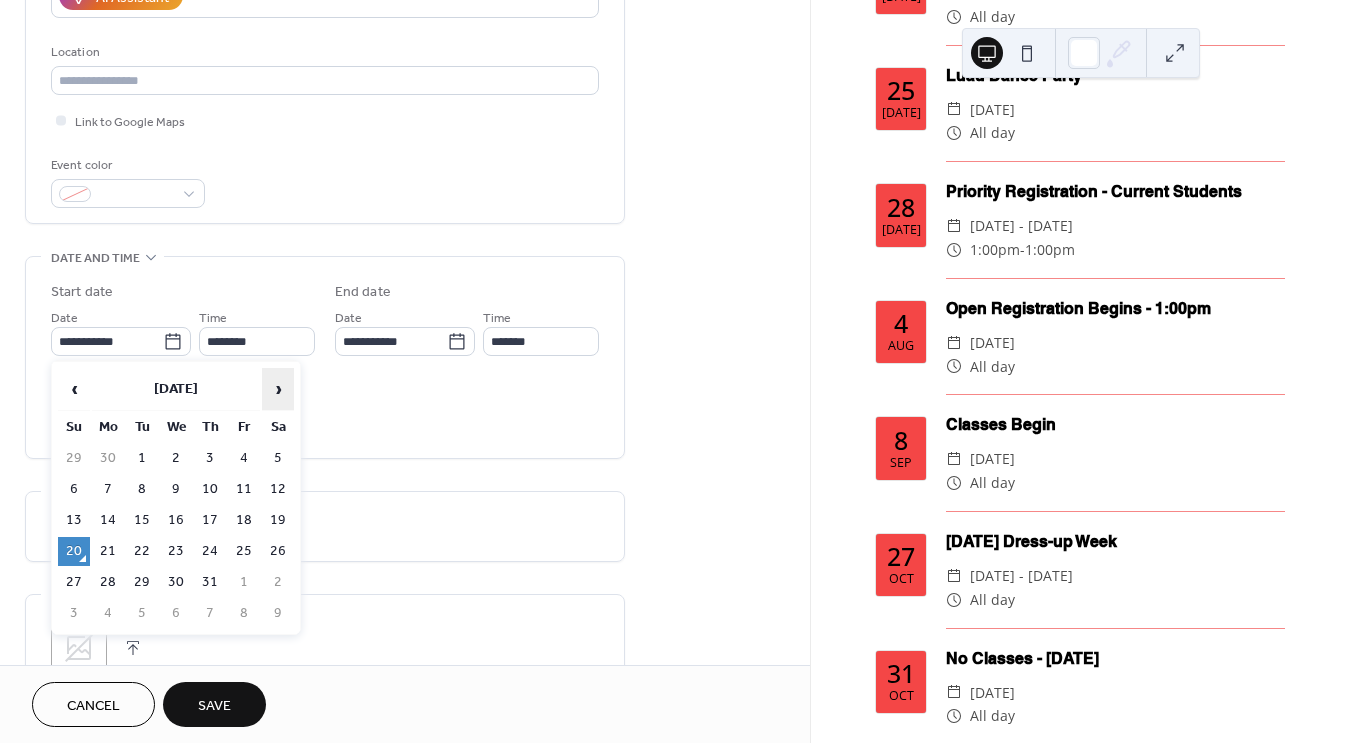 click on "›" at bounding box center [278, 389] 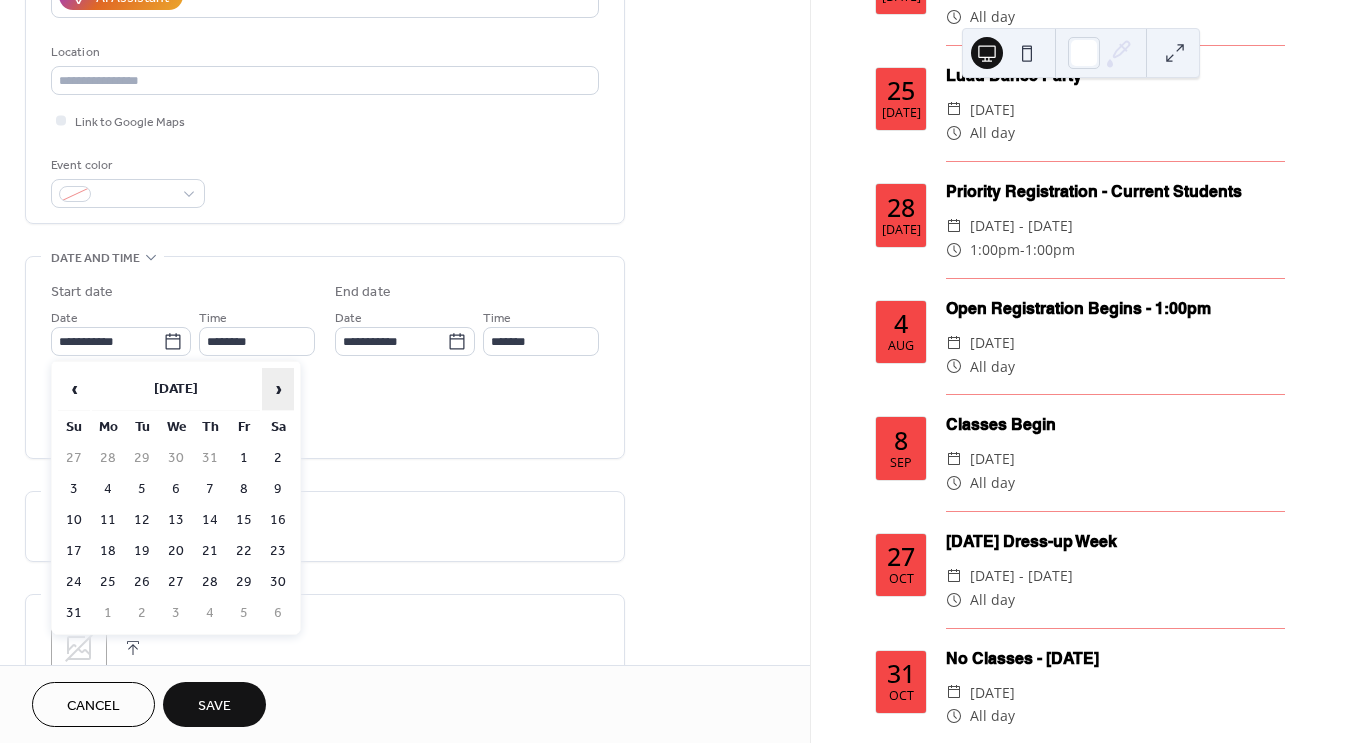 click on "›" at bounding box center (278, 389) 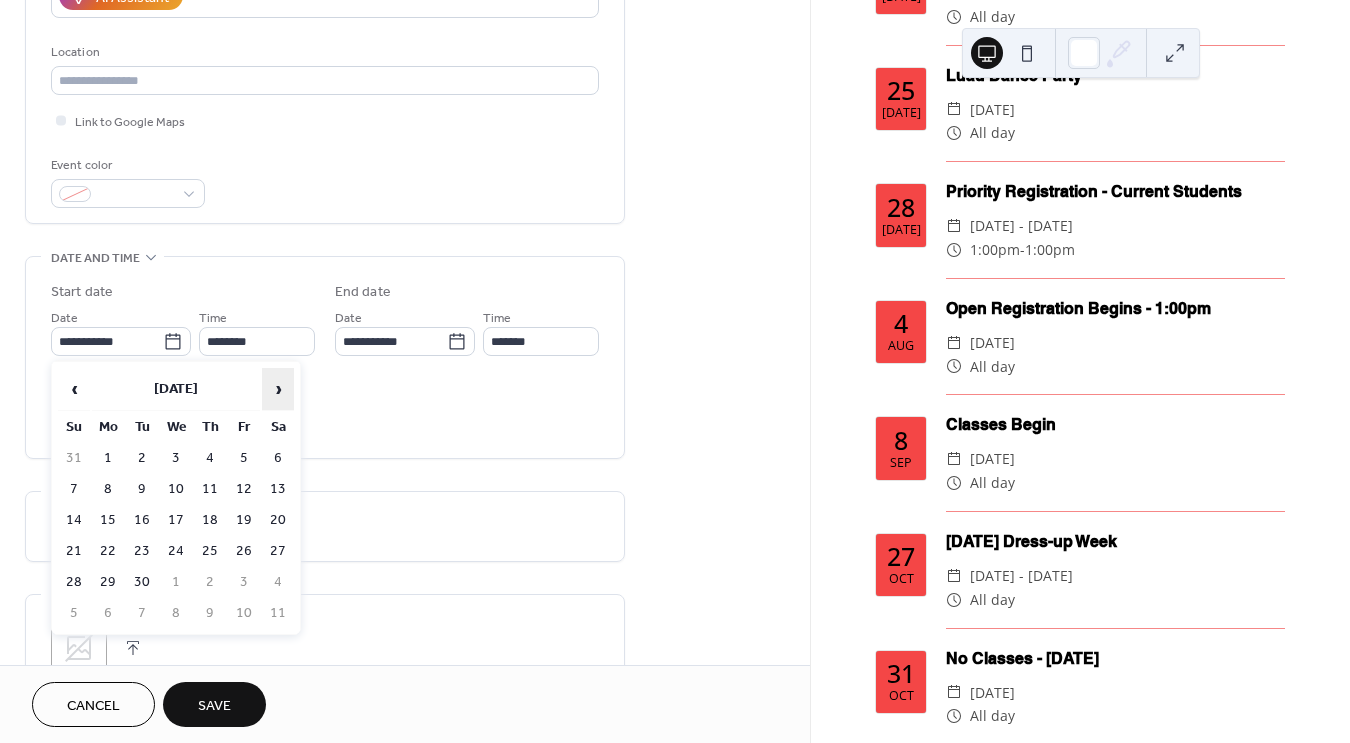 click on "›" at bounding box center [278, 389] 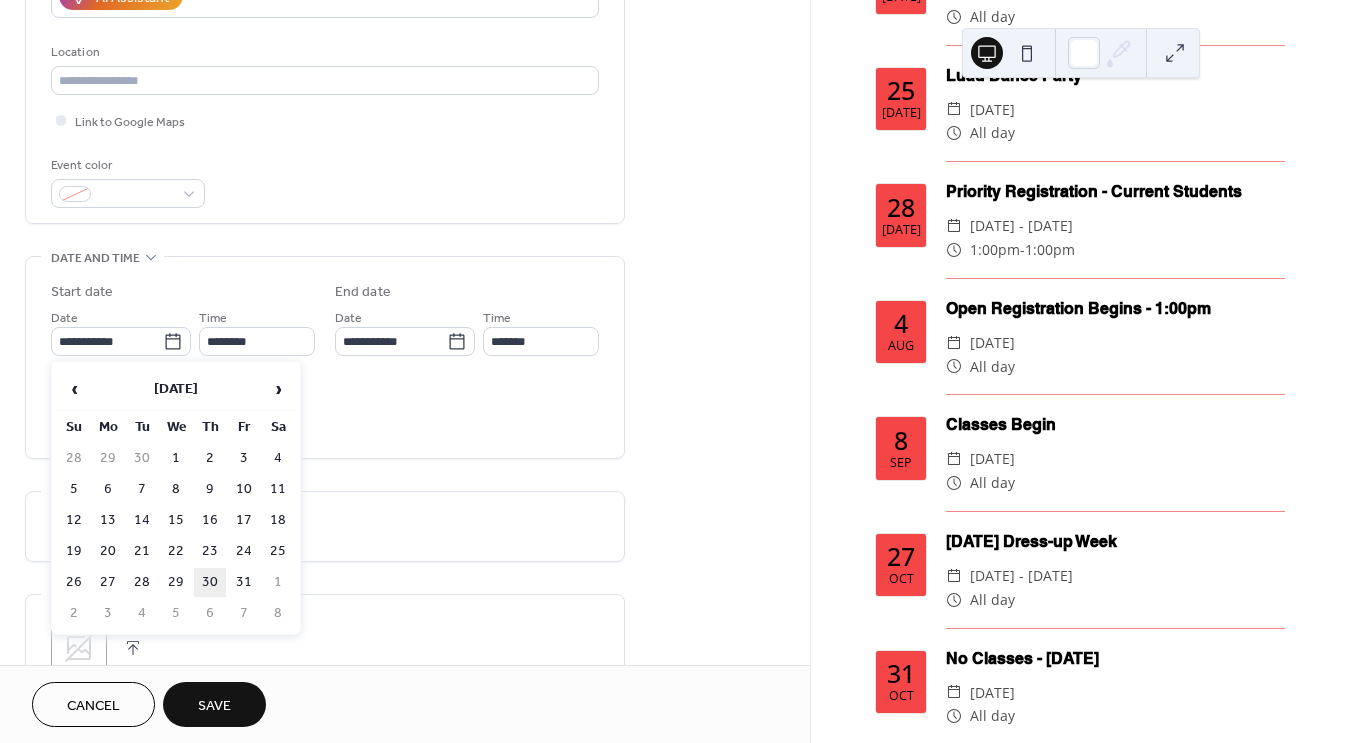 click on "30" at bounding box center [210, 582] 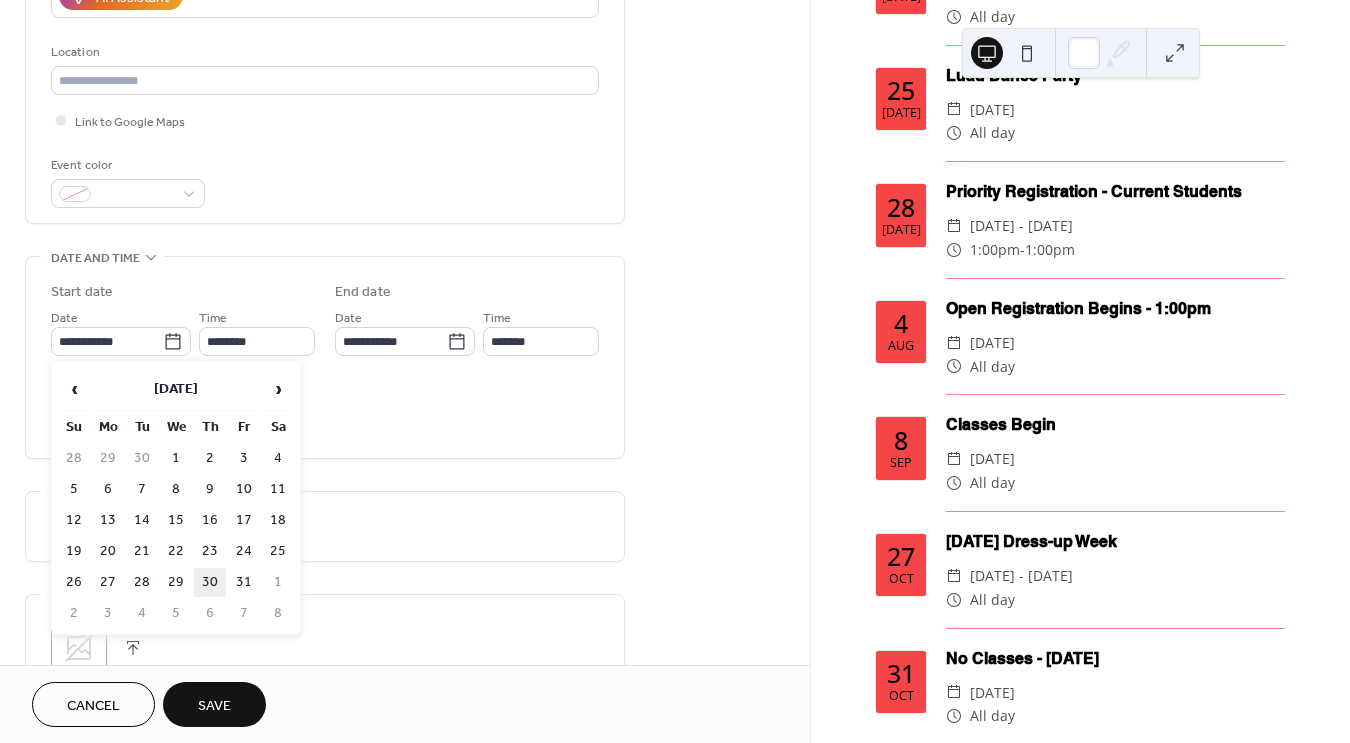 type on "**********" 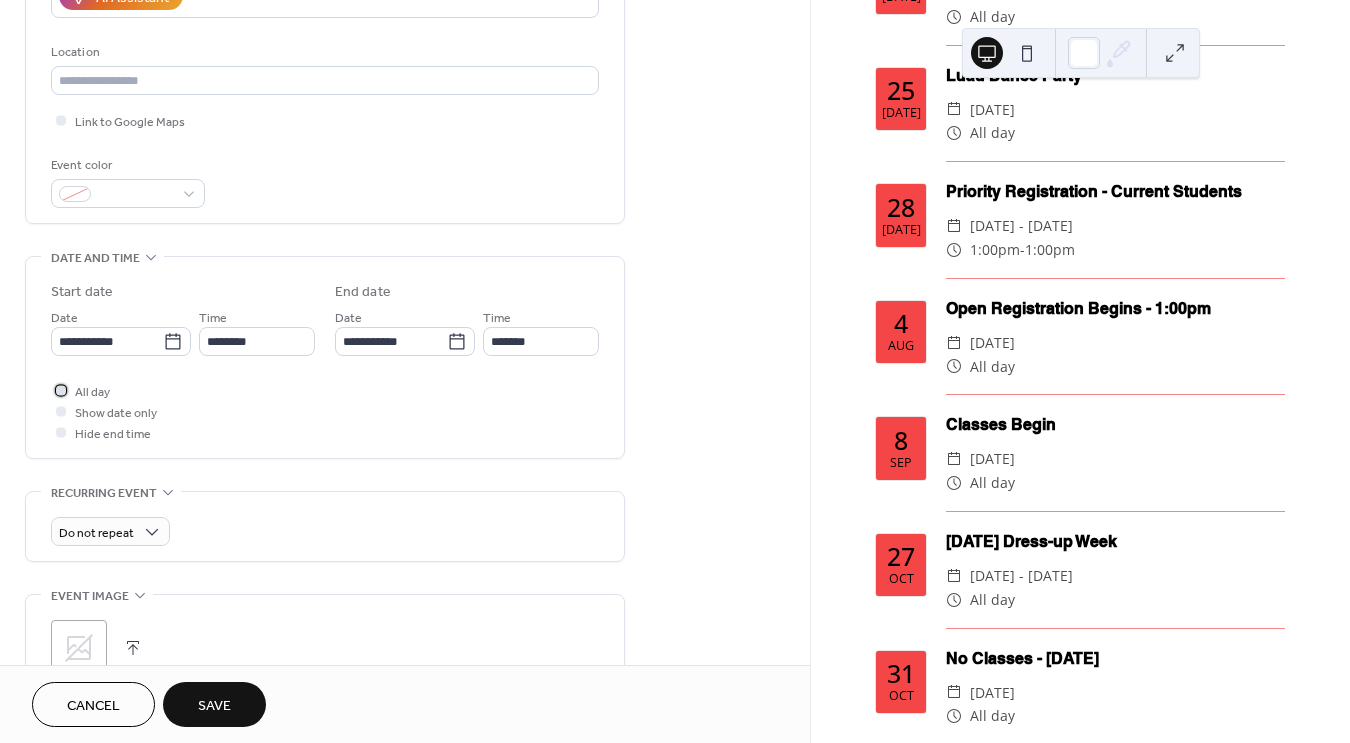 click on "All day" at bounding box center (92, 392) 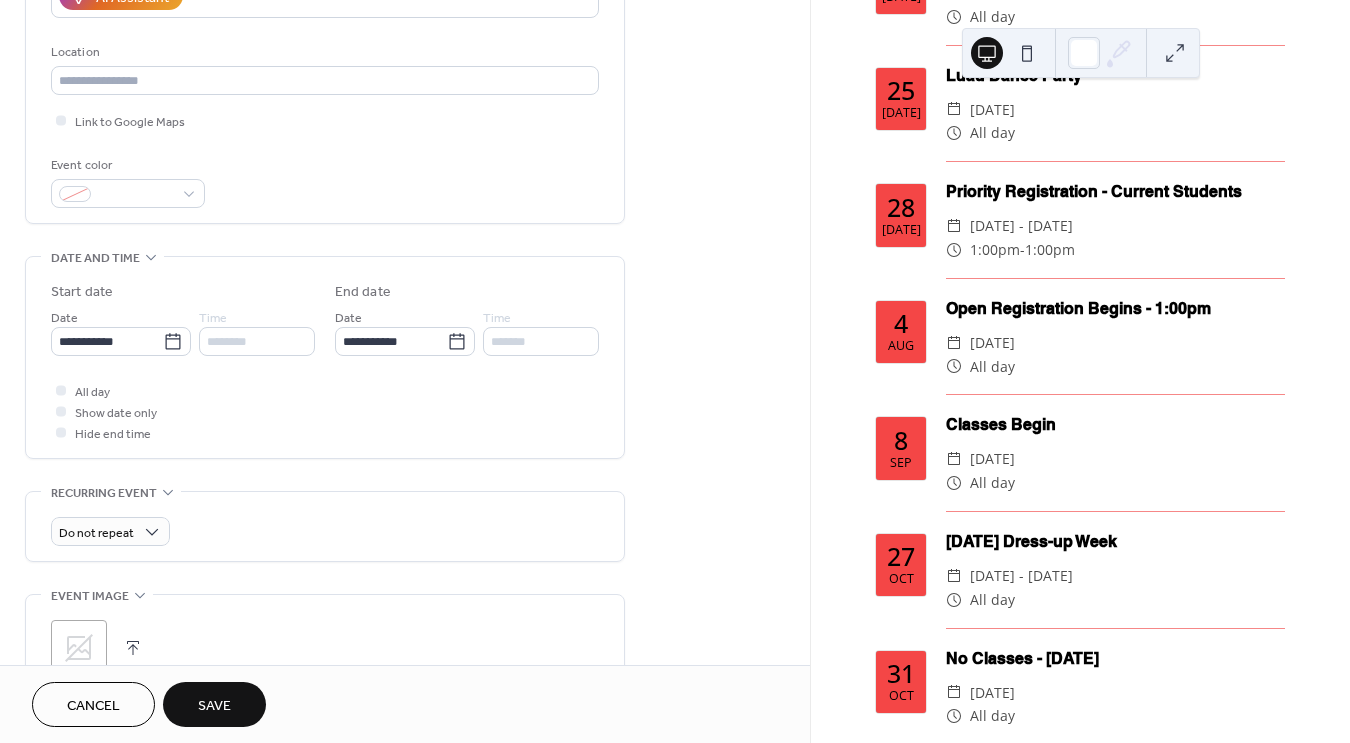 click on "Save" at bounding box center (214, 706) 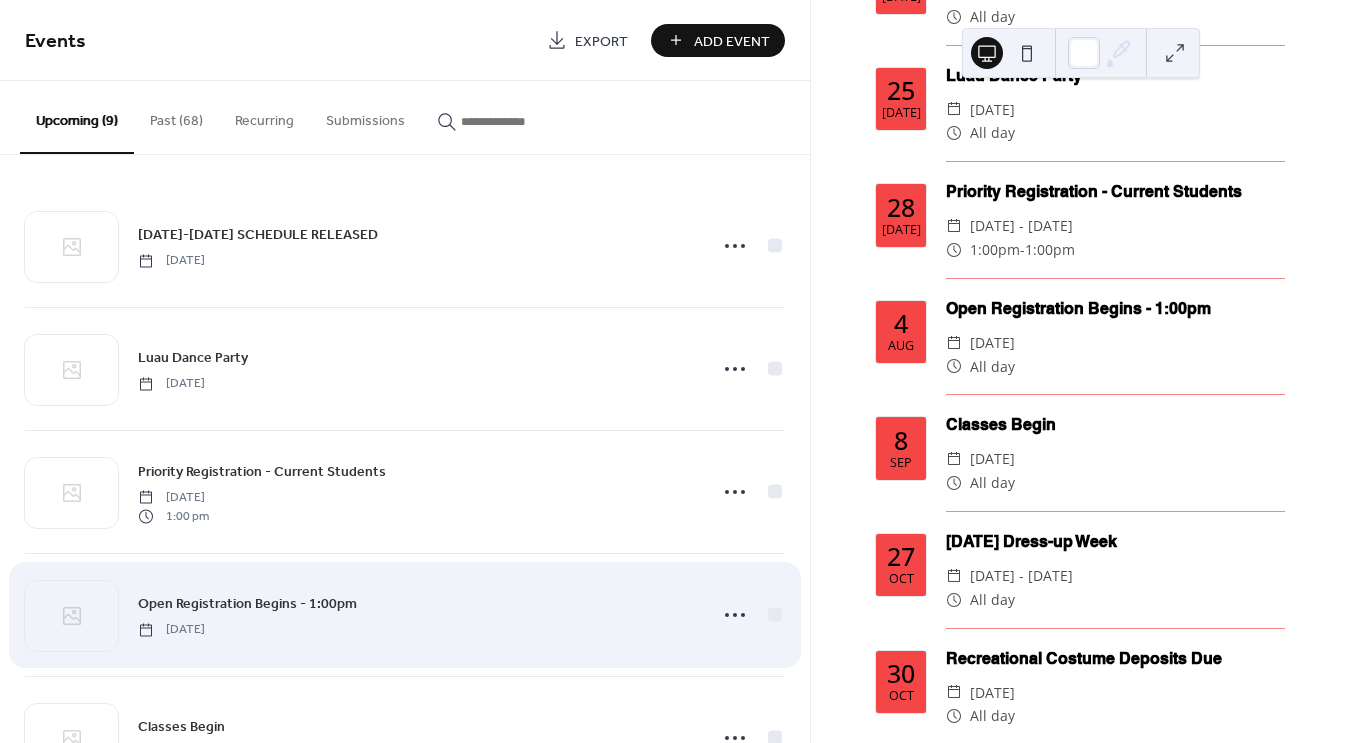 scroll, scrollTop: 501, scrollLeft: 0, axis: vertical 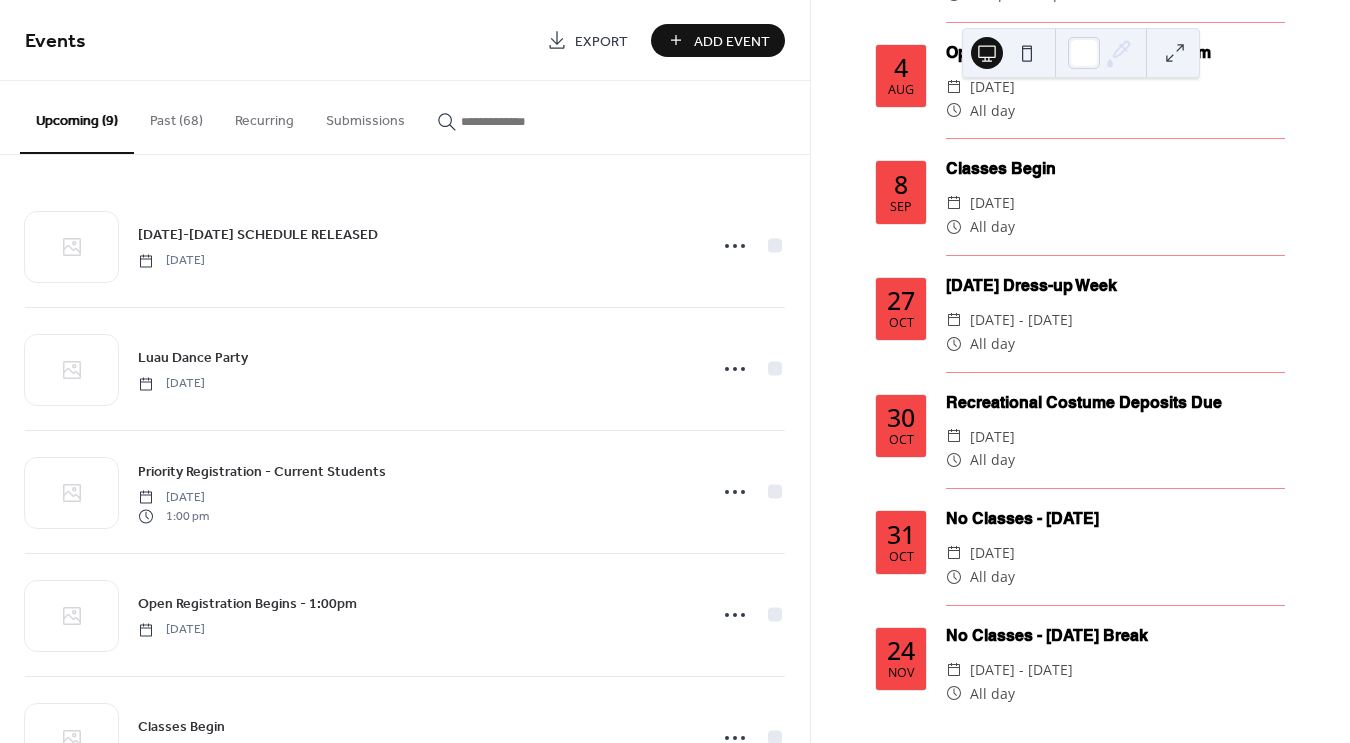 click on "Add Event" at bounding box center [732, 41] 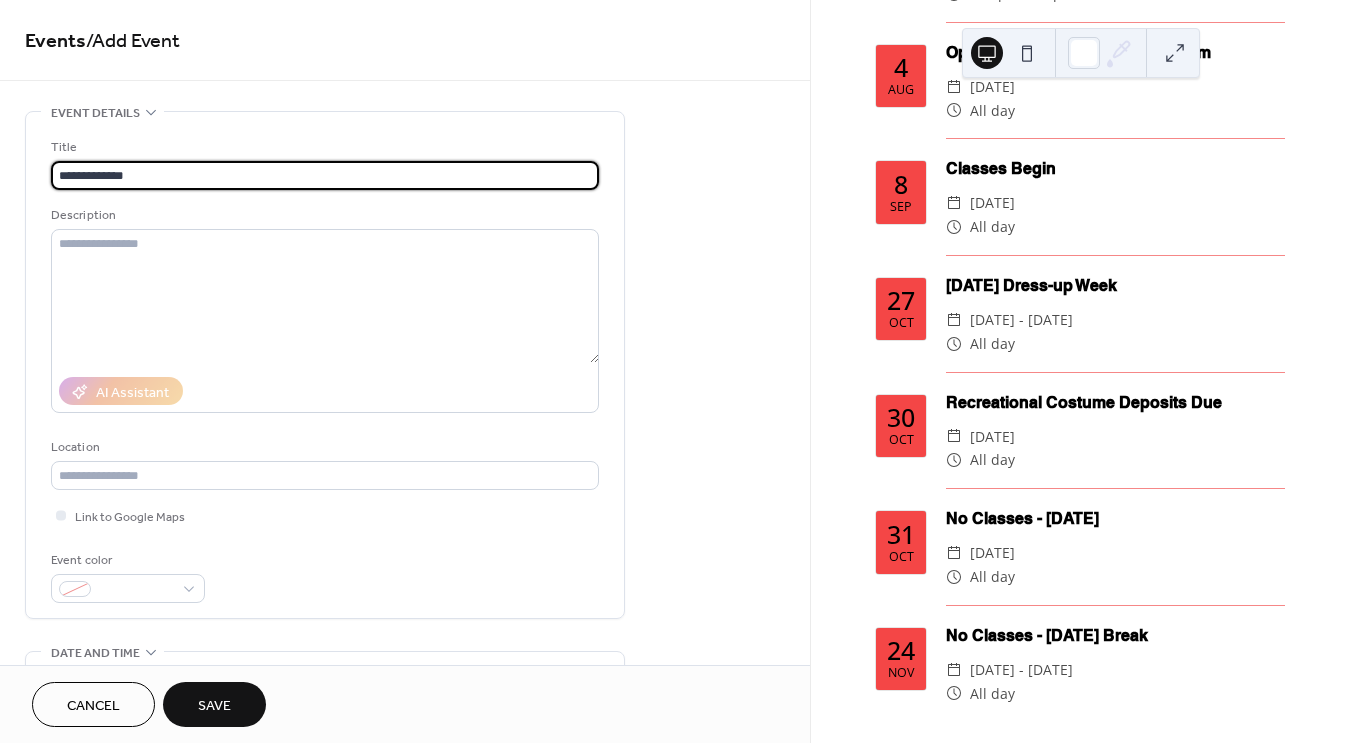 click on "**********" at bounding box center [325, 175] 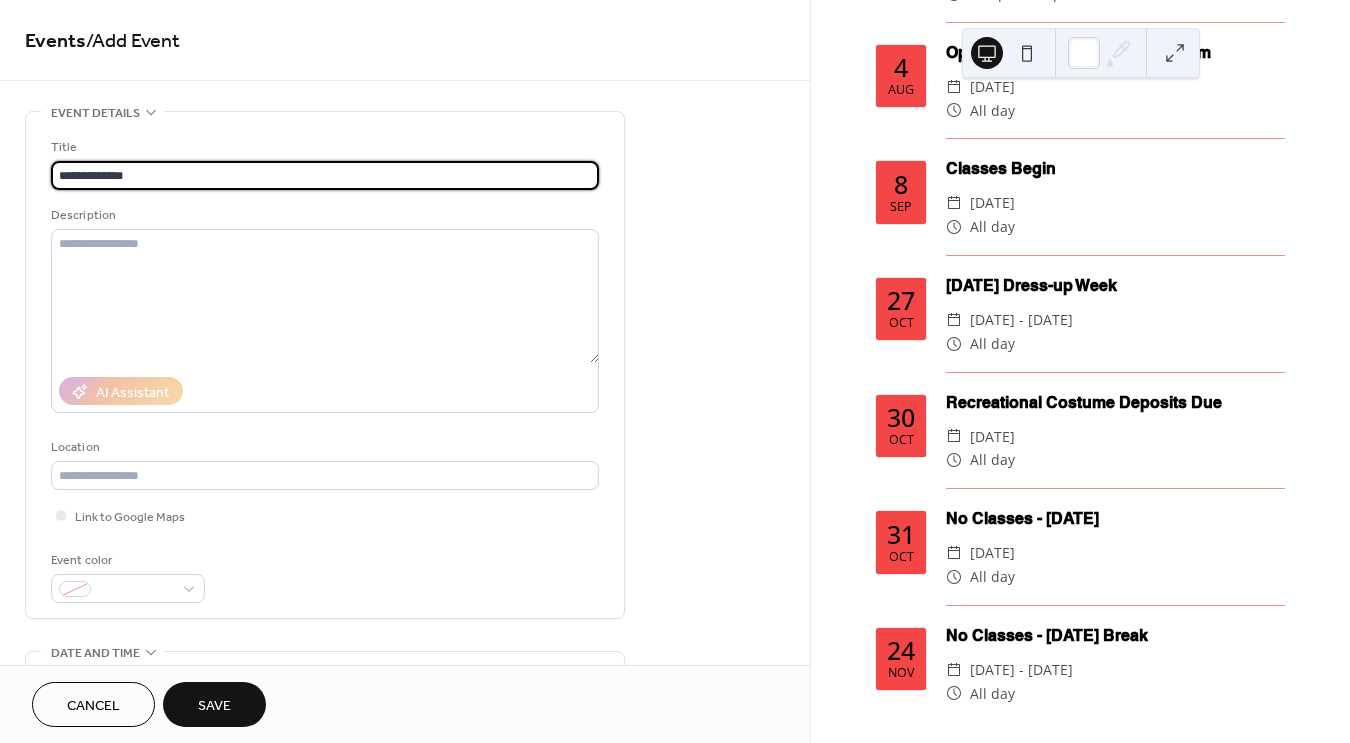 click on "**********" at bounding box center (325, 175) 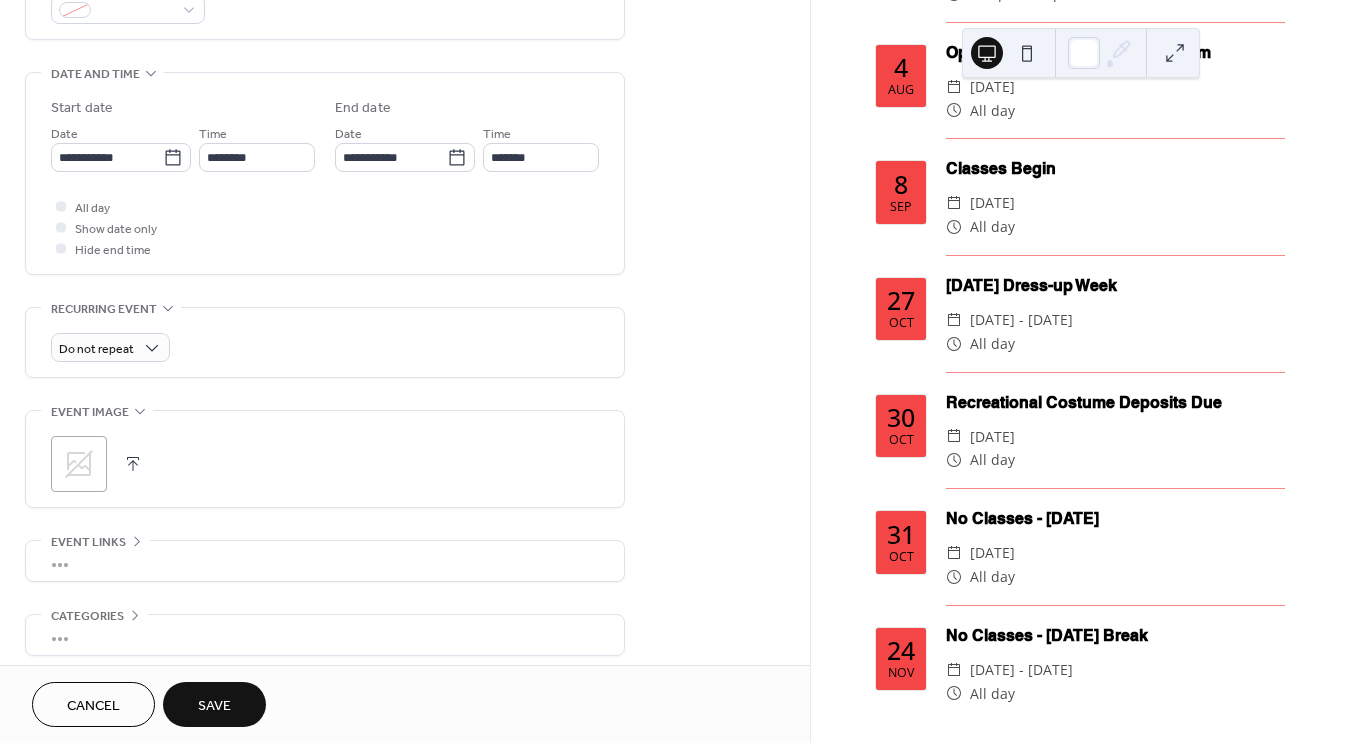 scroll, scrollTop: 580, scrollLeft: 0, axis: vertical 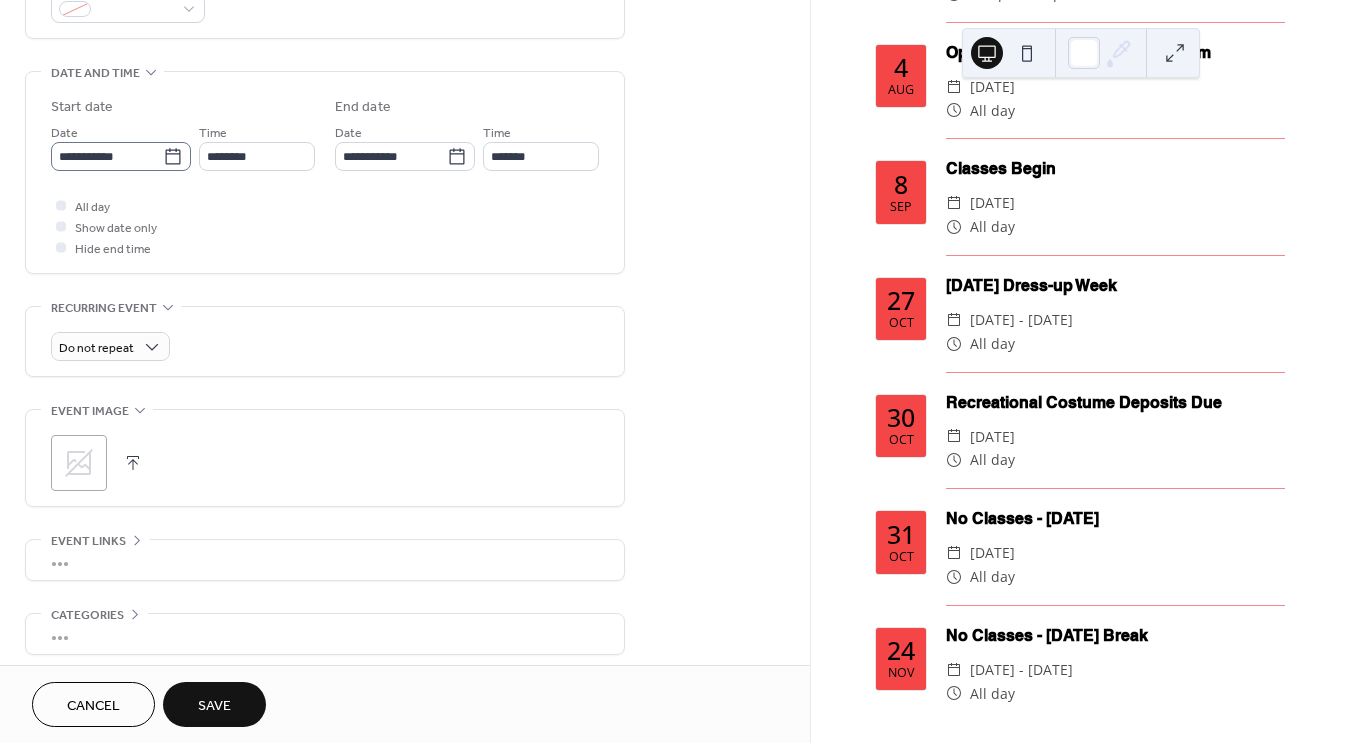 type on "**********" 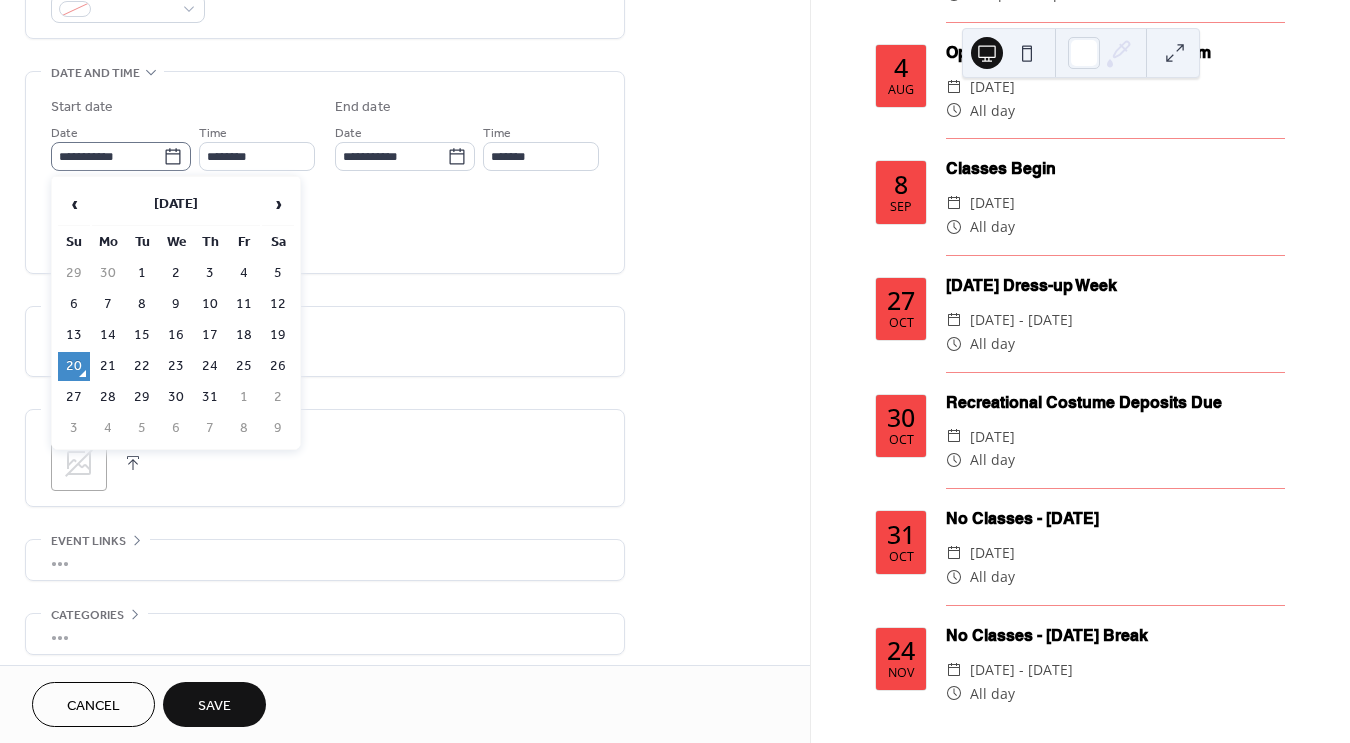 click 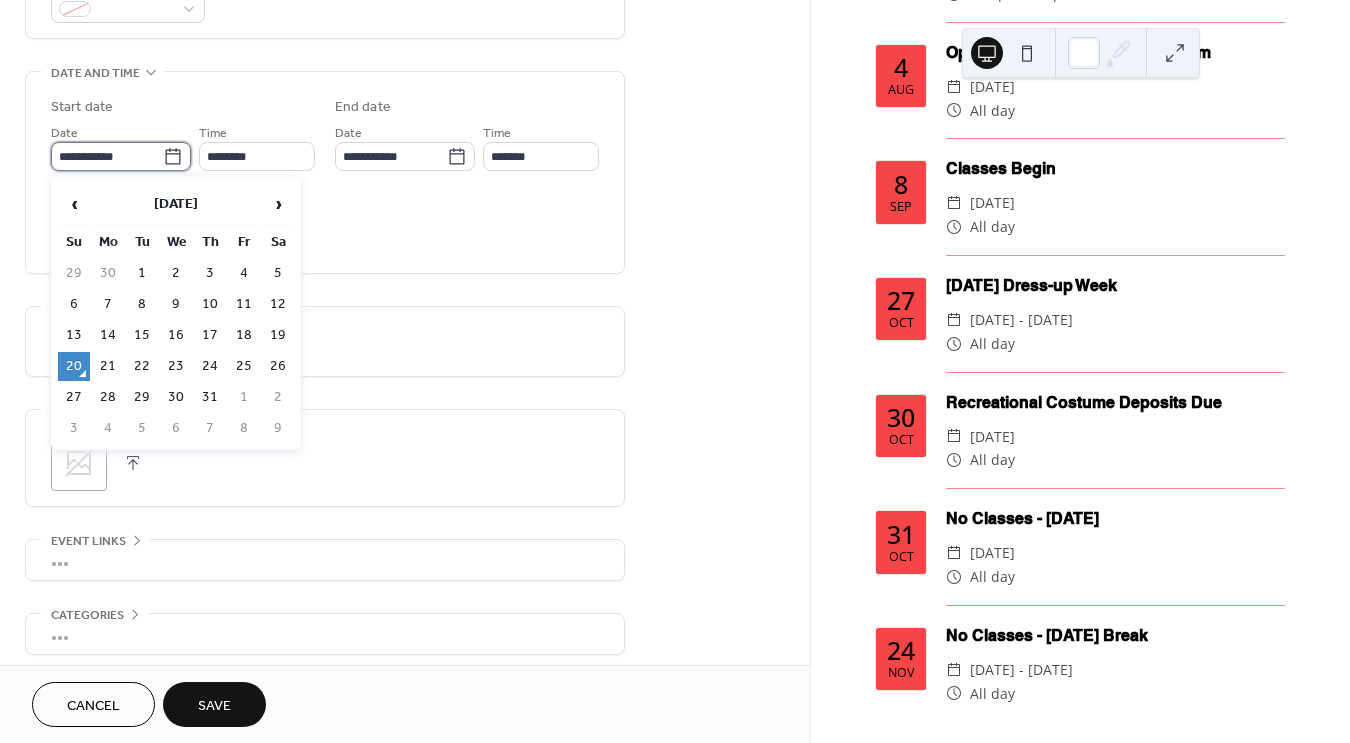 click on "**********" at bounding box center (107, 156) 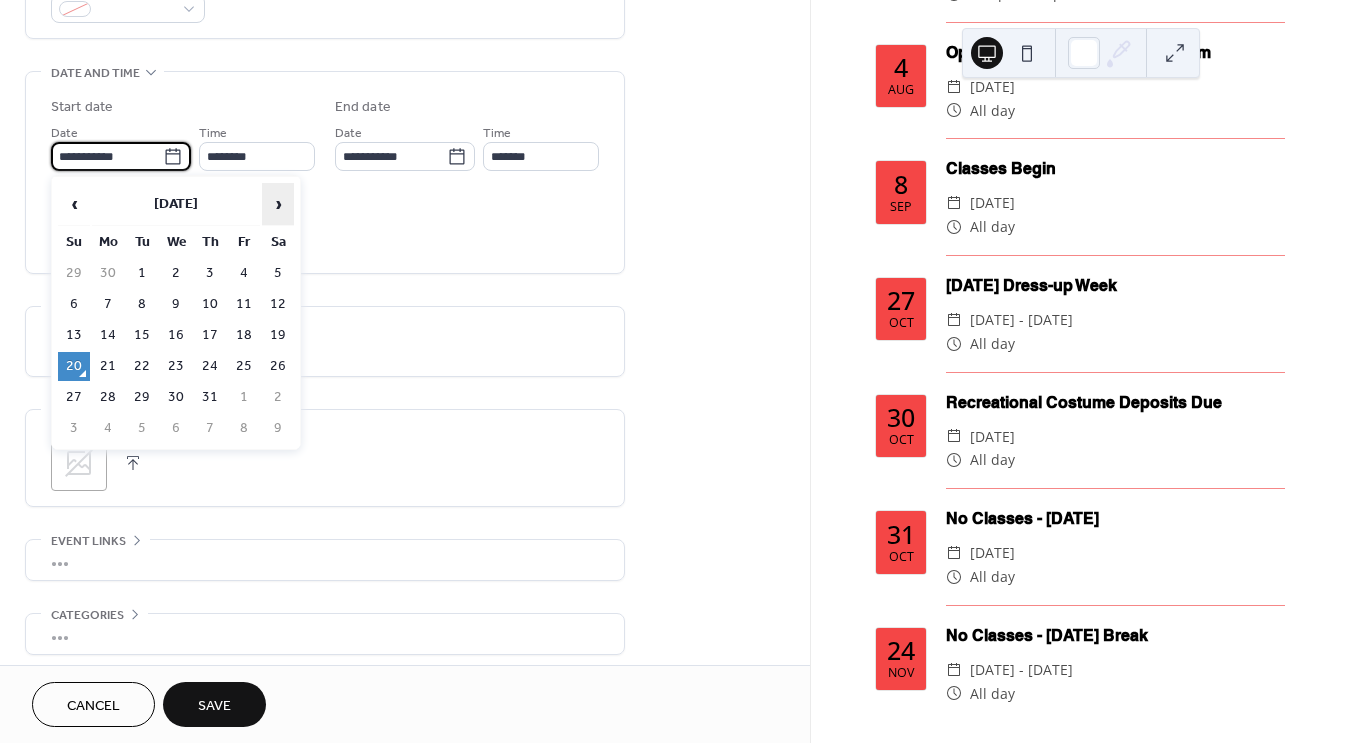 click on "›" at bounding box center (278, 204) 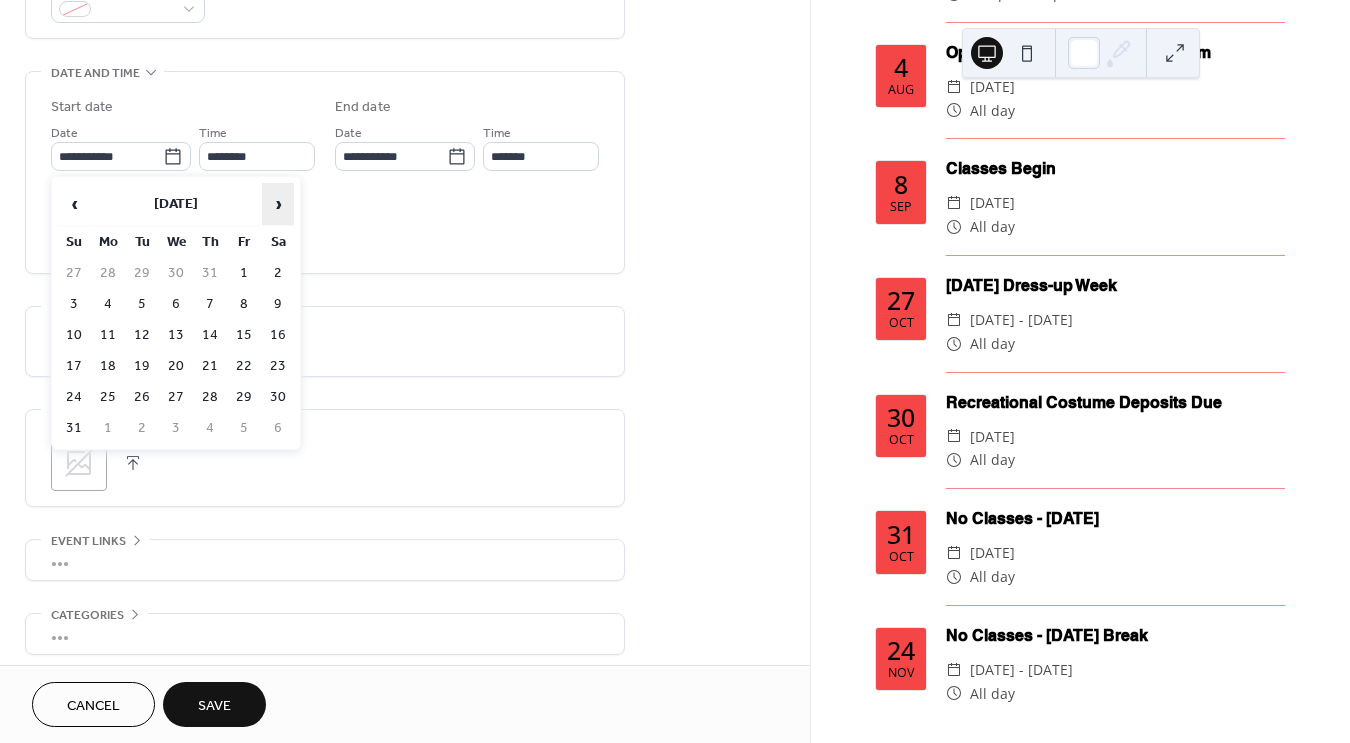 click on "›" at bounding box center [278, 204] 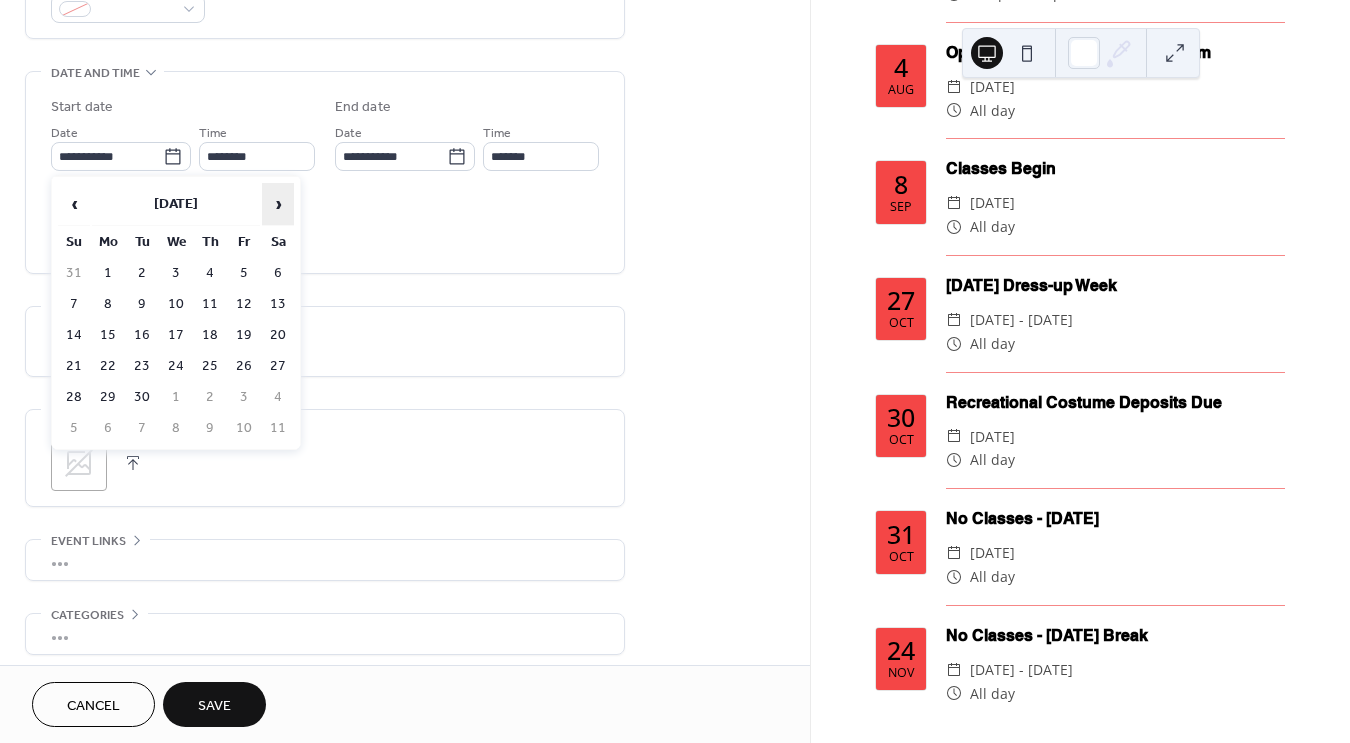 click on "›" at bounding box center (278, 204) 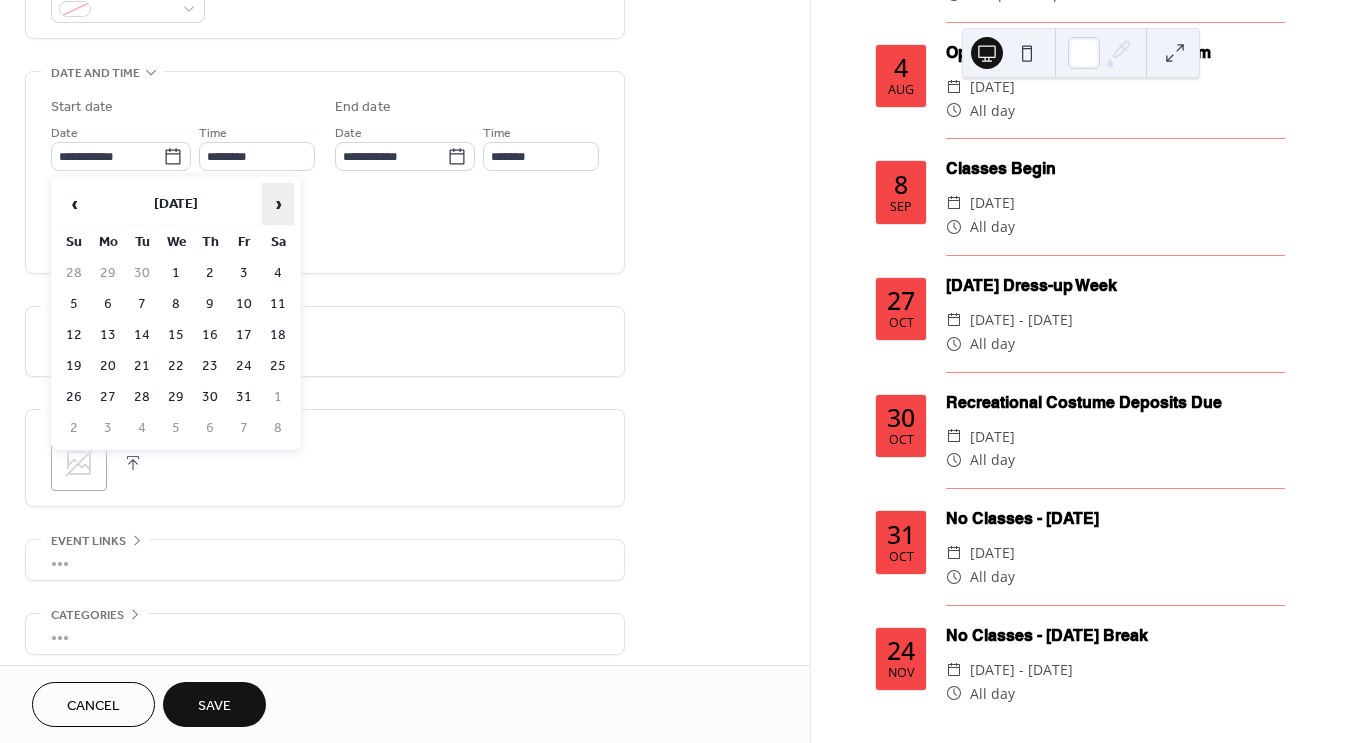 click on "›" at bounding box center [278, 204] 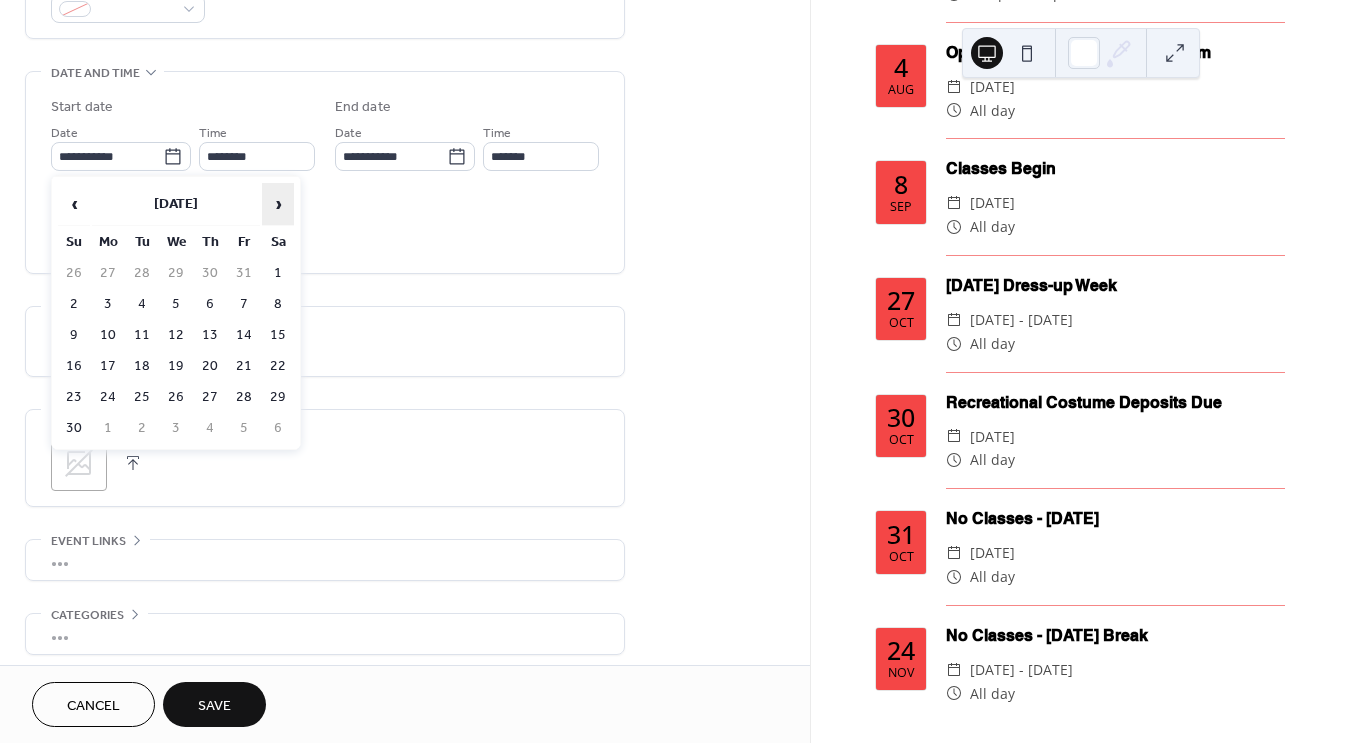 click on "›" at bounding box center [278, 204] 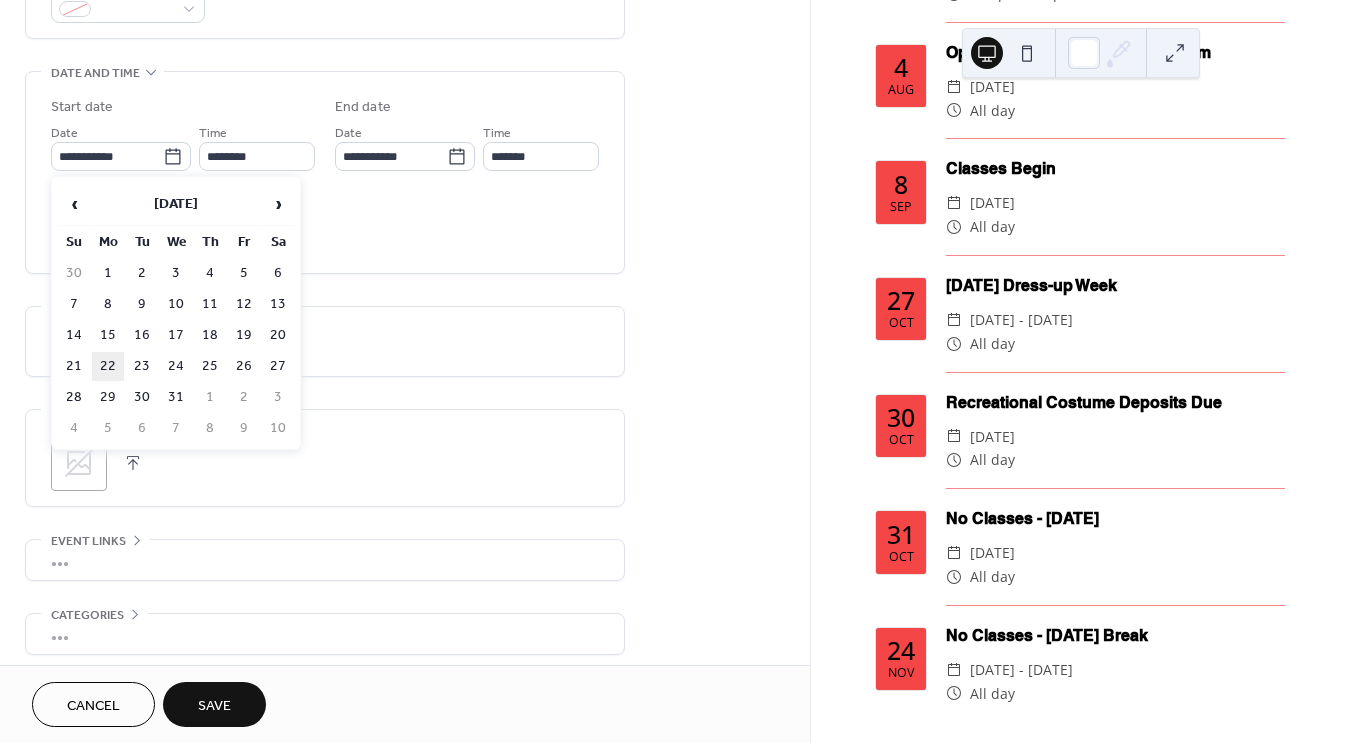 click on "22" at bounding box center [108, 366] 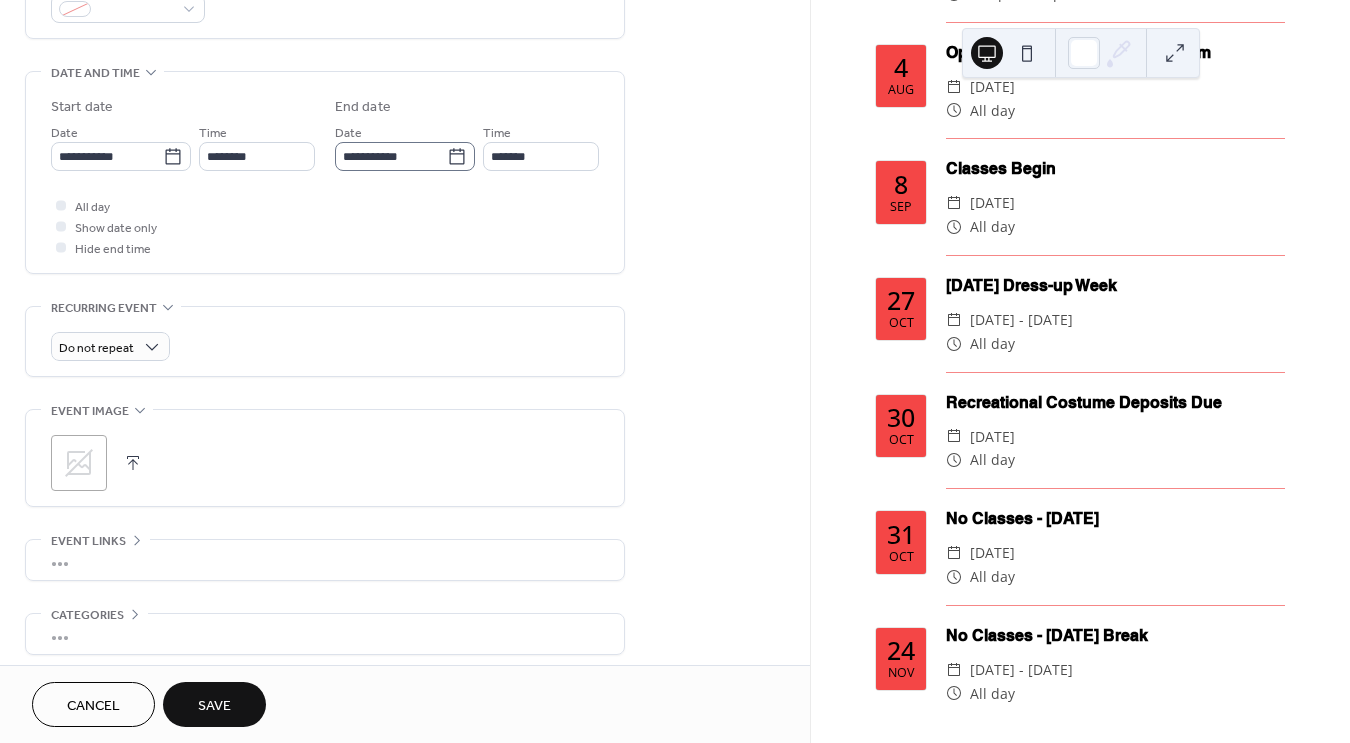 click 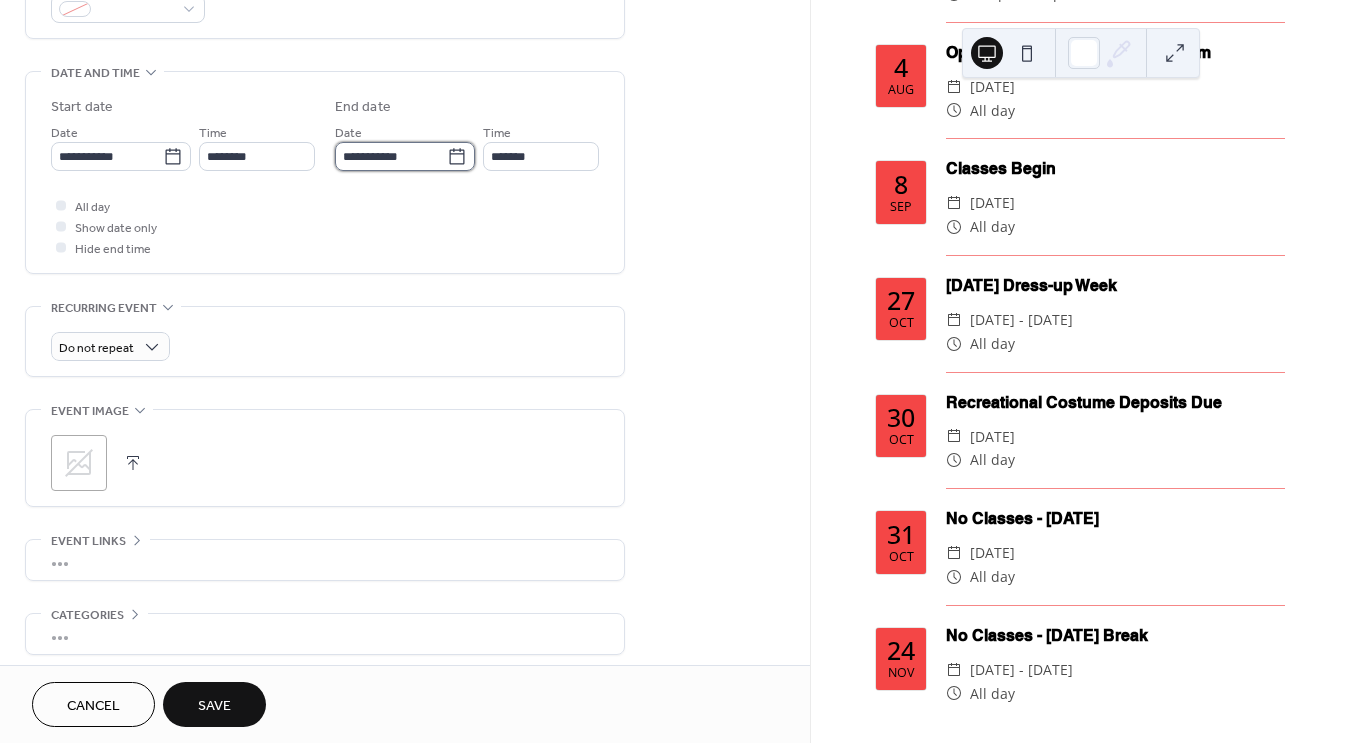 click on "**********" at bounding box center [391, 156] 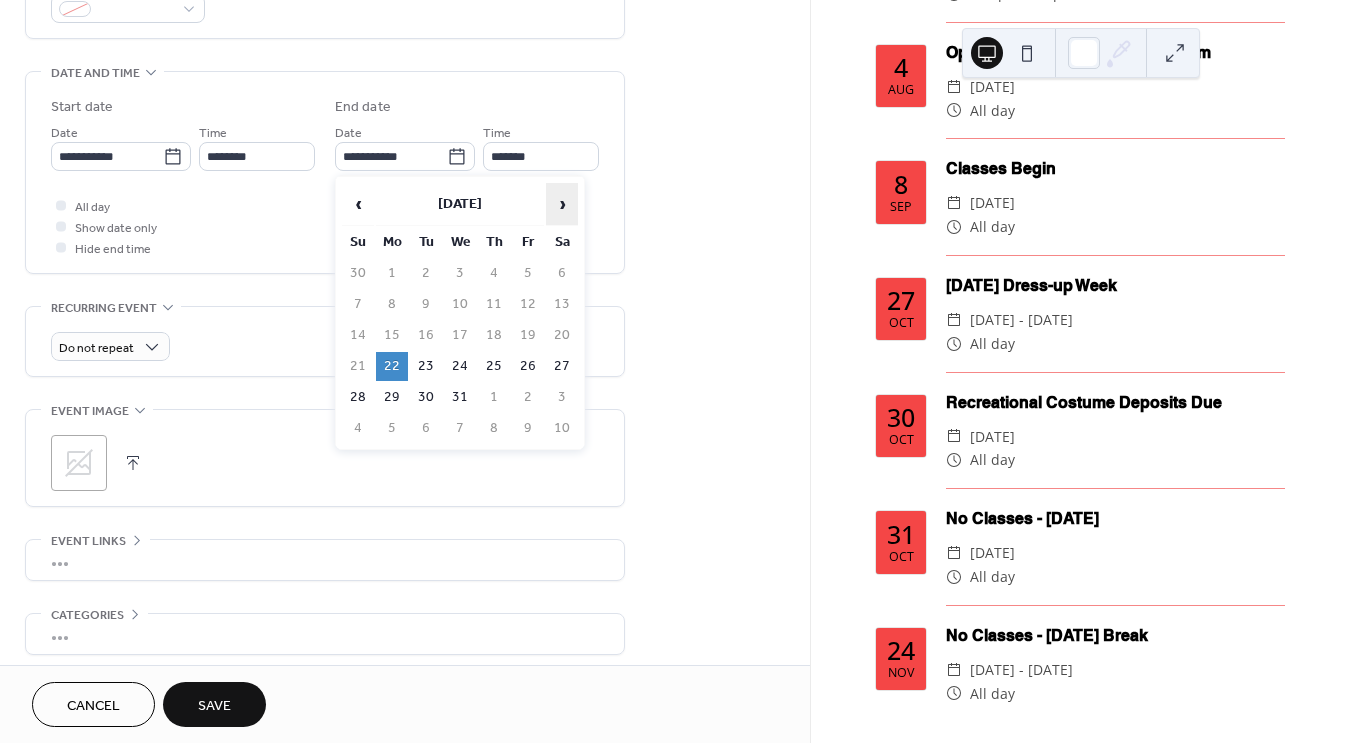 click on "›" at bounding box center [562, 204] 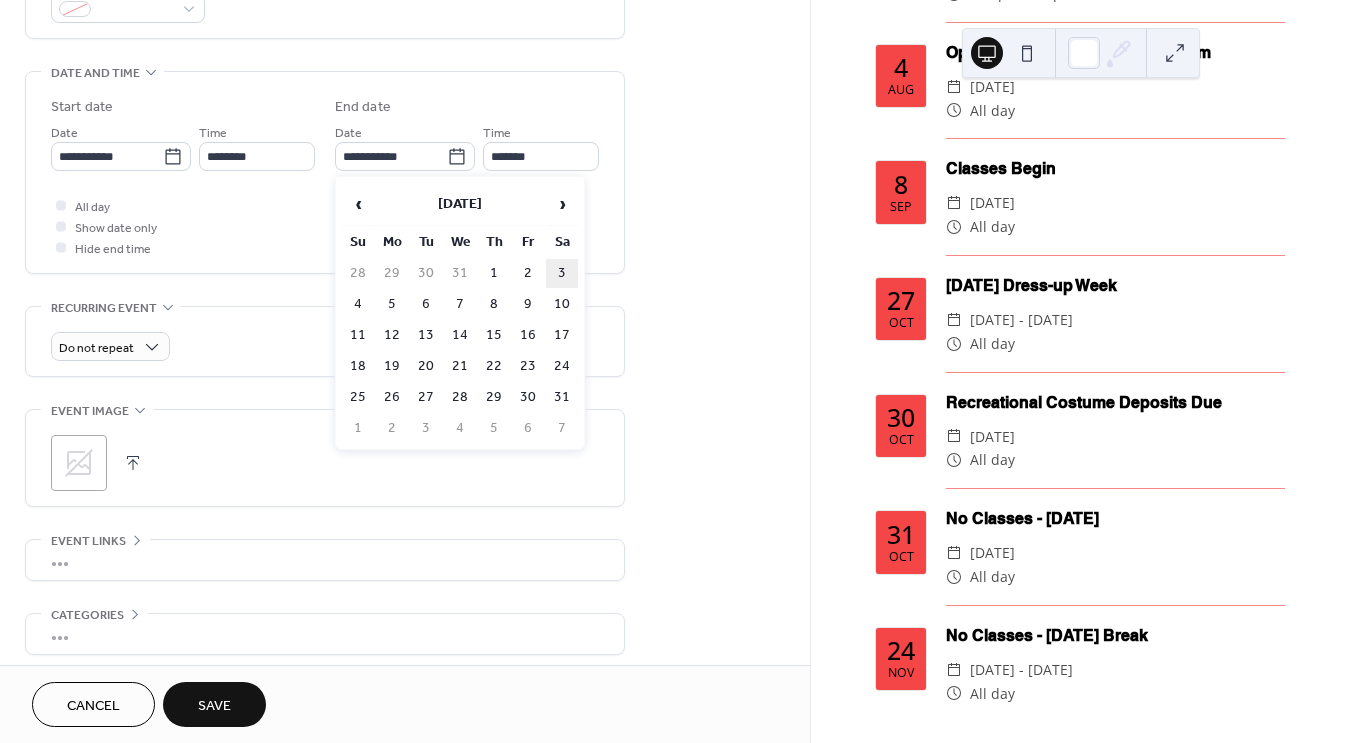 click on "3" at bounding box center (562, 273) 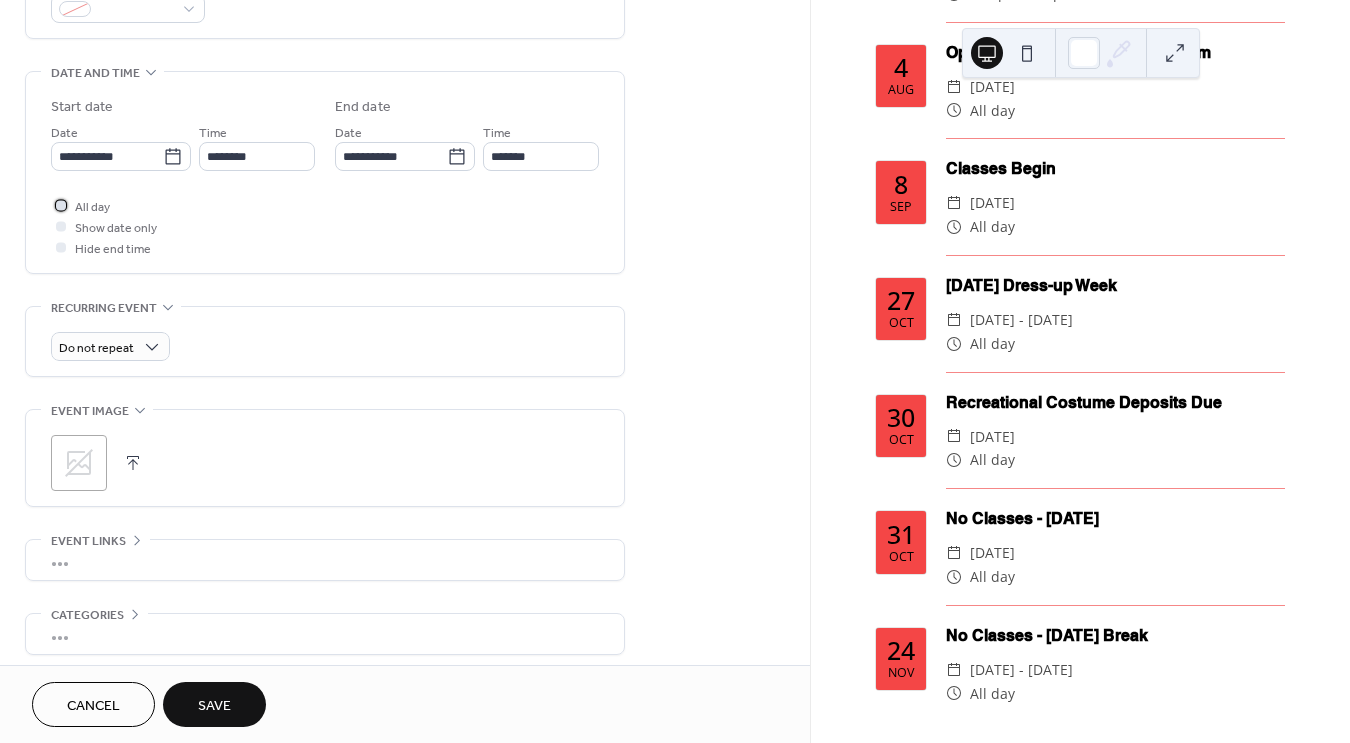click on "All day" at bounding box center (92, 207) 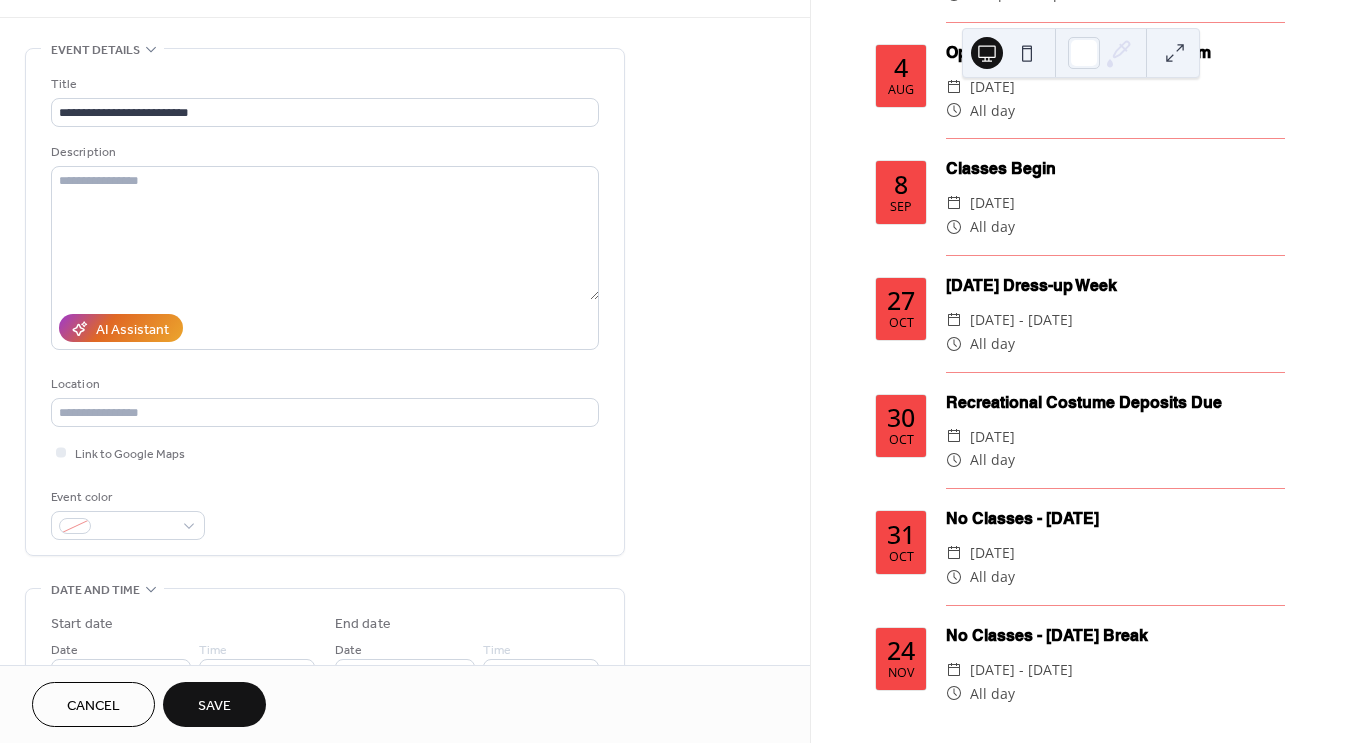 scroll, scrollTop: 52, scrollLeft: 0, axis: vertical 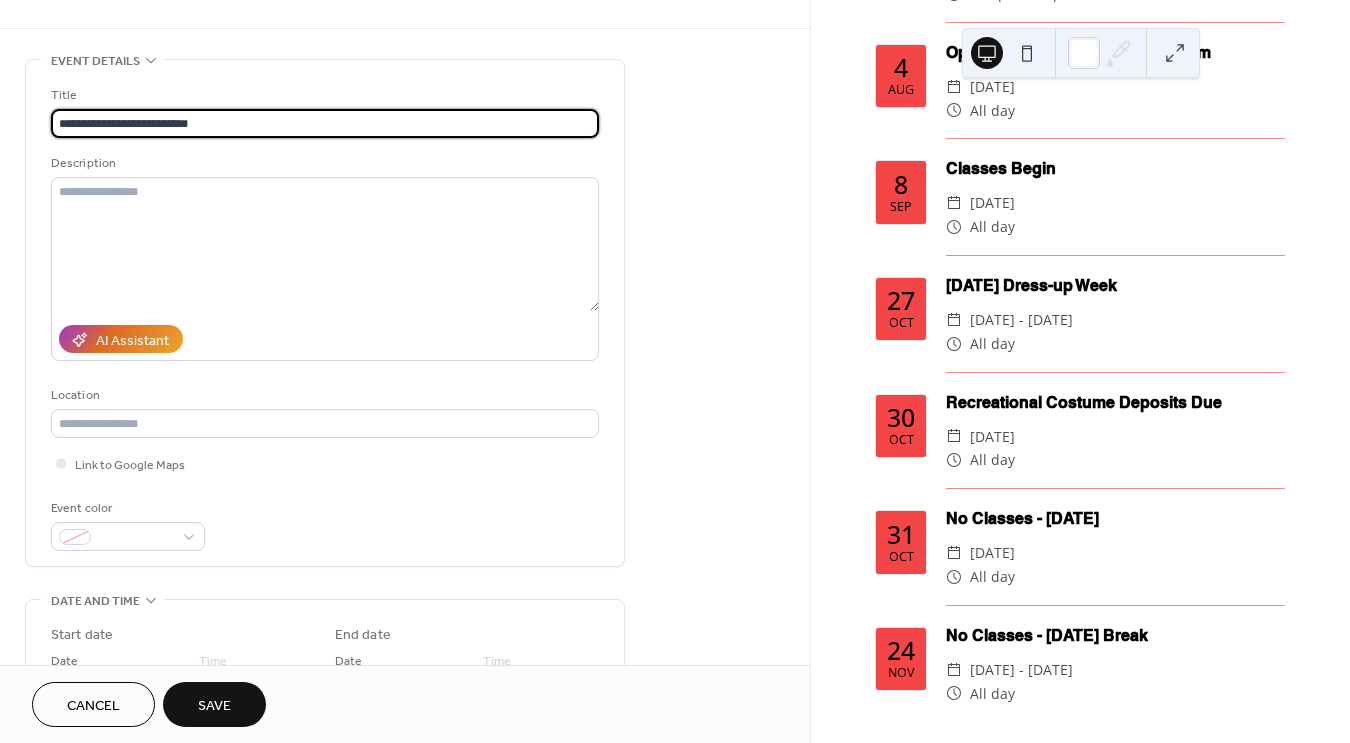 drag, startPoint x: 208, startPoint y: 131, endPoint x: 127, endPoint y: 129, distance: 81.02469 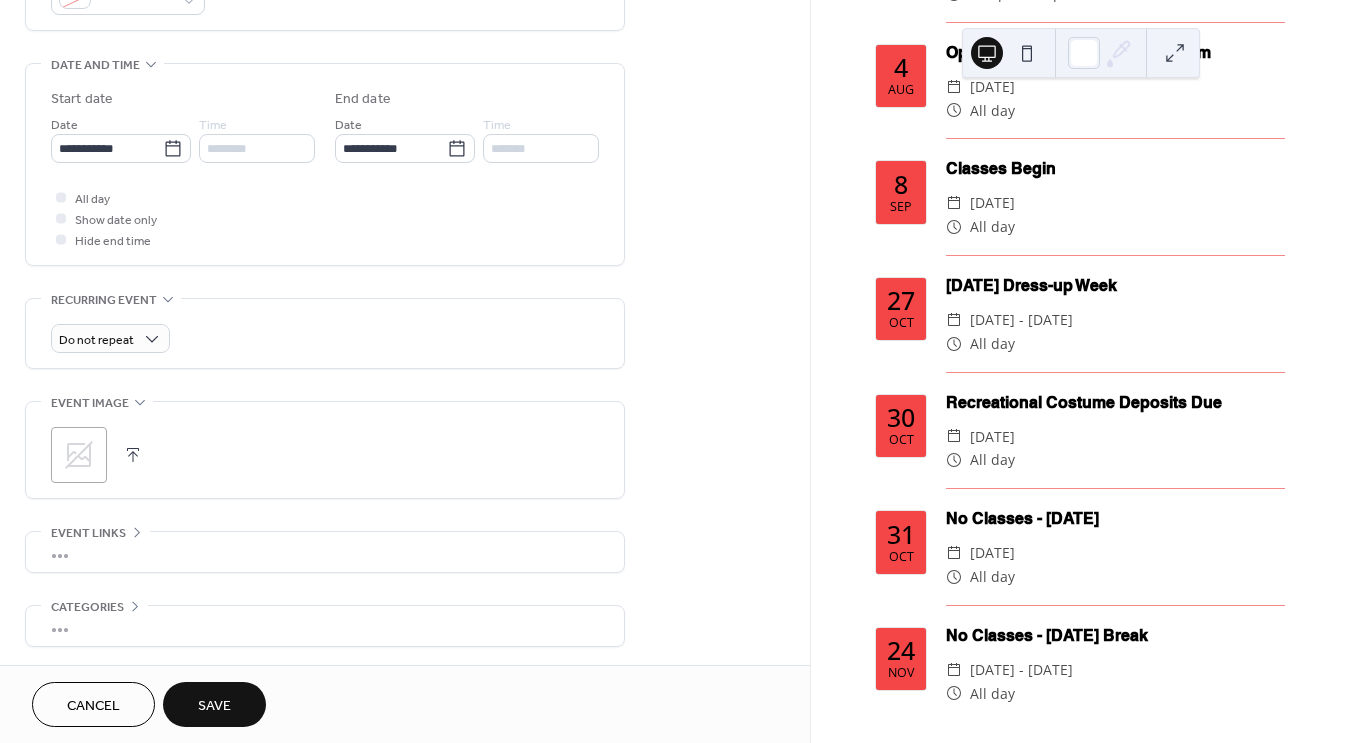 scroll, scrollTop: 665, scrollLeft: 0, axis: vertical 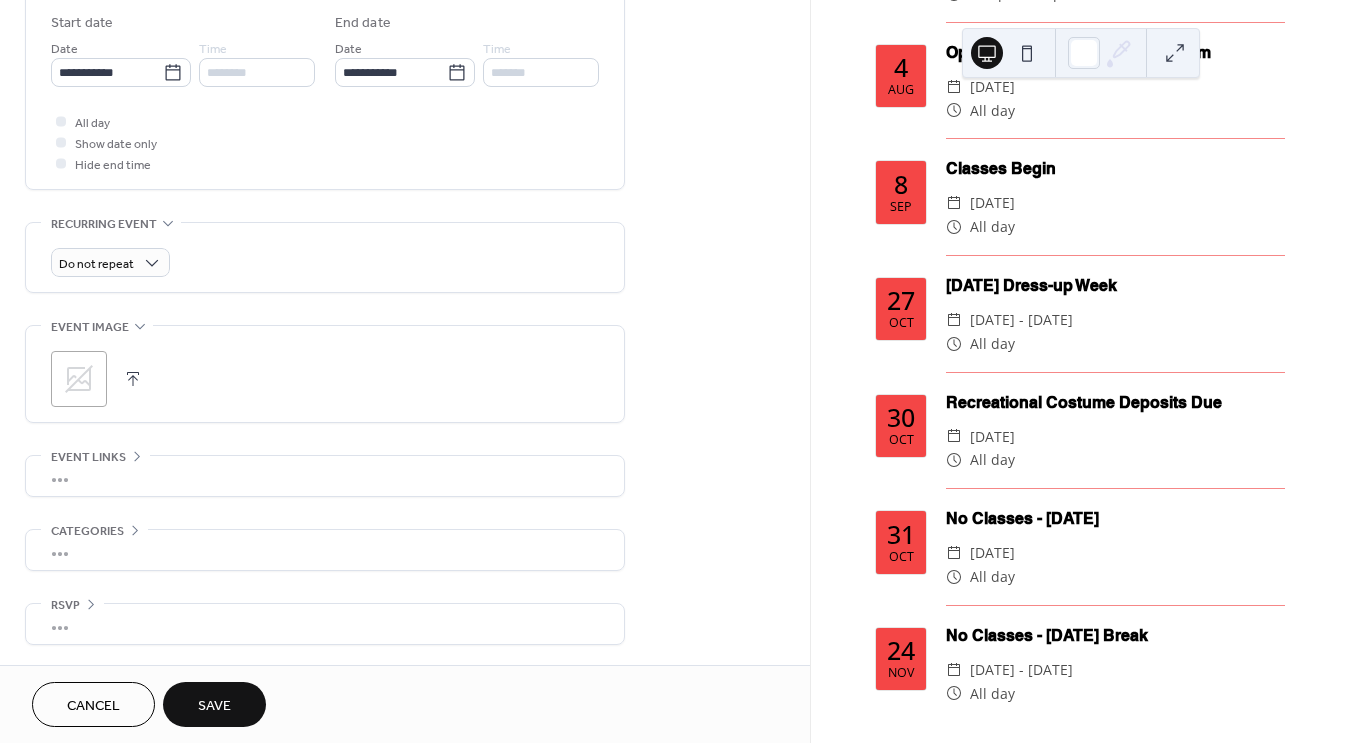type on "**********" 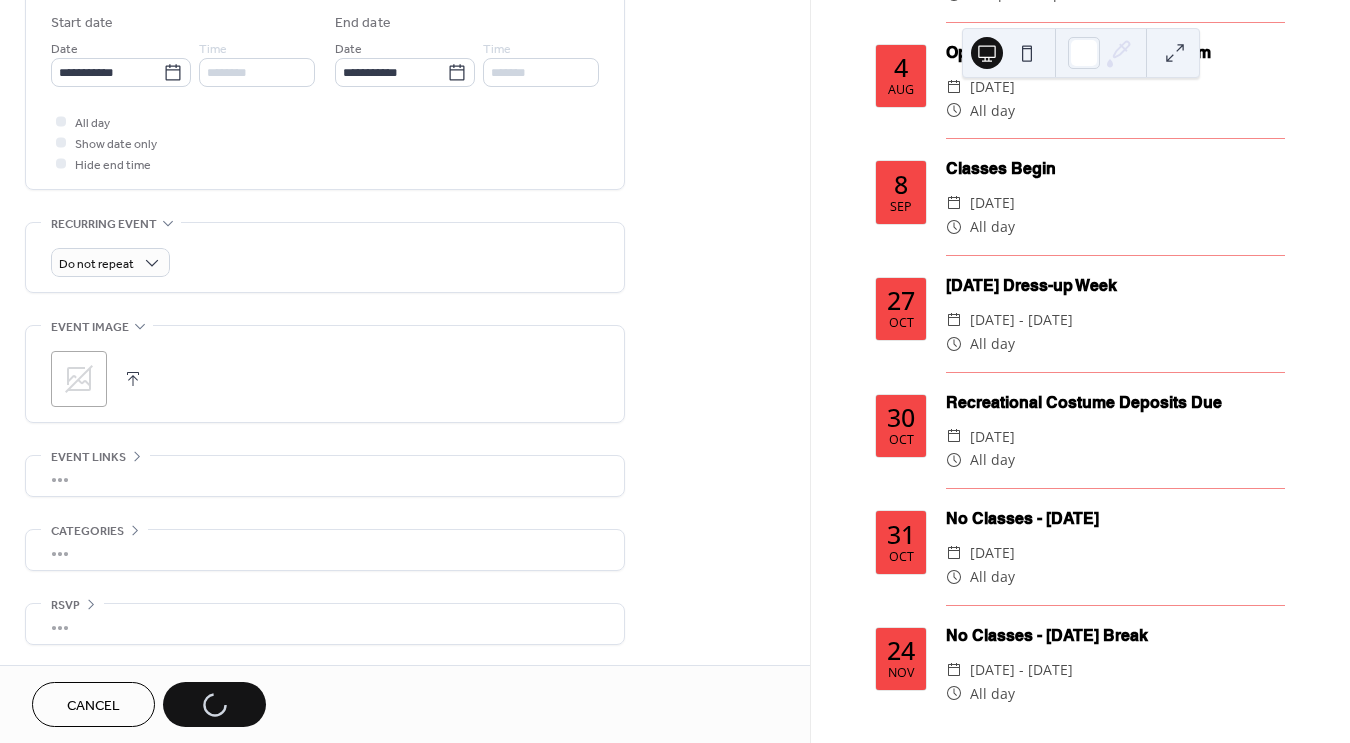 scroll, scrollTop: 0, scrollLeft: 0, axis: both 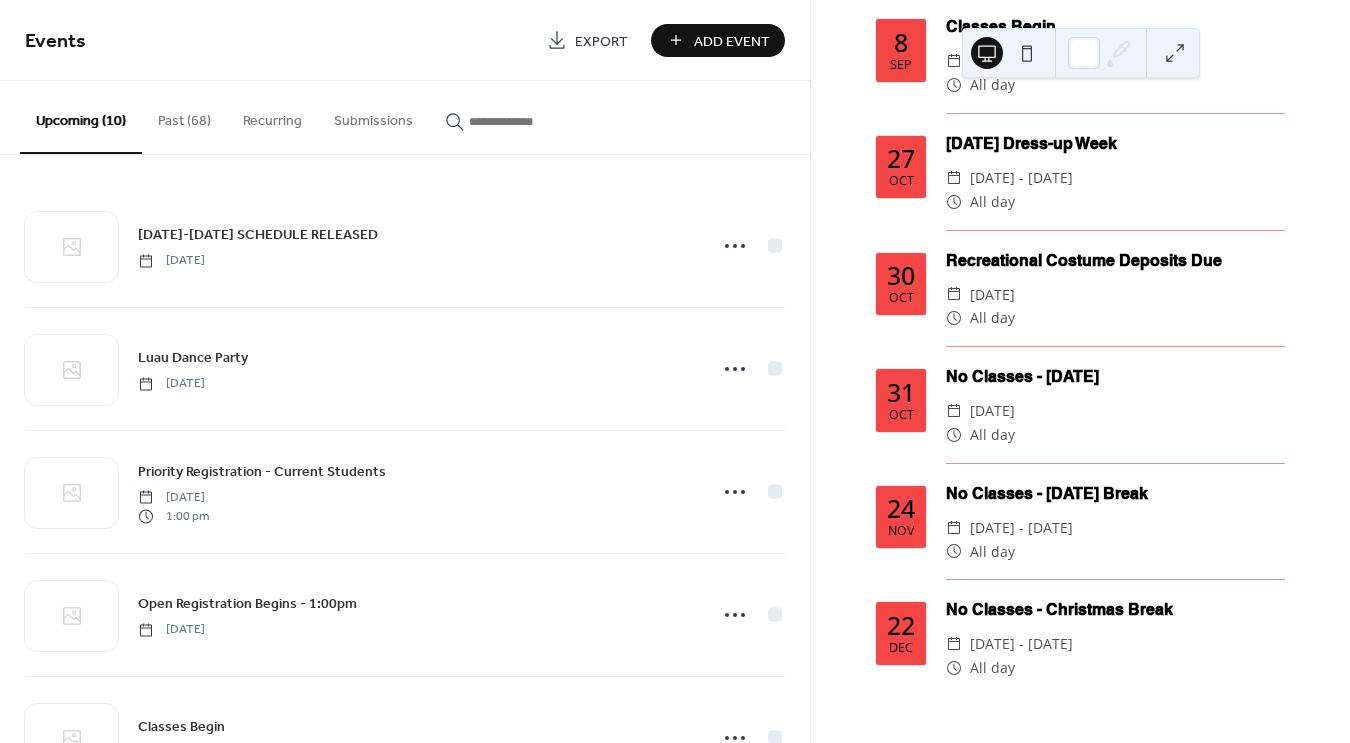 click on "Add Event" at bounding box center (732, 41) 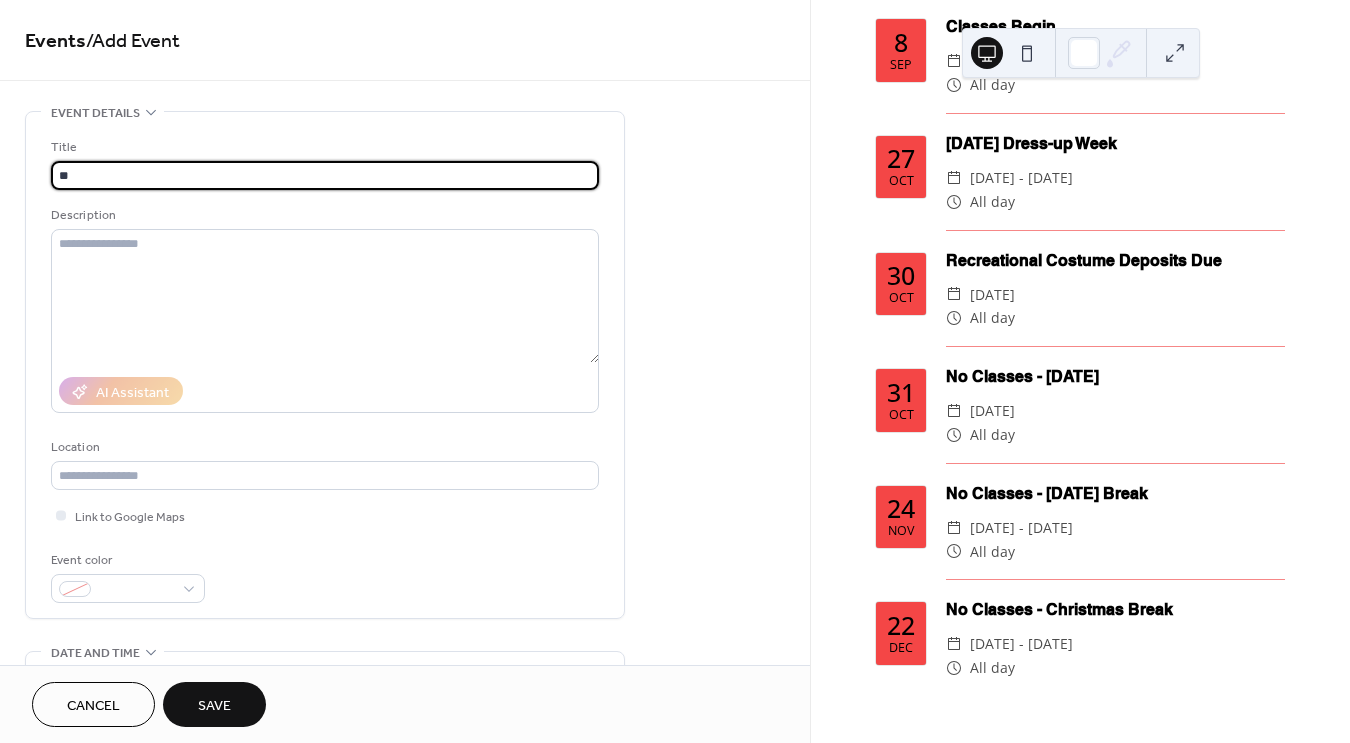 type on "*" 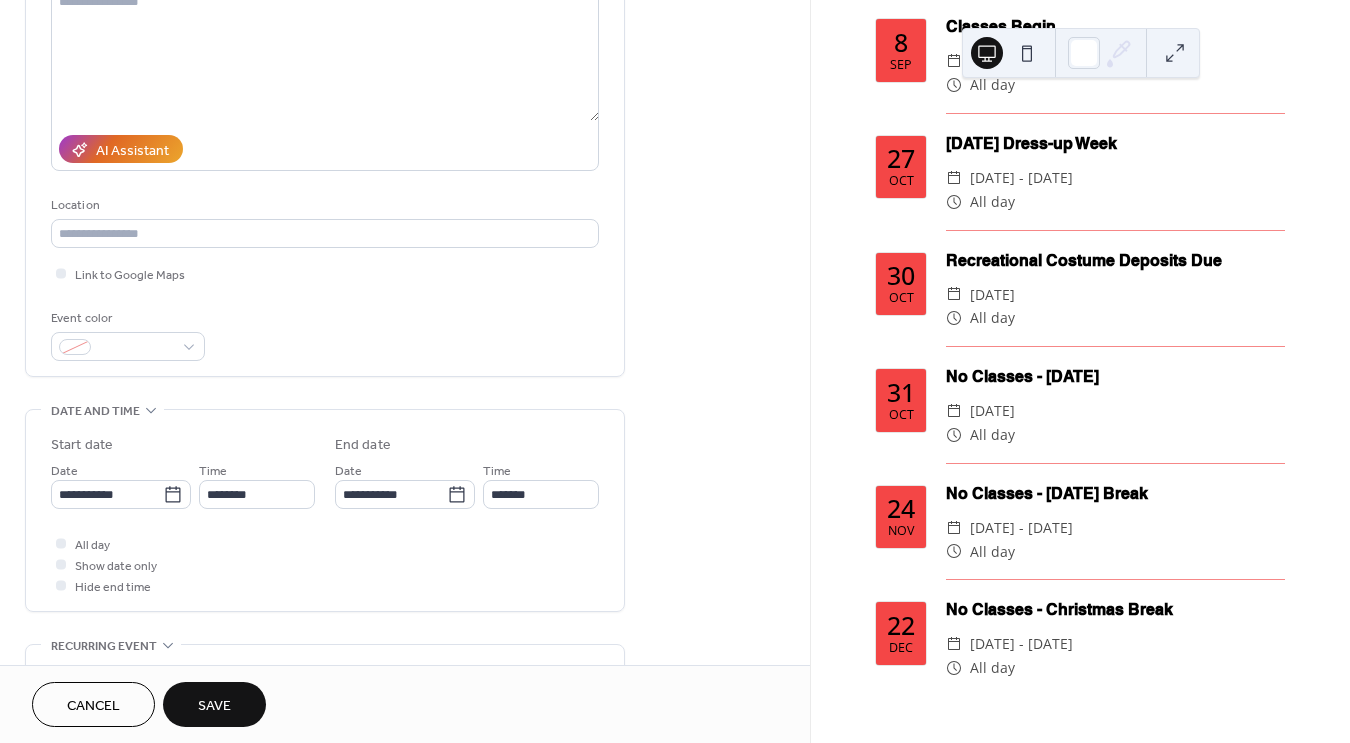 scroll, scrollTop: 244, scrollLeft: 0, axis: vertical 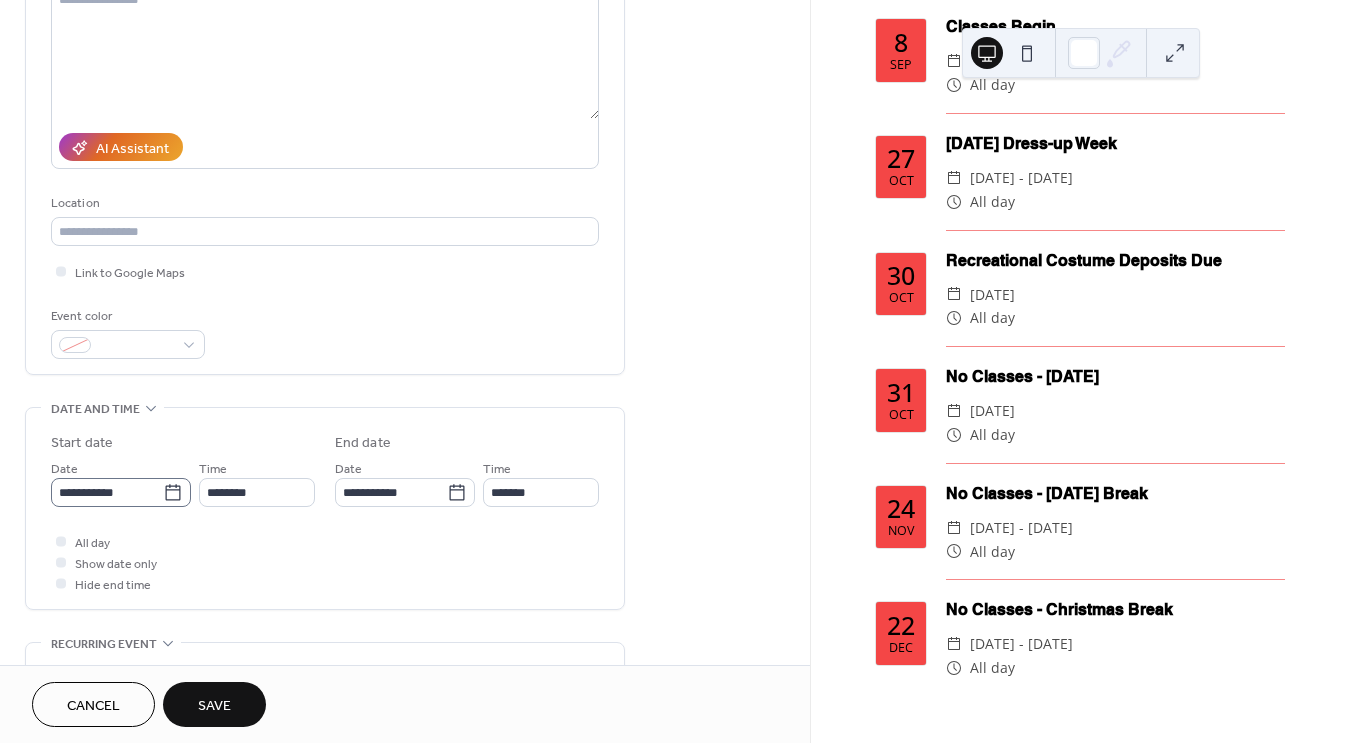 type on "**********" 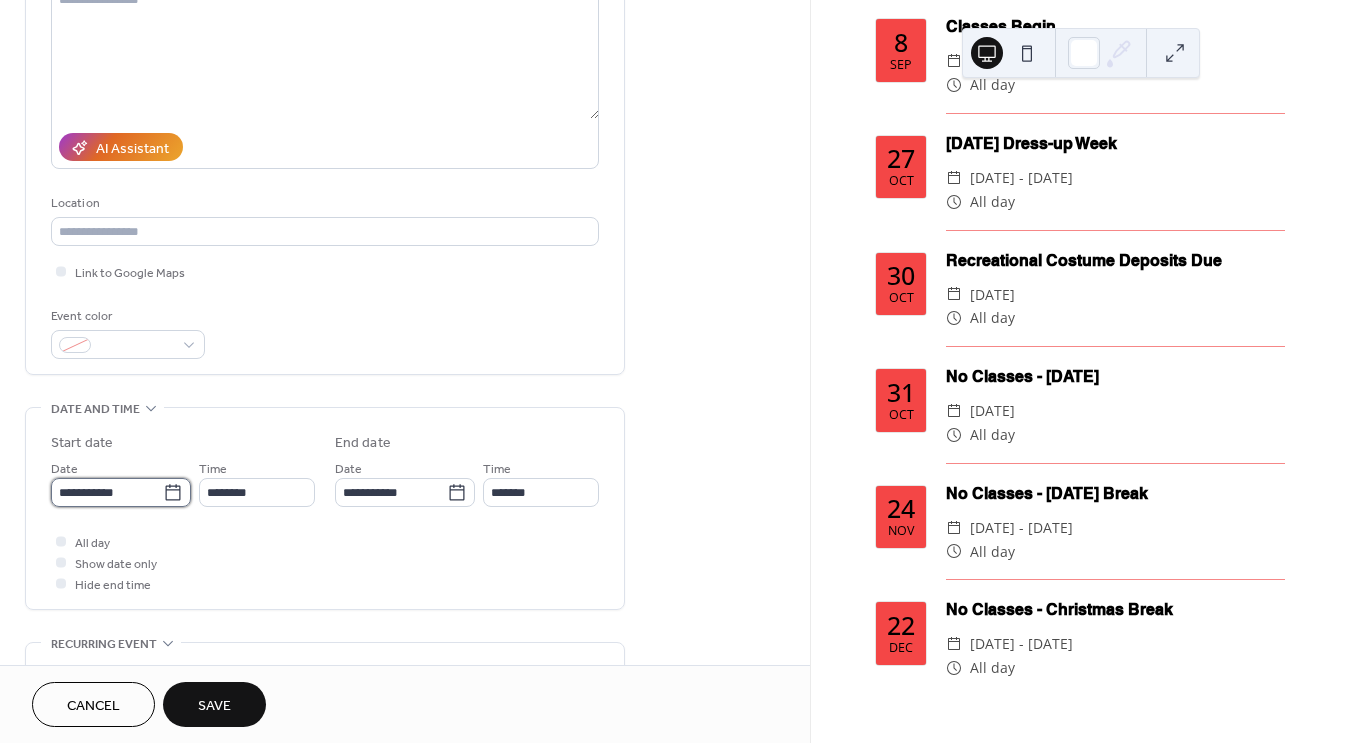click on "**********" at bounding box center (107, 492) 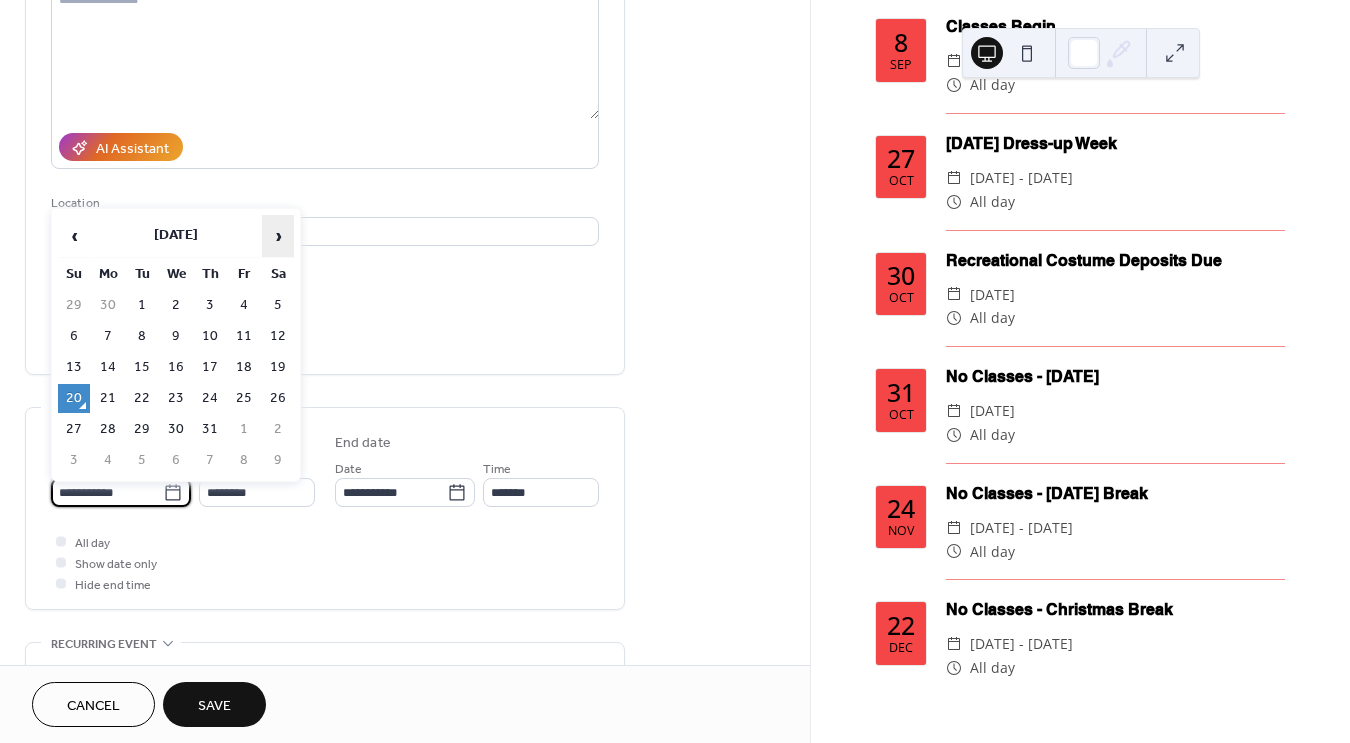 click on "›" at bounding box center [278, 236] 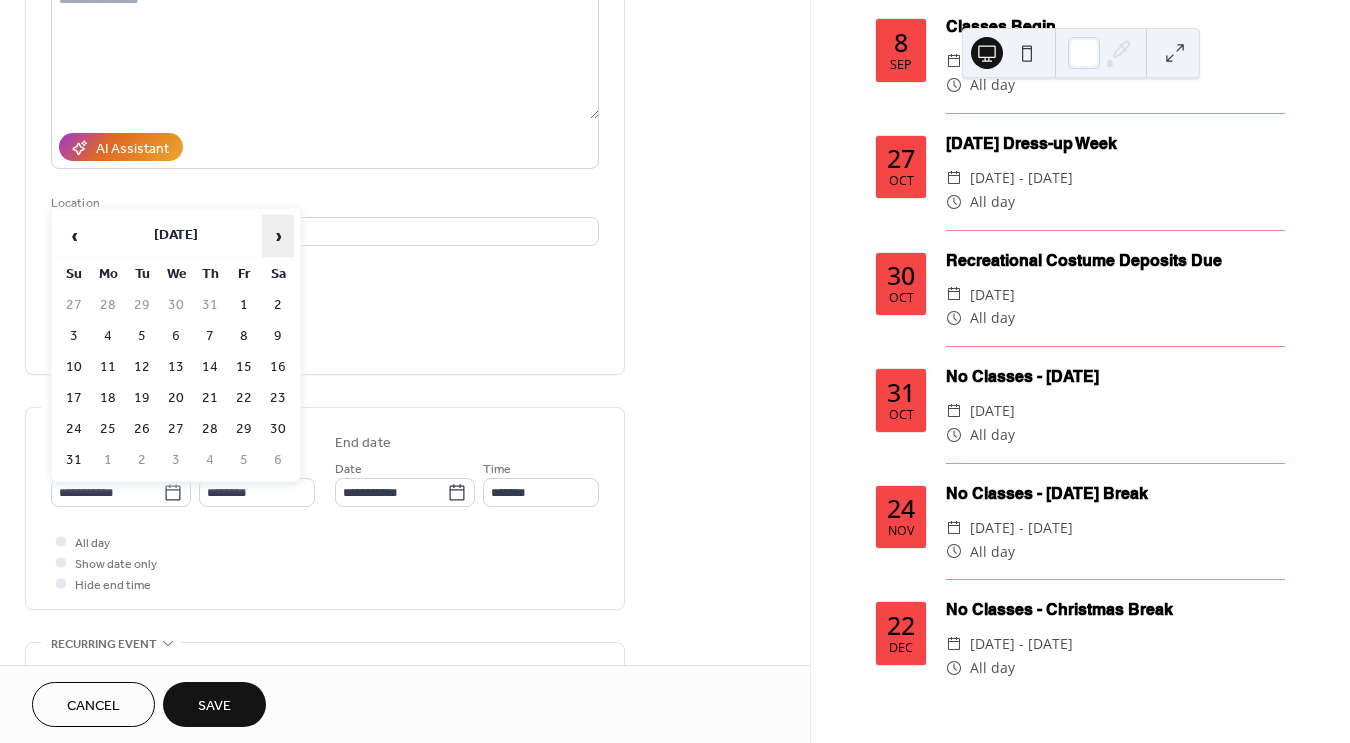 click on "›" at bounding box center (278, 236) 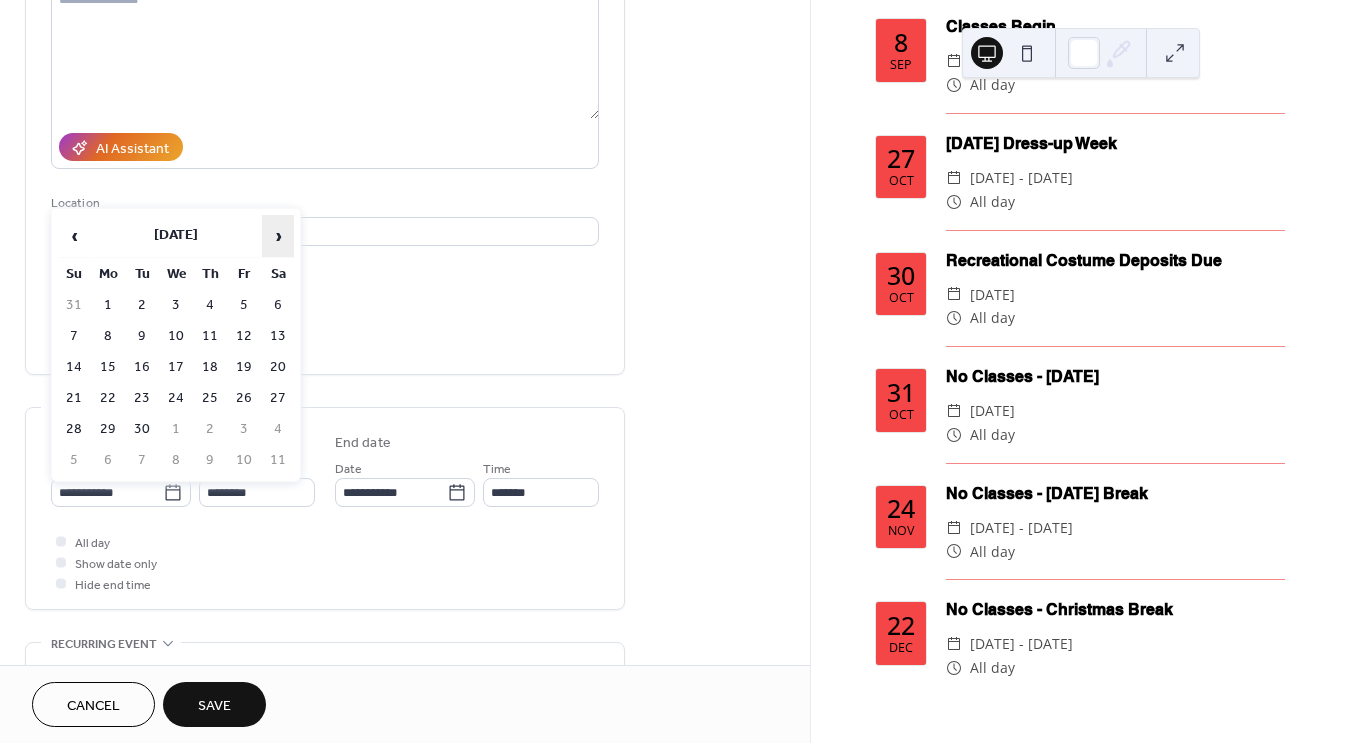 click on "›" at bounding box center (278, 236) 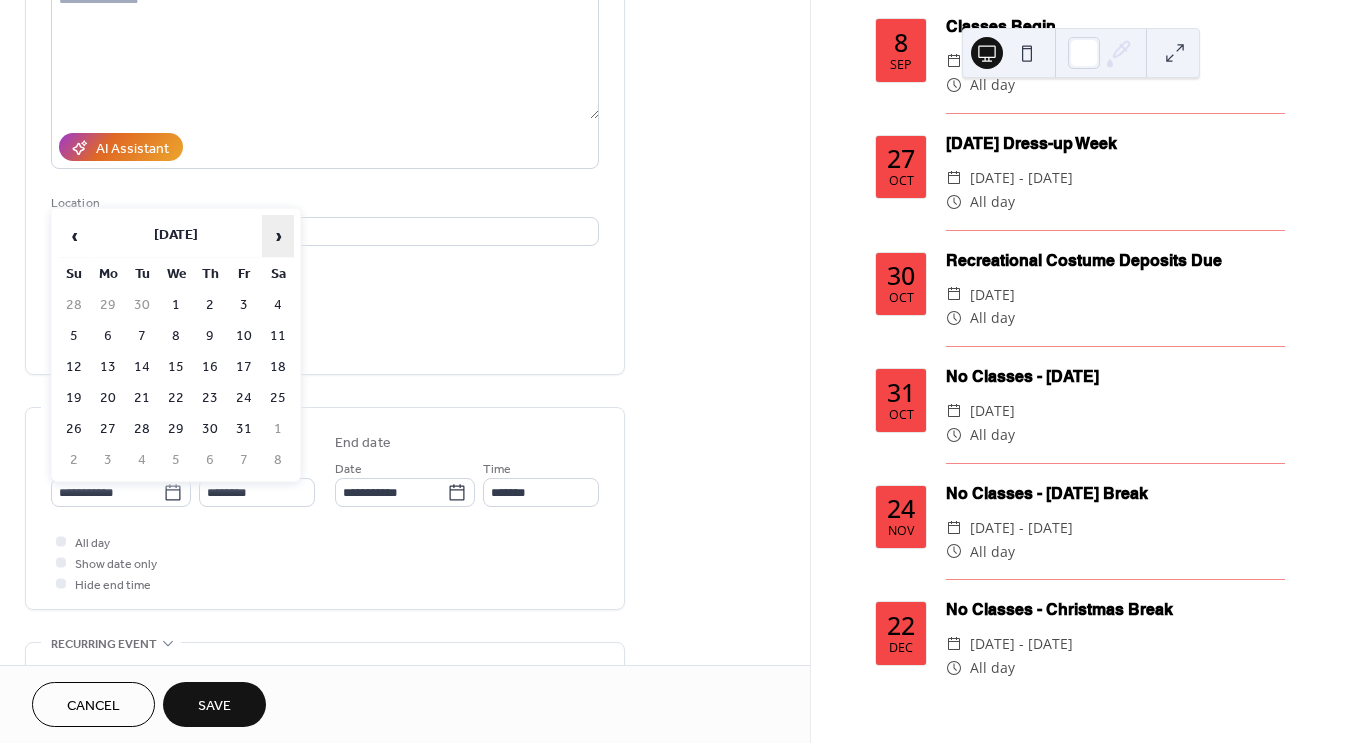 click on "›" at bounding box center [278, 236] 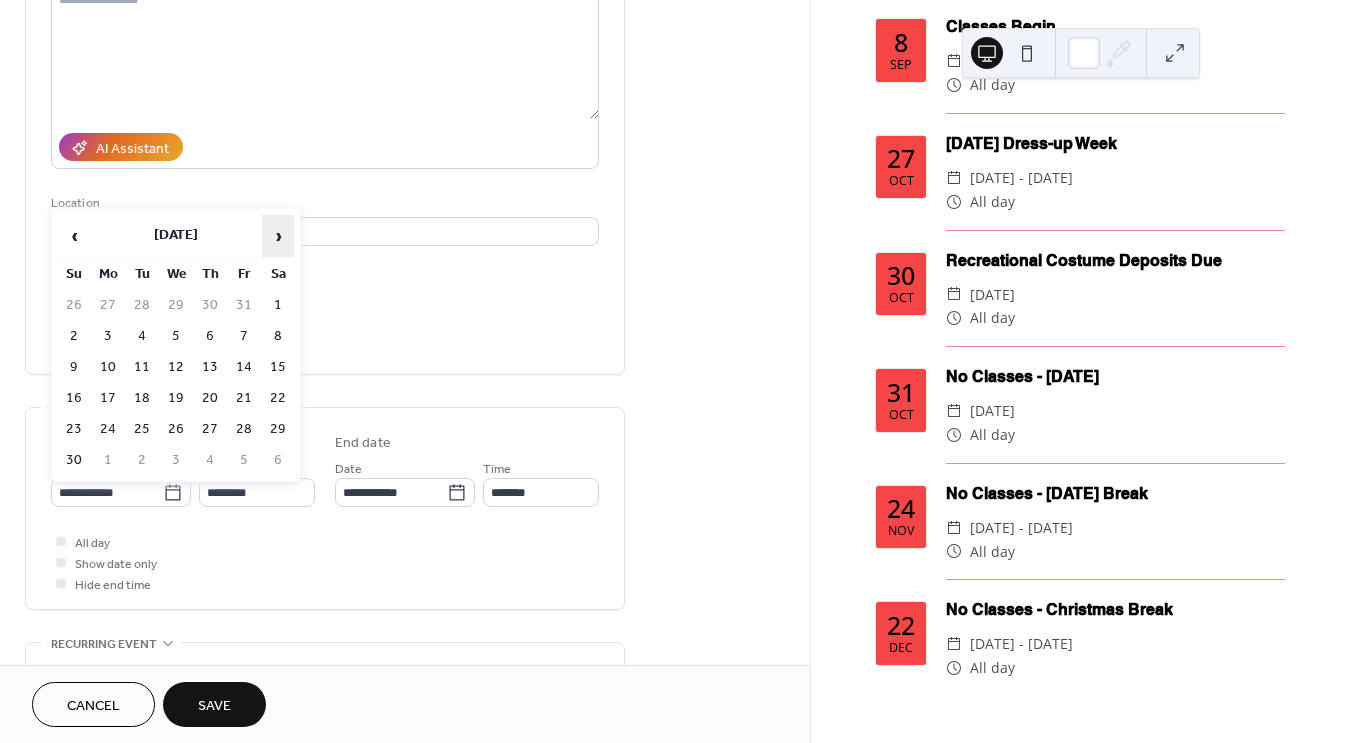 click on "›" at bounding box center [278, 236] 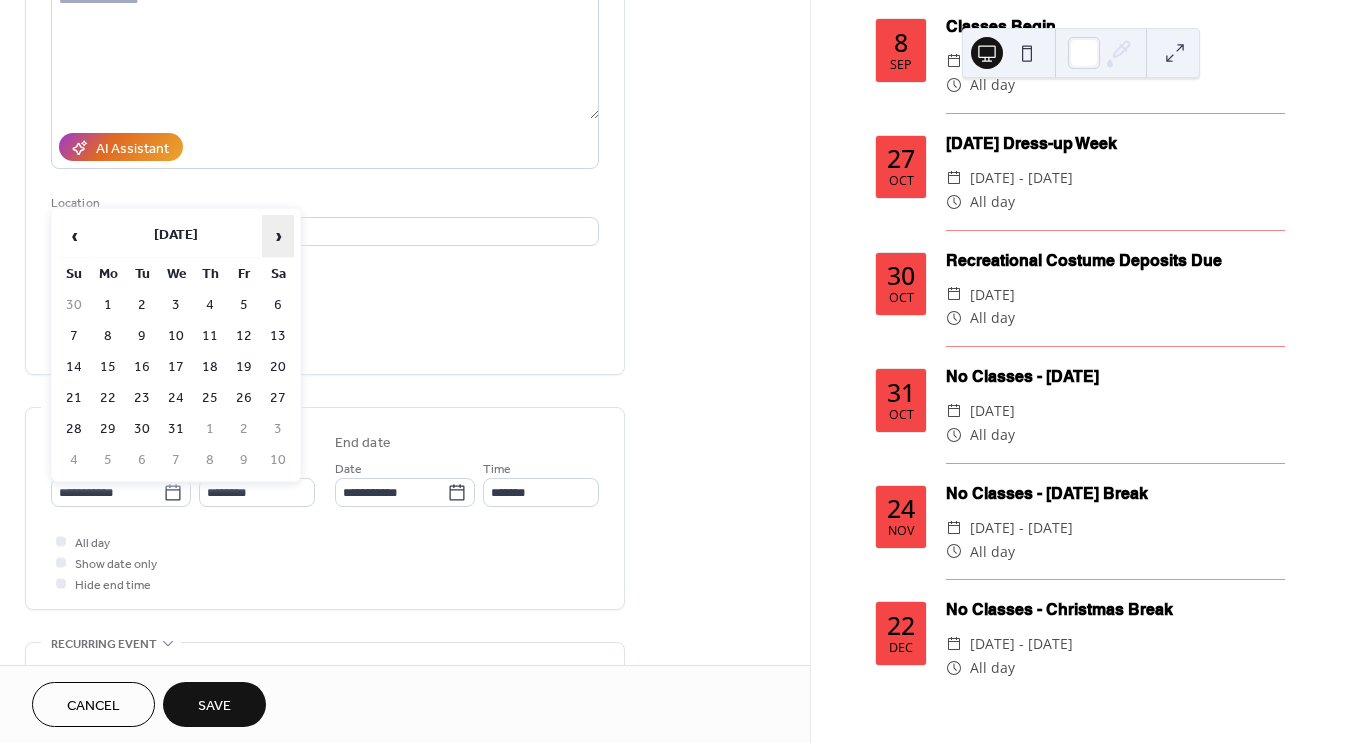 click on "›" at bounding box center [278, 236] 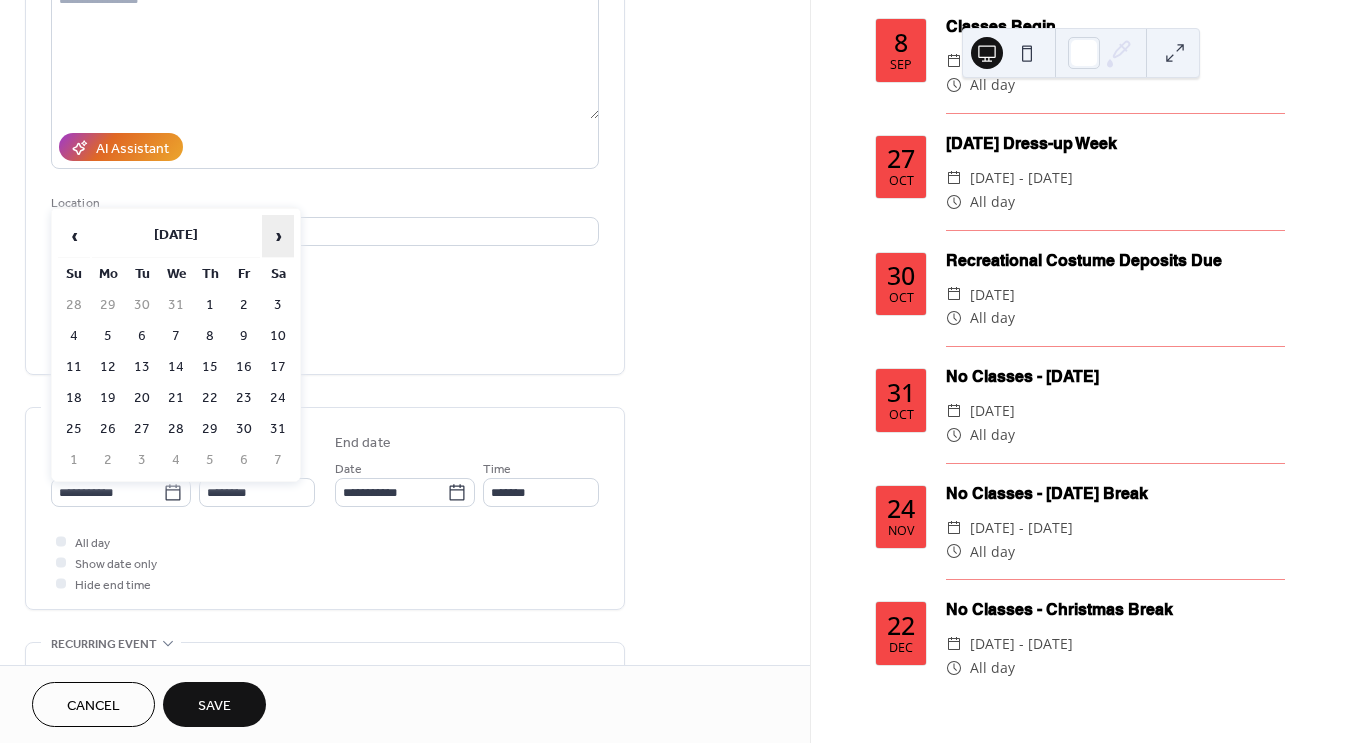 click on "›" at bounding box center (278, 236) 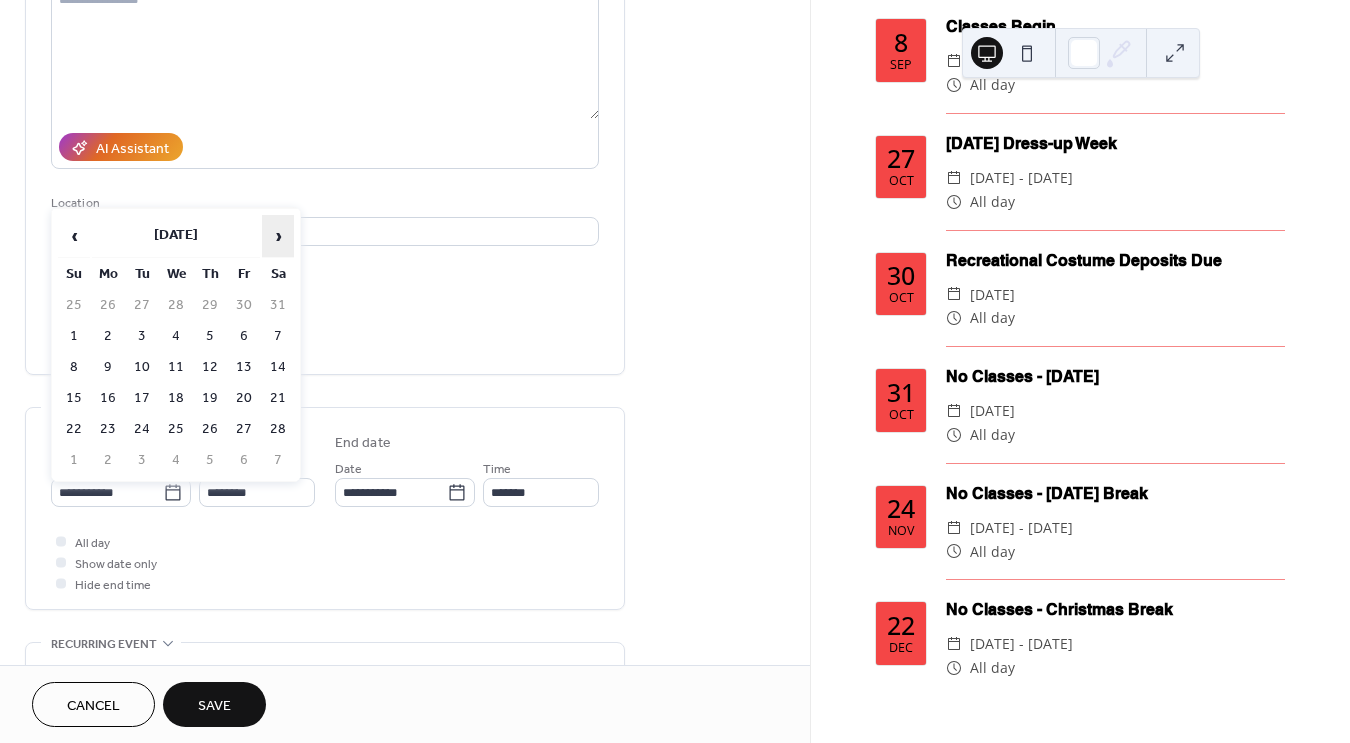 click on "›" at bounding box center [278, 236] 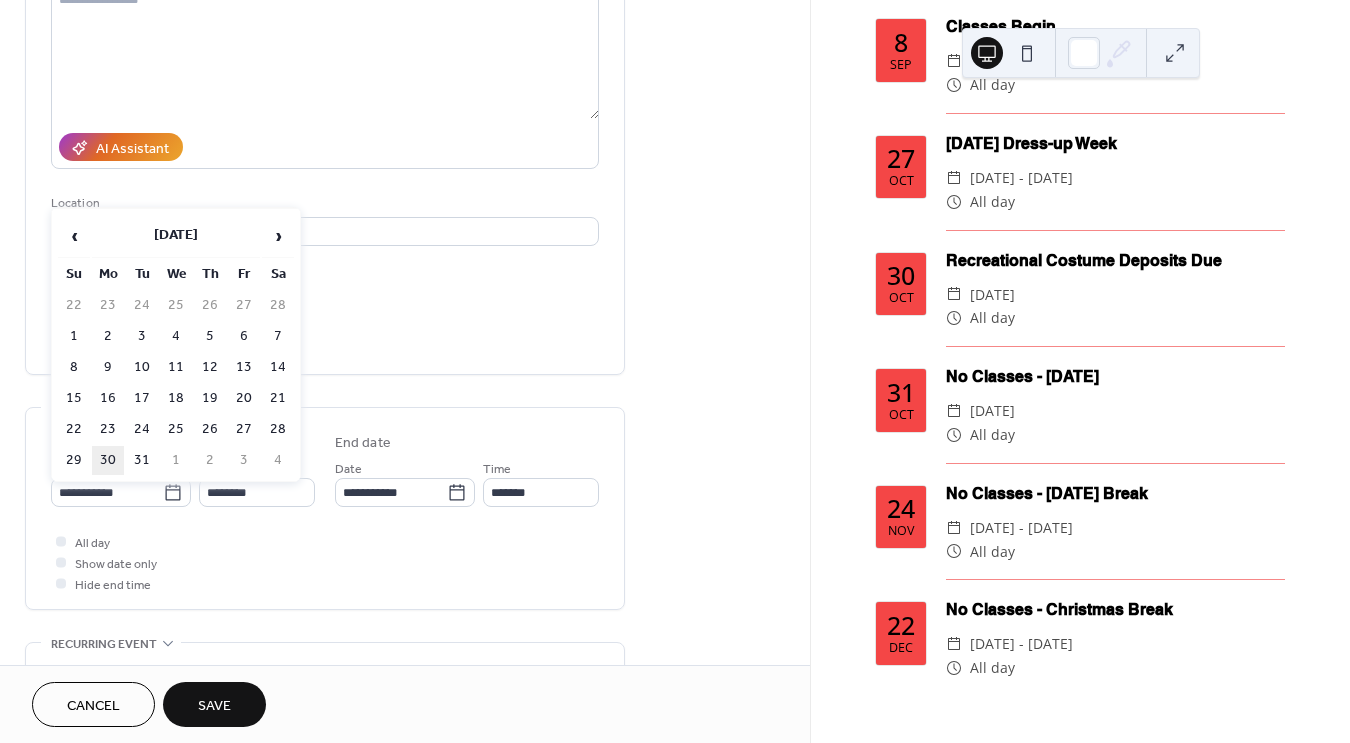 click on "30" at bounding box center (108, 460) 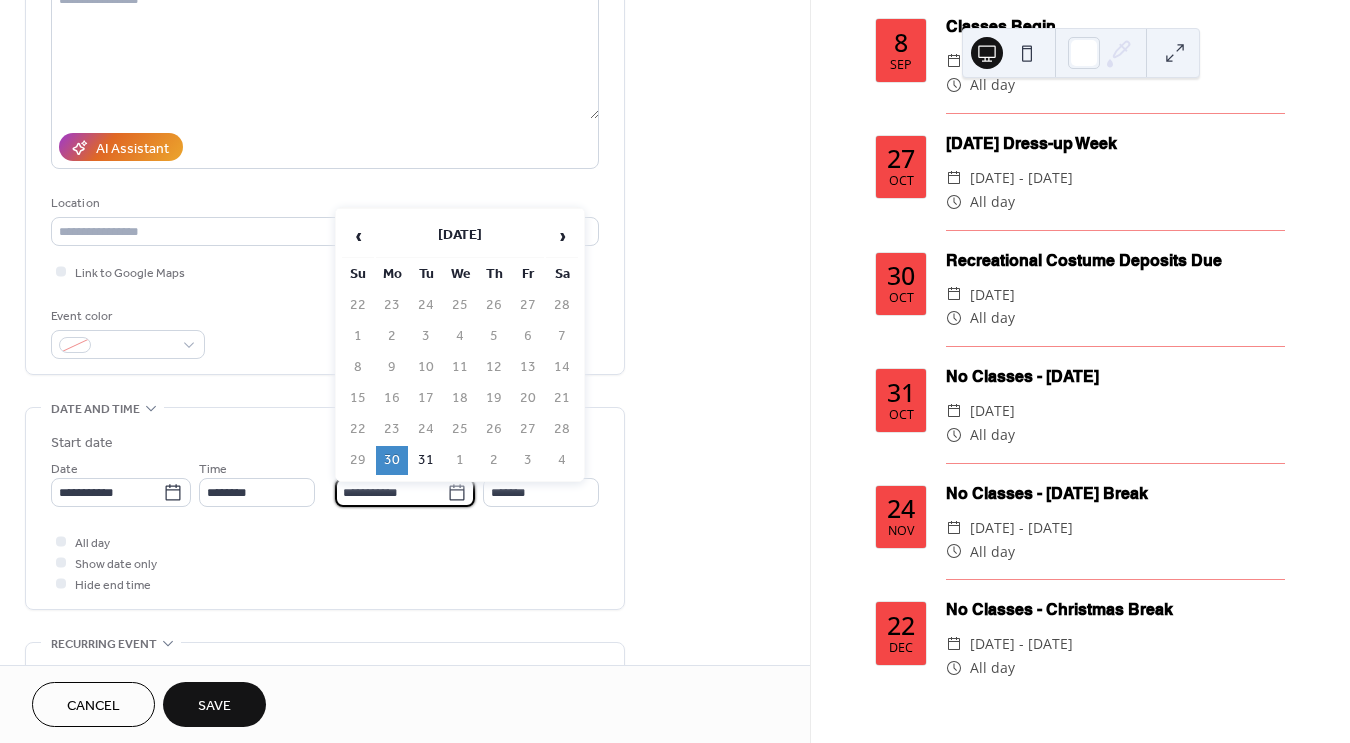 click on "**********" at bounding box center (391, 492) 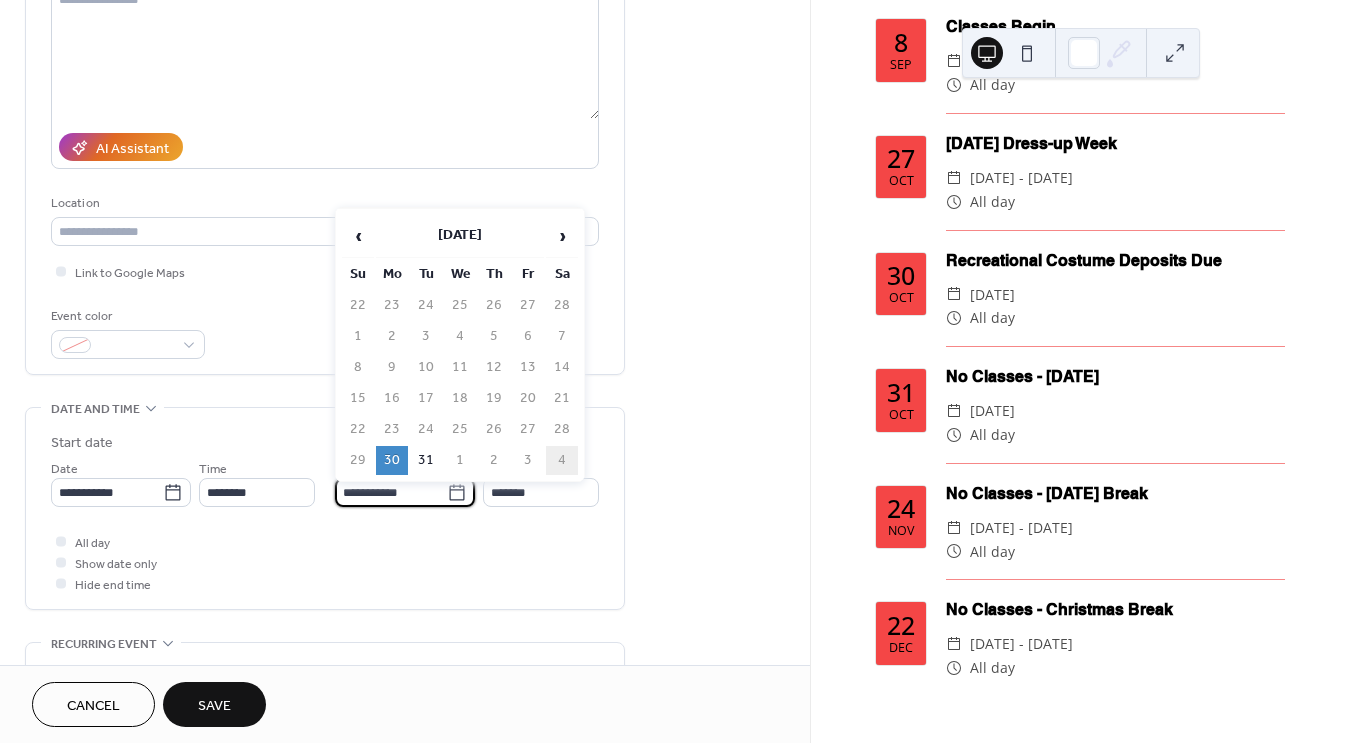click on "4" at bounding box center (562, 460) 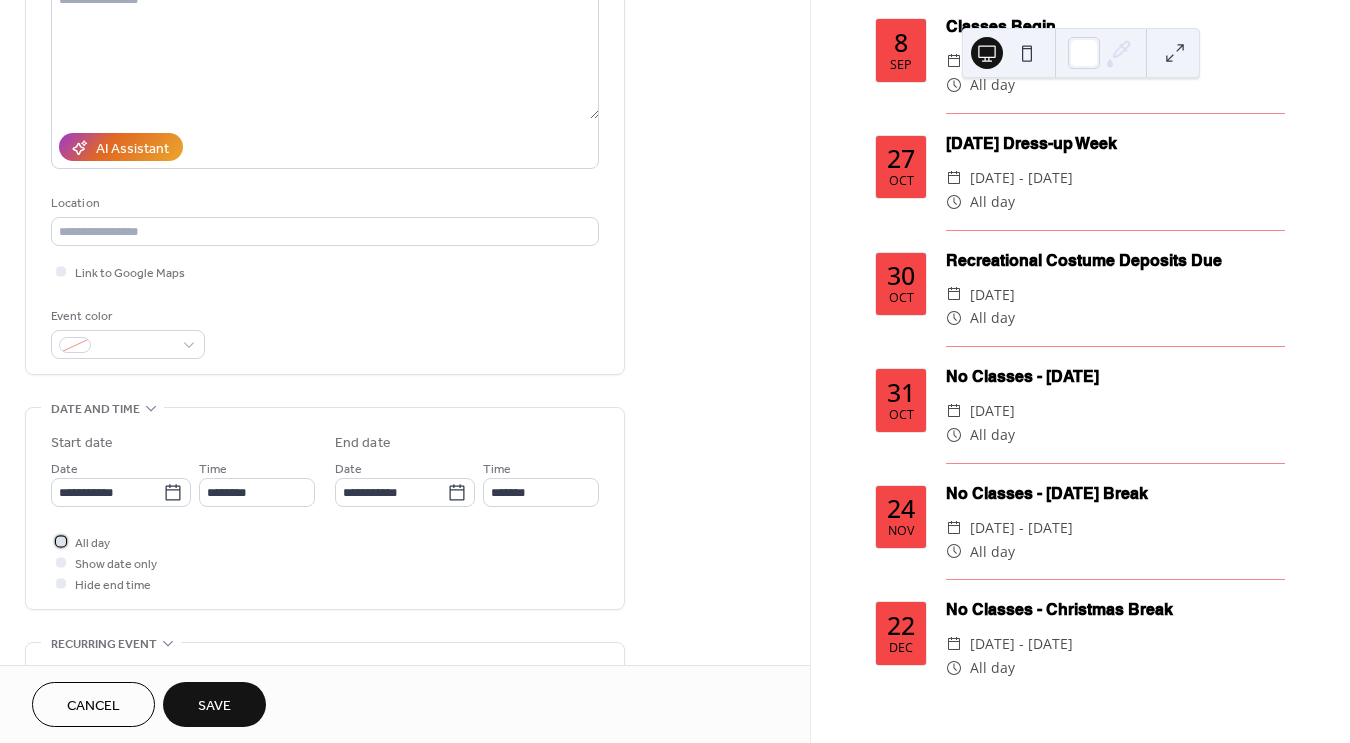 click on "All day" at bounding box center [92, 543] 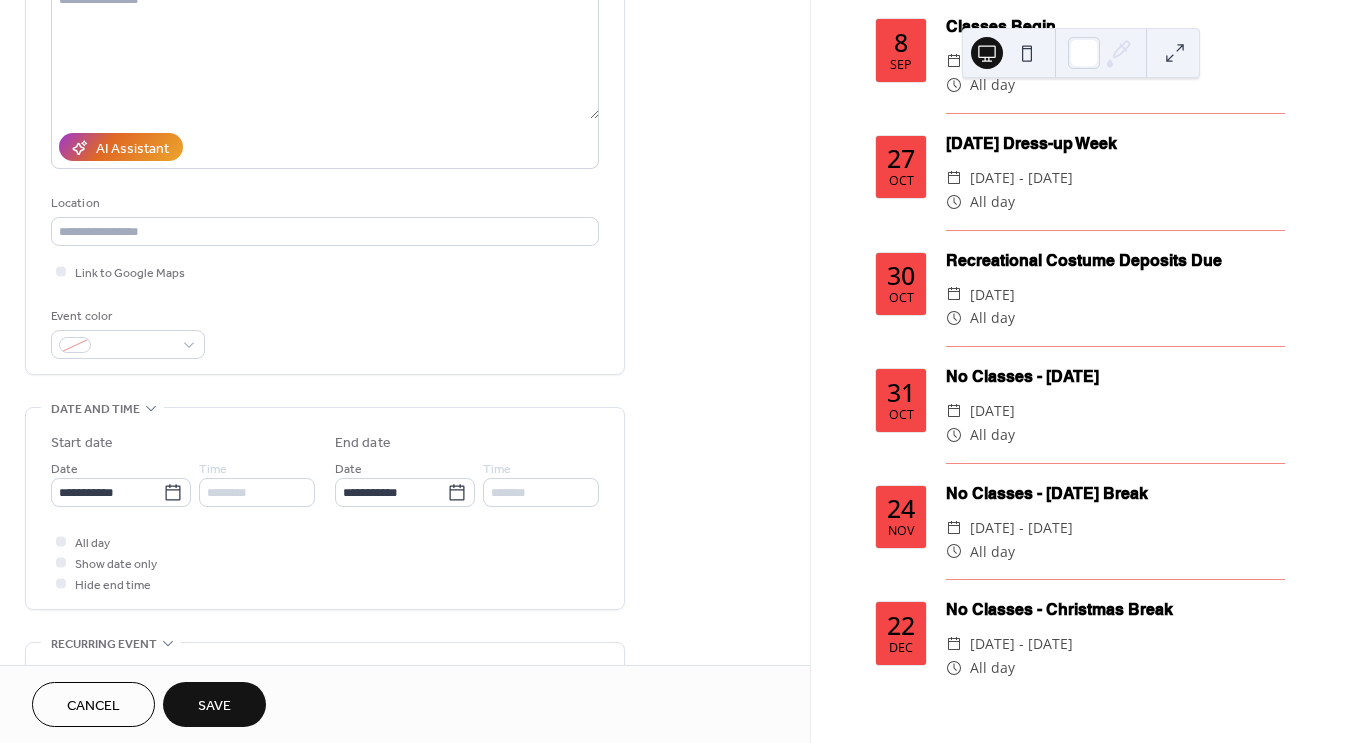 click on "Save" at bounding box center [214, 706] 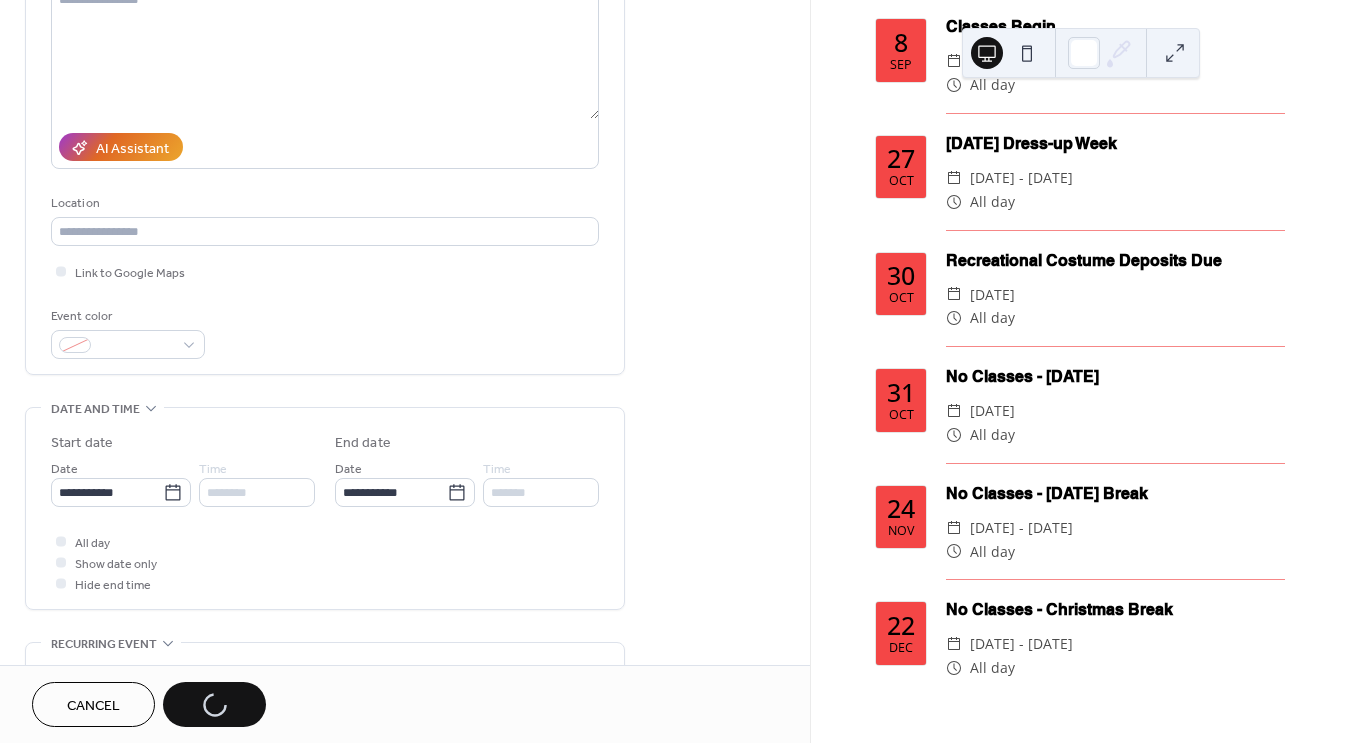 scroll, scrollTop: 0, scrollLeft: 0, axis: both 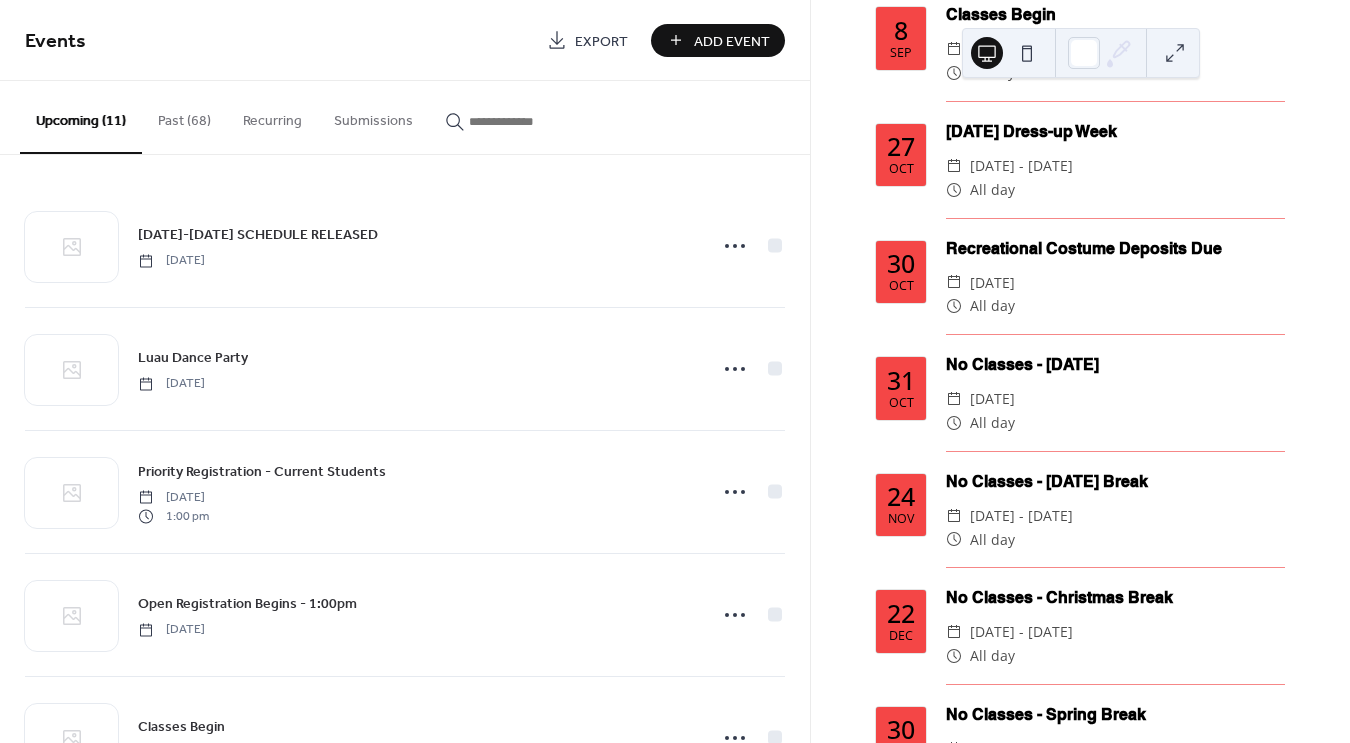click on "Add Event" at bounding box center [732, 41] 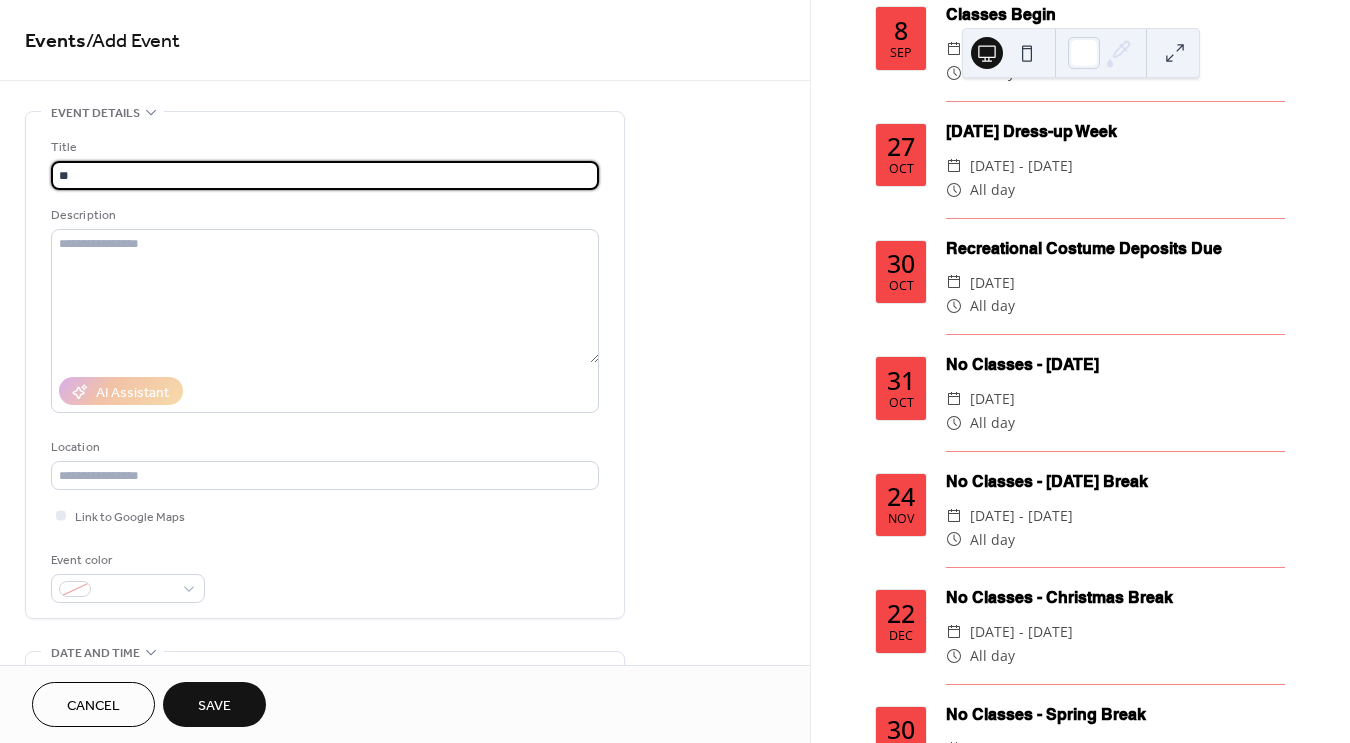 type on "*" 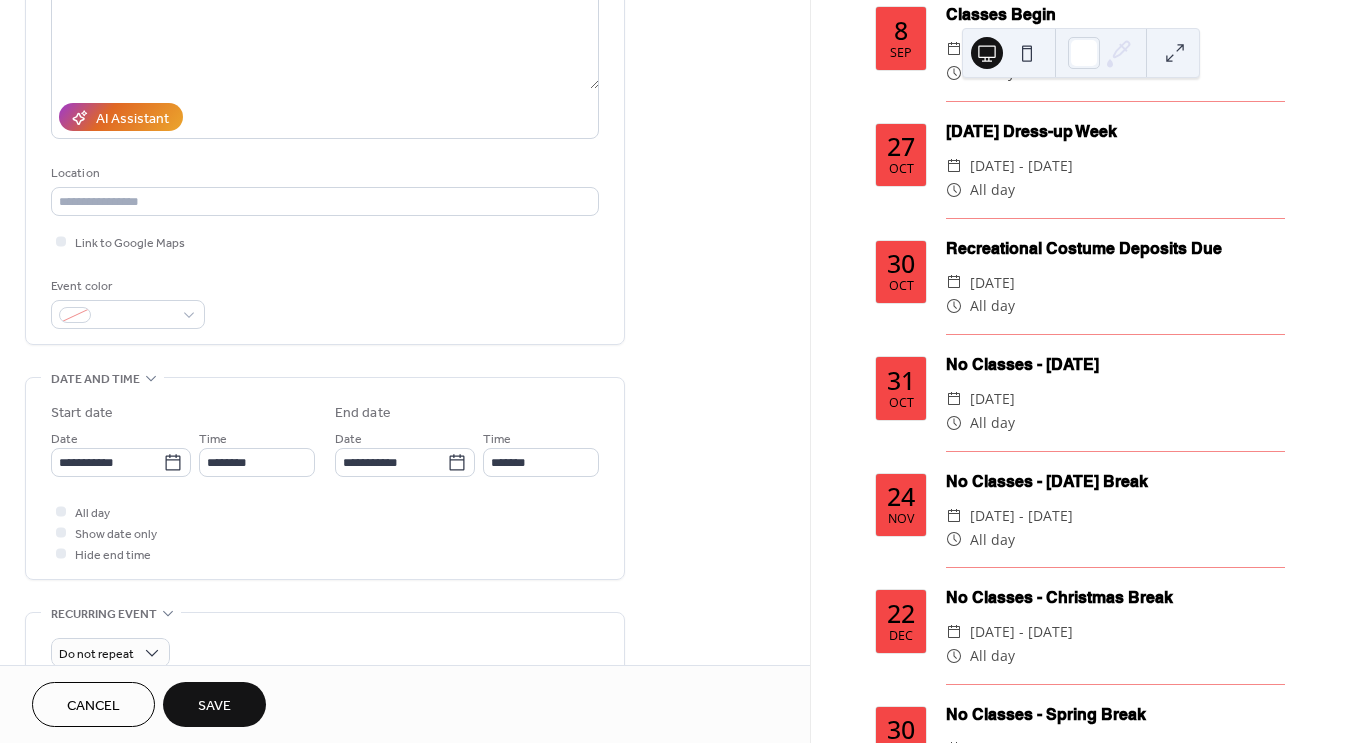 scroll, scrollTop: 275, scrollLeft: 0, axis: vertical 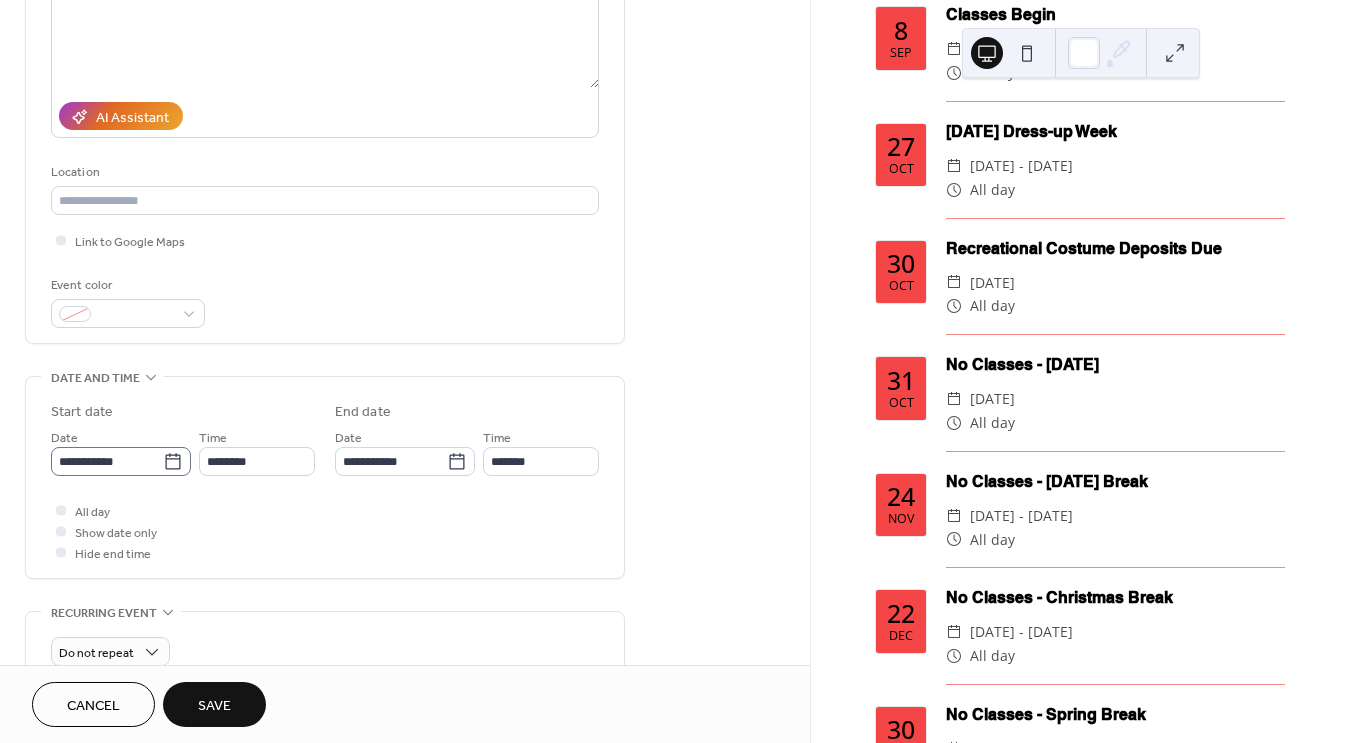 type on "**********" 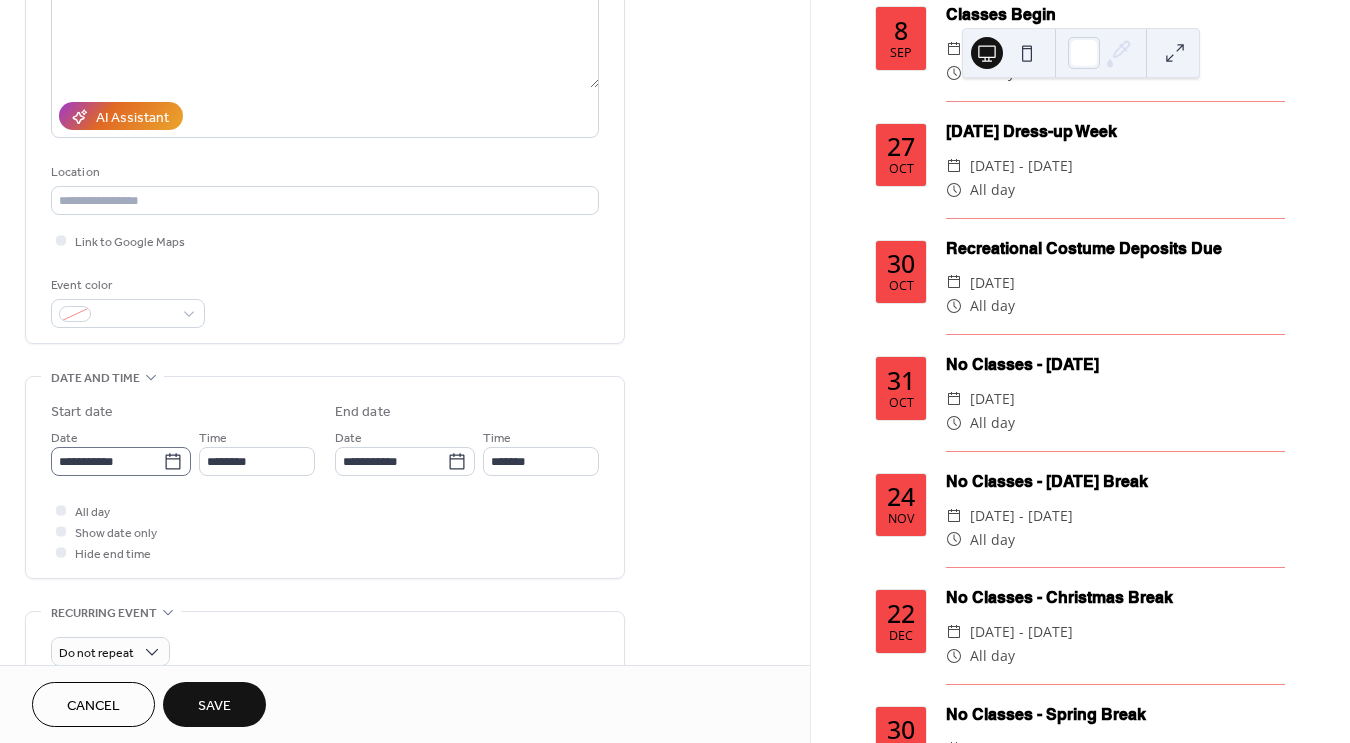click 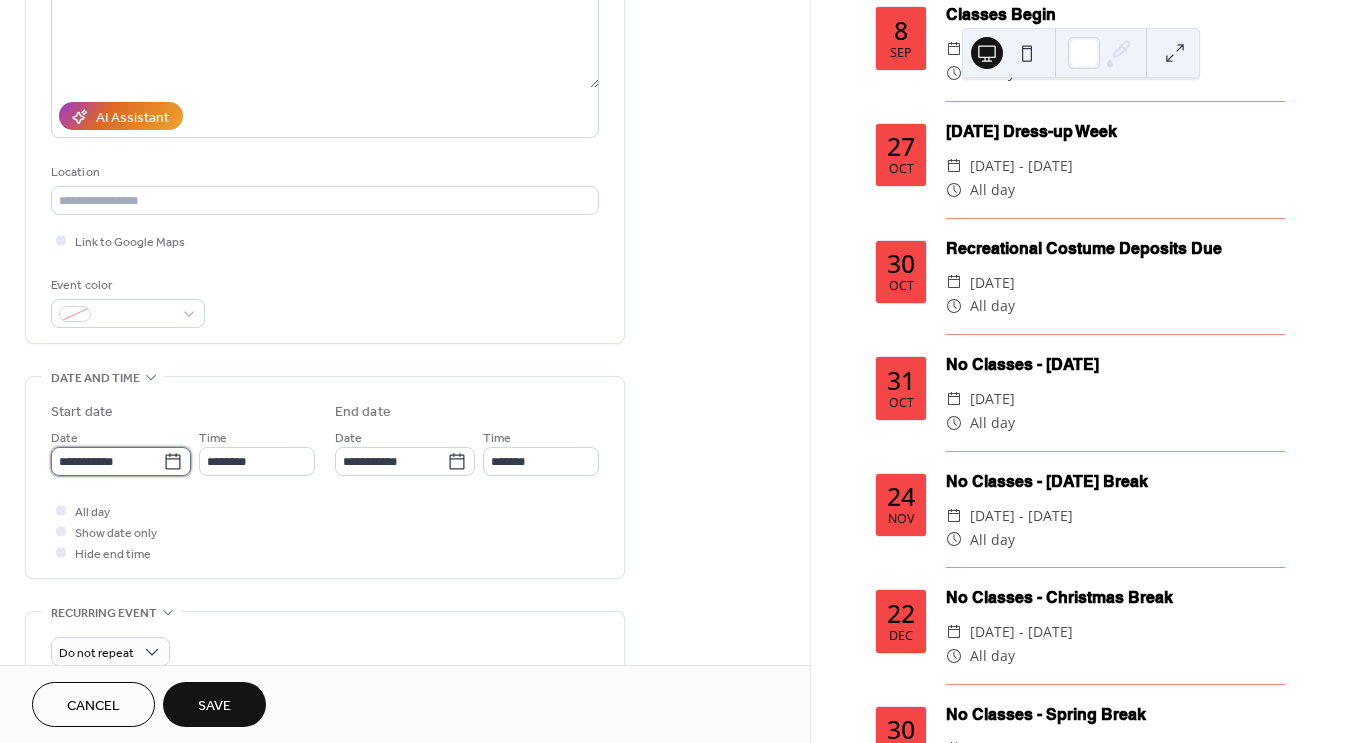 click on "**********" at bounding box center (107, 461) 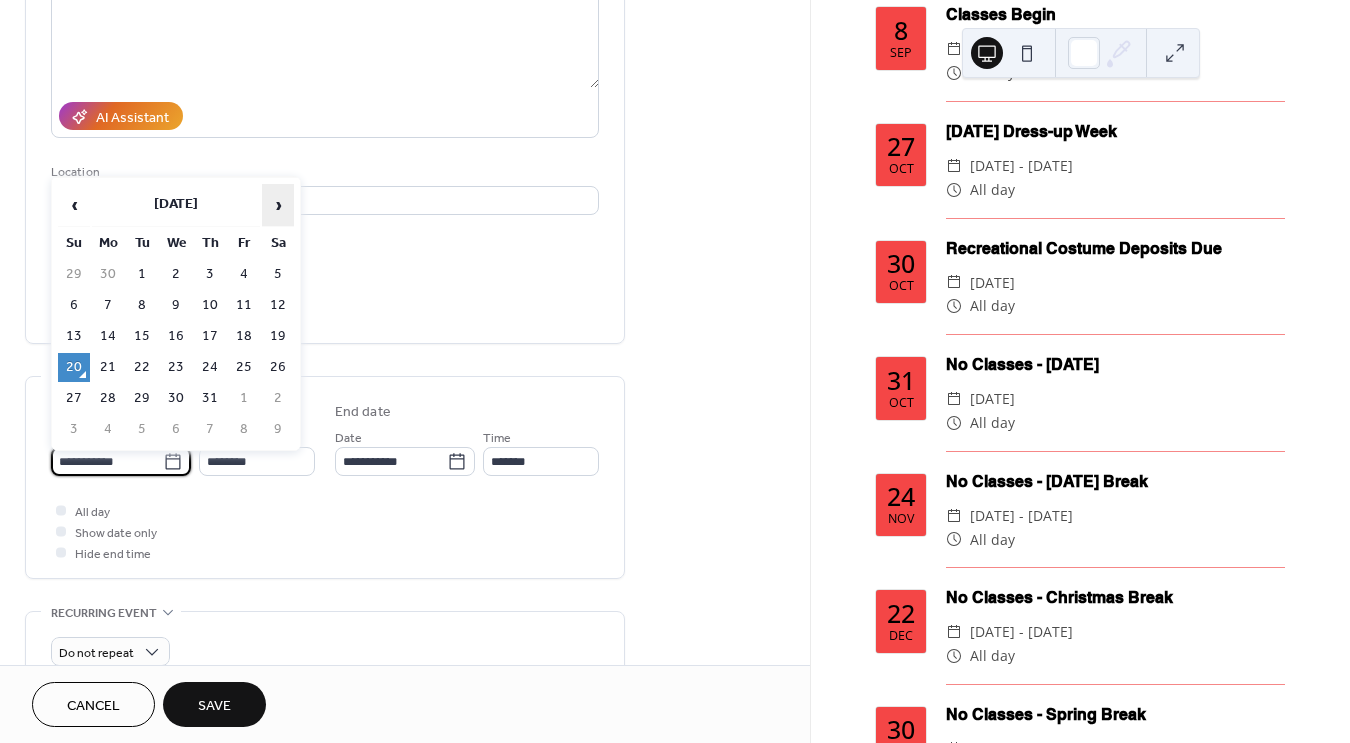 click on "›" at bounding box center (278, 205) 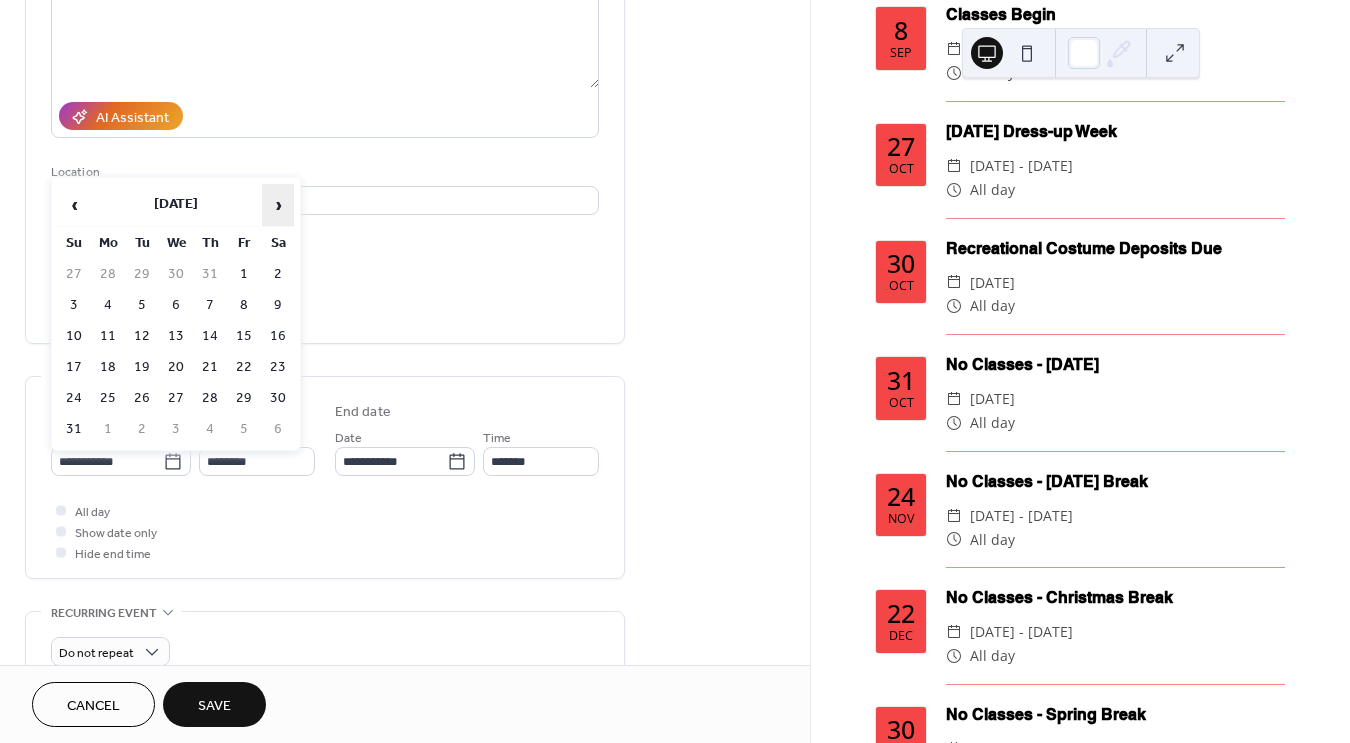 click on "›" at bounding box center (278, 205) 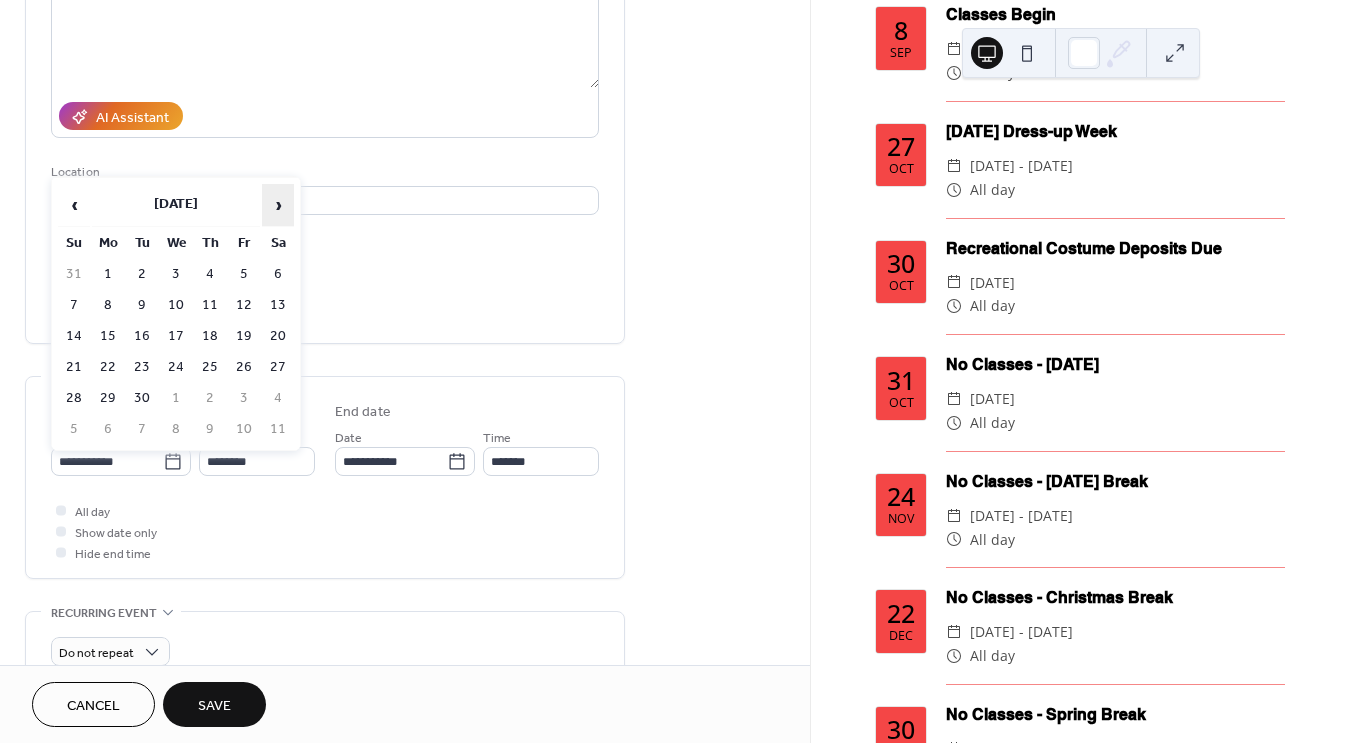 click on "›" at bounding box center (278, 205) 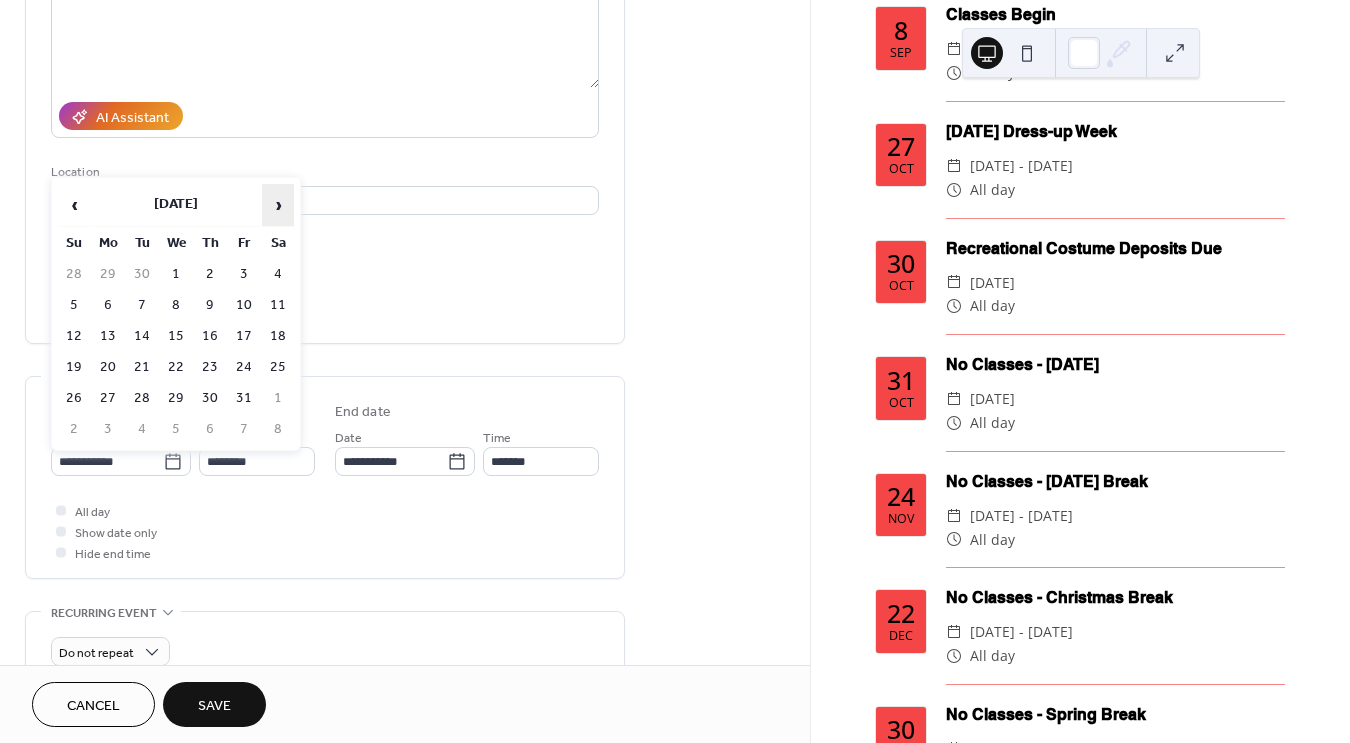 click on "›" at bounding box center (278, 205) 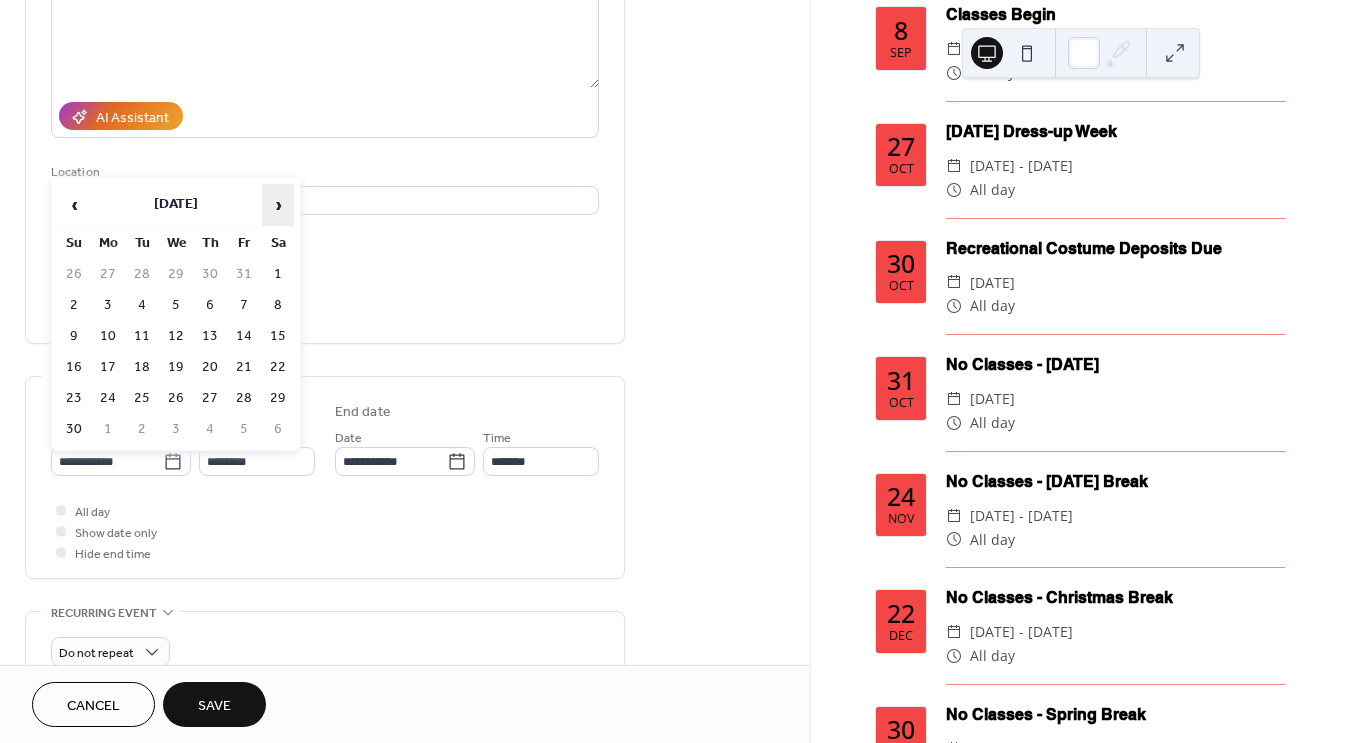 click on "›" at bounding box center (278, 205) 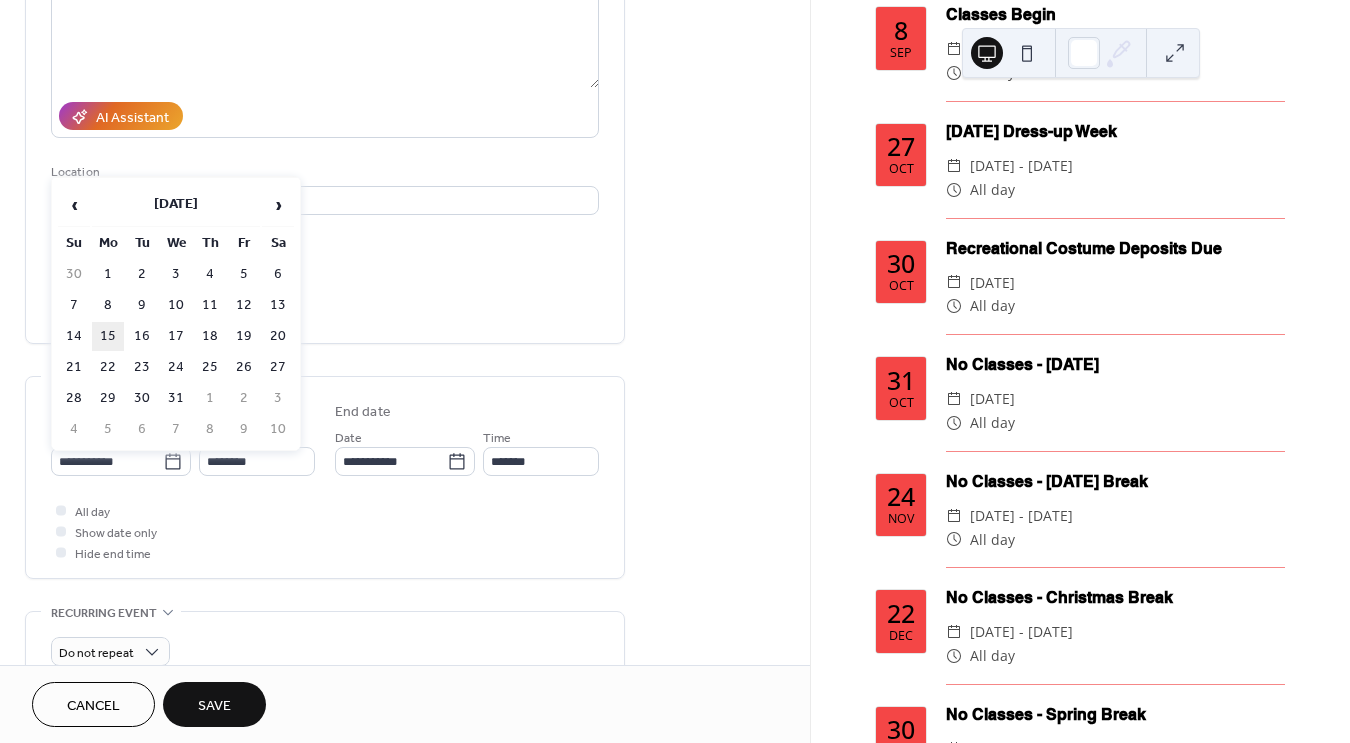 click on "15" at bounding box center [108, 336] 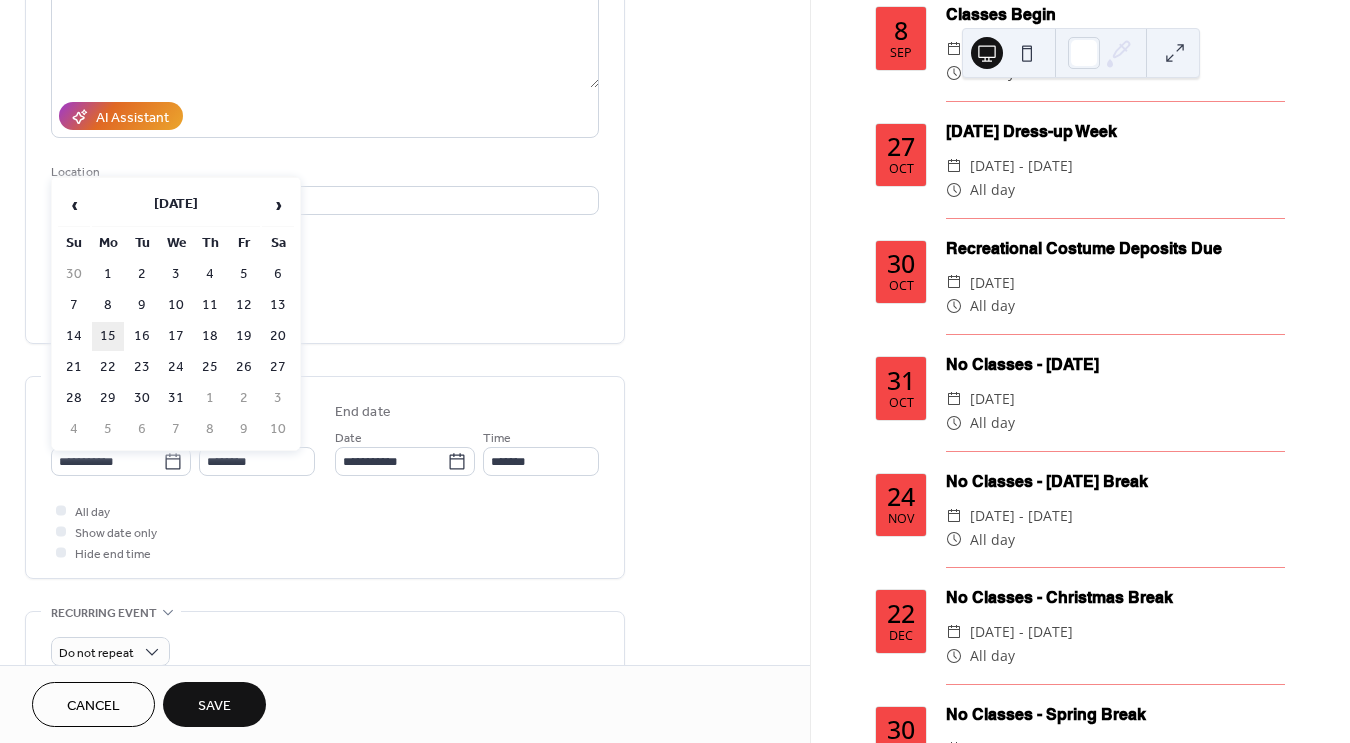 type on "**********" 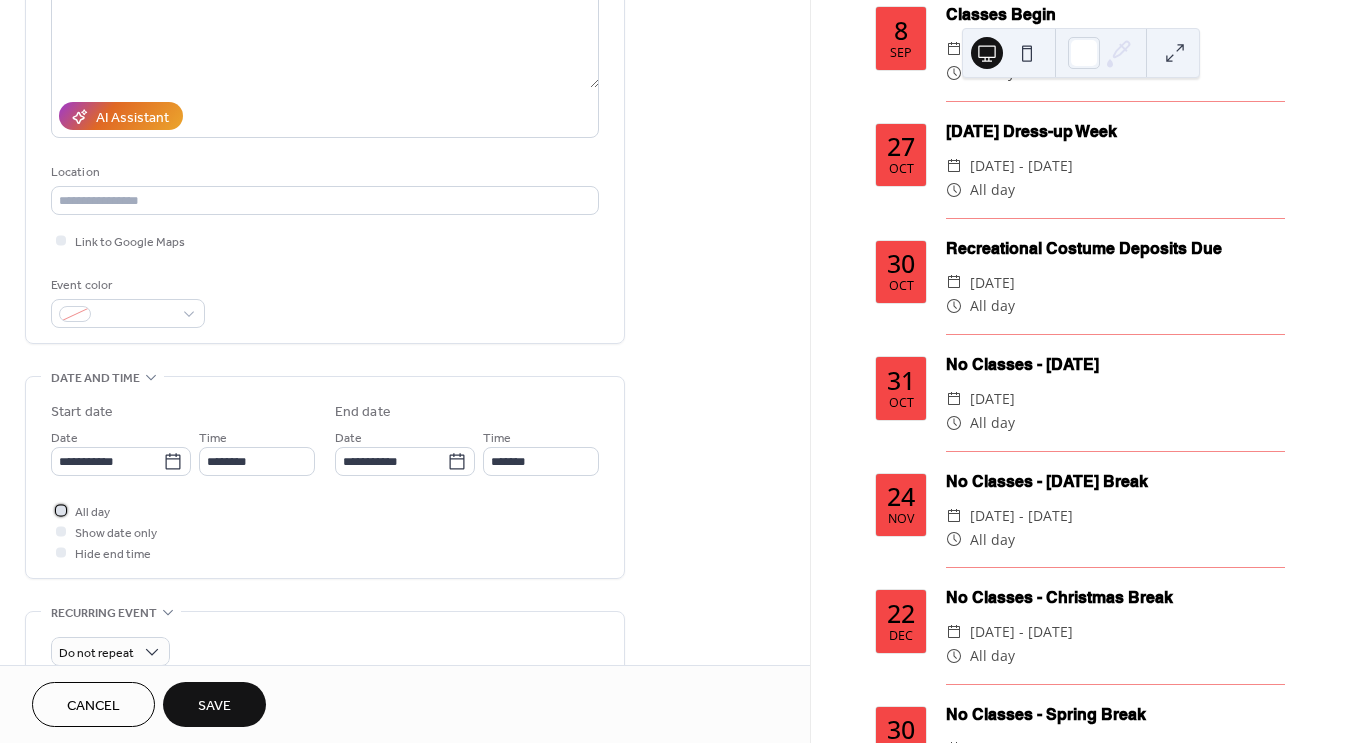 click on "All day" at bounding box center [92, 512] 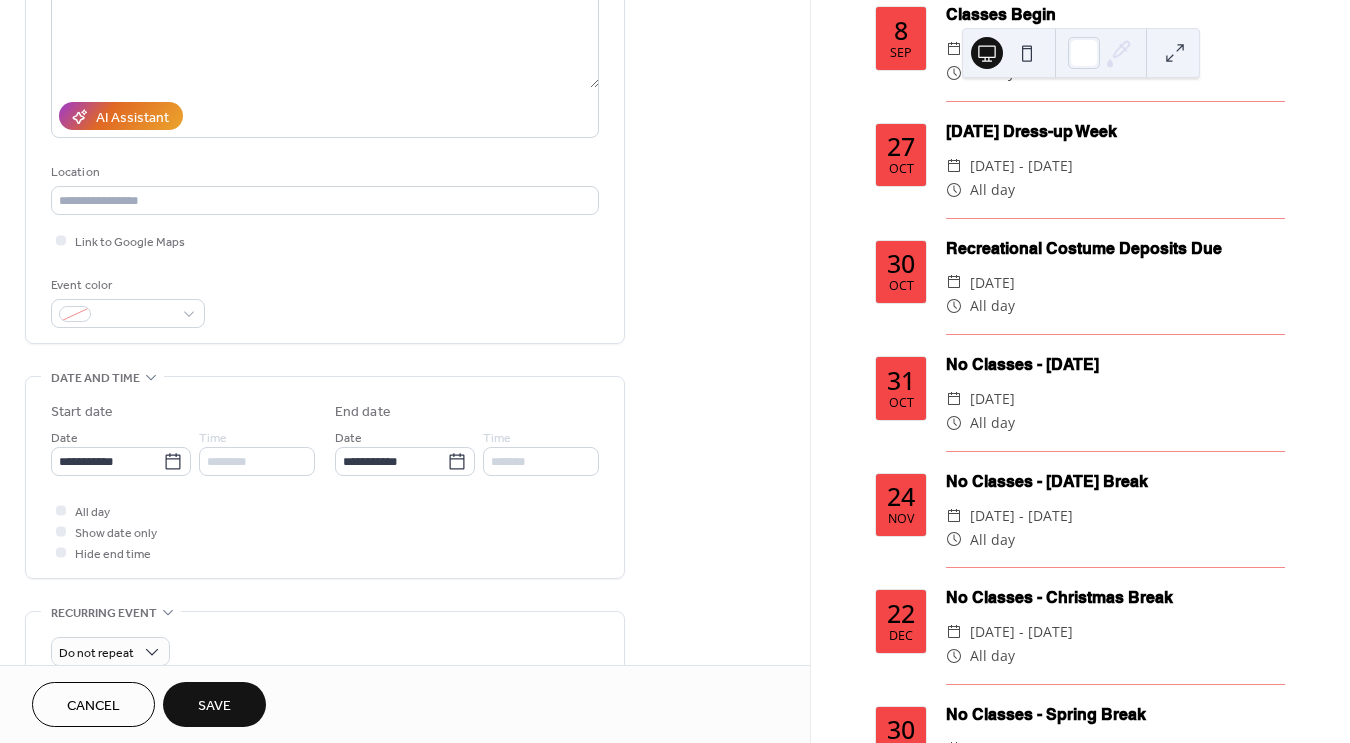 click on "Save" at bounding box center (214, 704) 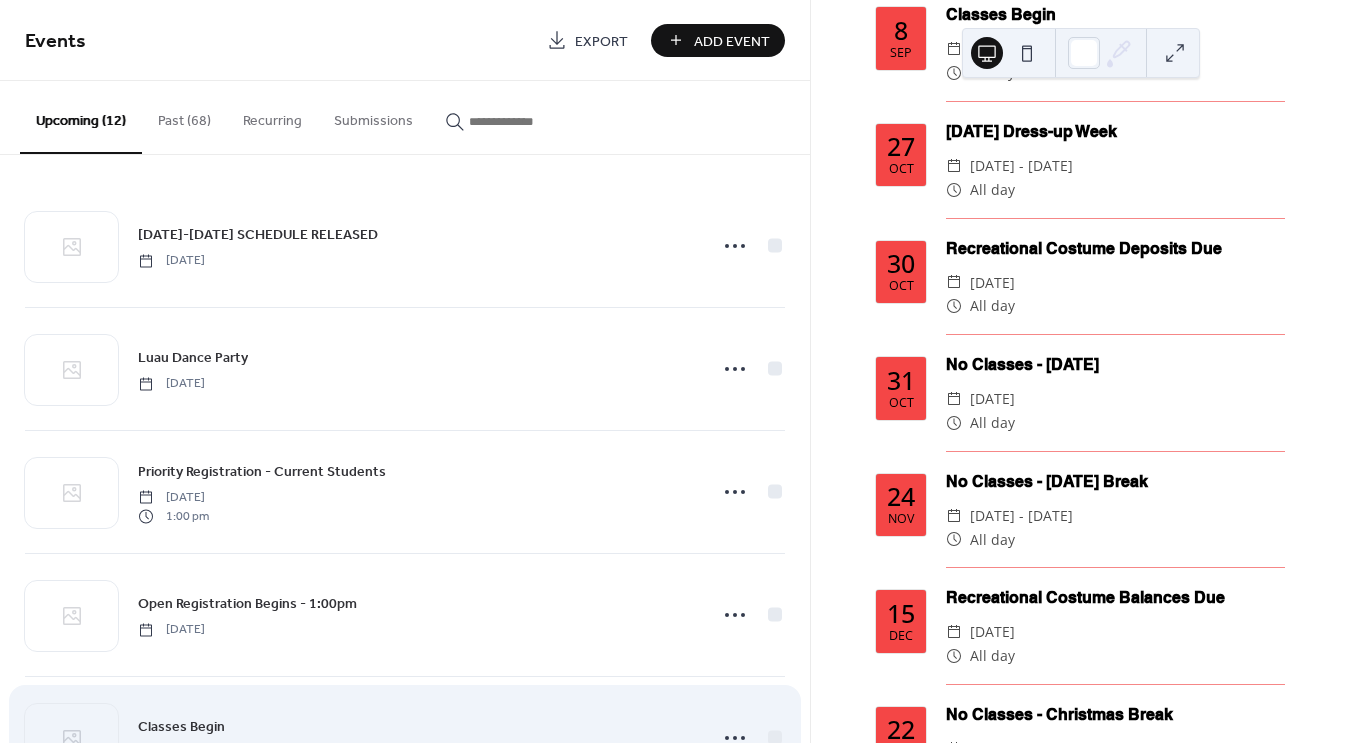 click on "Add Event" at bounding box center (732, 41) 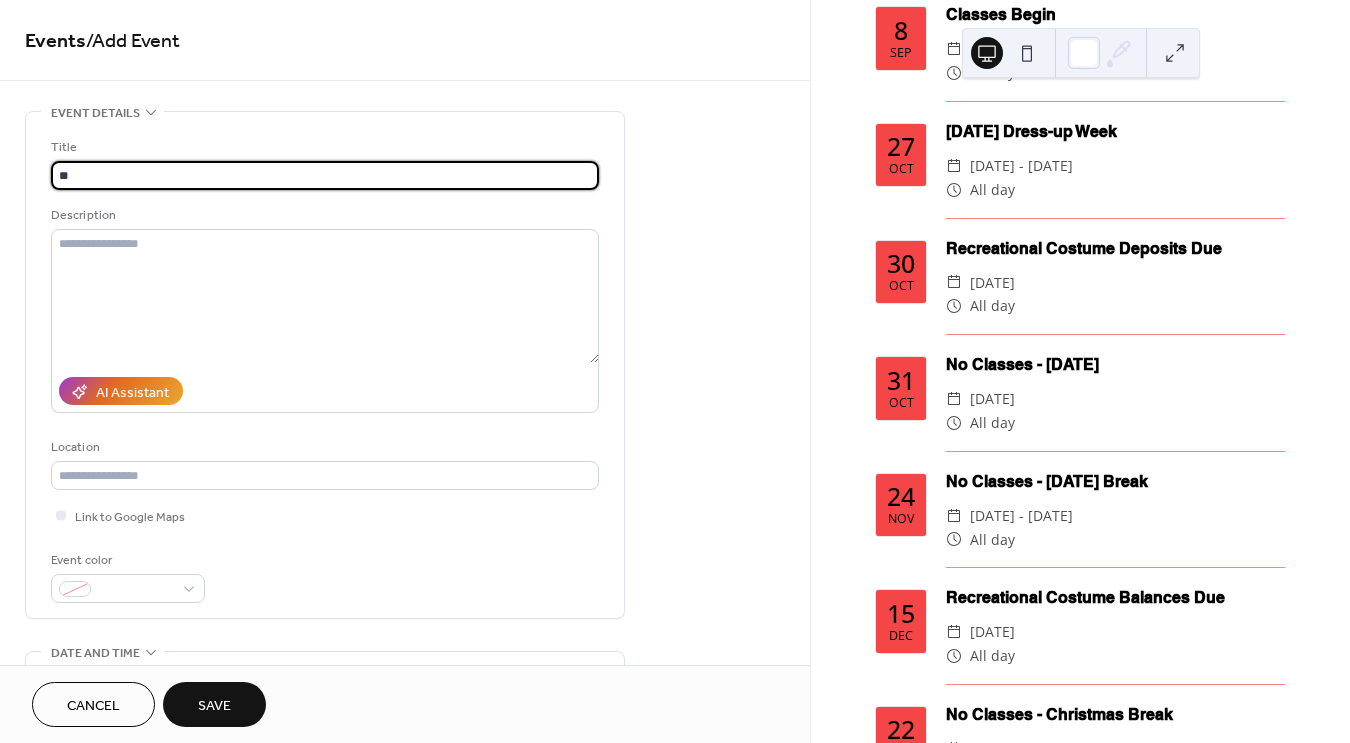 type on "*" 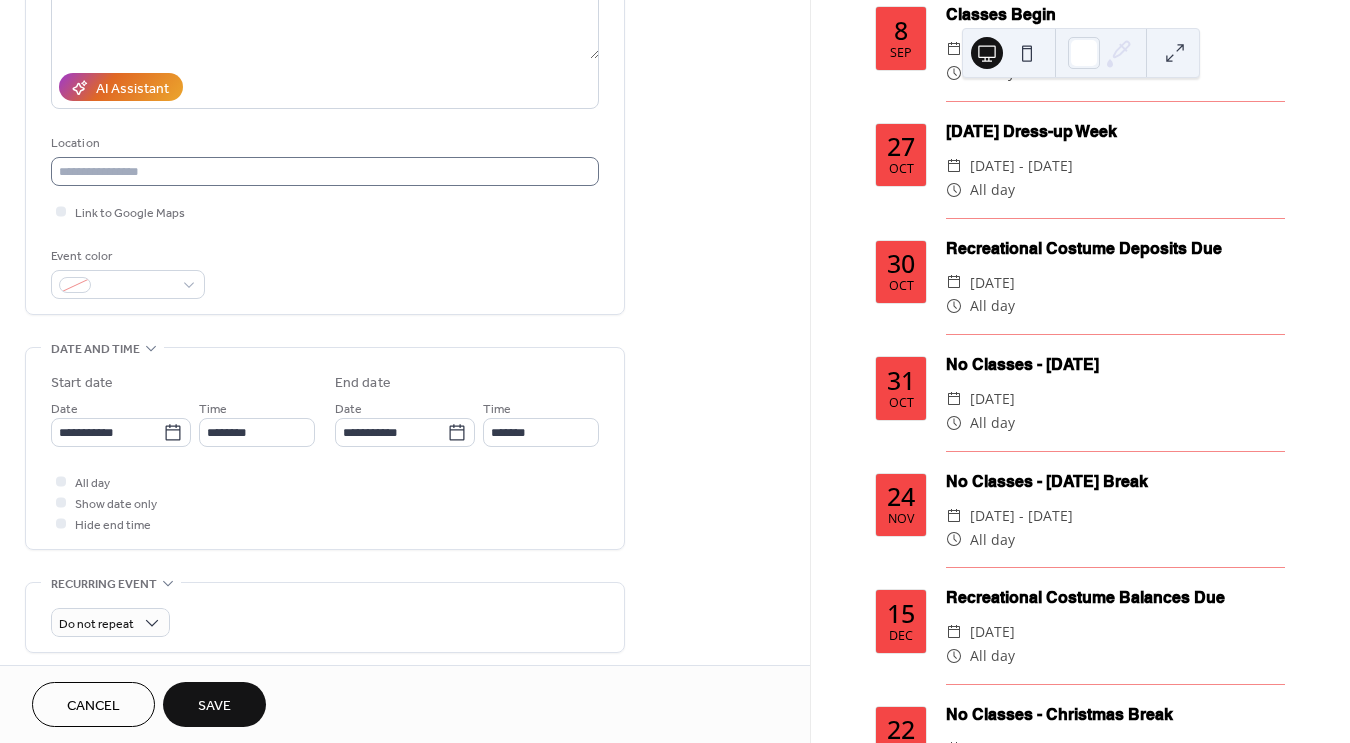 scroll, scrollTop: 319, scrollLeft: 0, axis: vertical 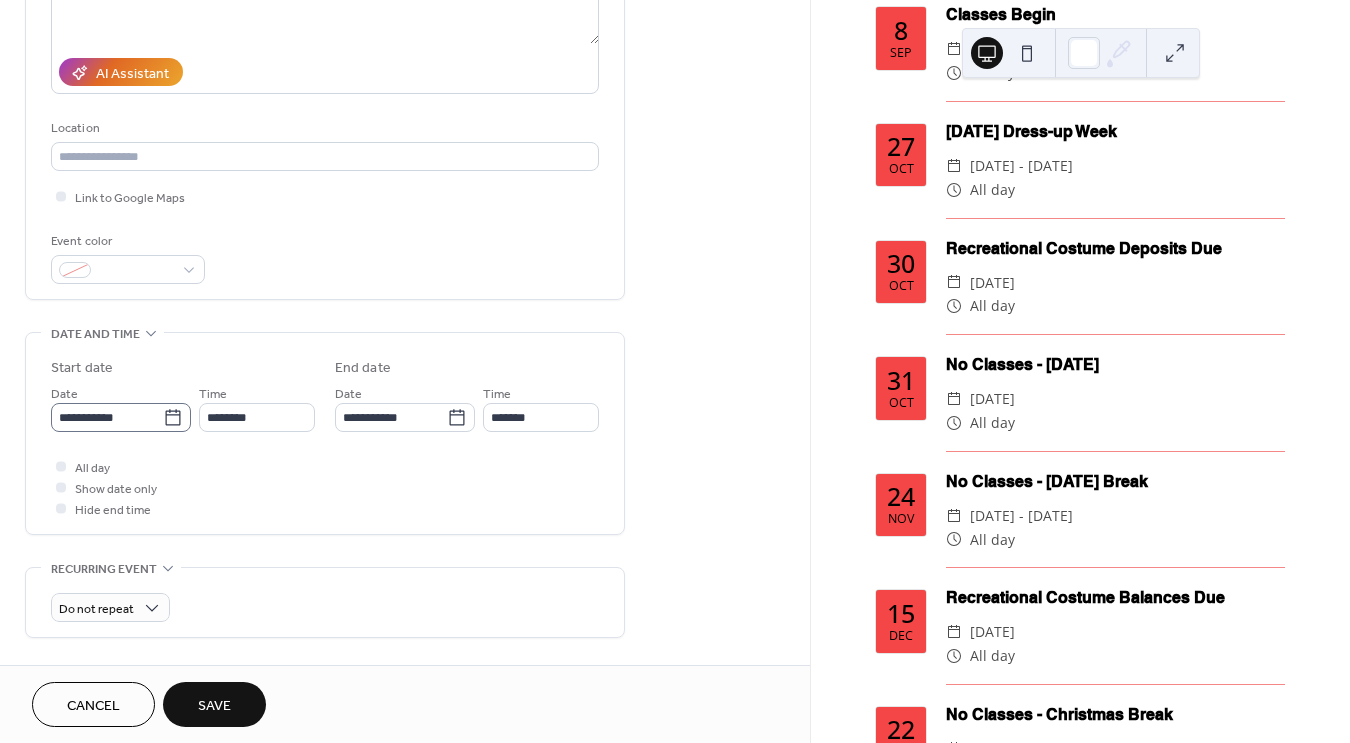 type on "**********" 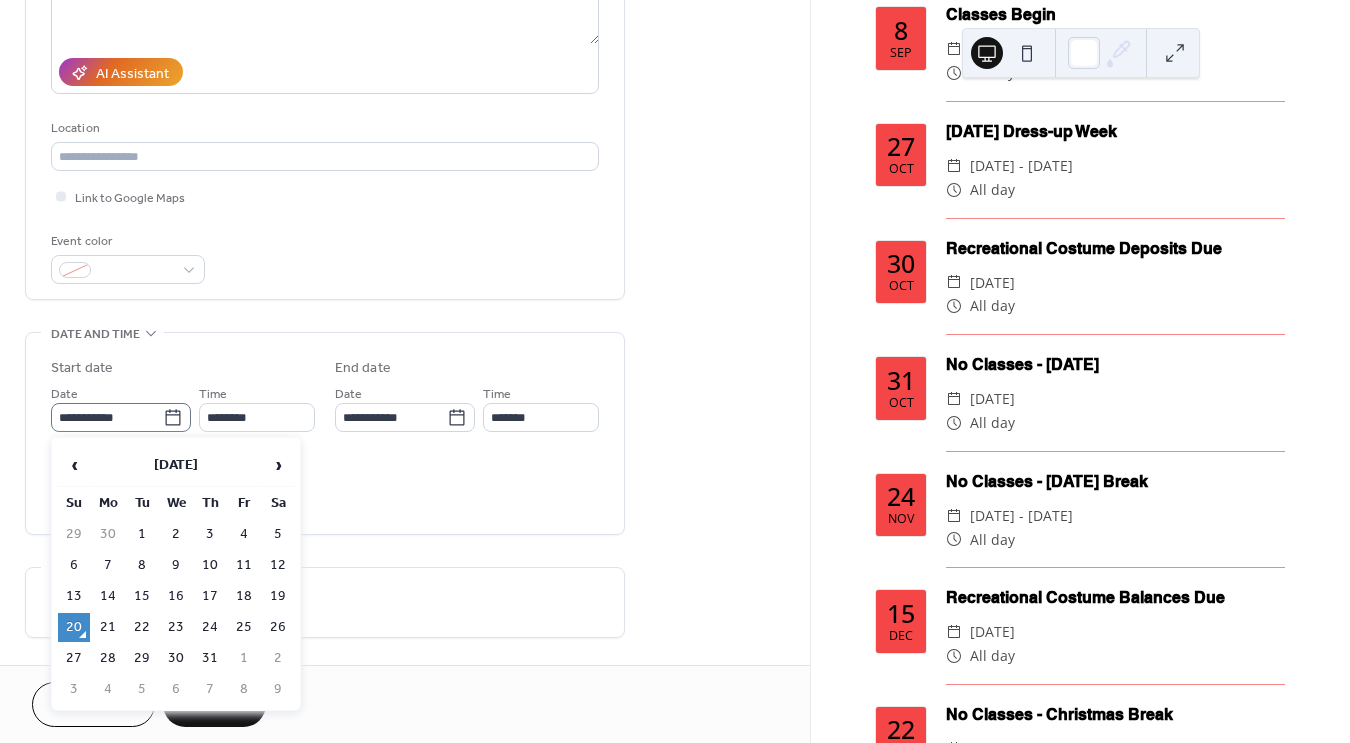 click 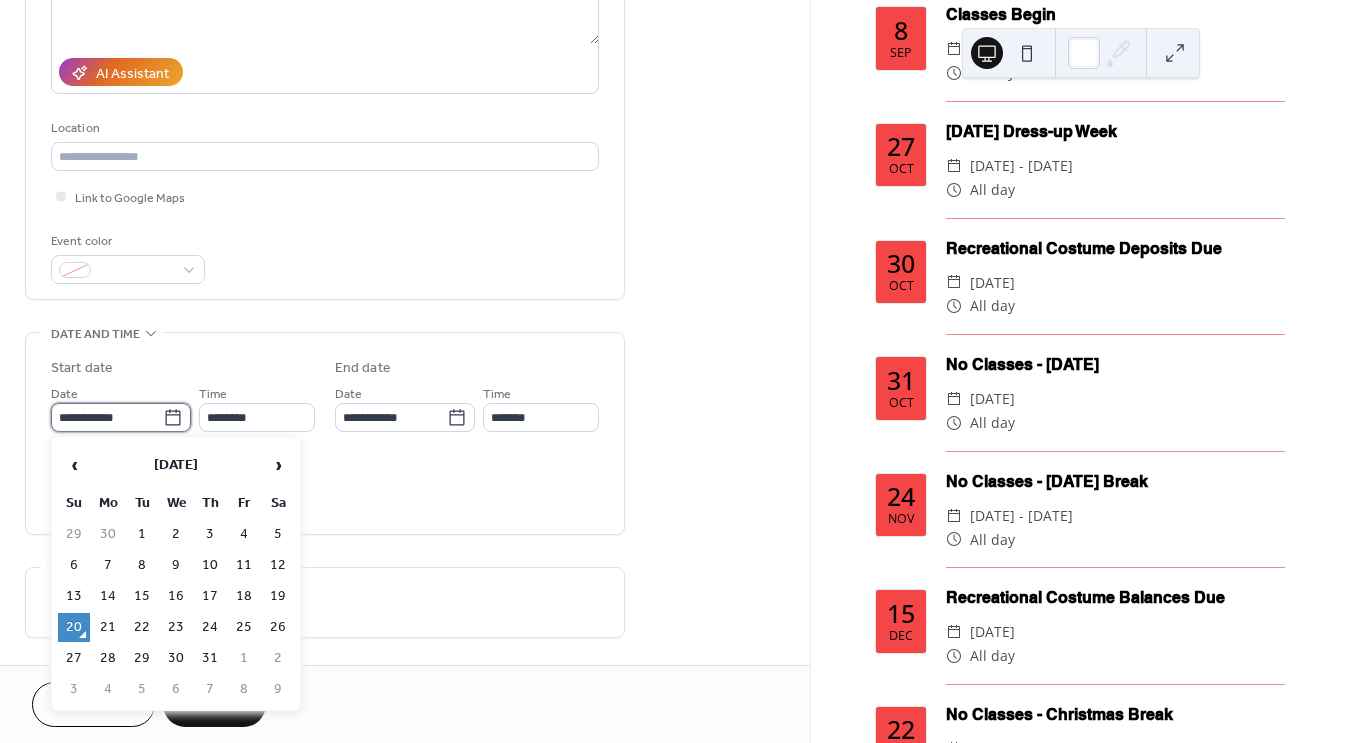 click on "**********" at bounding box center (107, 417) 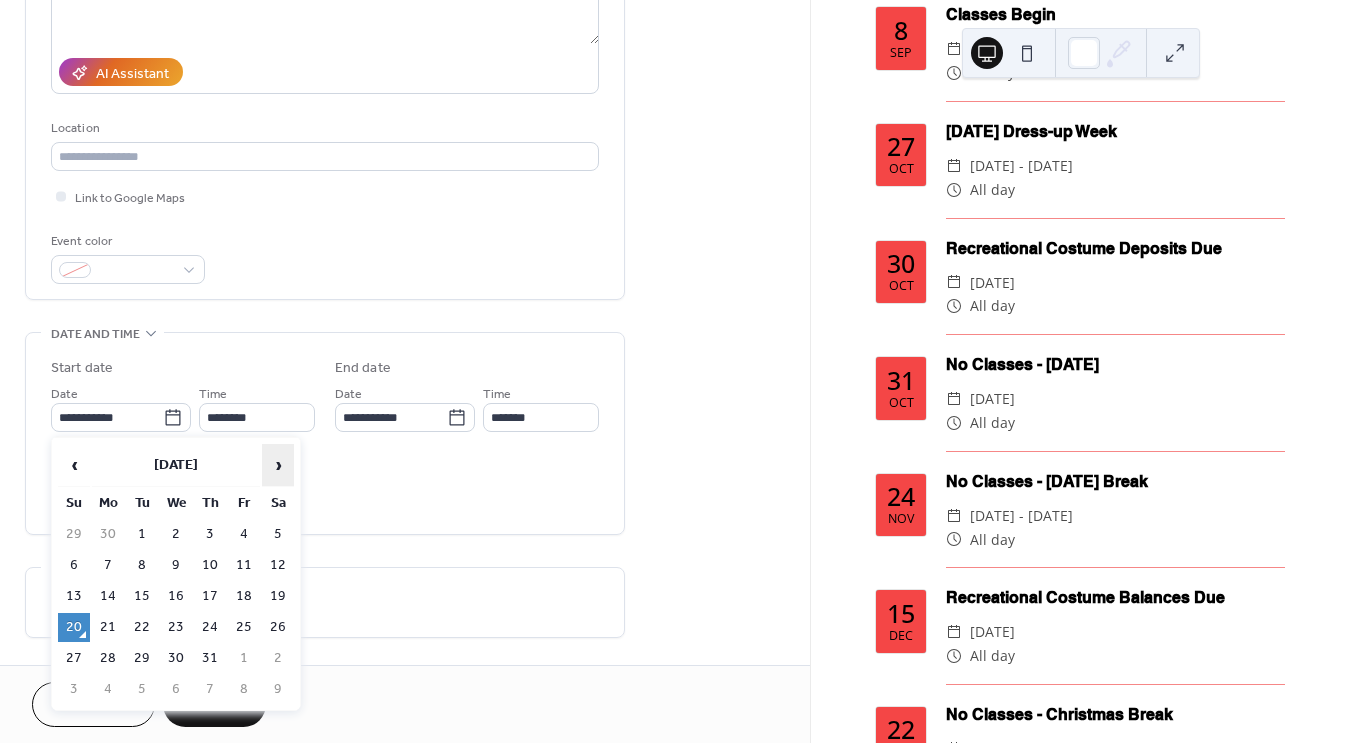 click on "›" at bounding box center [278, 465] 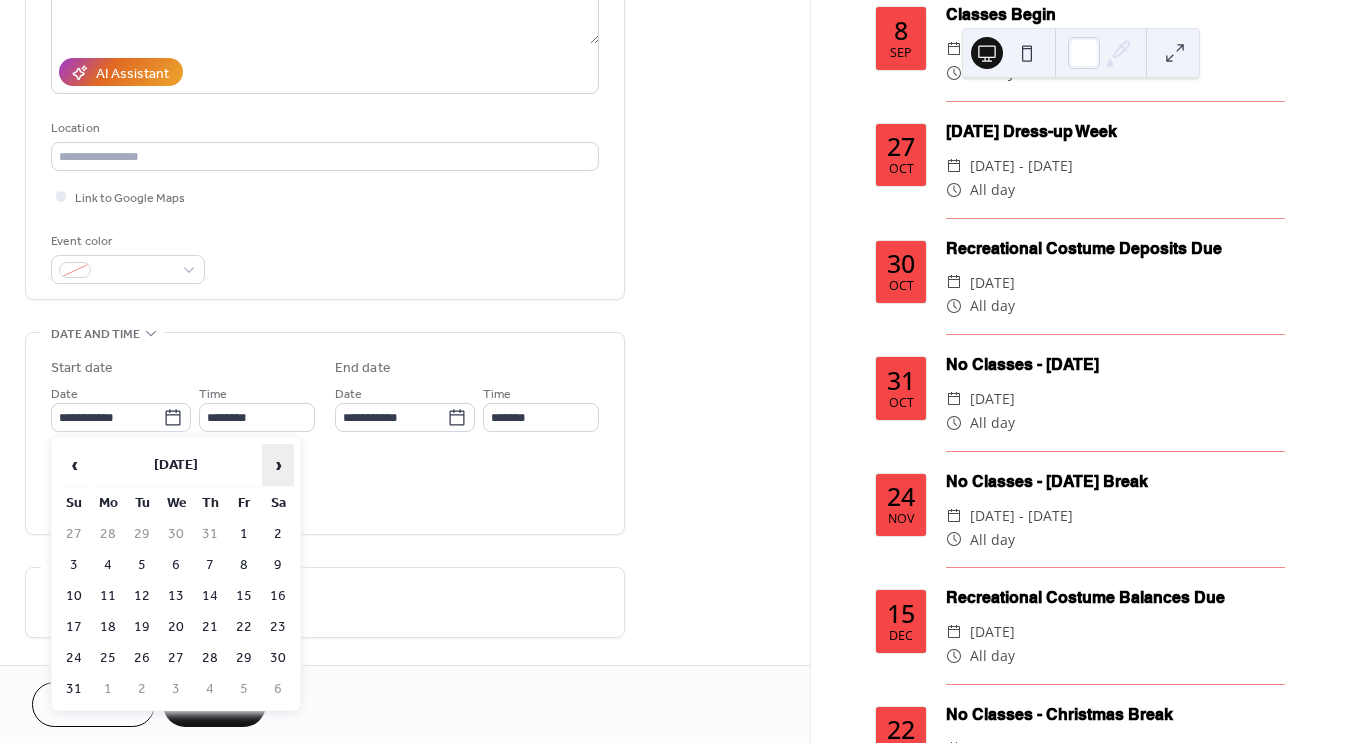 click on "›" at bounding box center [278, 465] 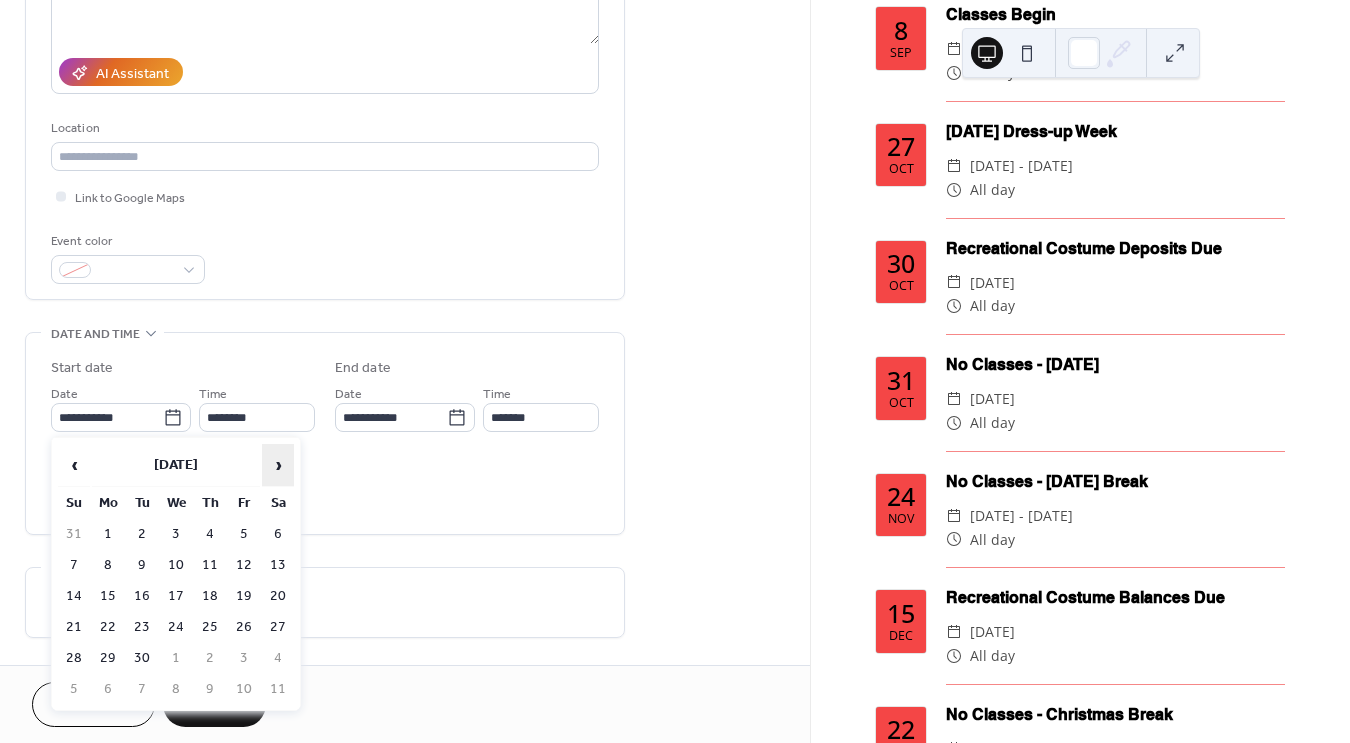 click on "›" at bounding box center (278, 465) 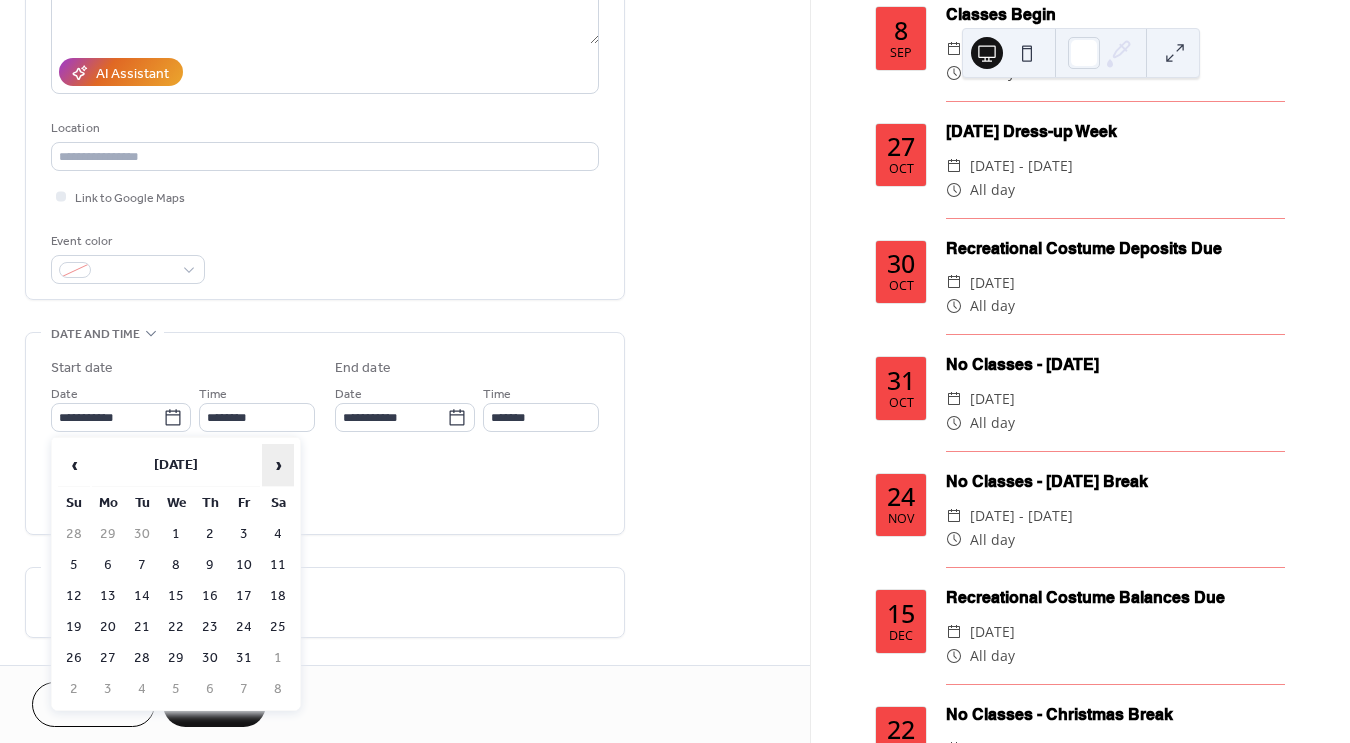 click on "›" at bounding box center [278, 465] 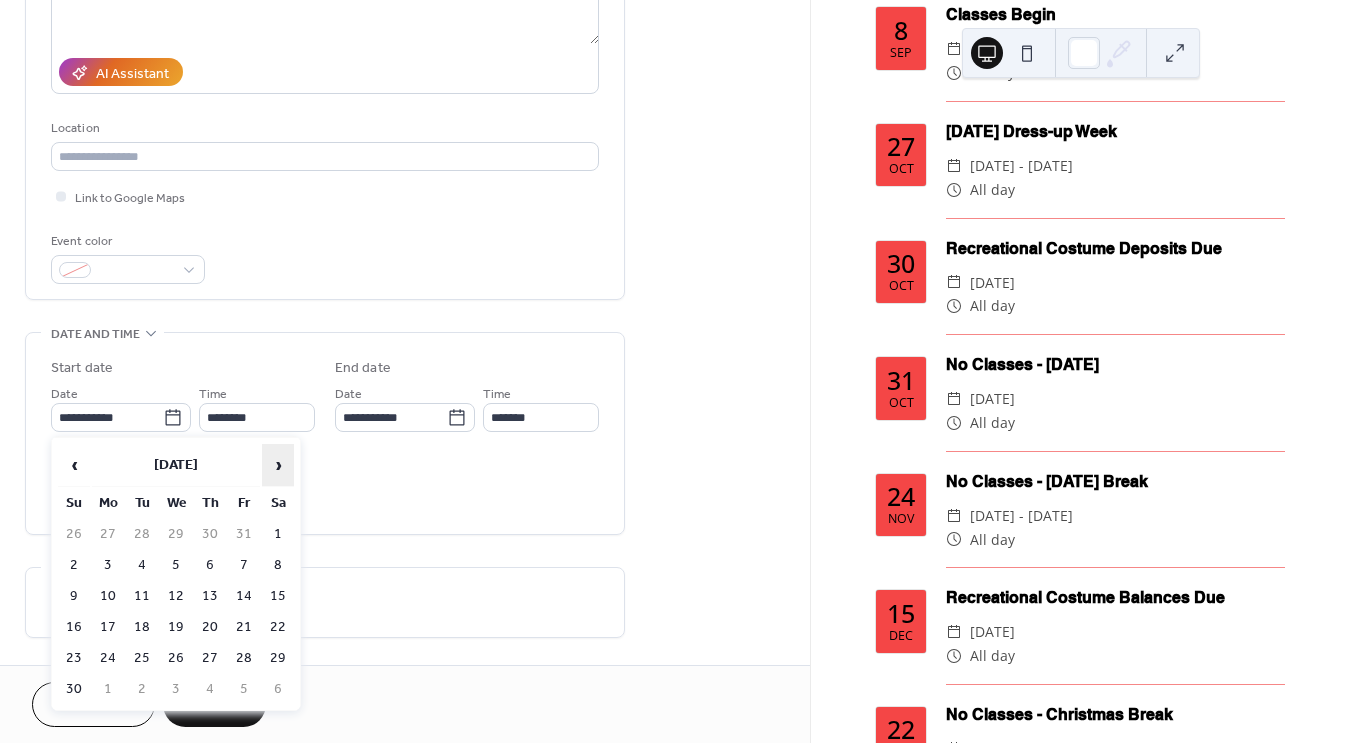 click on "›" at bounding box center (278, 465) 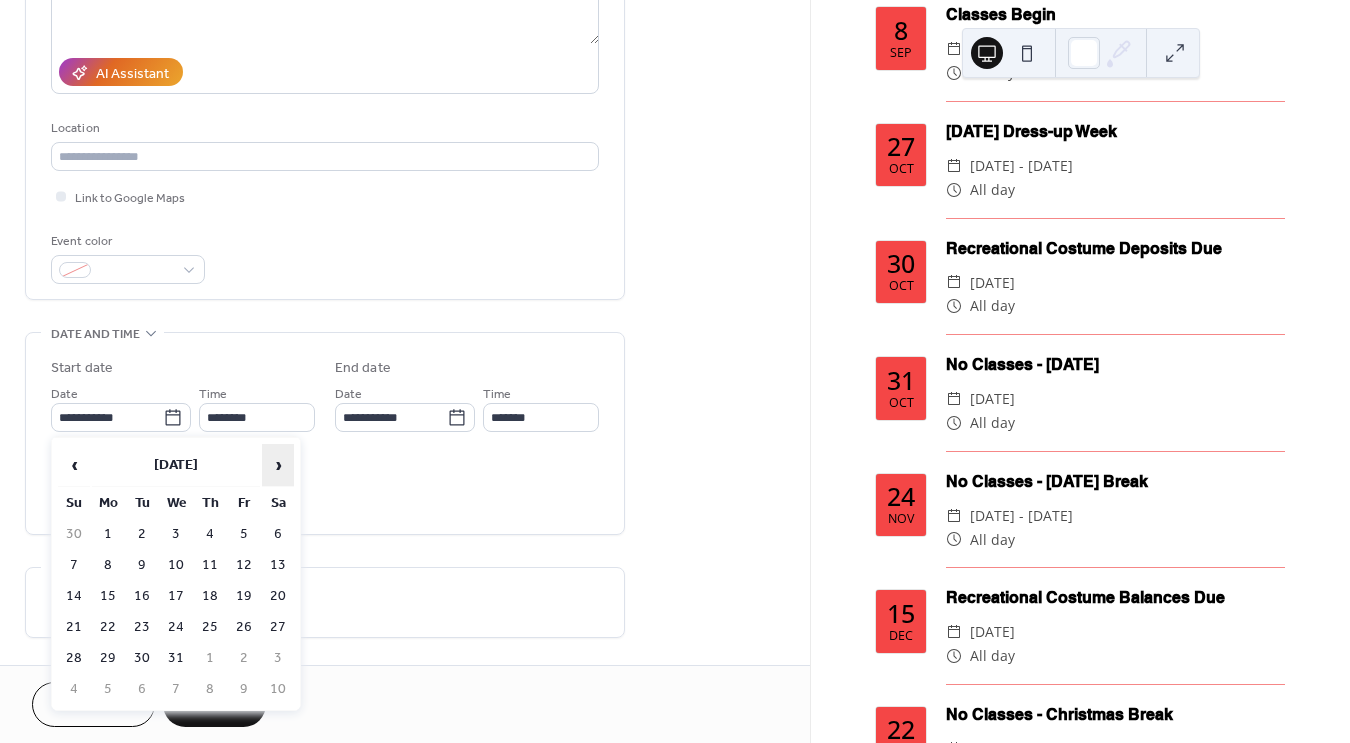 click on "›" at bounding box center (278, 465) 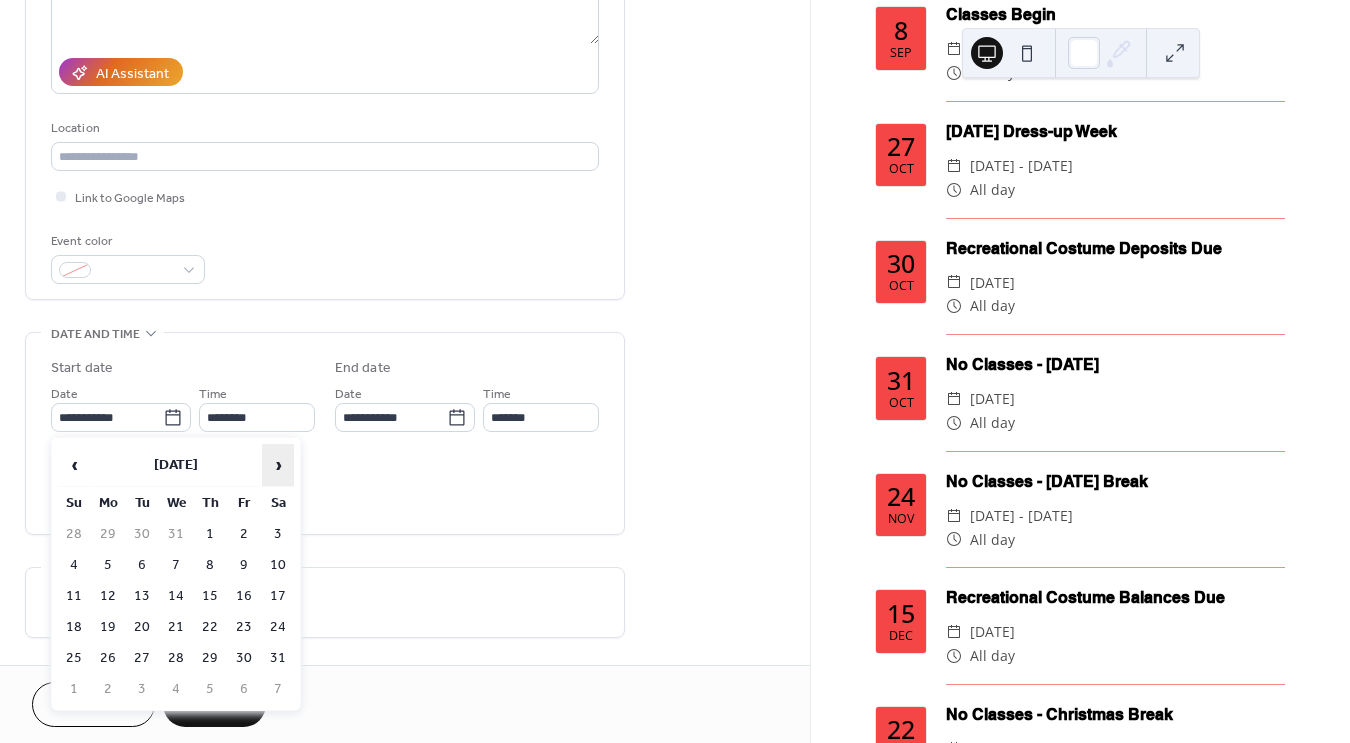 click on "›" at bounding box center [278, 465] 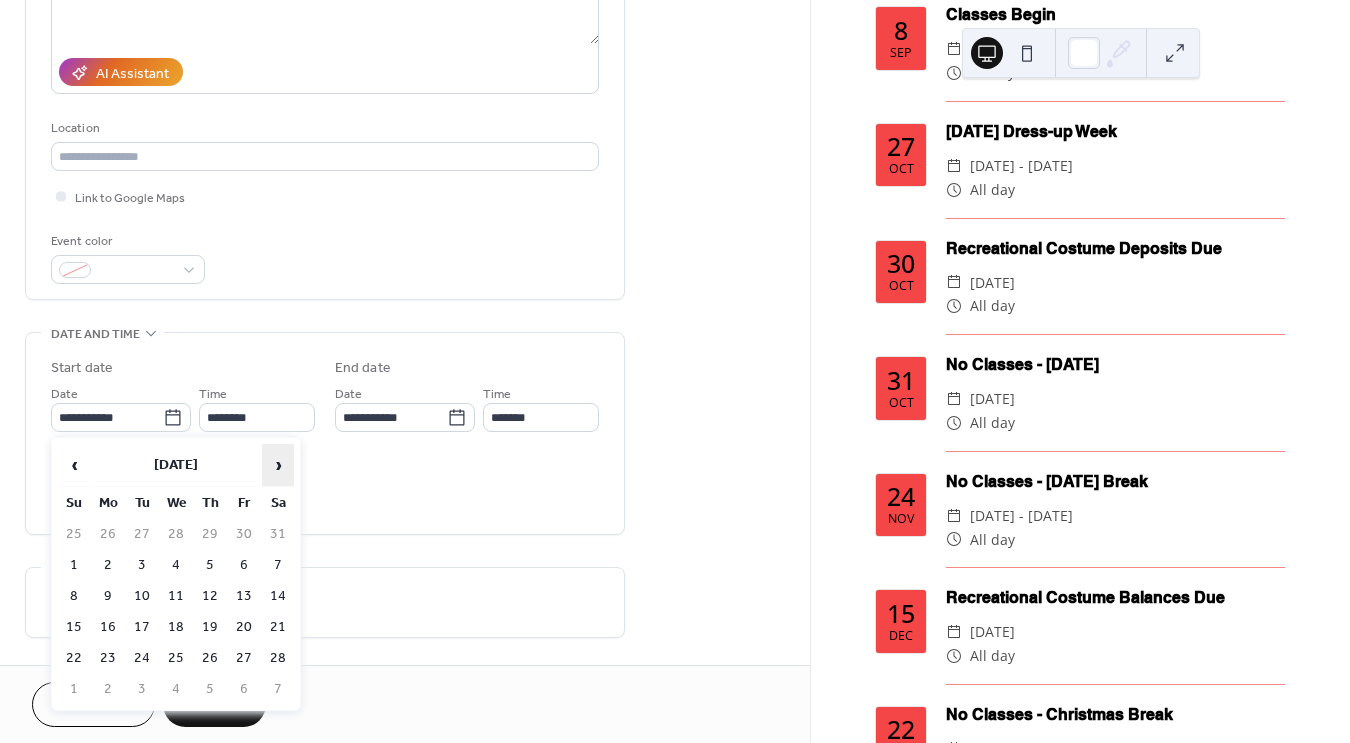 click on "›" at bounding box center (278, 465) 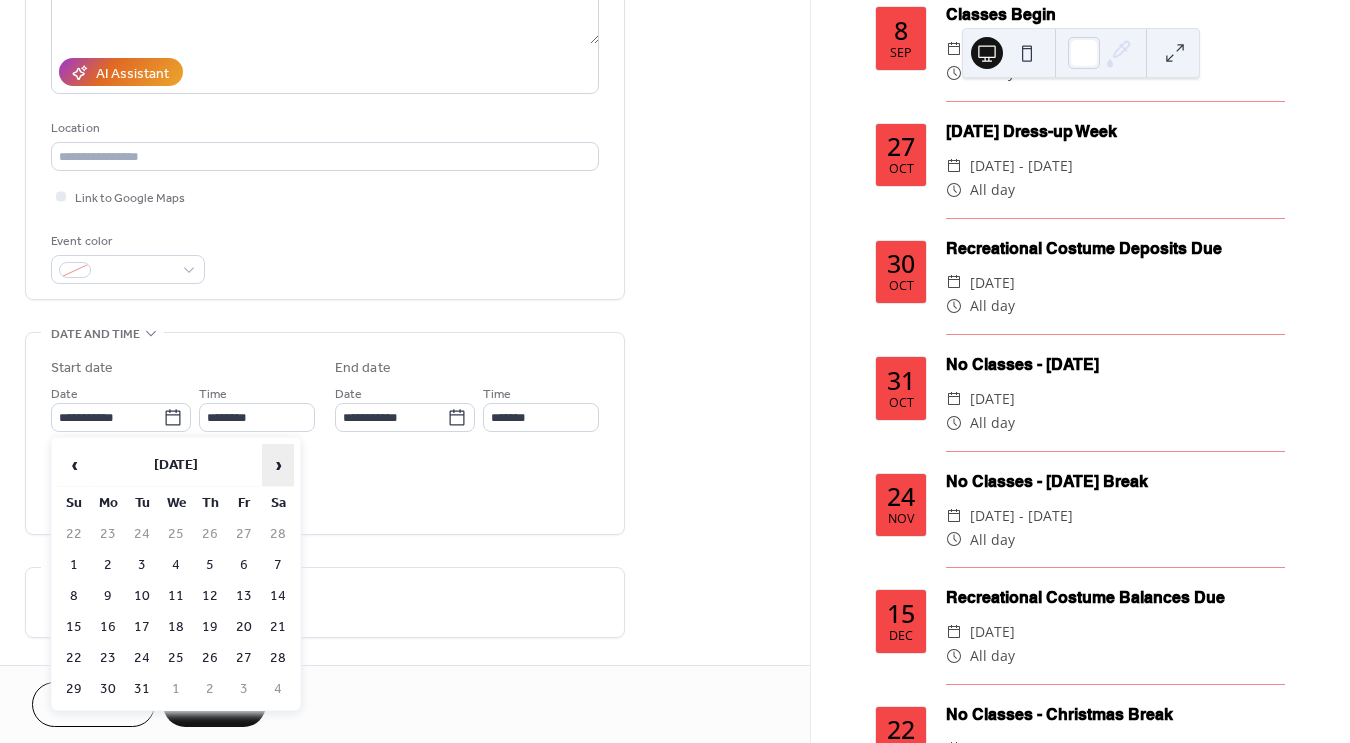 click on "›" at bounding box center [278, 465] 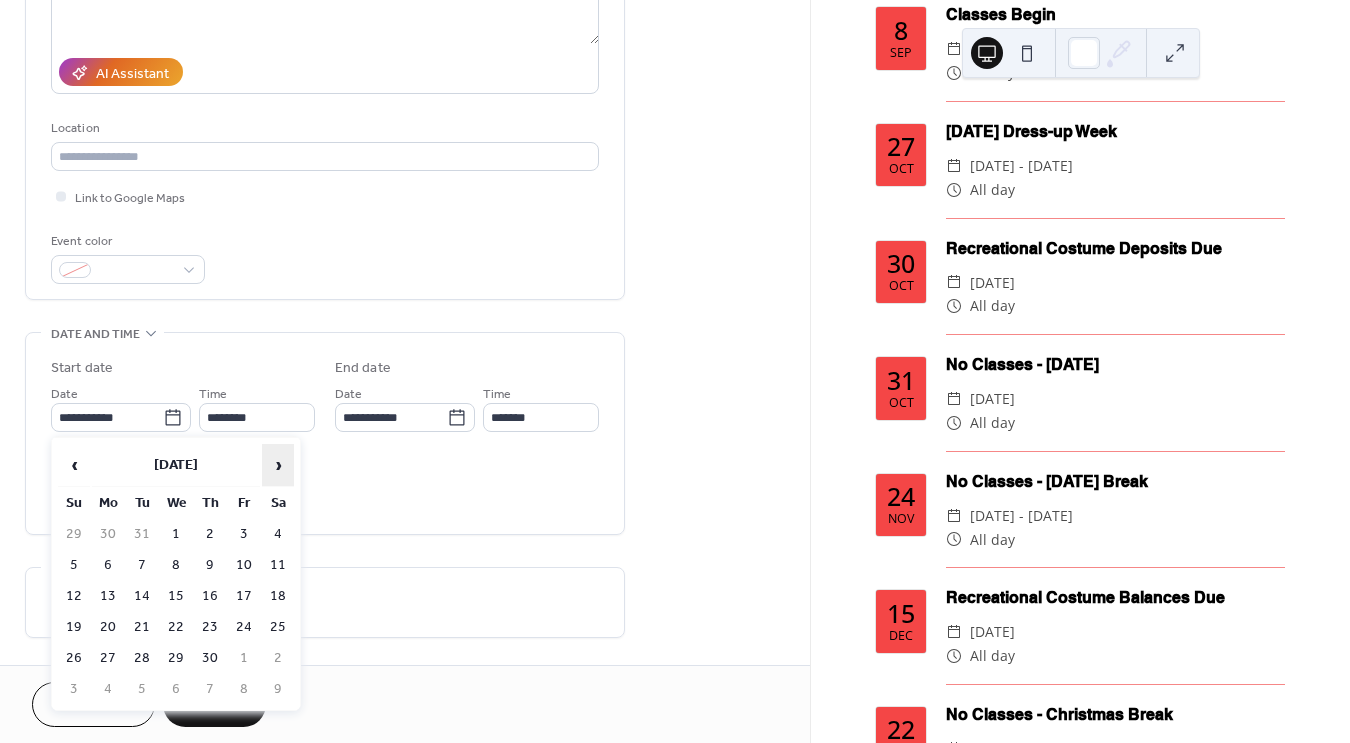 click on "›" at bounding box center [278, 465] 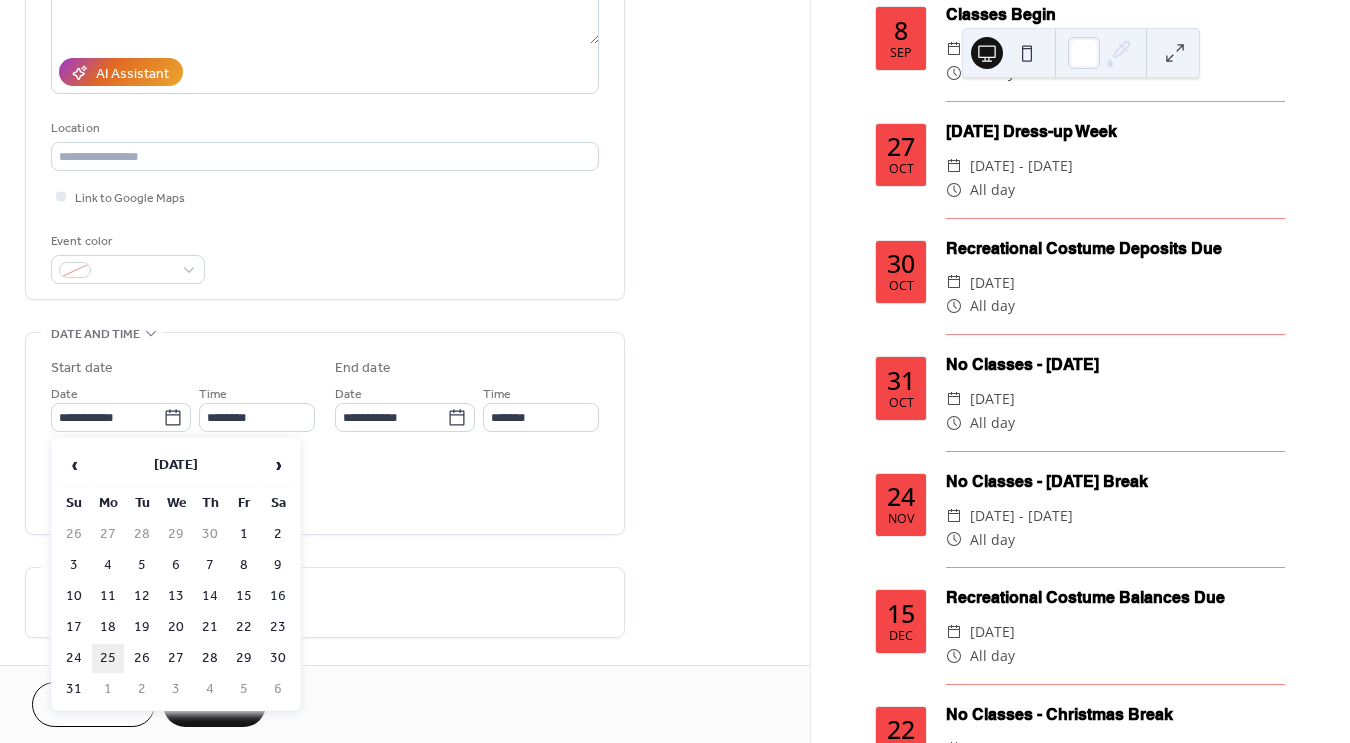 click on "25" at bounding box center [108, 658] 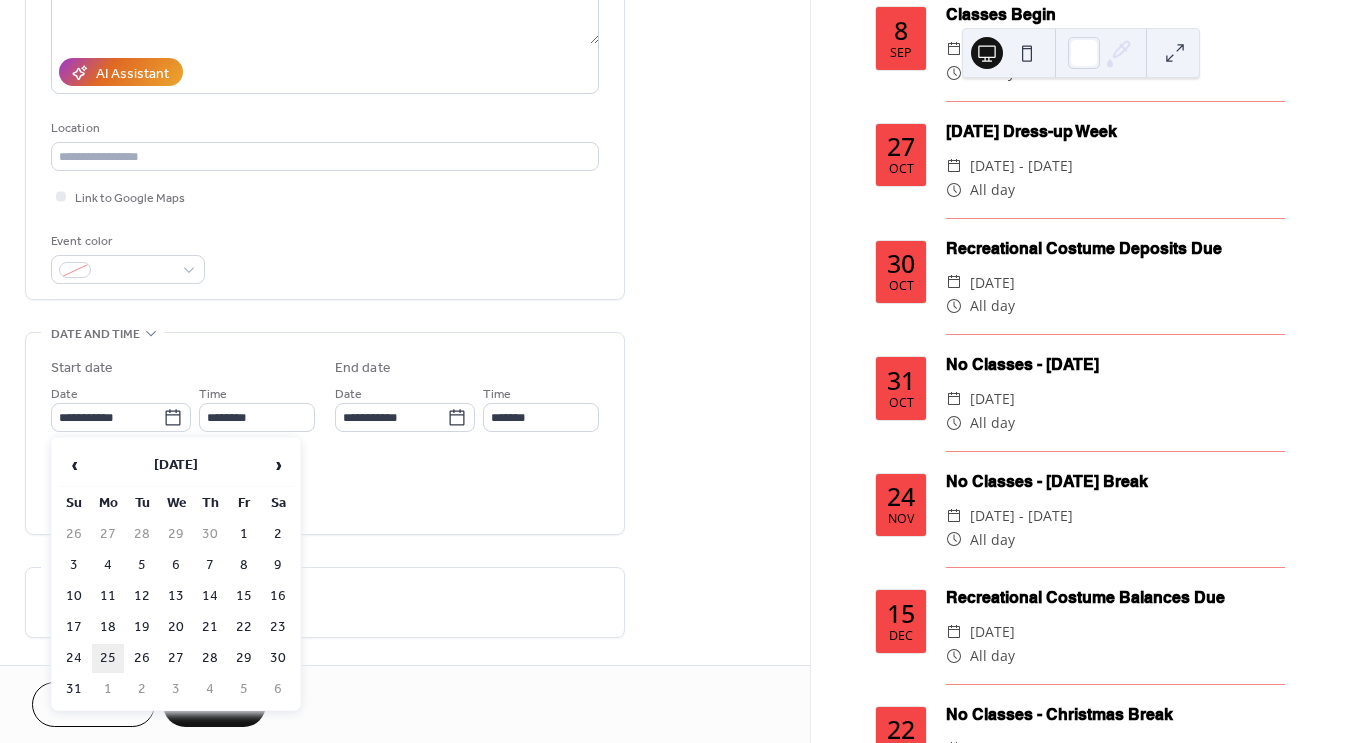 type on "**********" 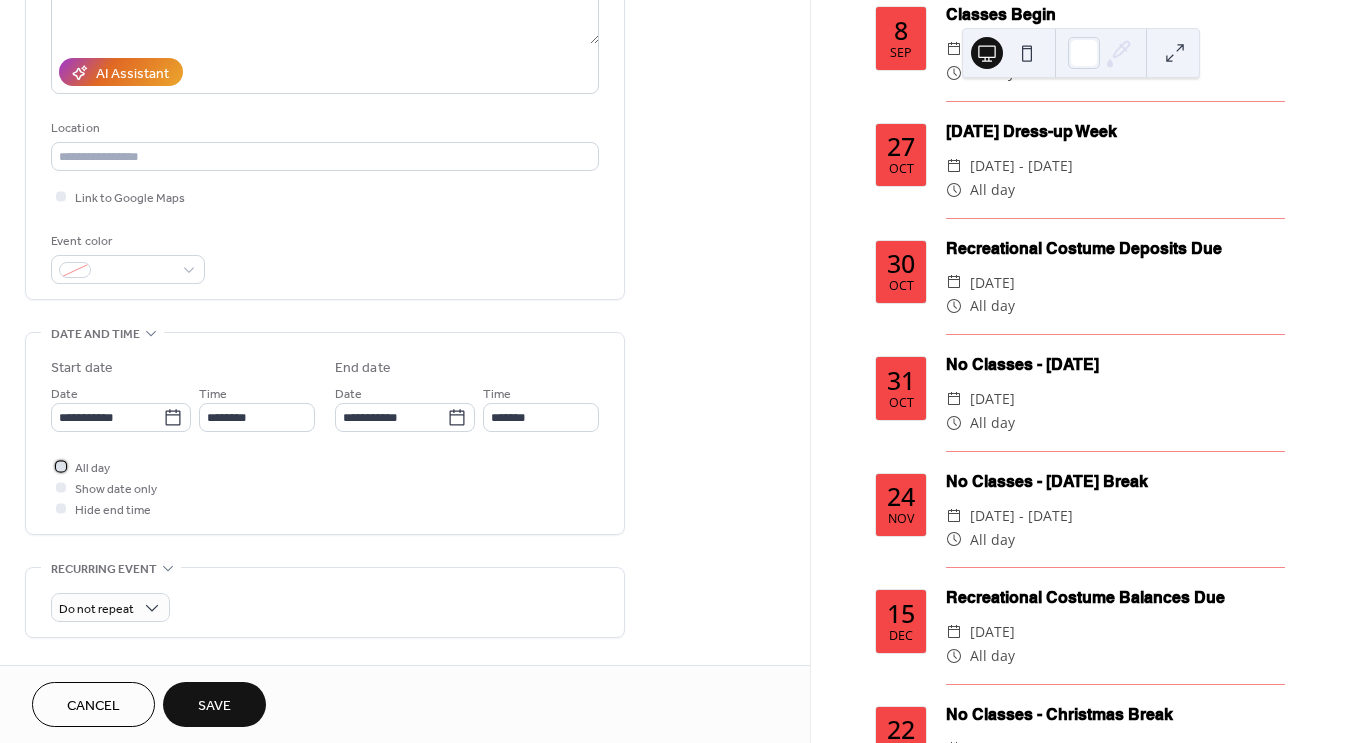 click on "All day" at bounding box center [92, 468] 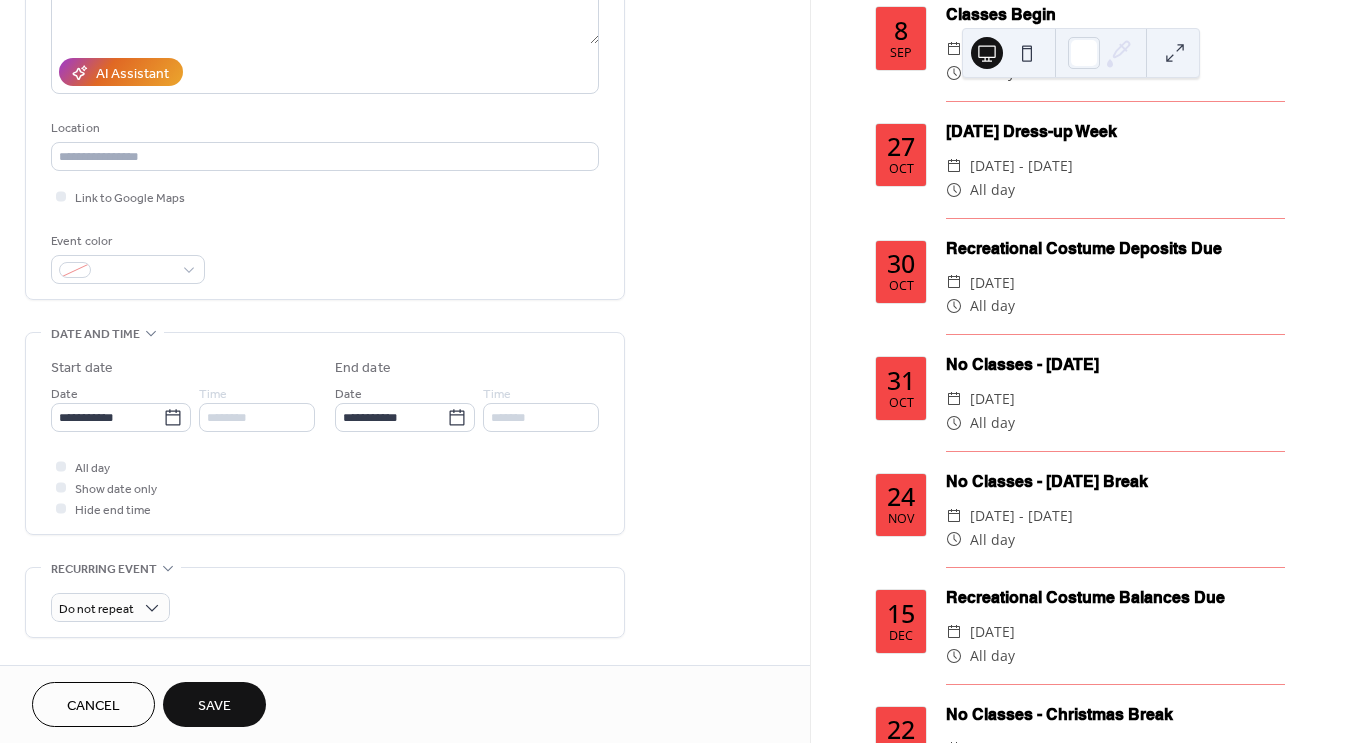 click on "Save" at bounding box center [214, 706] 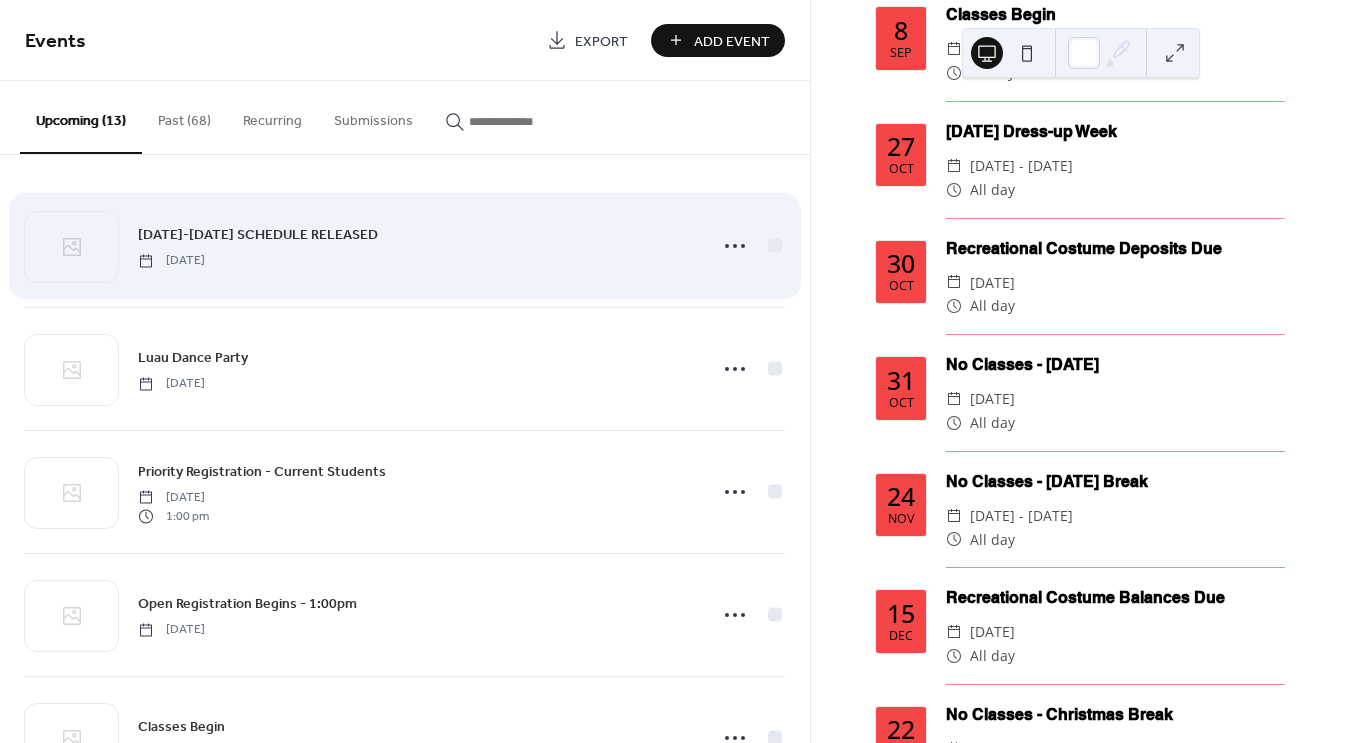 click on "Add Event" at bounding box center [732, 41] 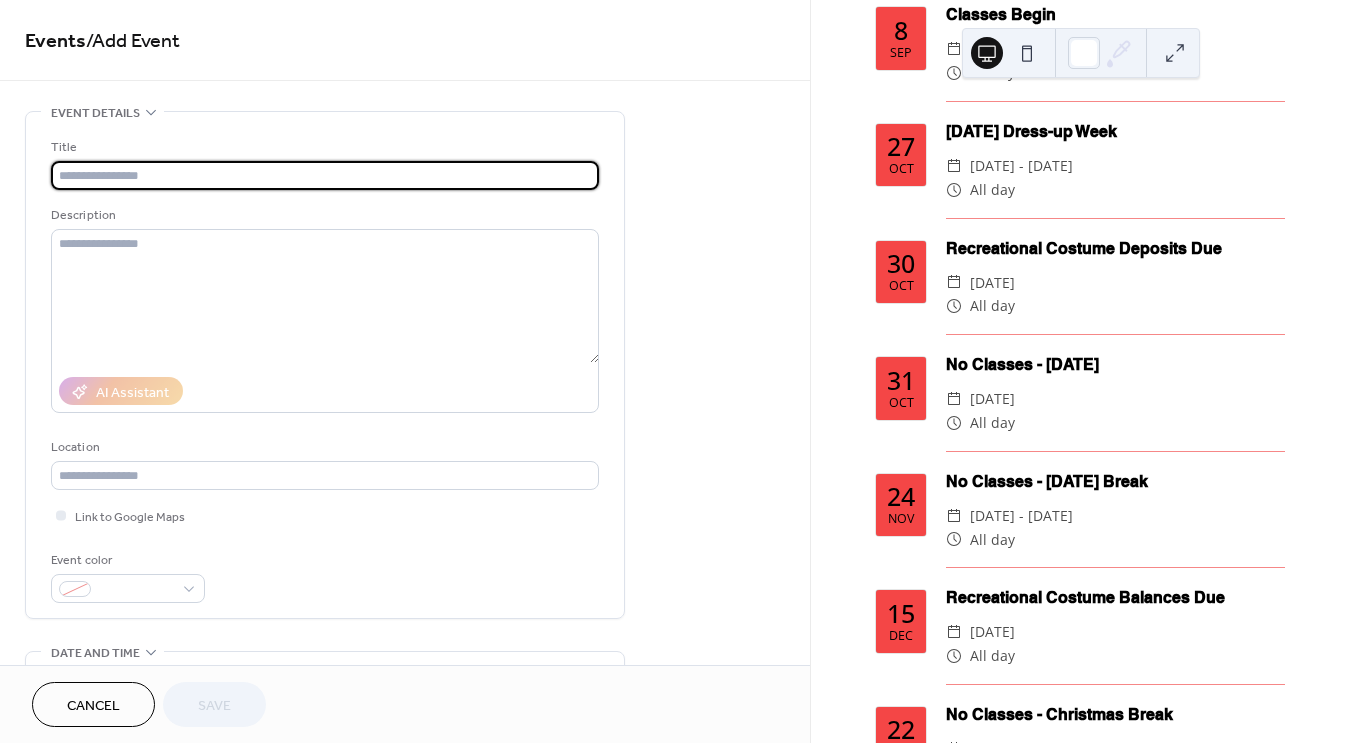 click at bounding box center [325, 175] 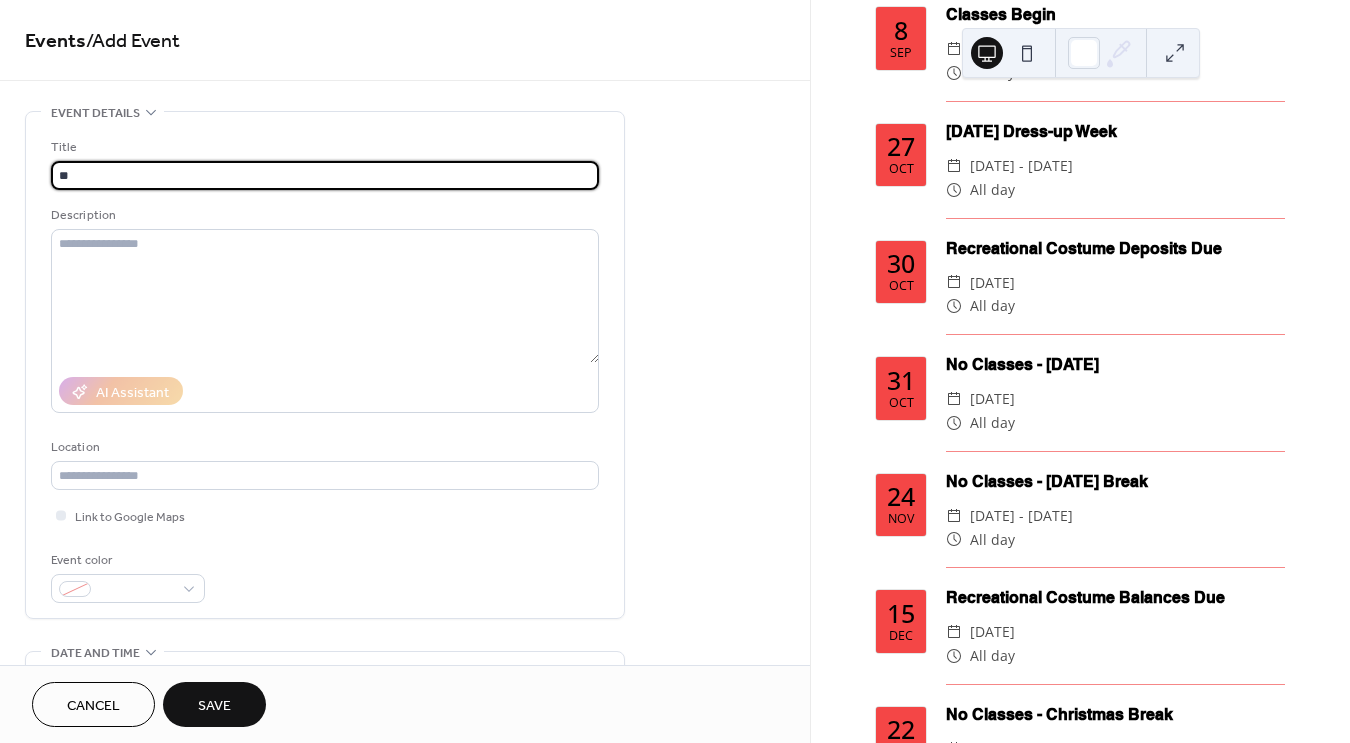 type on "*" 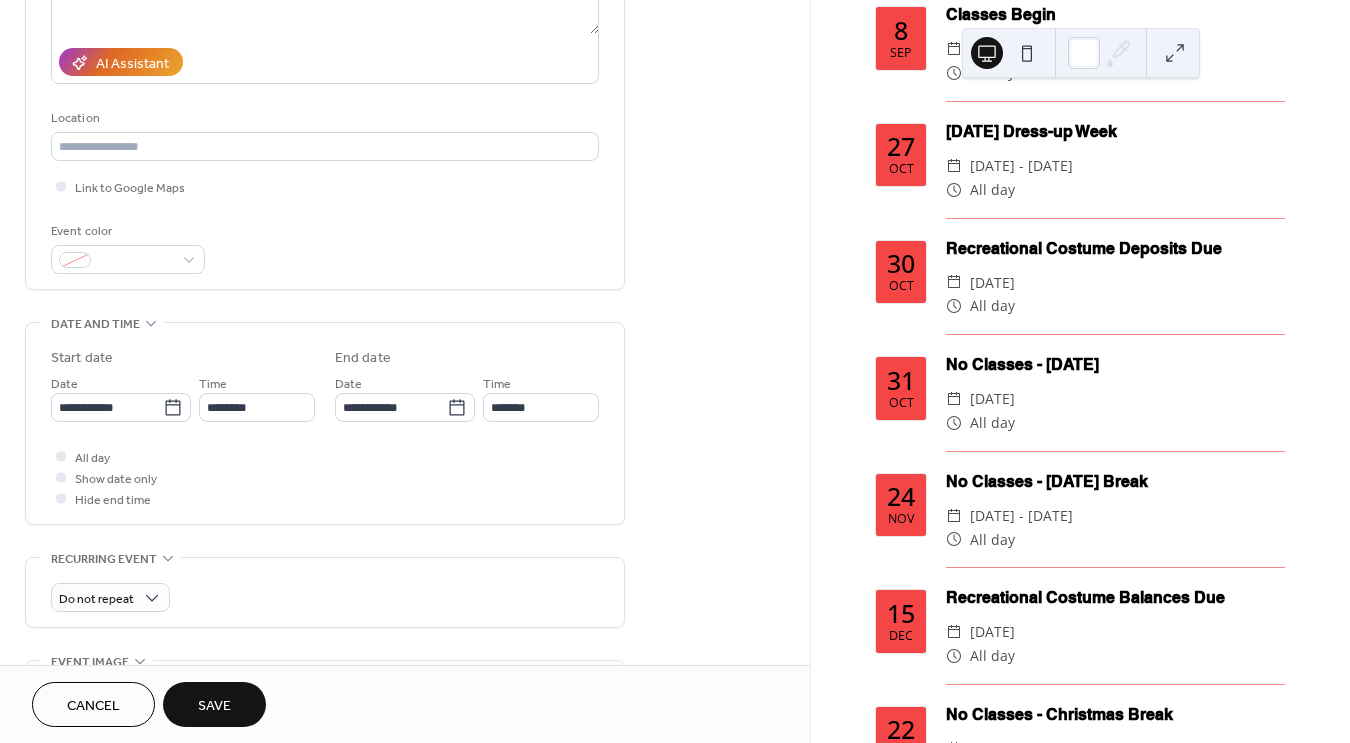 scroll, scrollTop: 330, scrollLeft: 0, axis: vertical 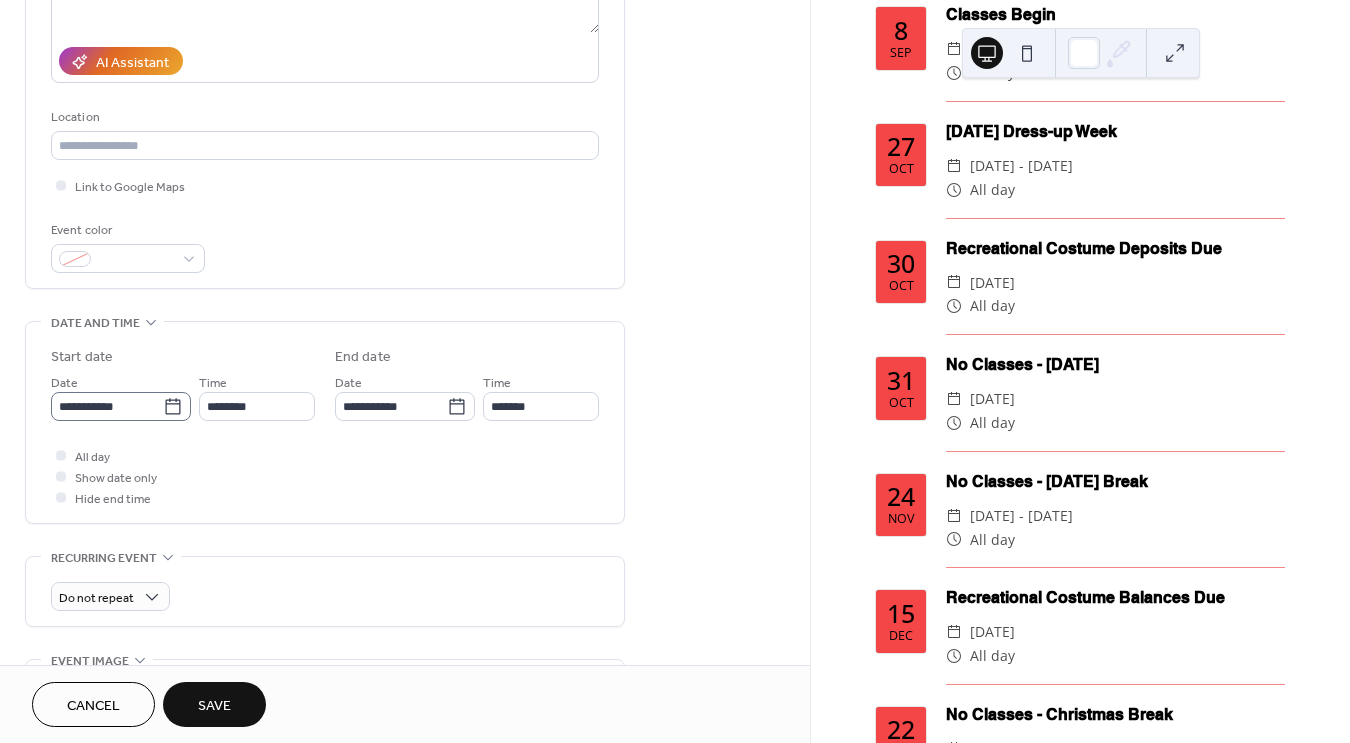 type on "**********" 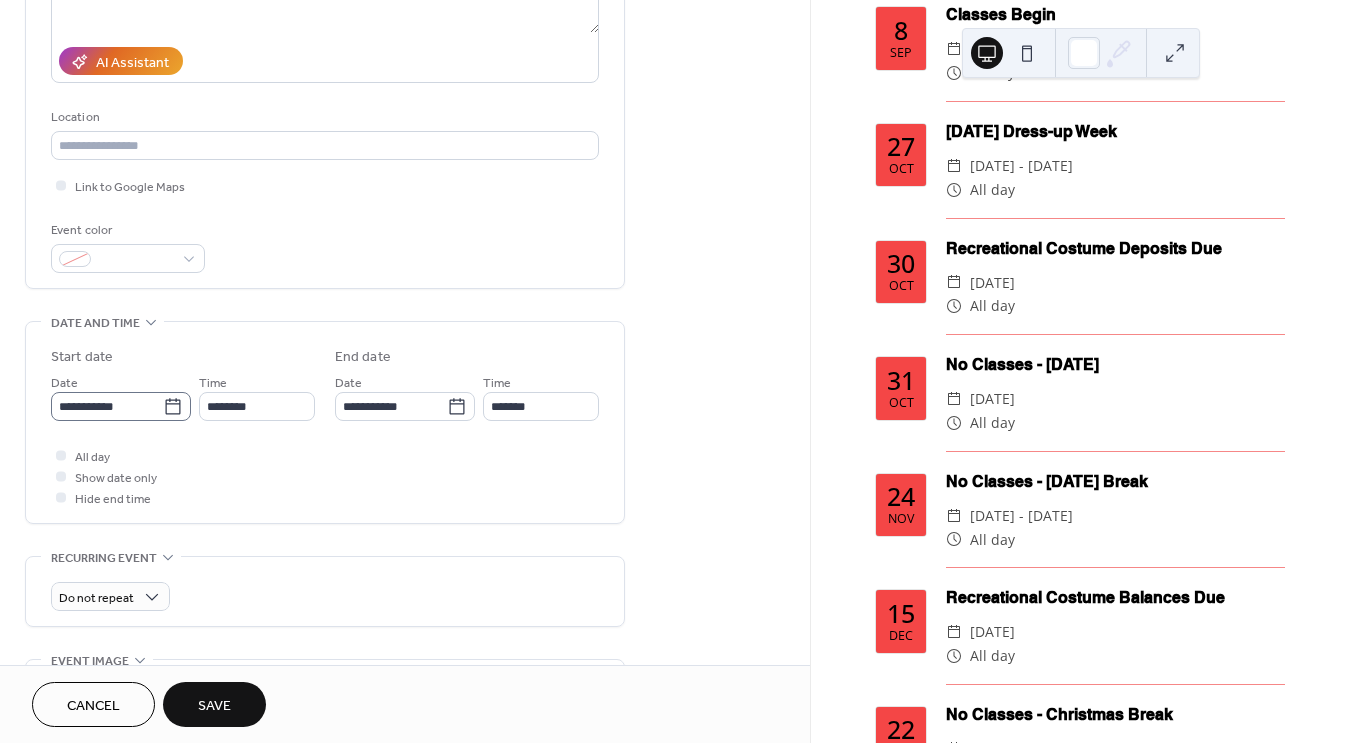 click 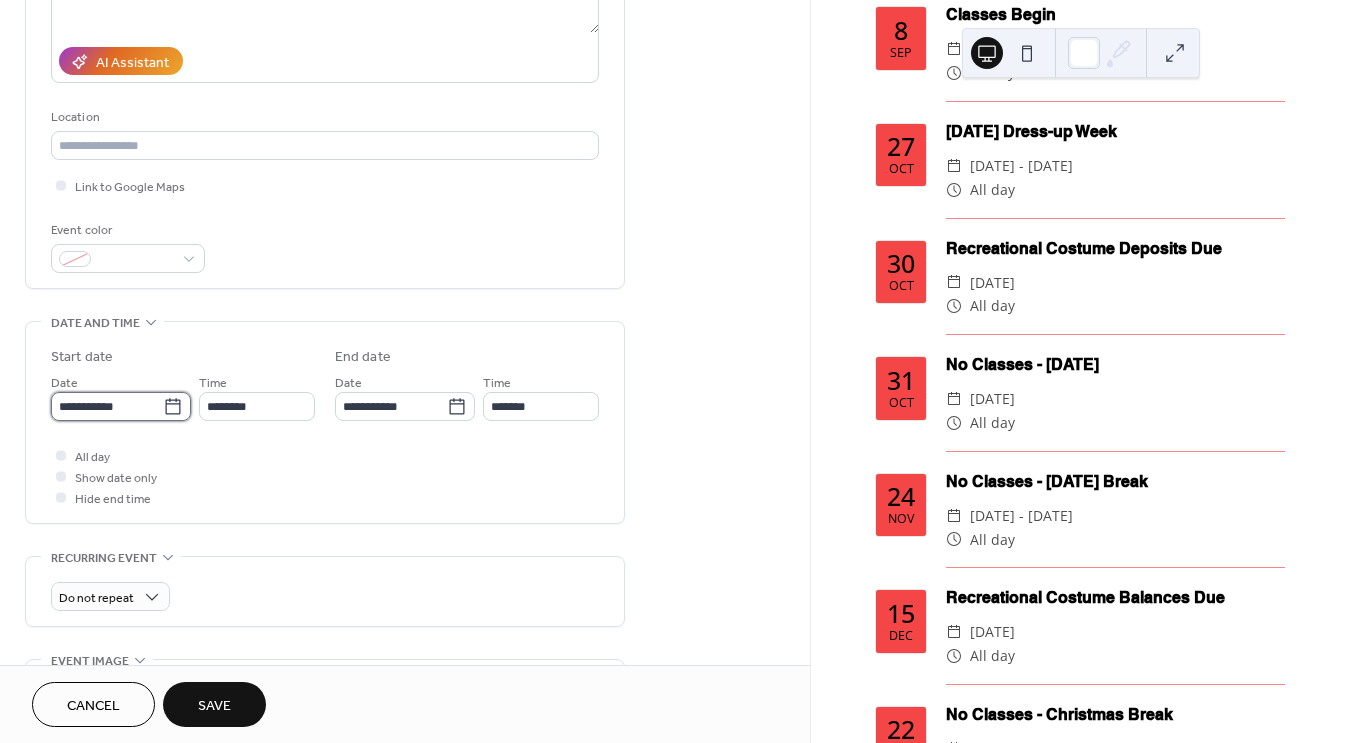 click on "**********" at bounding box center (107, 406) 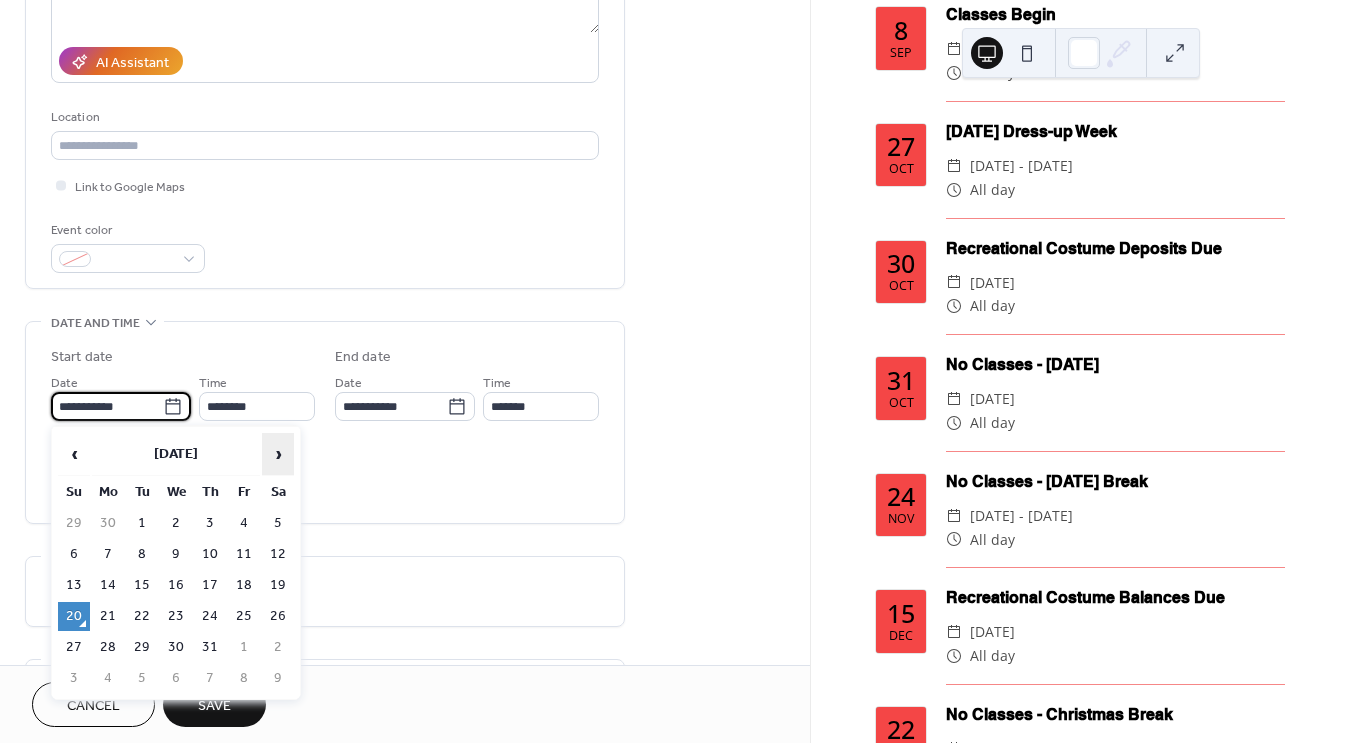 click on "›" at bounding box center (278, 454) 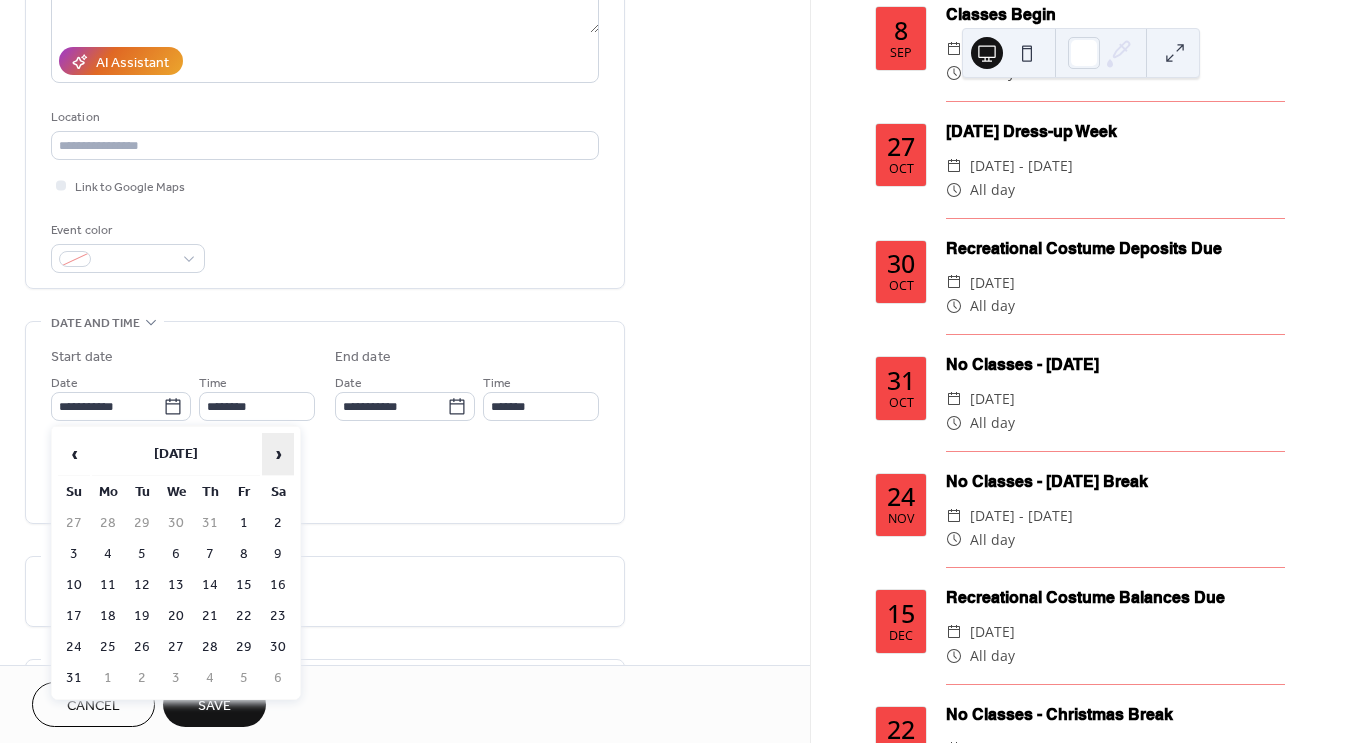 click on "›" at bounding box center [278, 454] 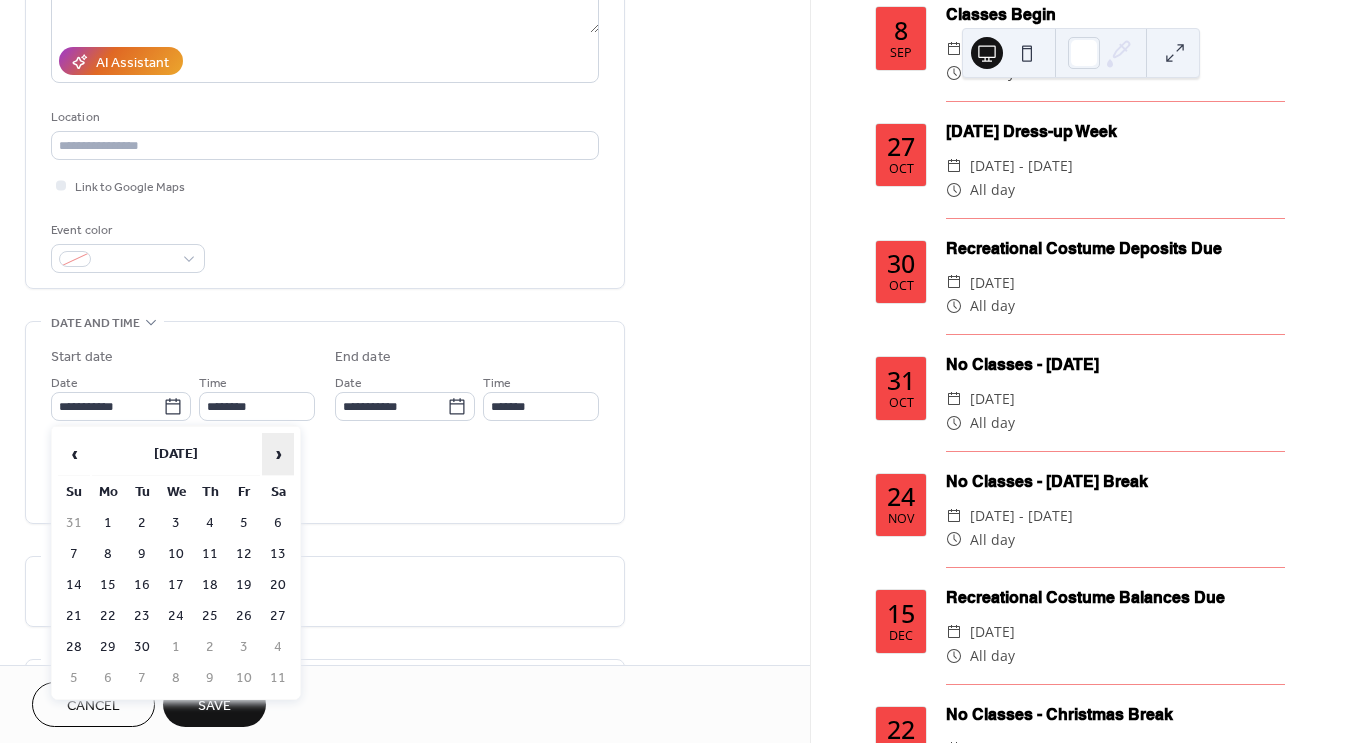 click on "›" at bounding box center (278, 454) 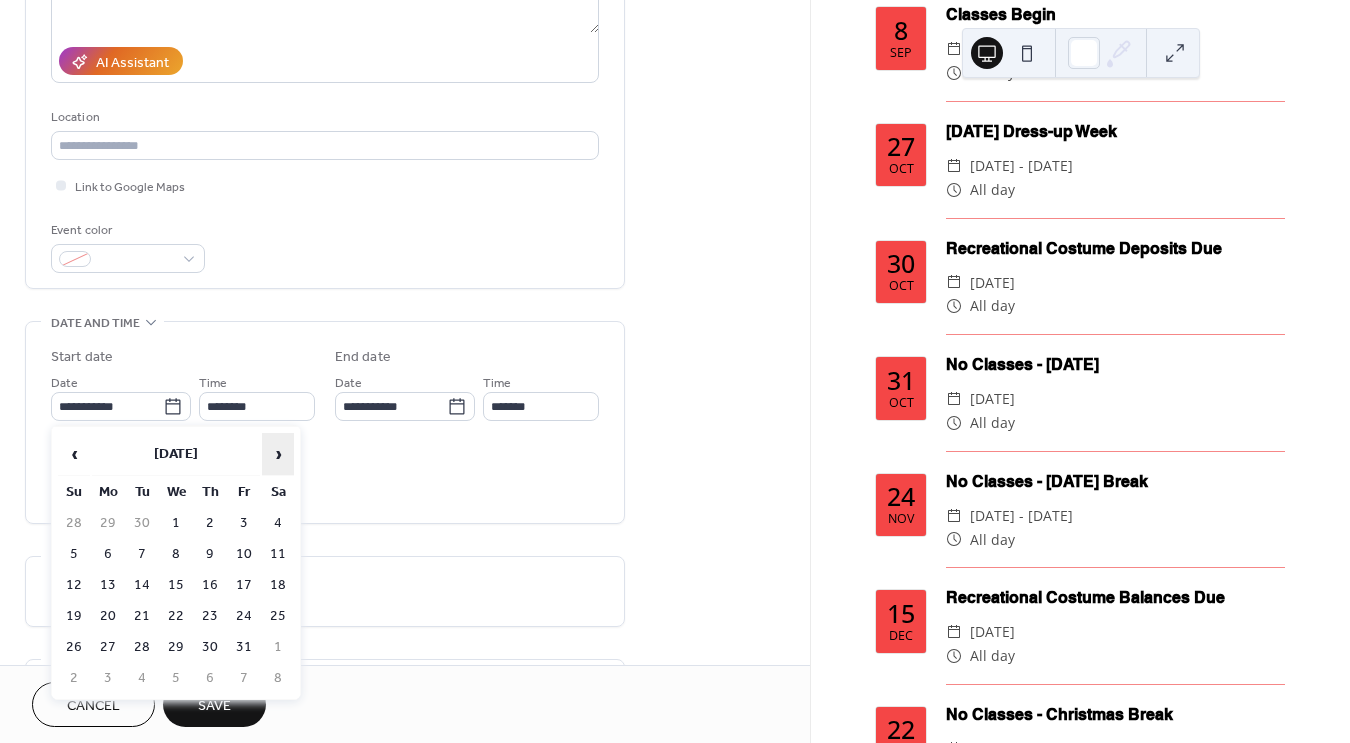 click on "›" at bounding box center [278, 454] 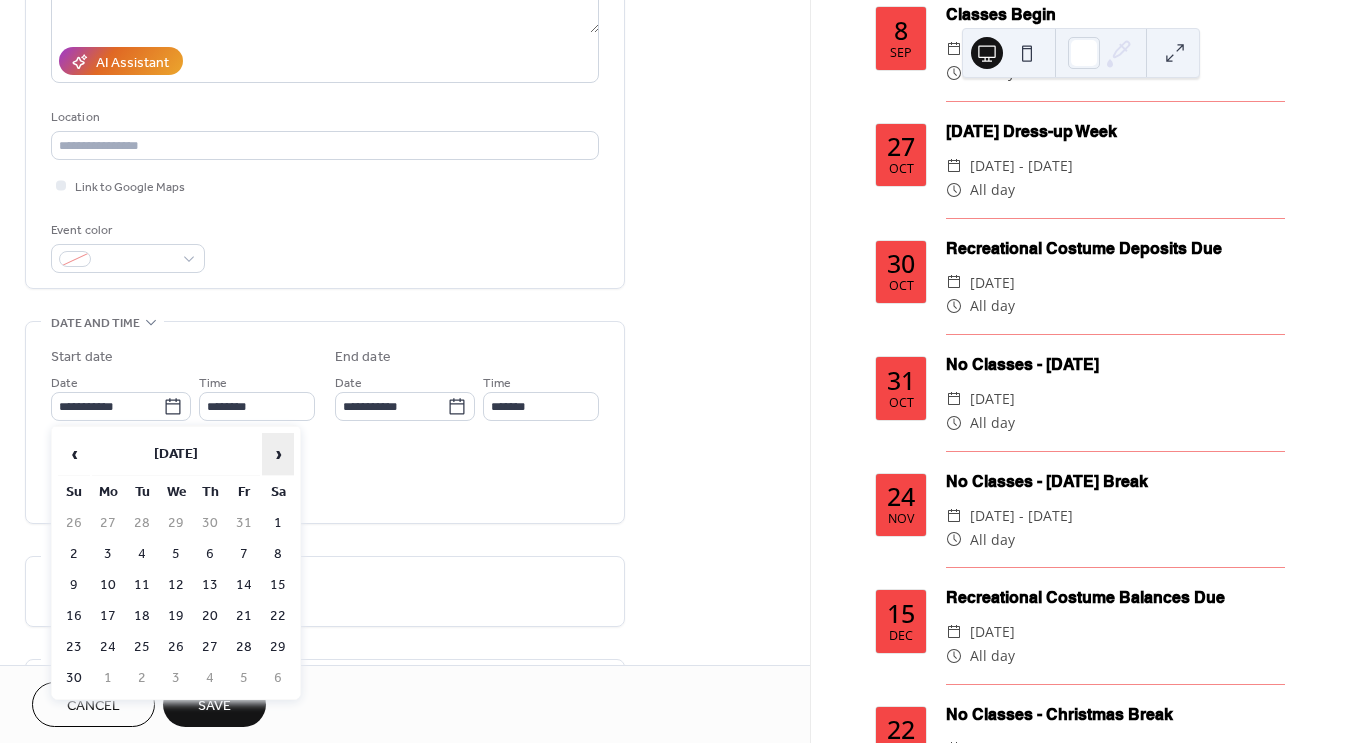 click on "›" at bounding box center [278, 454] 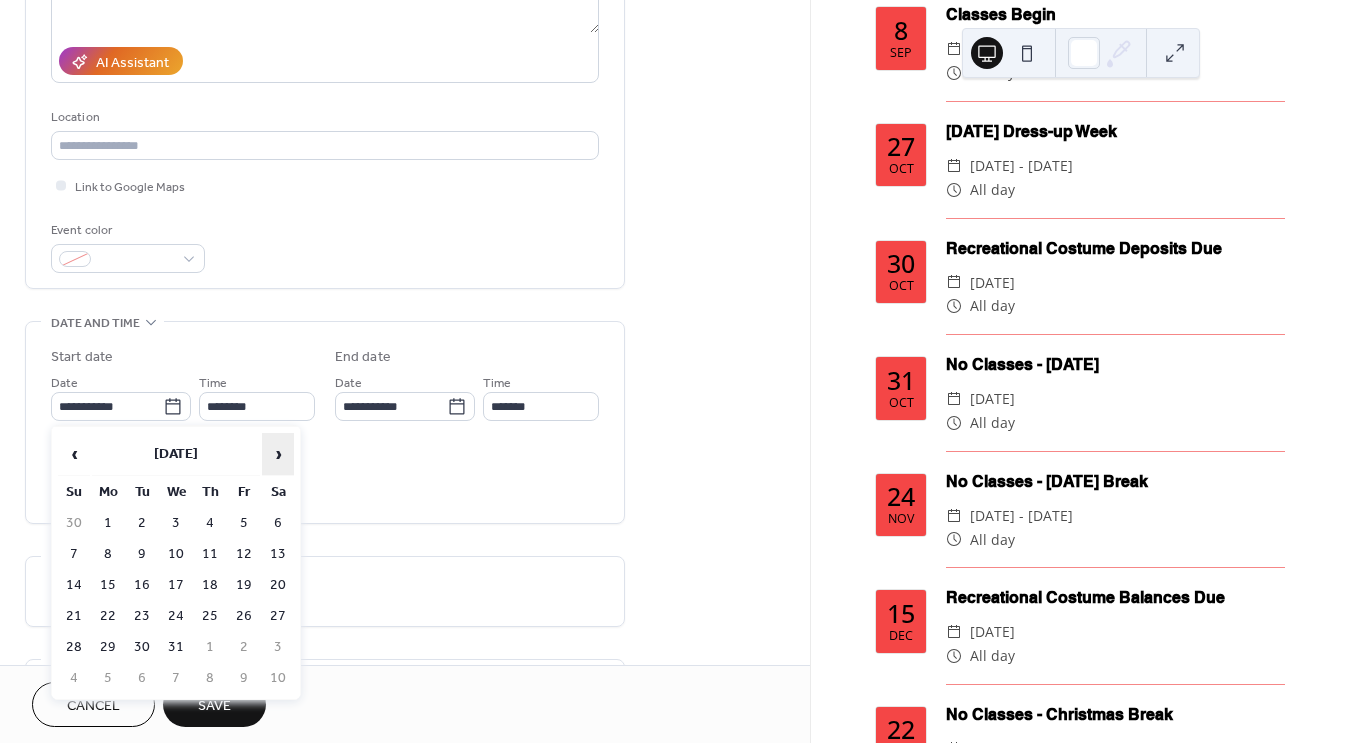 click on "›" at bounding box center [278, 454] 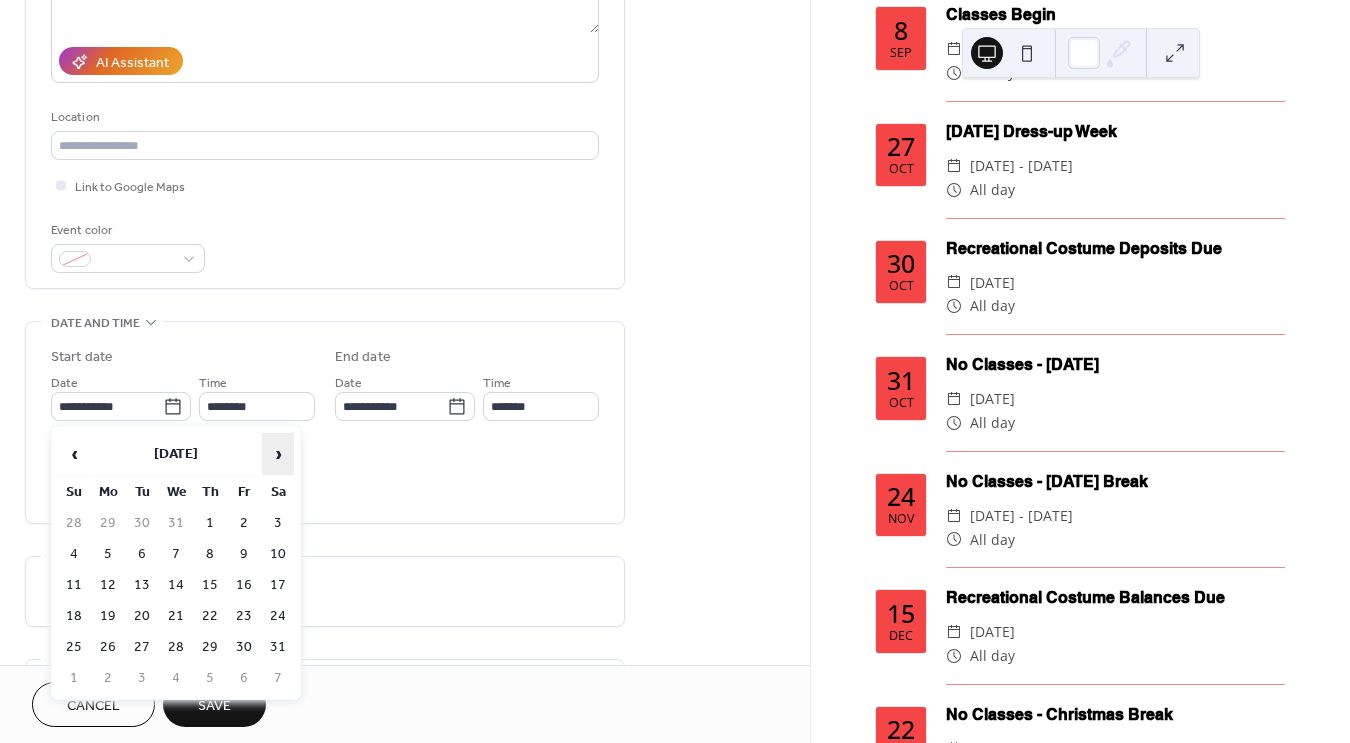 click on "›" at bounding box center (278, 454) 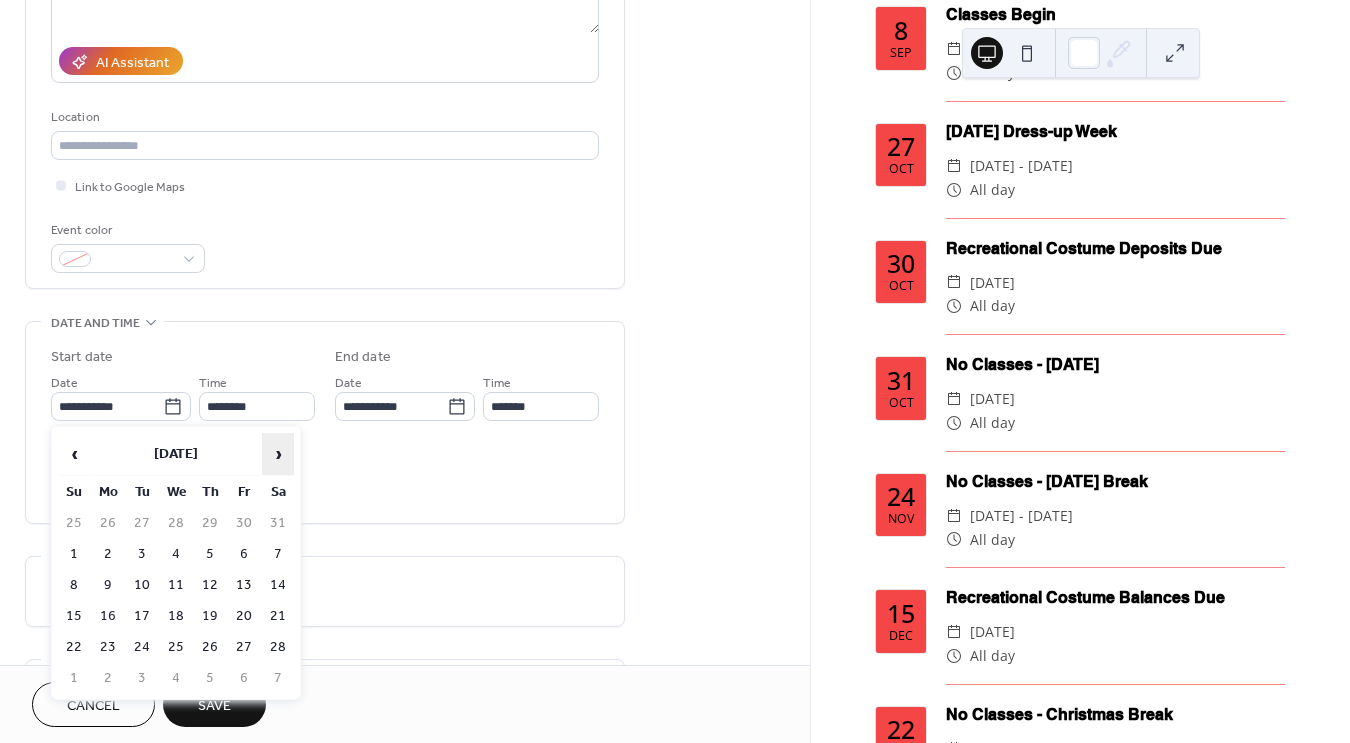 click on "›" at bounding box center (278, 454) 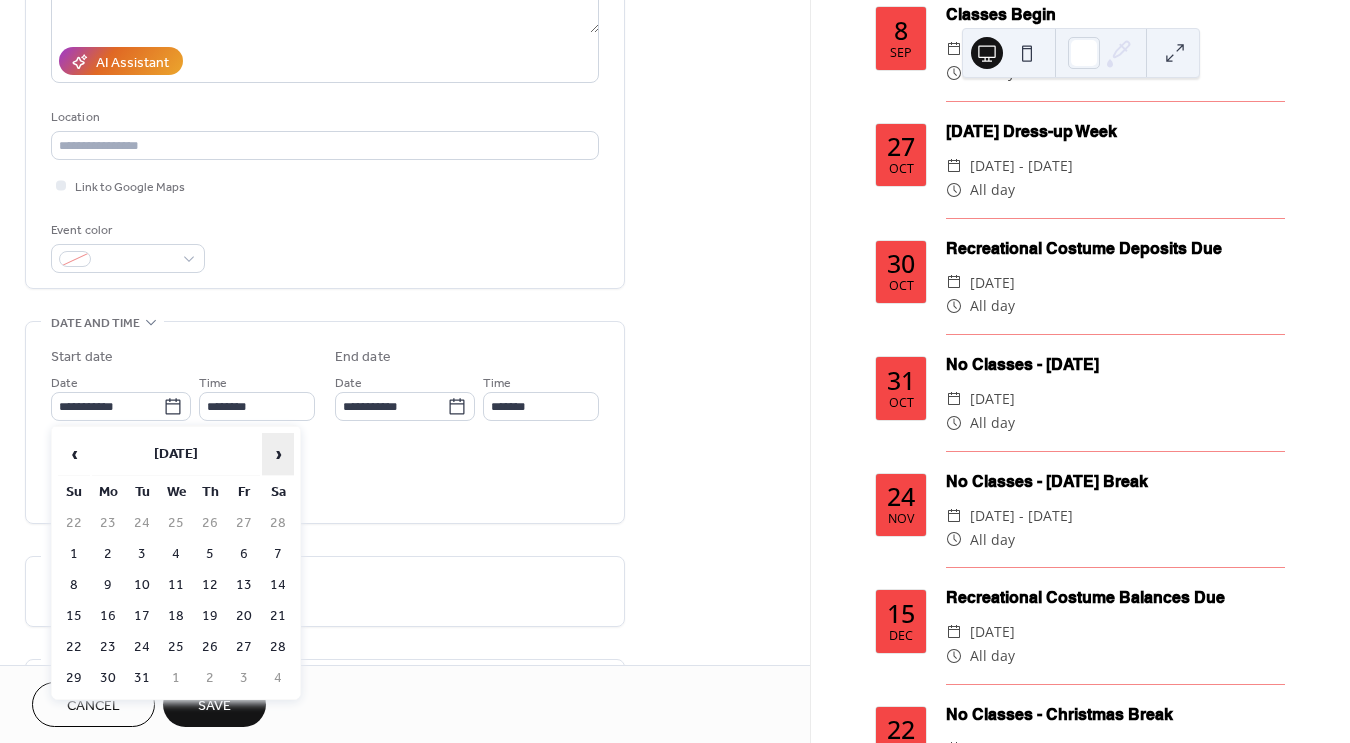 click on "›" at bounding box center [278, 454] 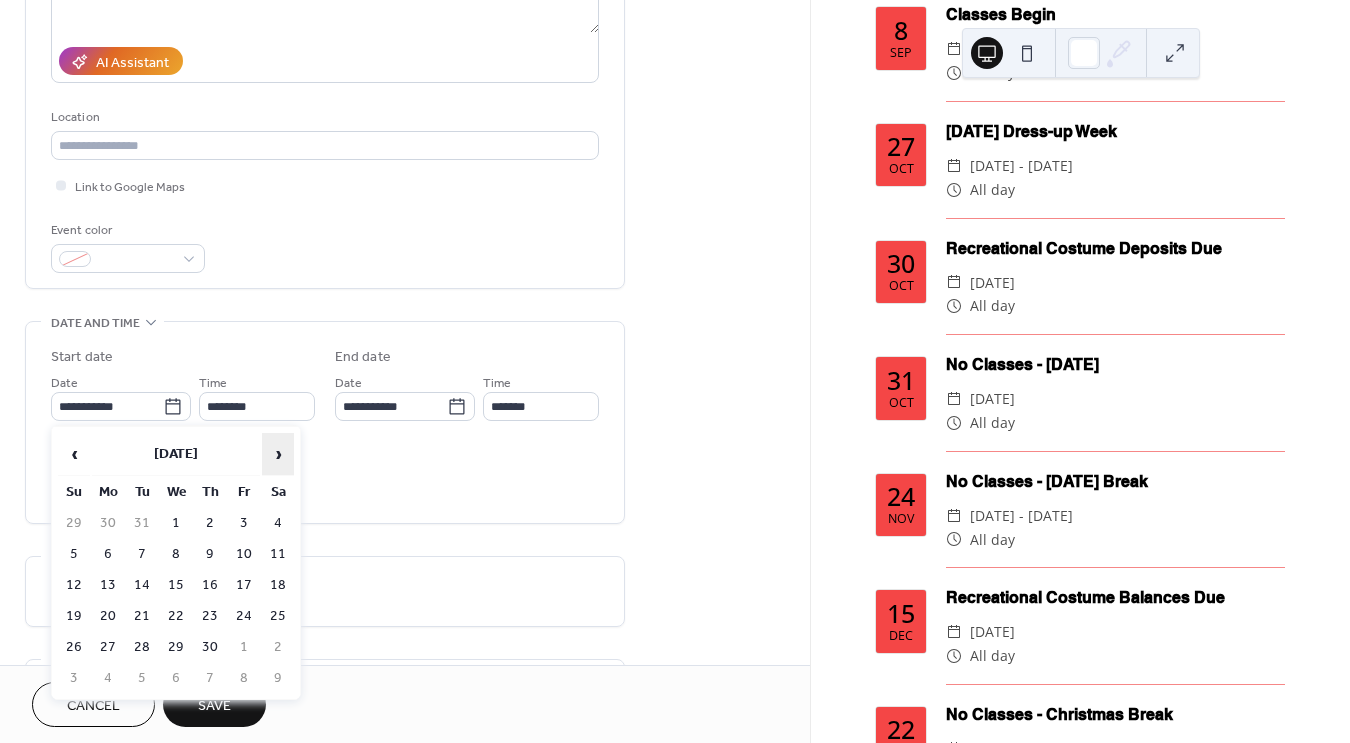 click on "›" at bounding box center [278, 454] 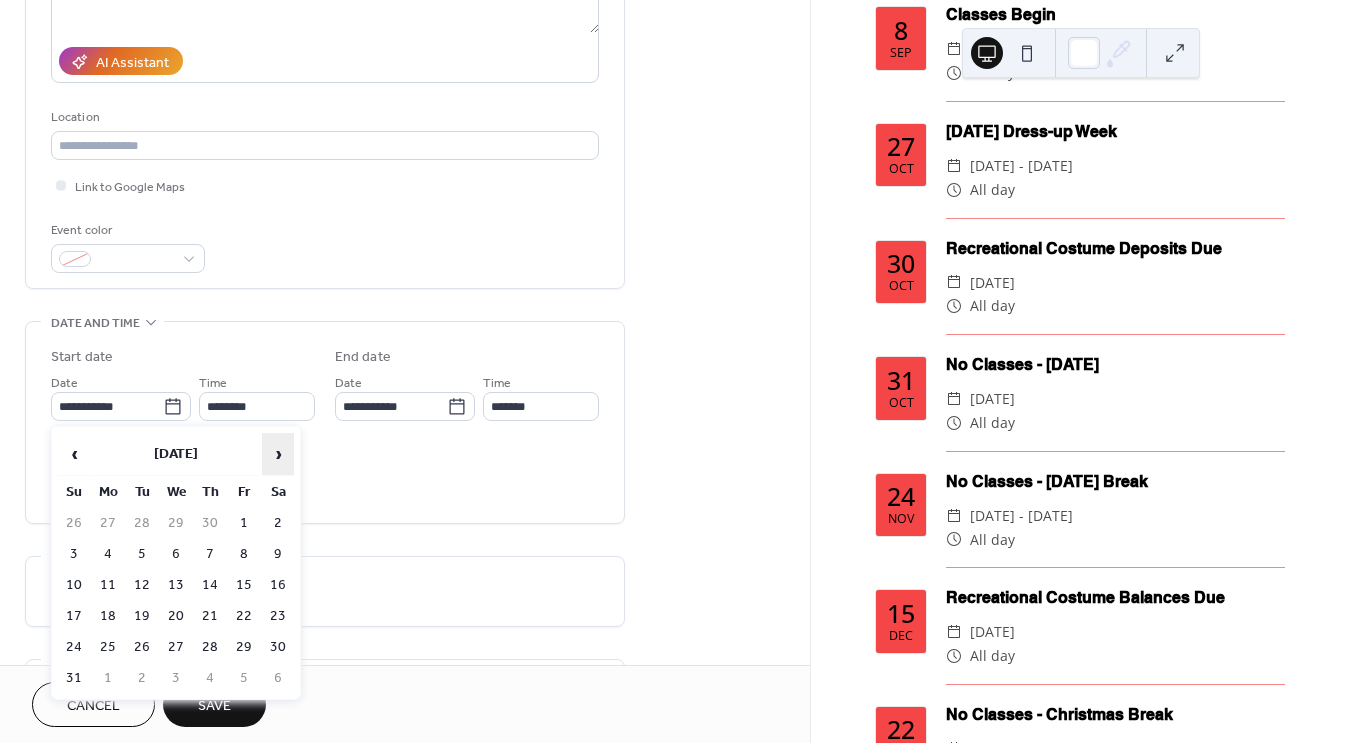 click on "›" at bounding box center (278, 454) 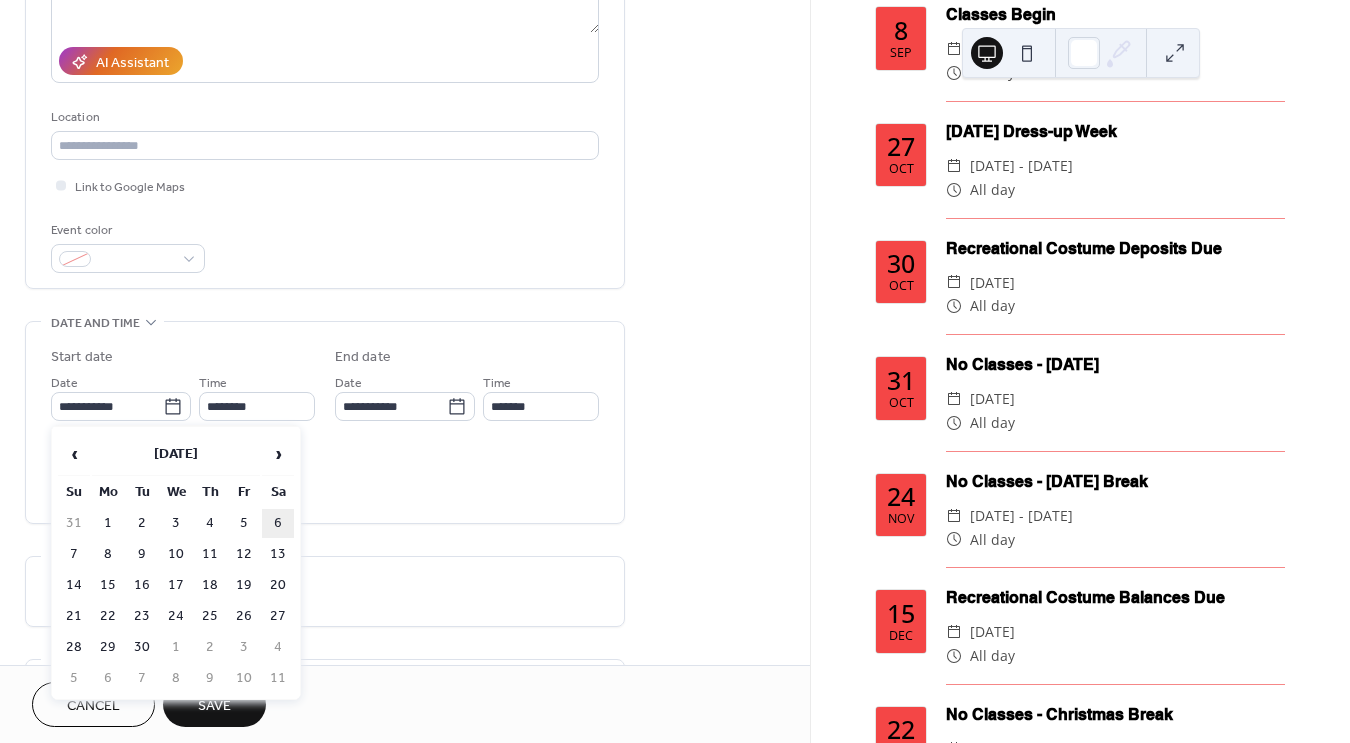 click on "6" at bounding box center [278, 523] 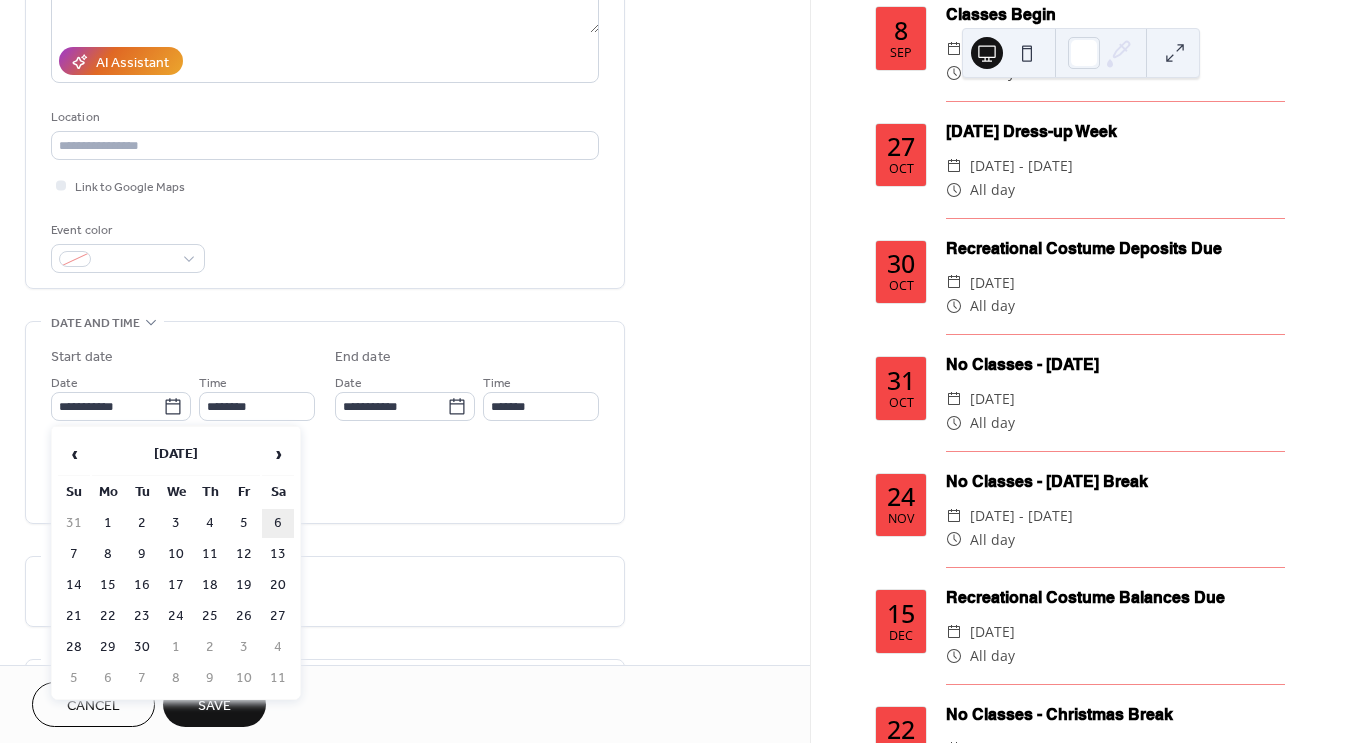 type on "**********" 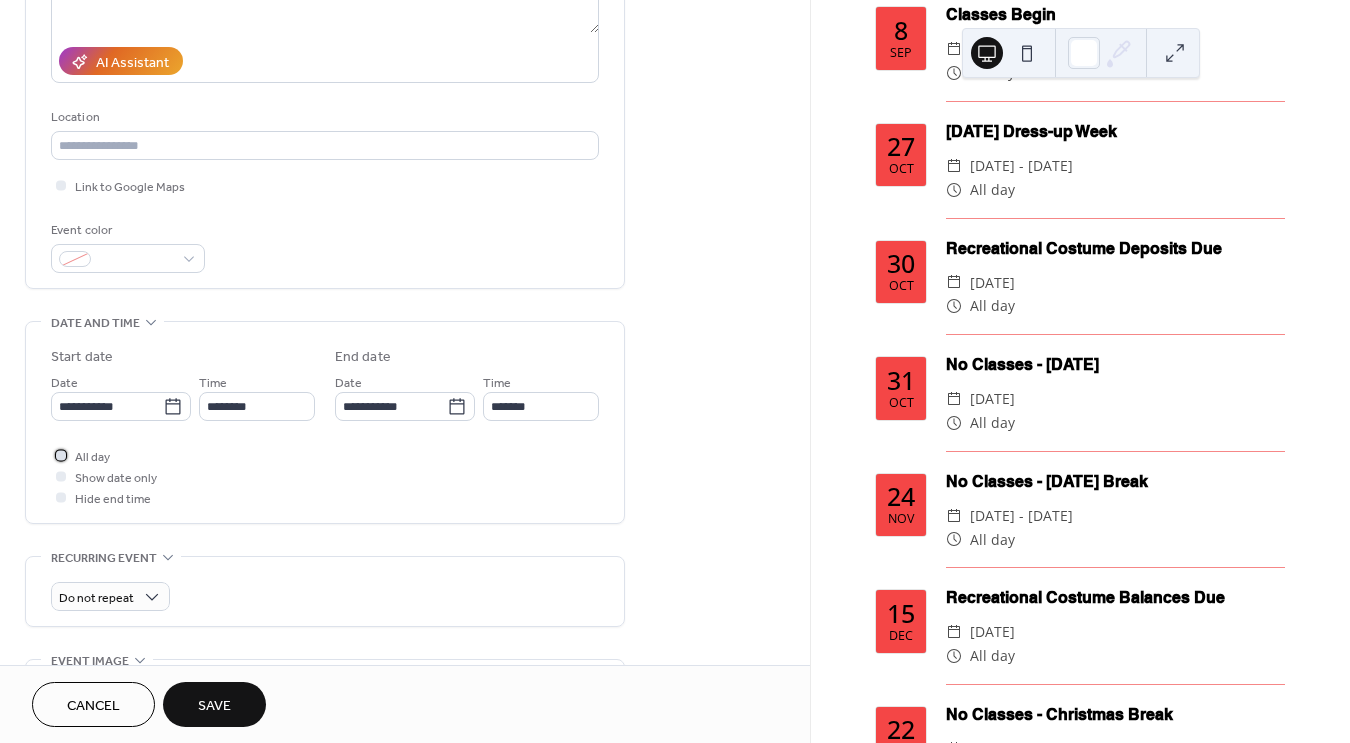 click on "All day" at bounding box center (92, 457) 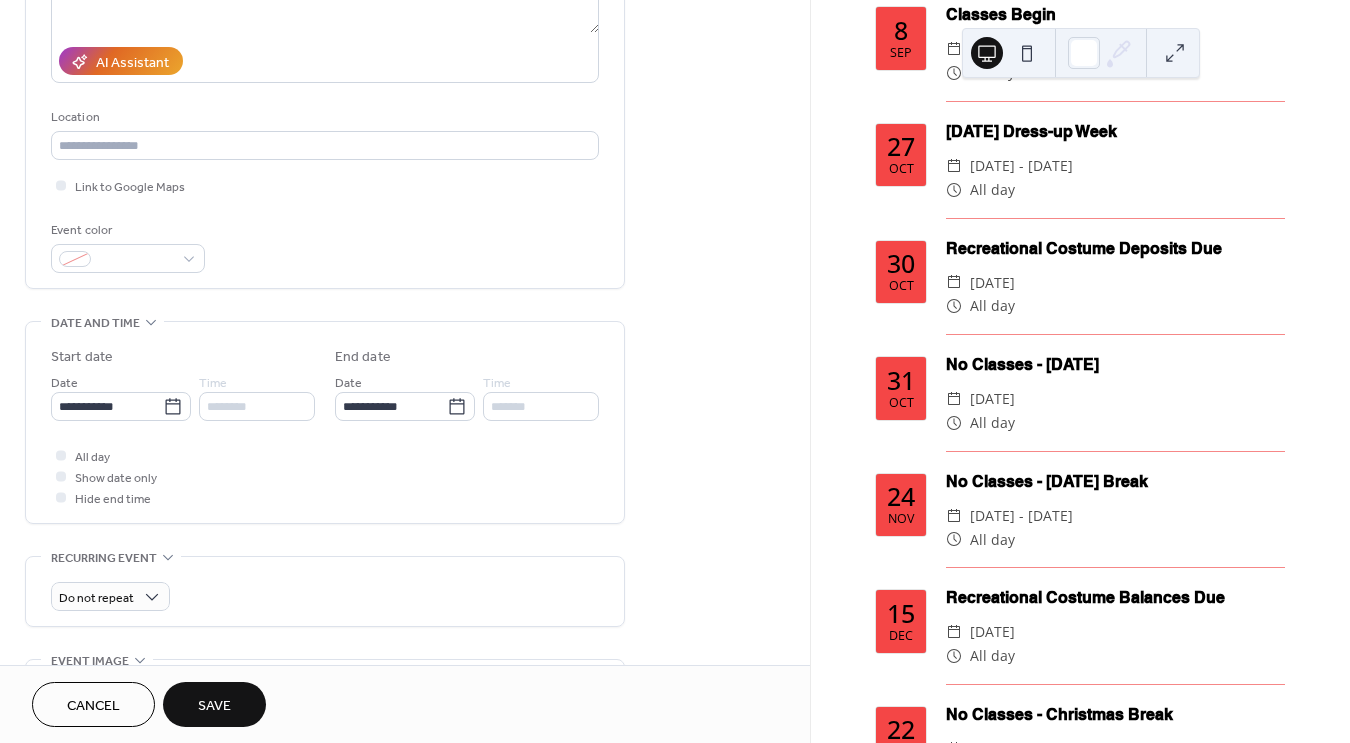click on "Save" at bounding box center (214, 706) 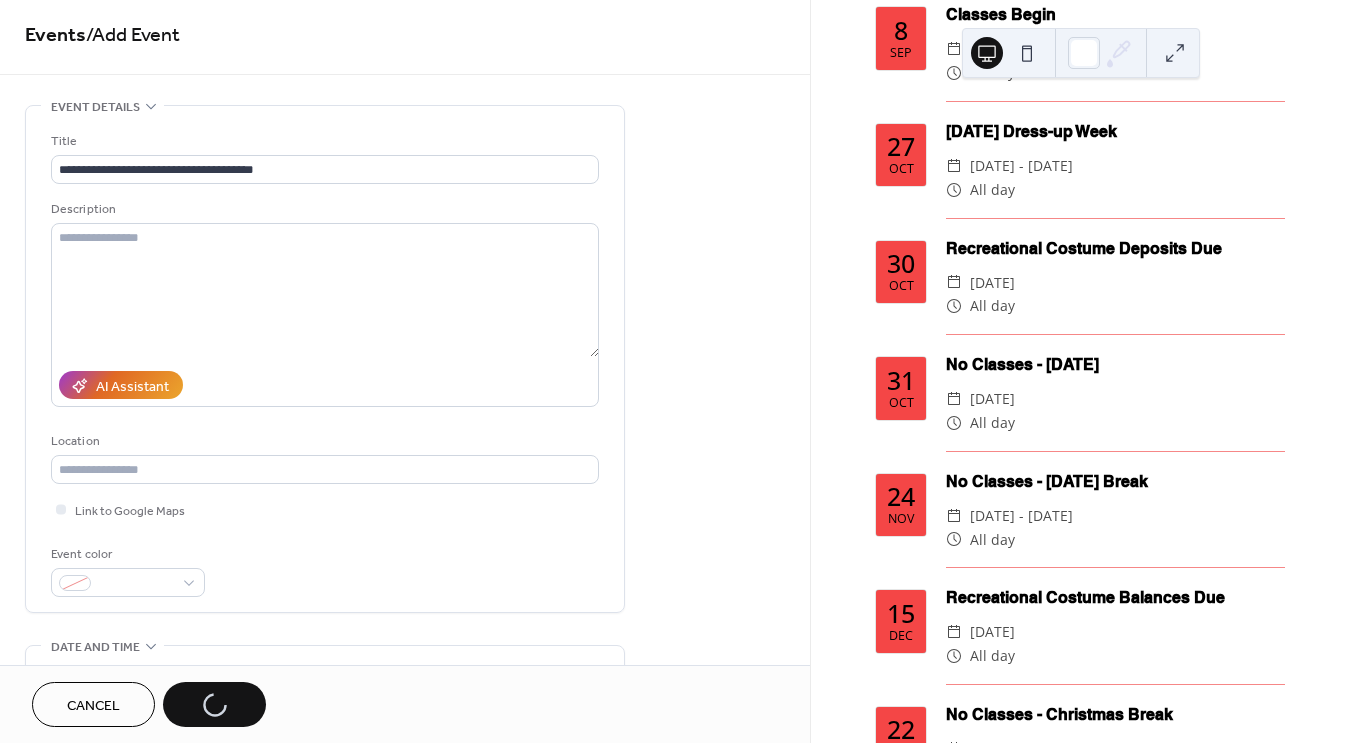 scroll, scrollTop: 0, scrollLeft: 0, axis: both 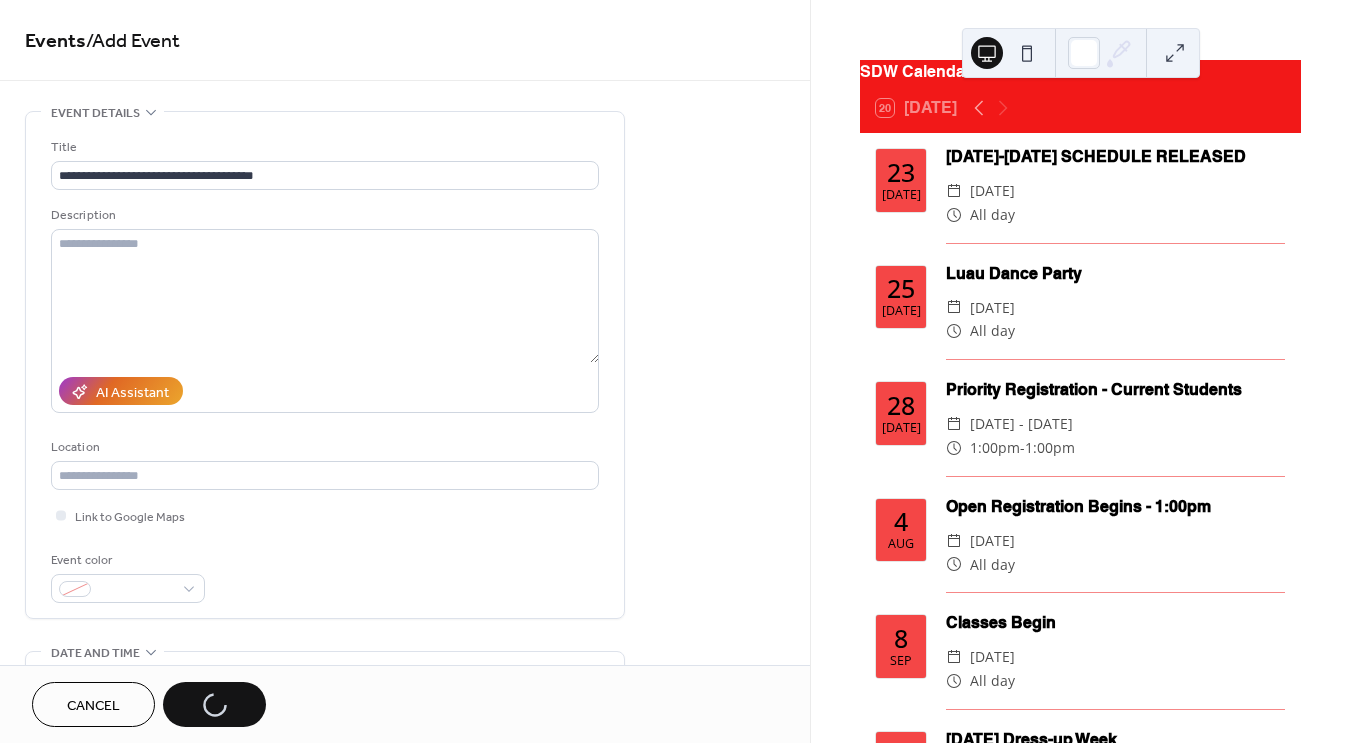 click on "[DATE]-[DATE] SCHEDULE RELEASED ​ [DATE] ​ All day" at bounding box center (1115, 194) 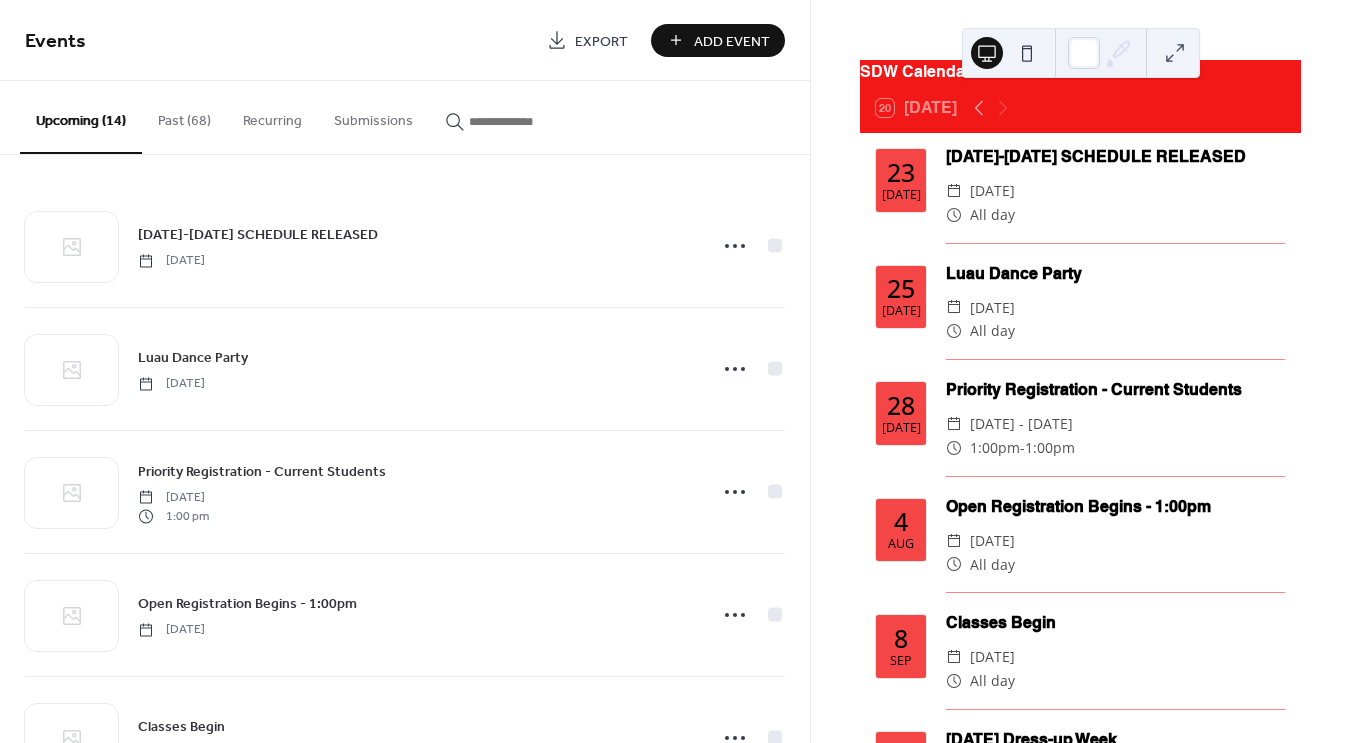 click on "[DATE]-[DATE] SCHEDULE RELEASED ​ [DATE] ​ All day" at bounding box center [1115, 194] 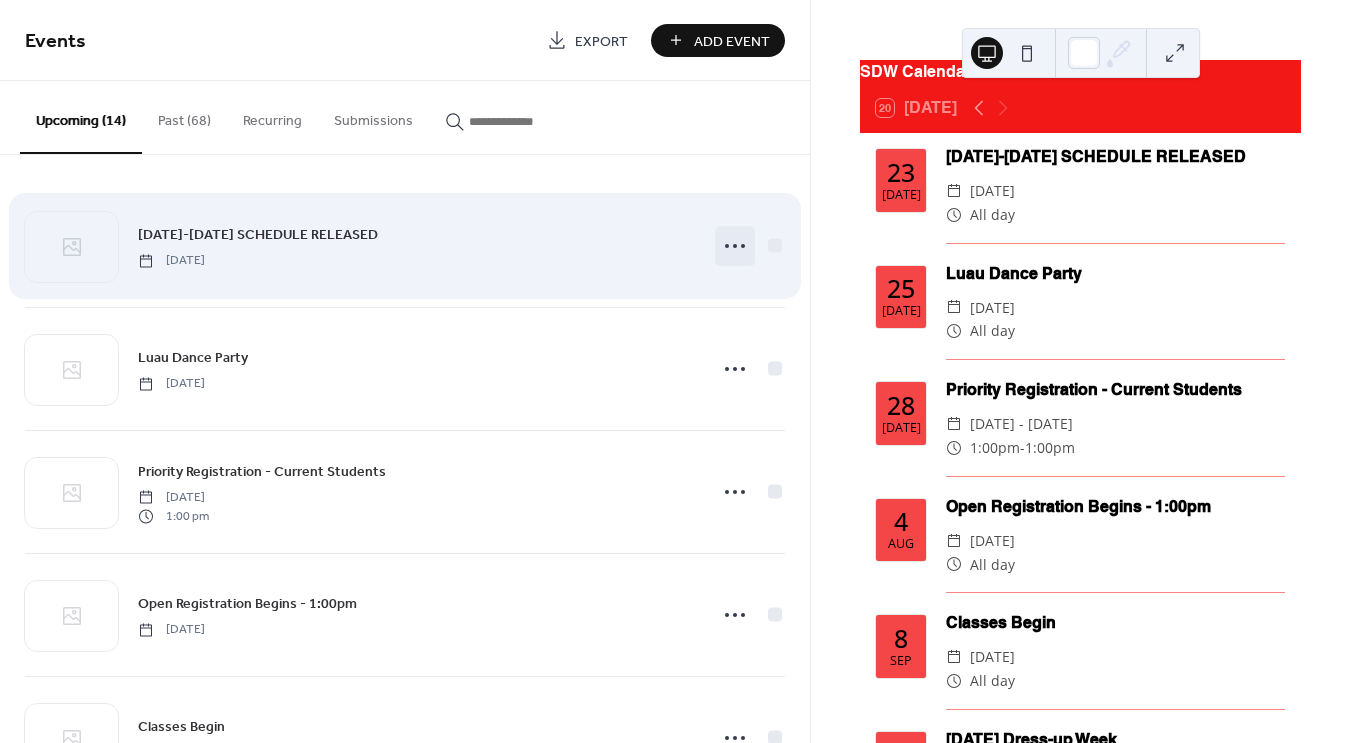 click 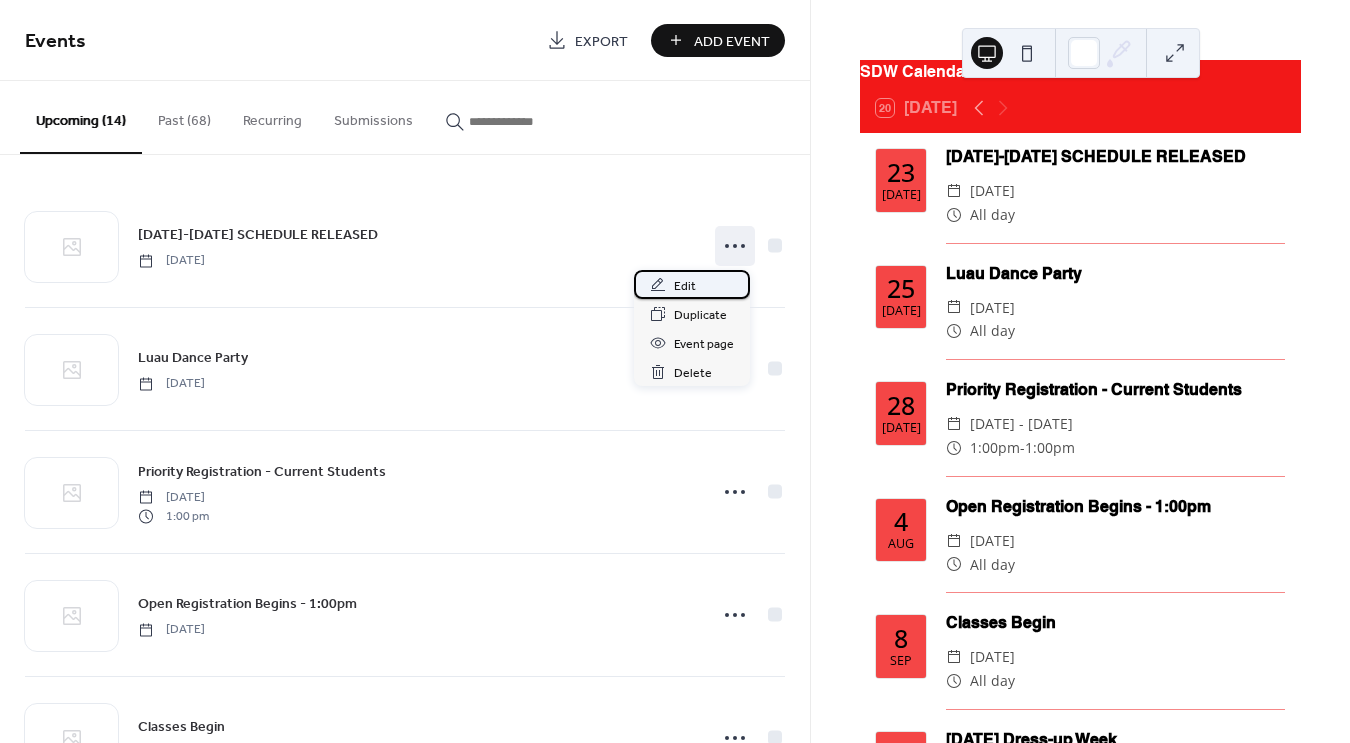 click on "Edit" at bounding box center [685, 286] 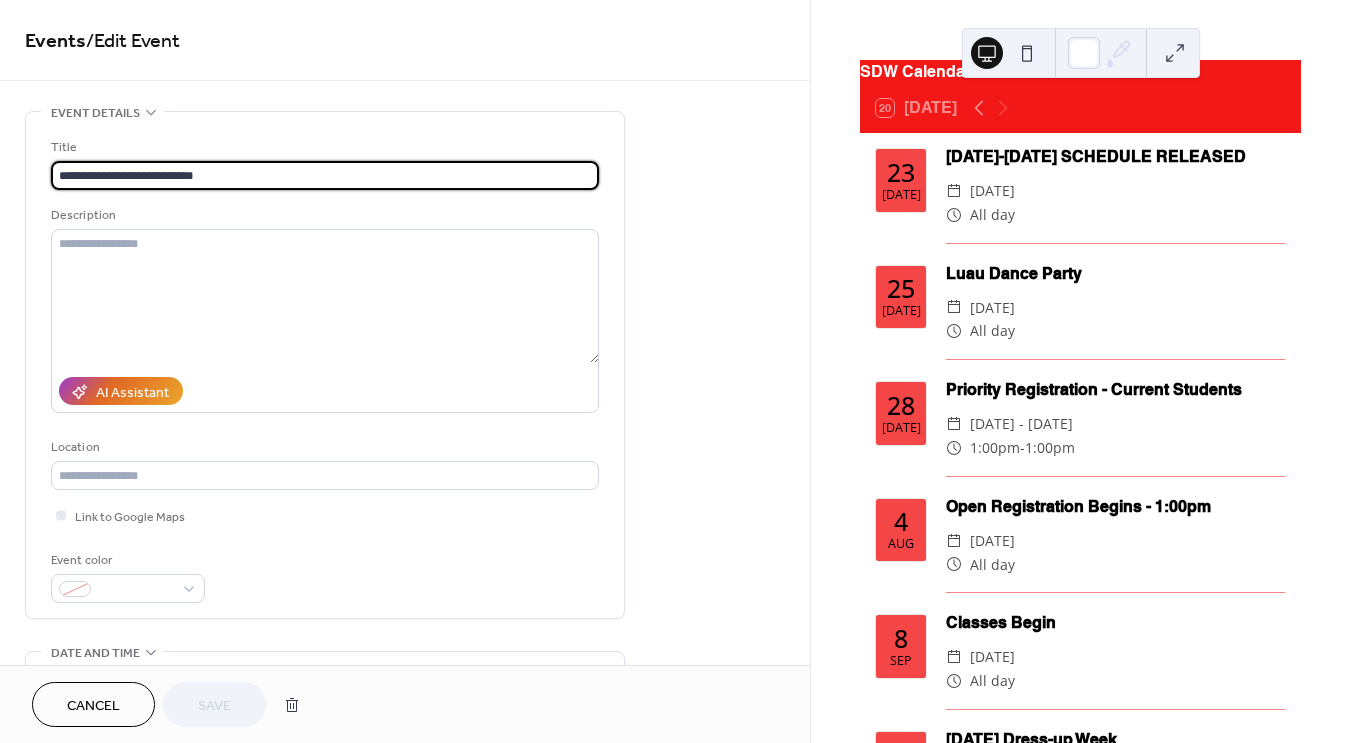 click on "**********" at bounding box center (325, 175) 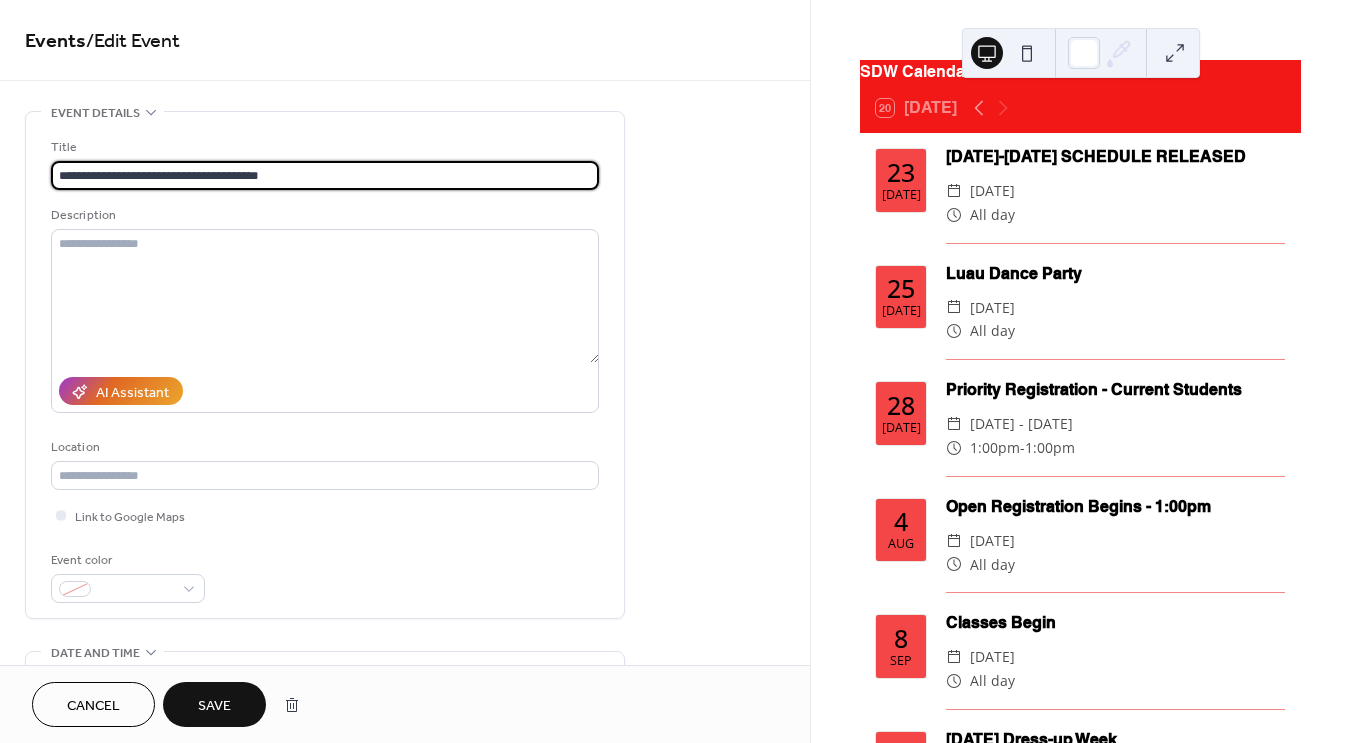 click on "**********" at bounding box center (325, 175) 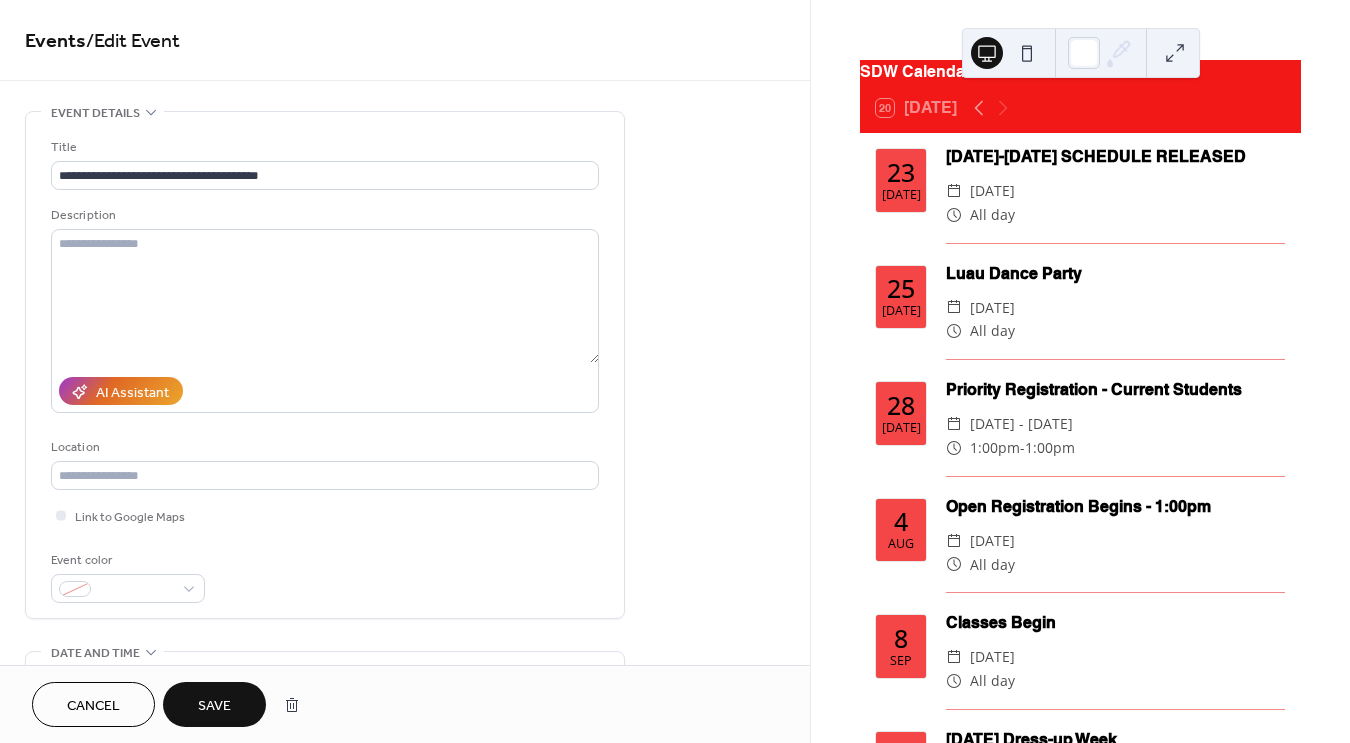click on "Save" at bounding box center (214, 706) 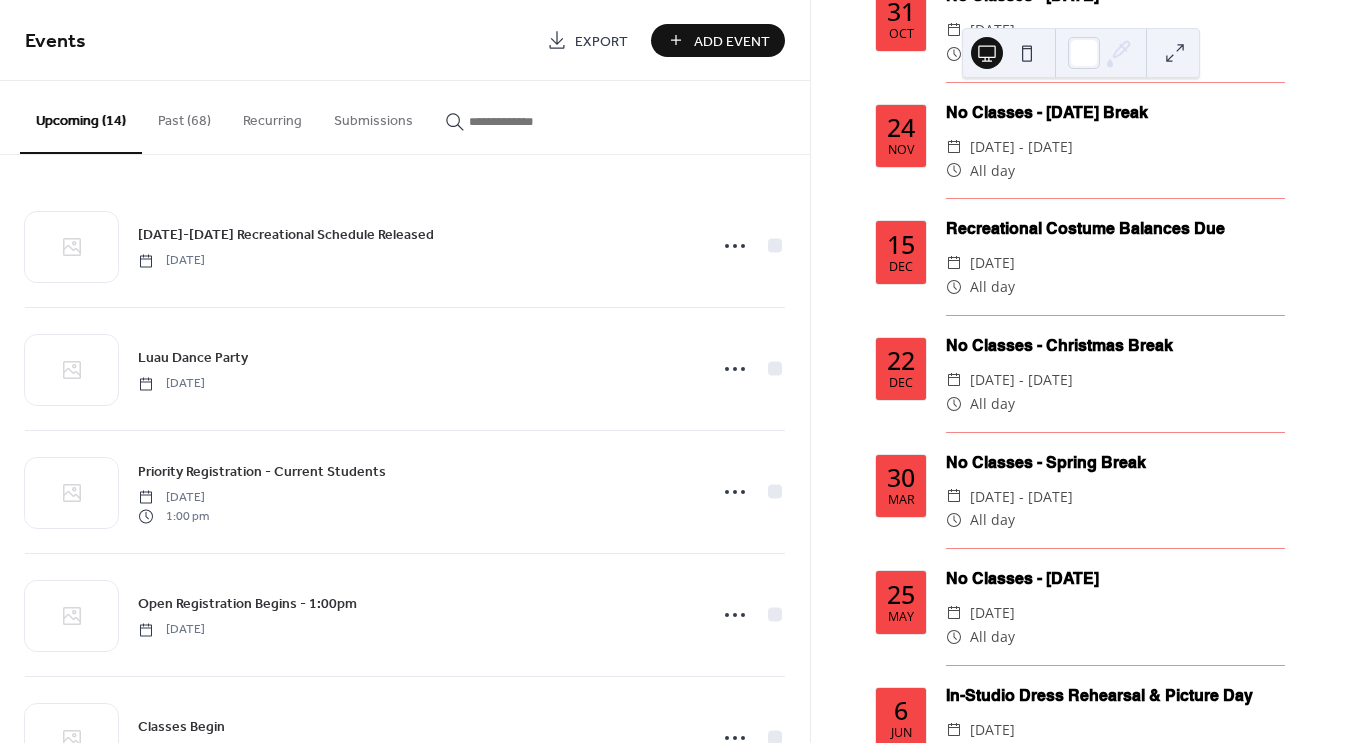 scroll, scrollTop: 1121, scrollLeft: 0, axis: vertical 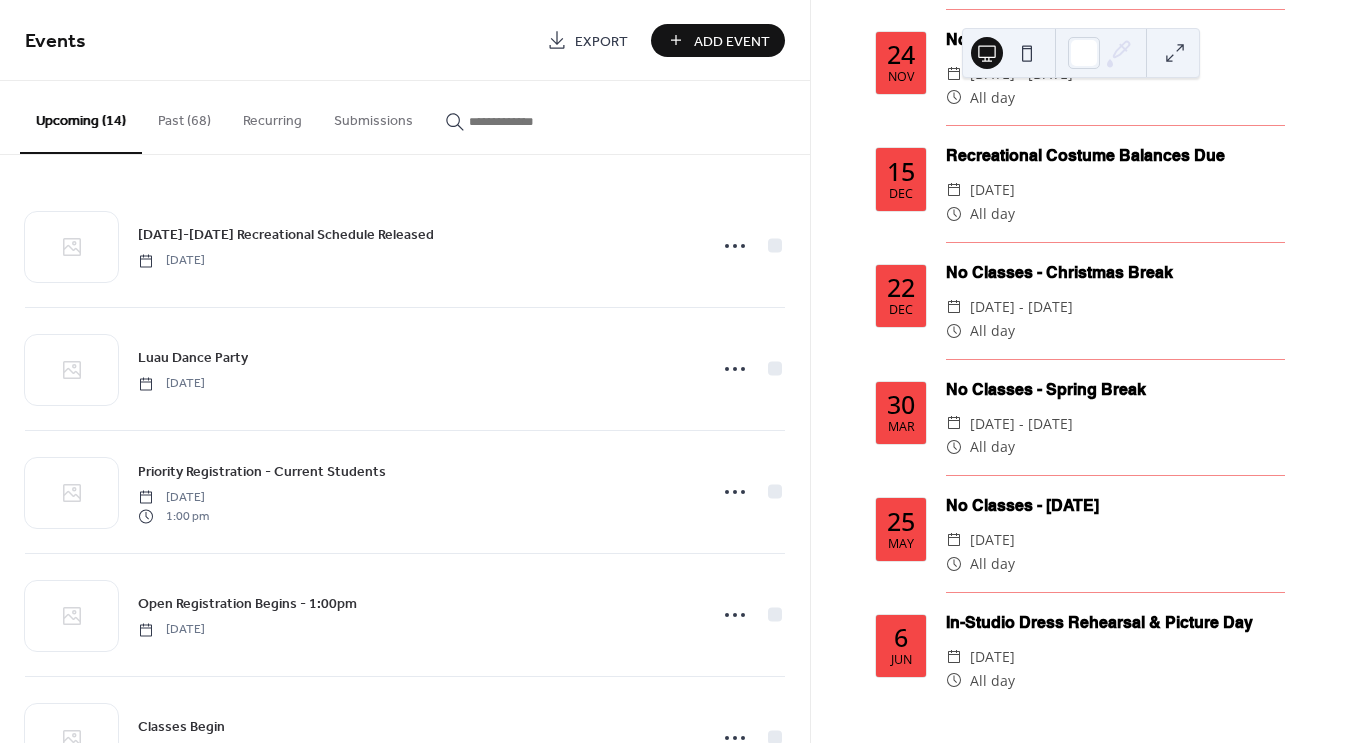 click on "Add Event" at bounding box center [732, 41] 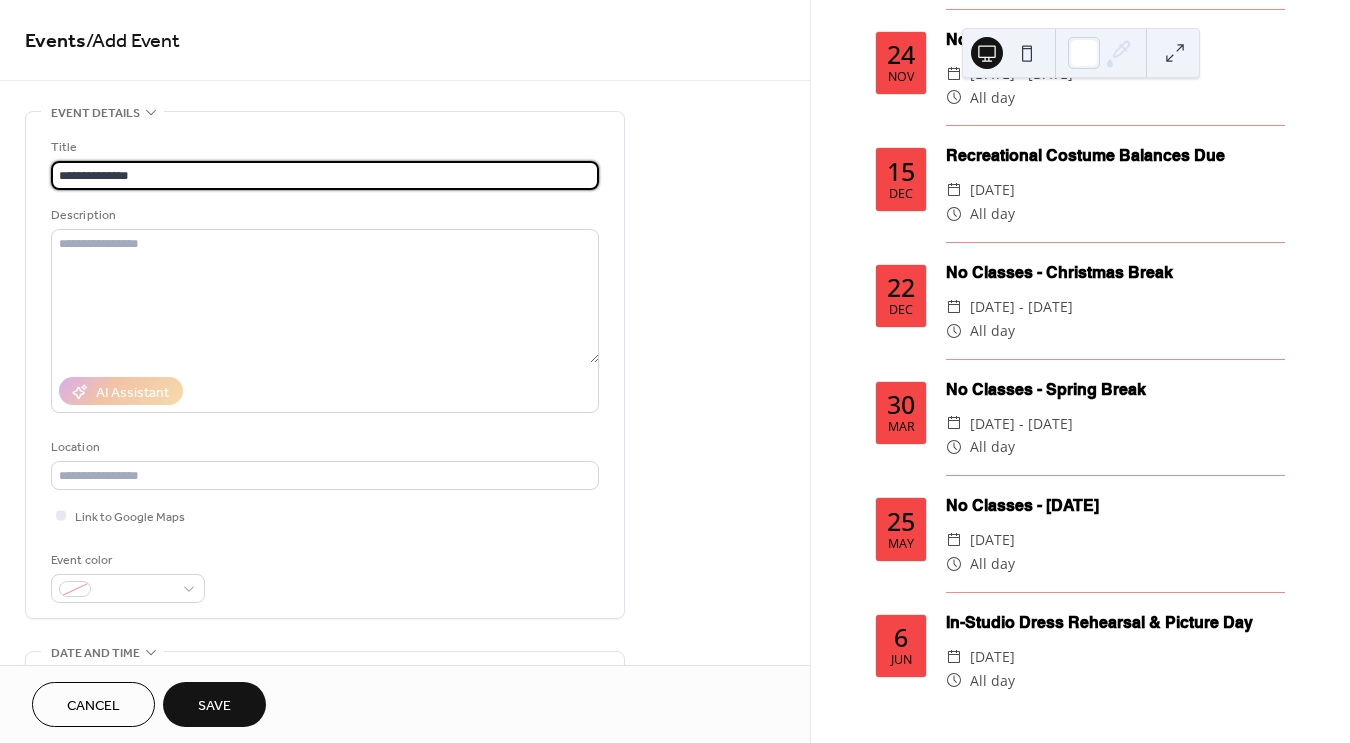 scroll, scrollTop: 1, scrollLeft: 0, axis: vertical 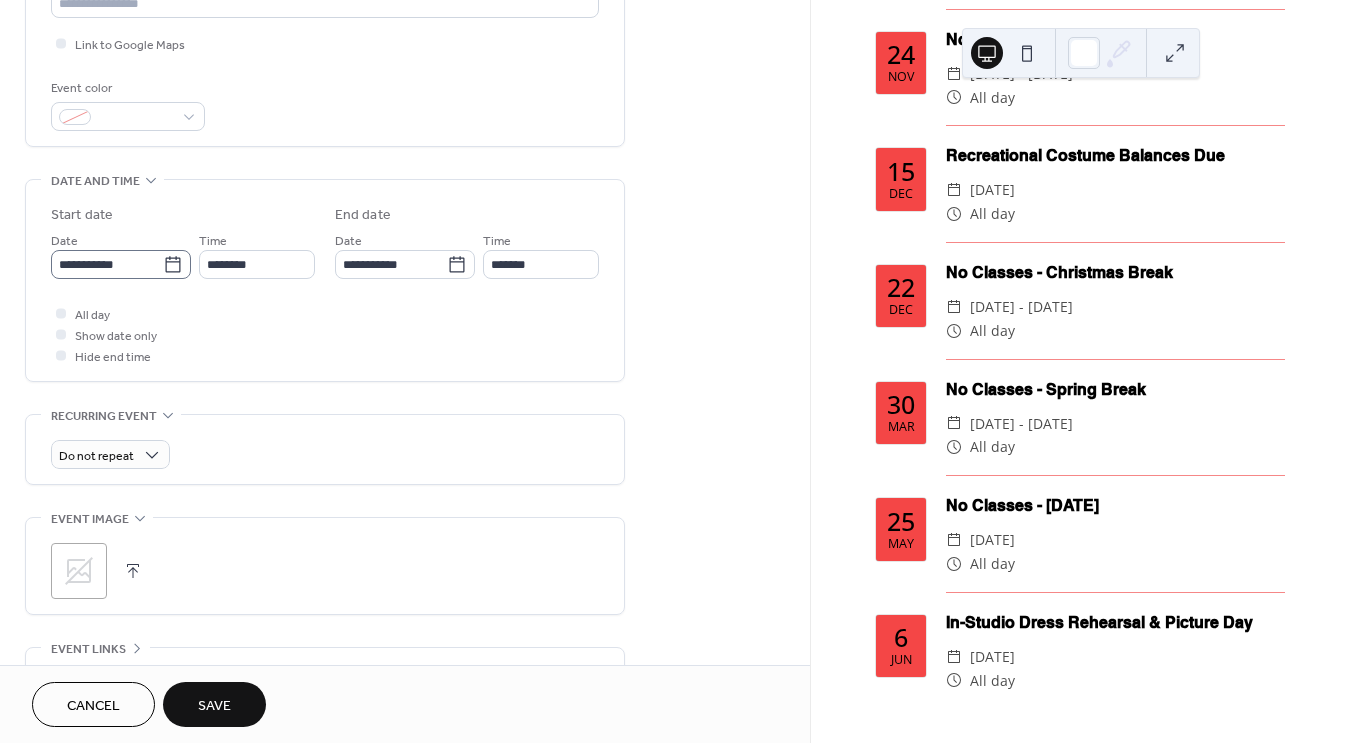 type on "**********" 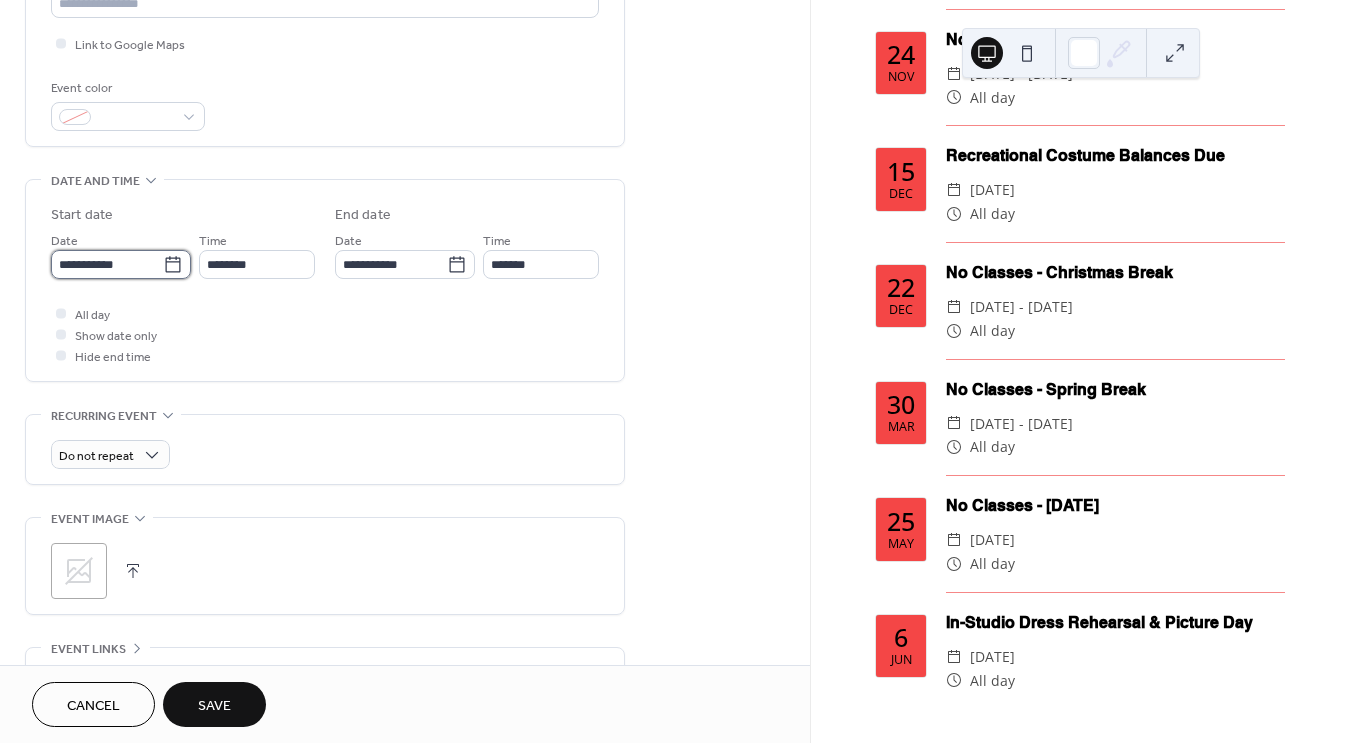 click on "**********" at bounding box center [107, 264] 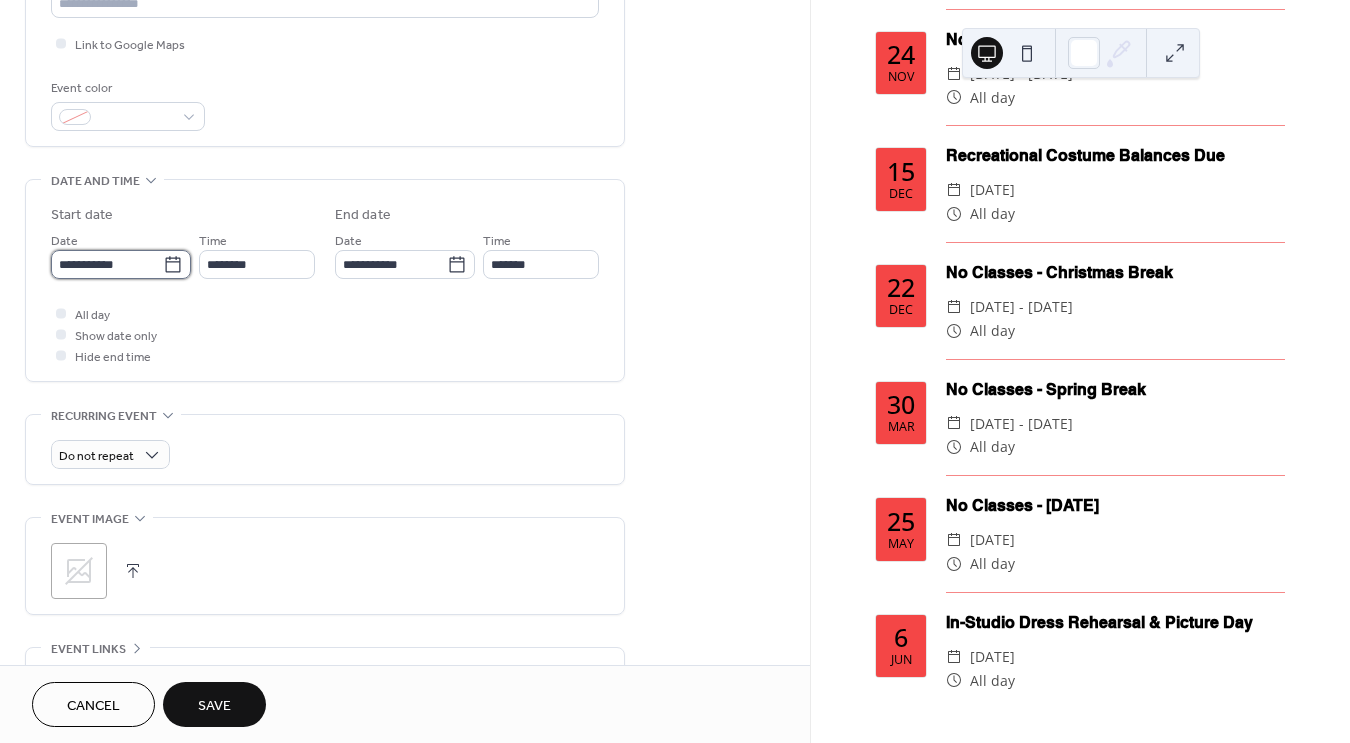 scroll, scrollTop: 0, scrollLeft: 0, axis: both 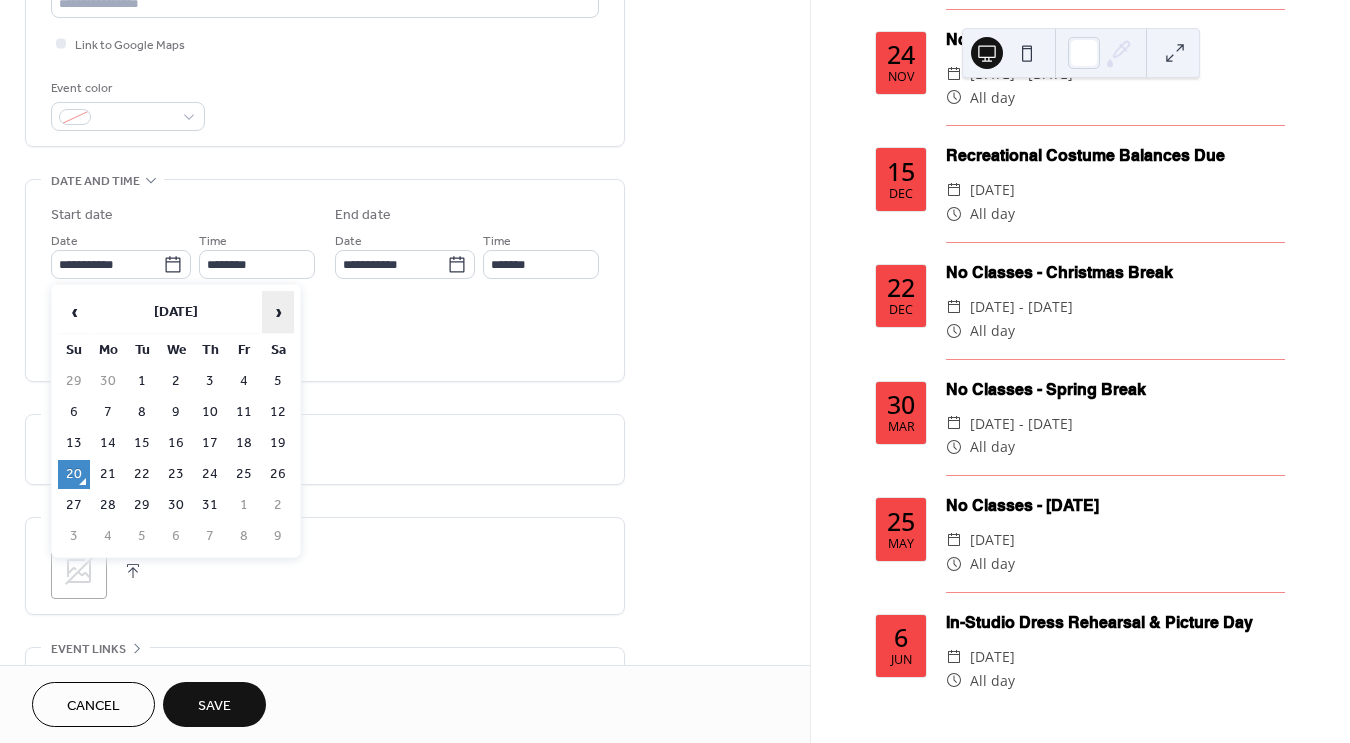 click on "›" at bounding box center (278, 312) 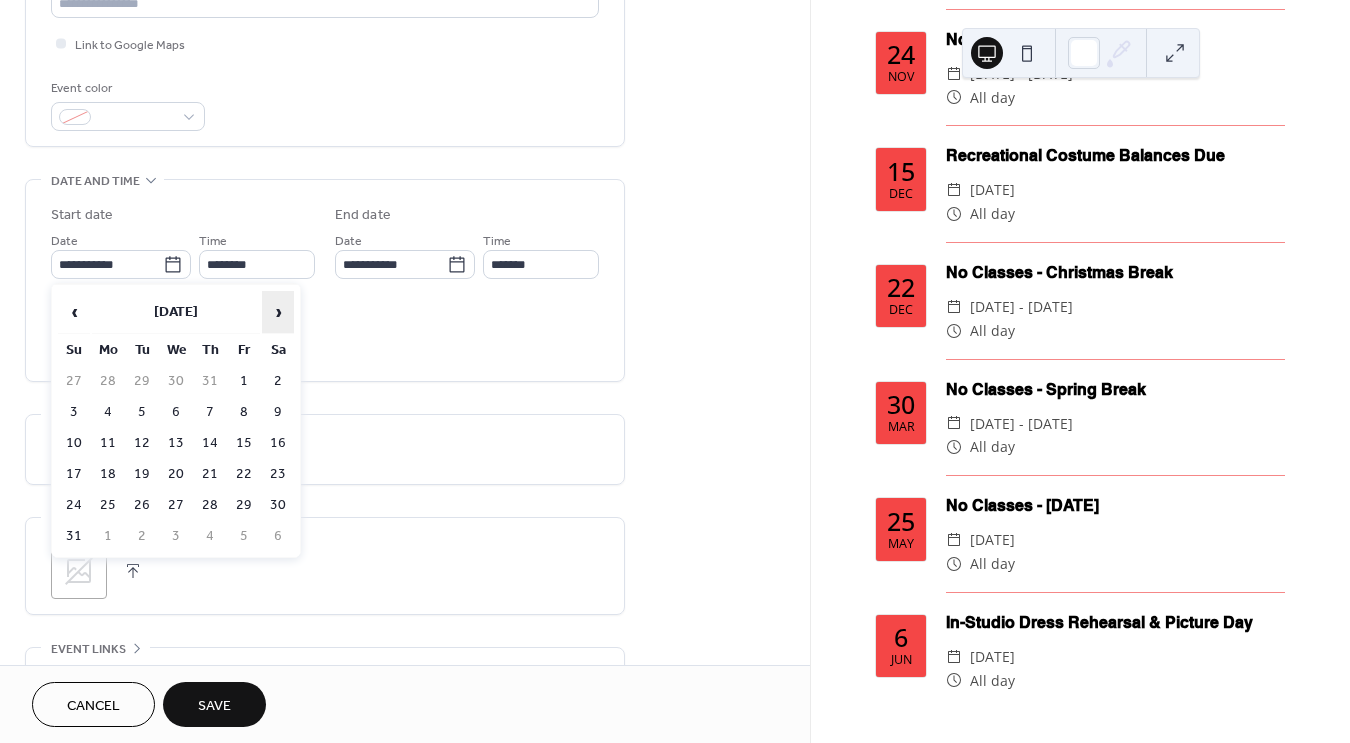 click on "›" at bounding box center (278, 312) 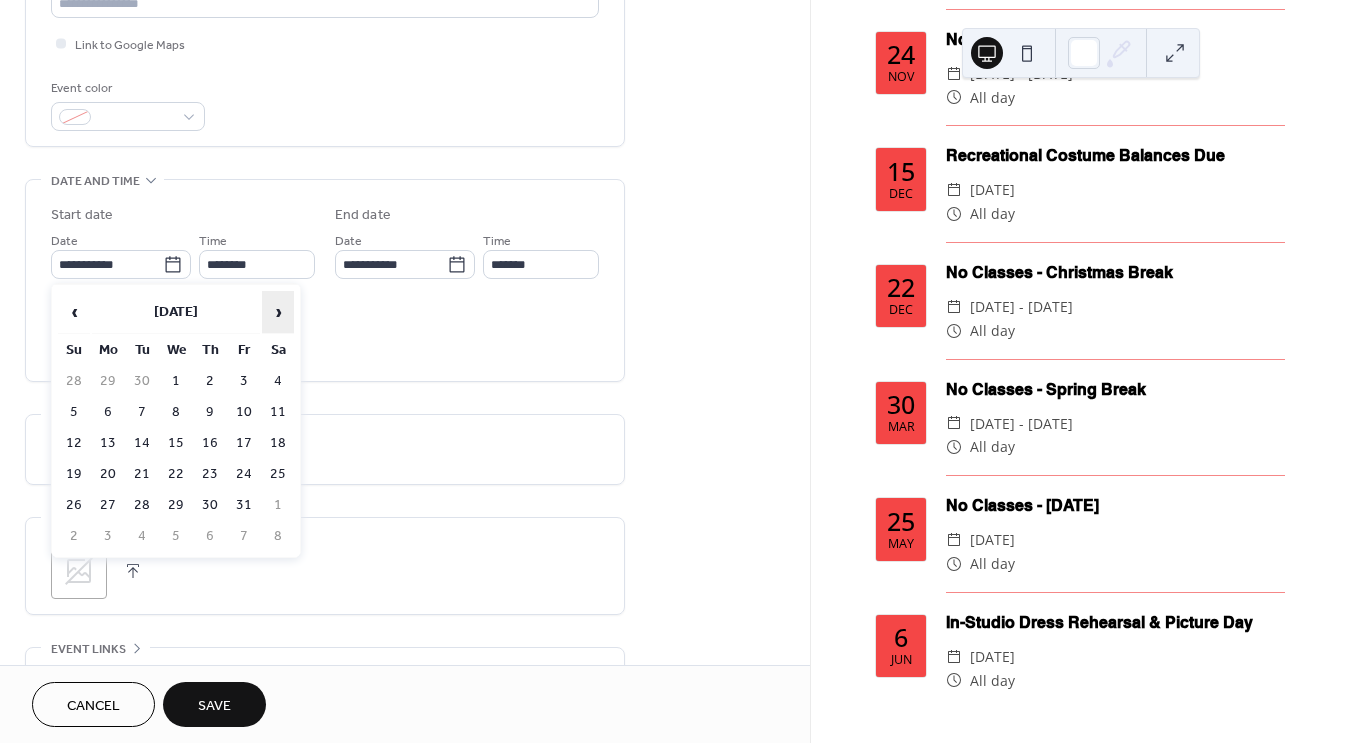 click on "›" at bounding box center (278, 312) 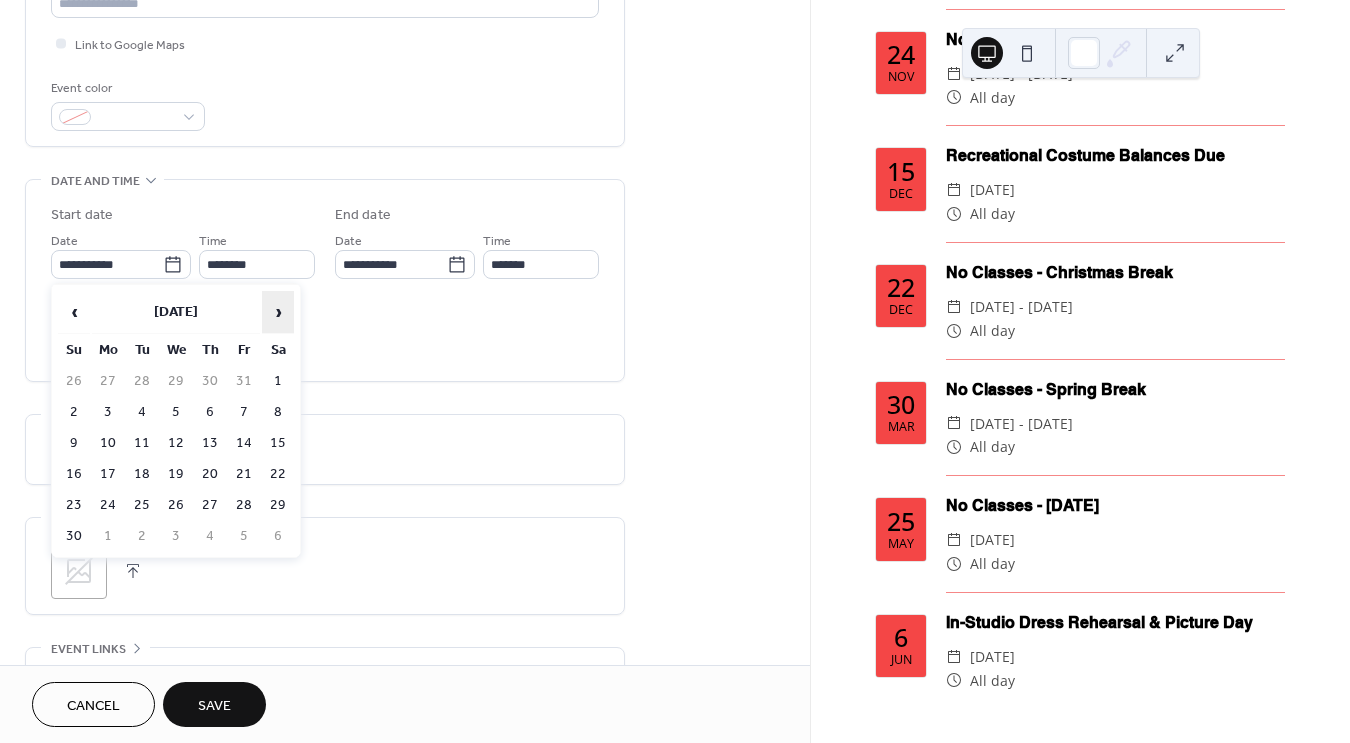 click on "›" at bounding box center [278, 312] 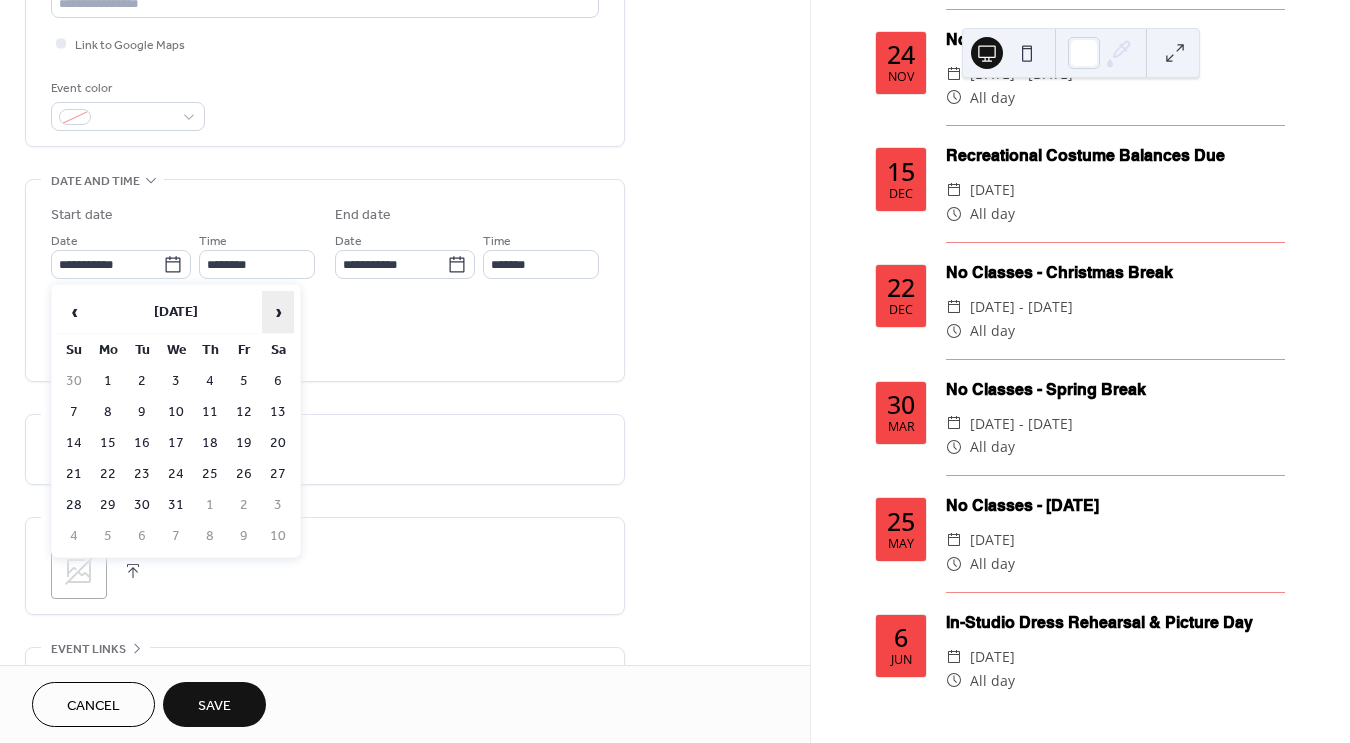 click on "›" at bounding box center [278, 312] 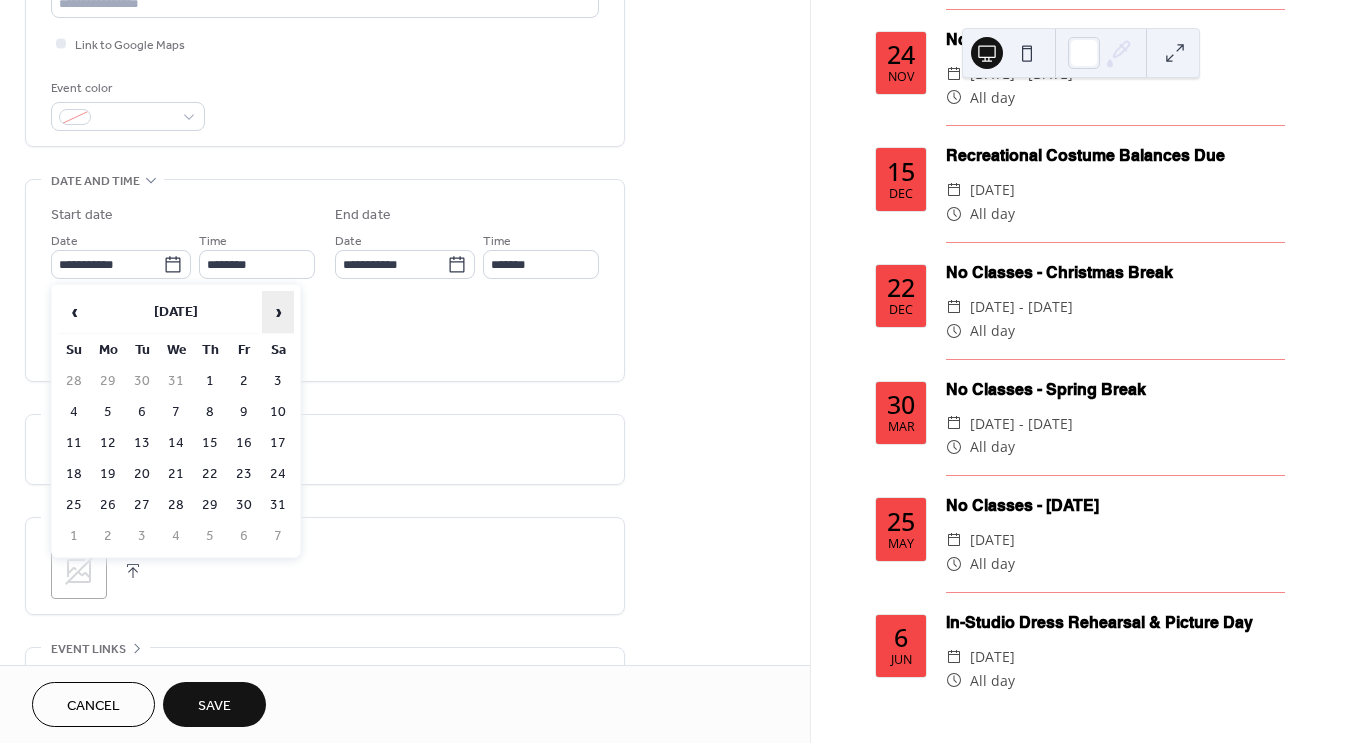 click on "›" at bounding box center (278, 312) 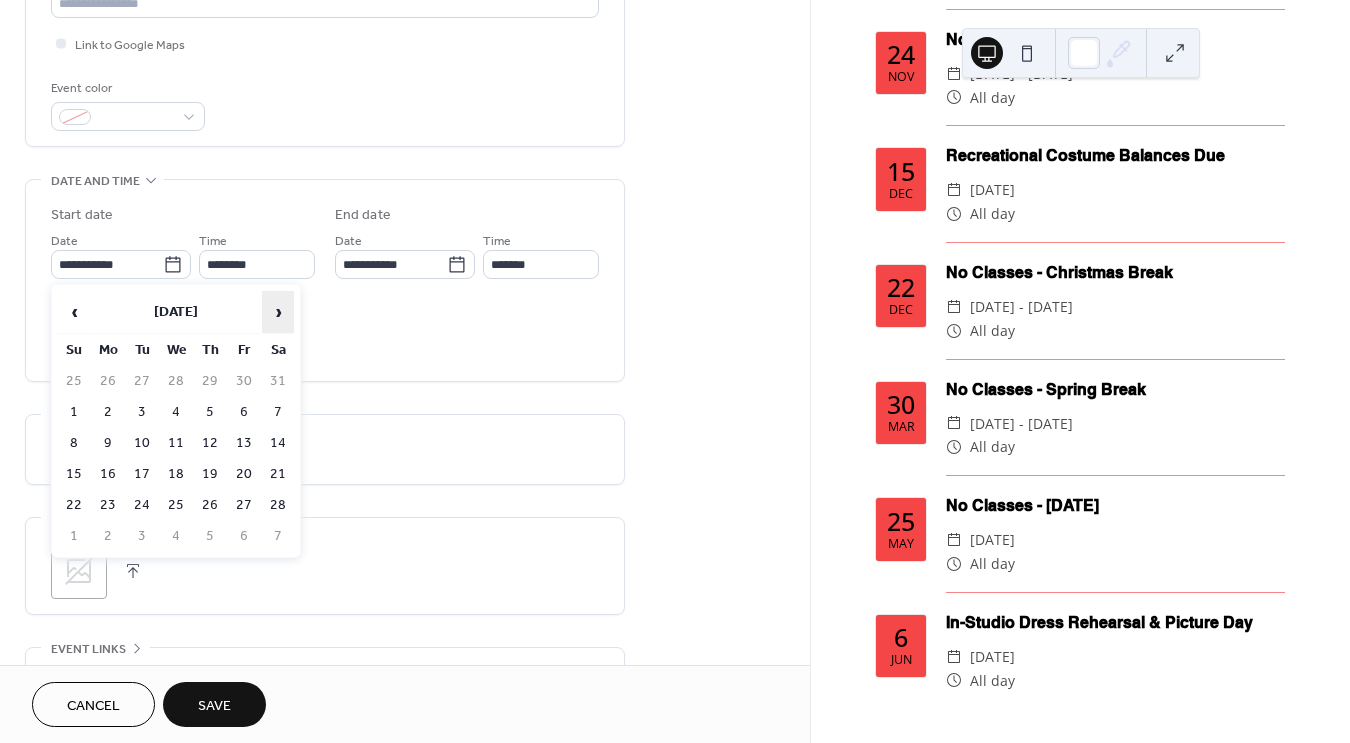 click on "›" at bounding box center [278, 312] 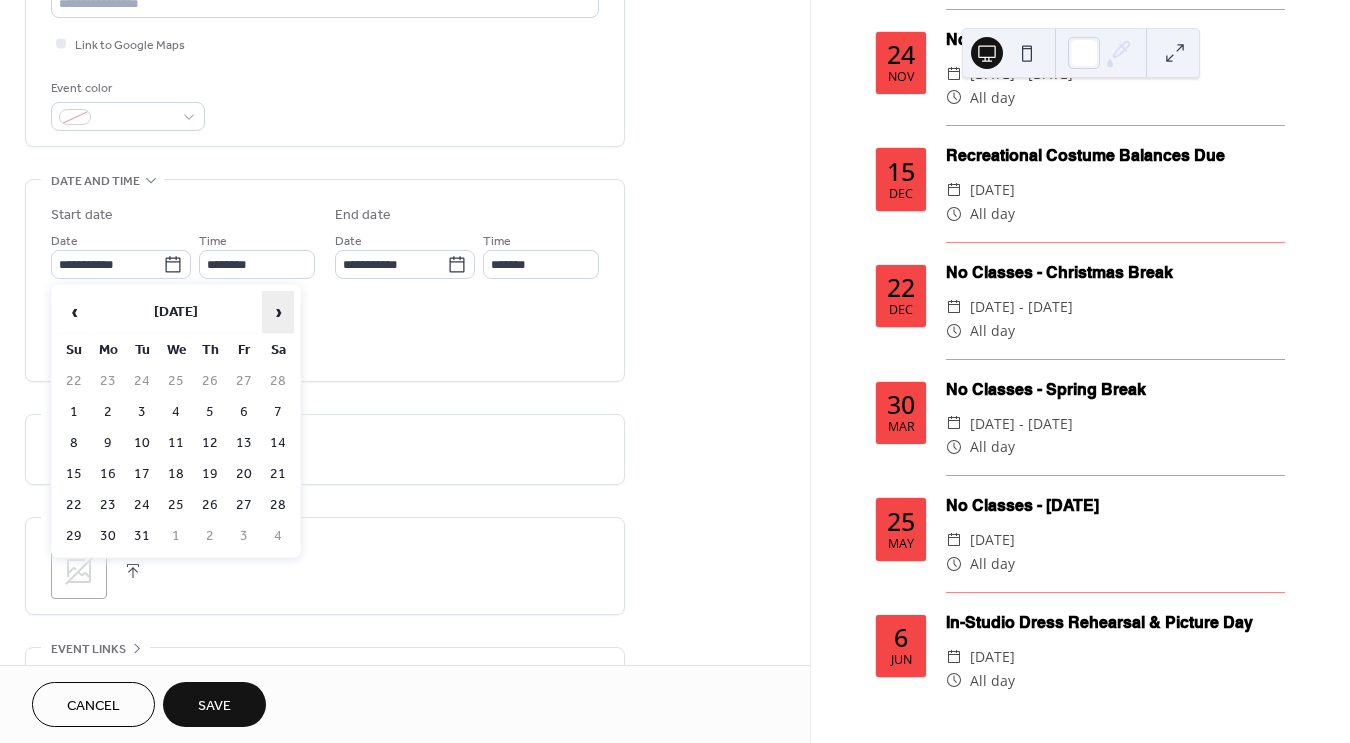 click on "›" at bounding box center (278, 312) 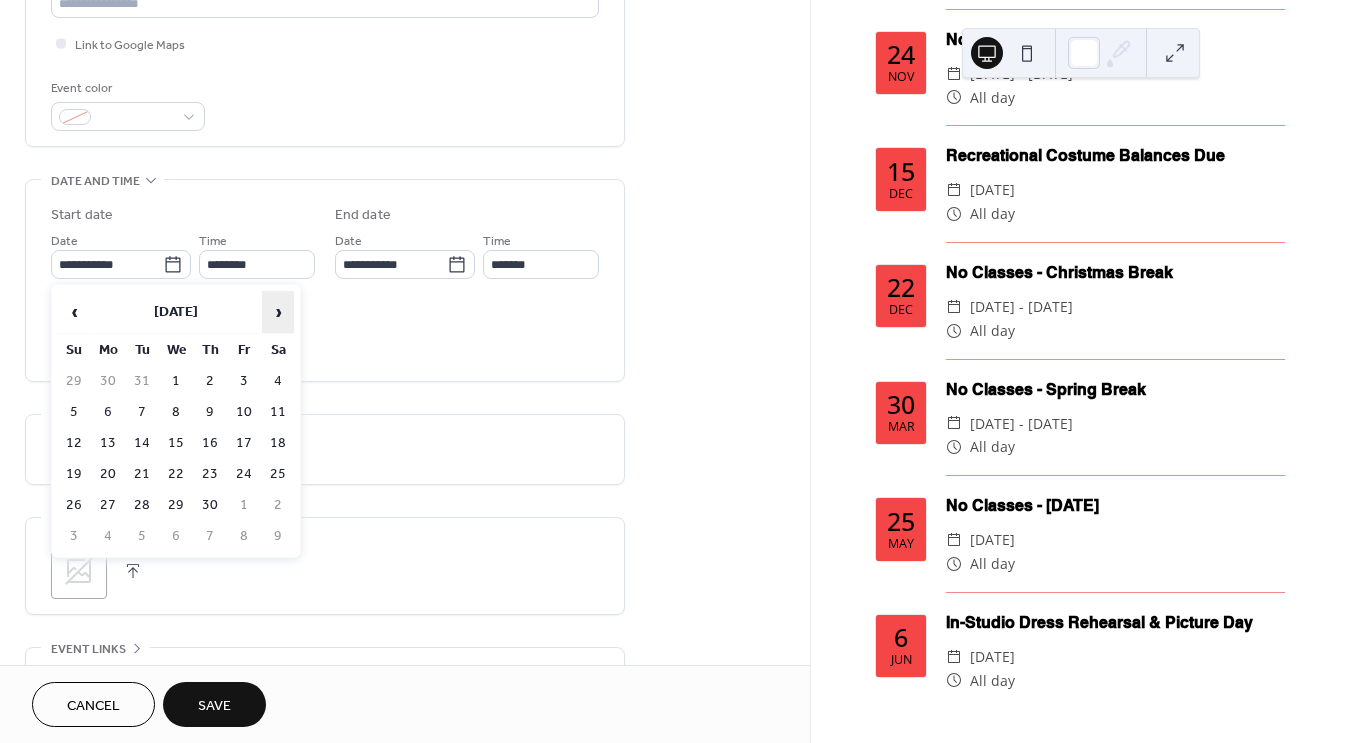 click on "›" at bounding box center [278, 312] 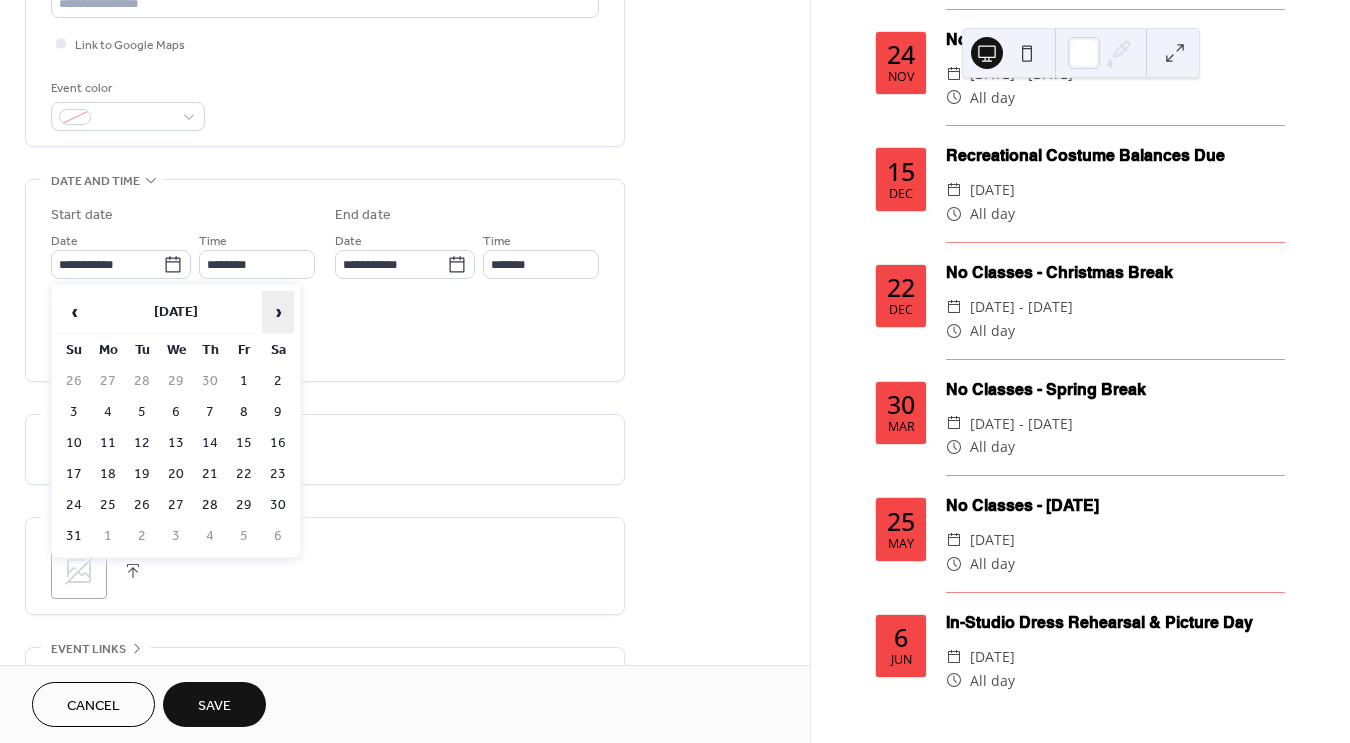 click on "›" at bounding box center [278, 312] 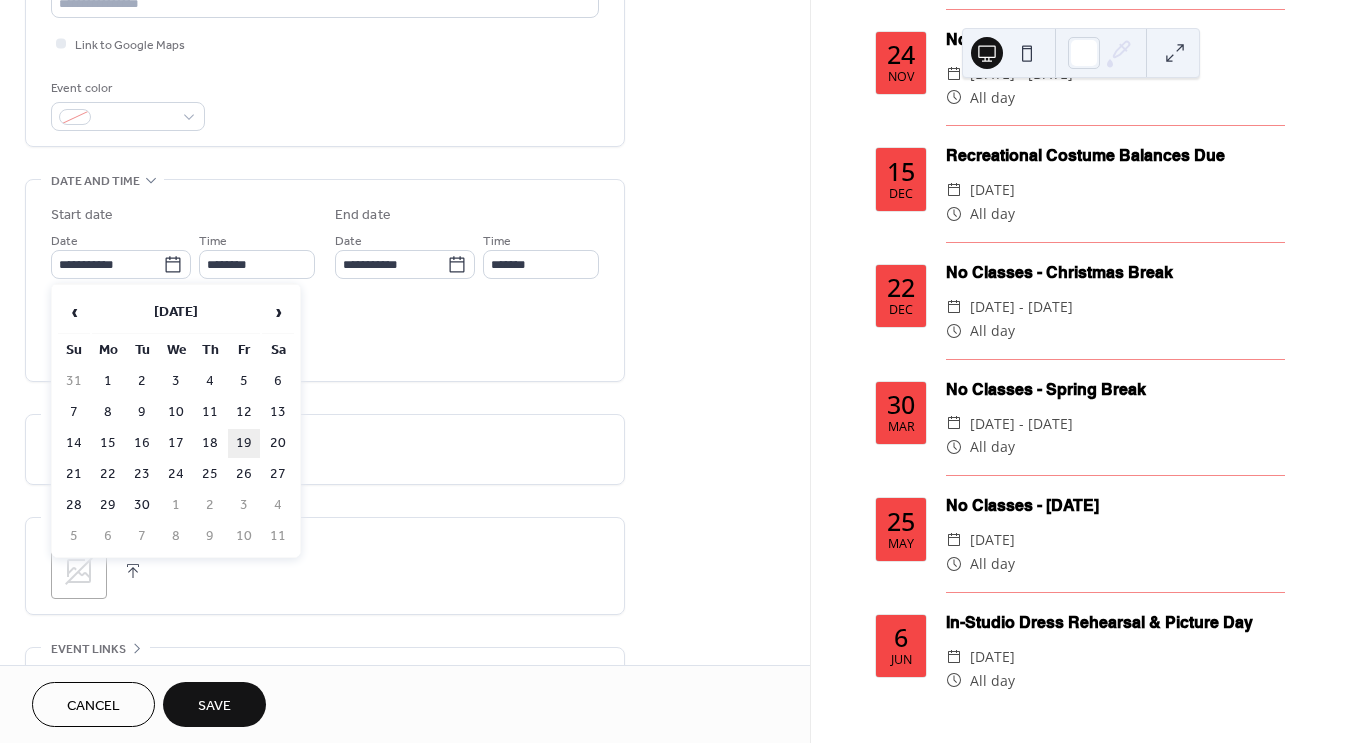 click on "19" at bounding box center (244, 443) 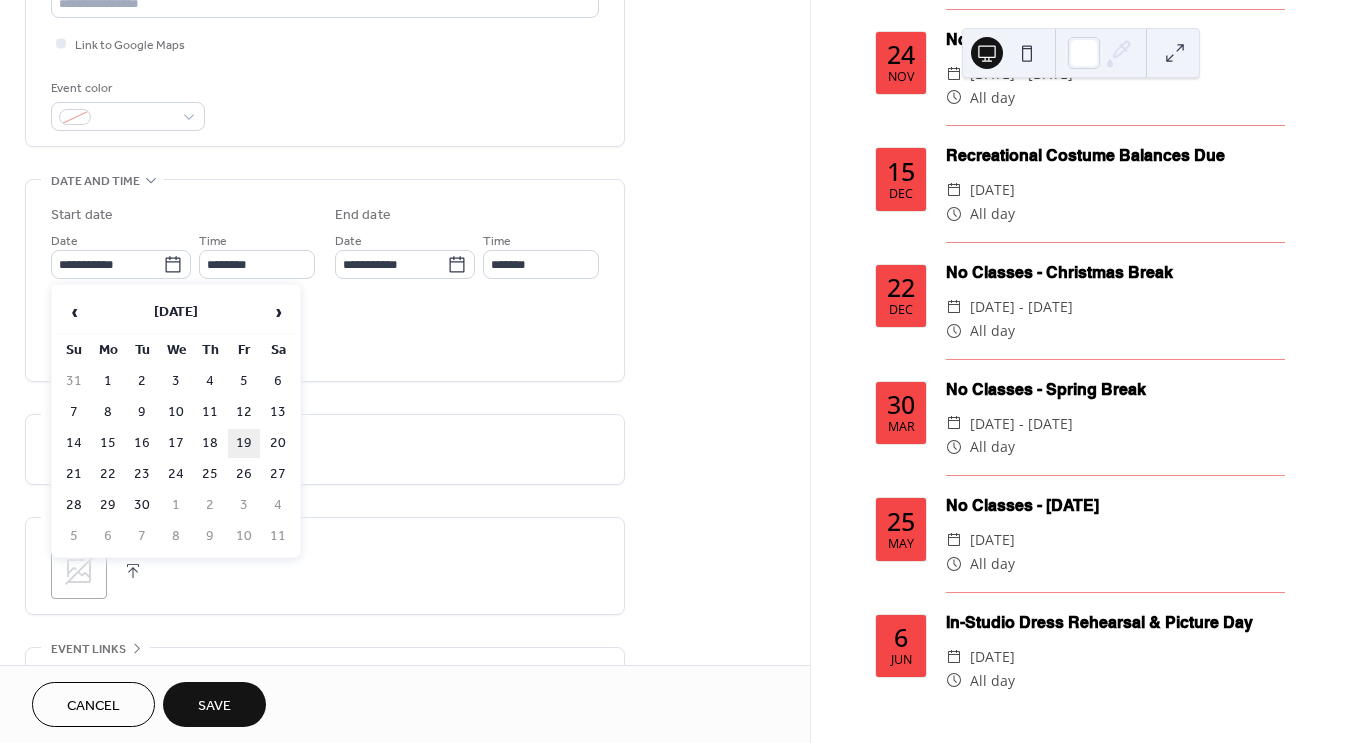 type on "**********" 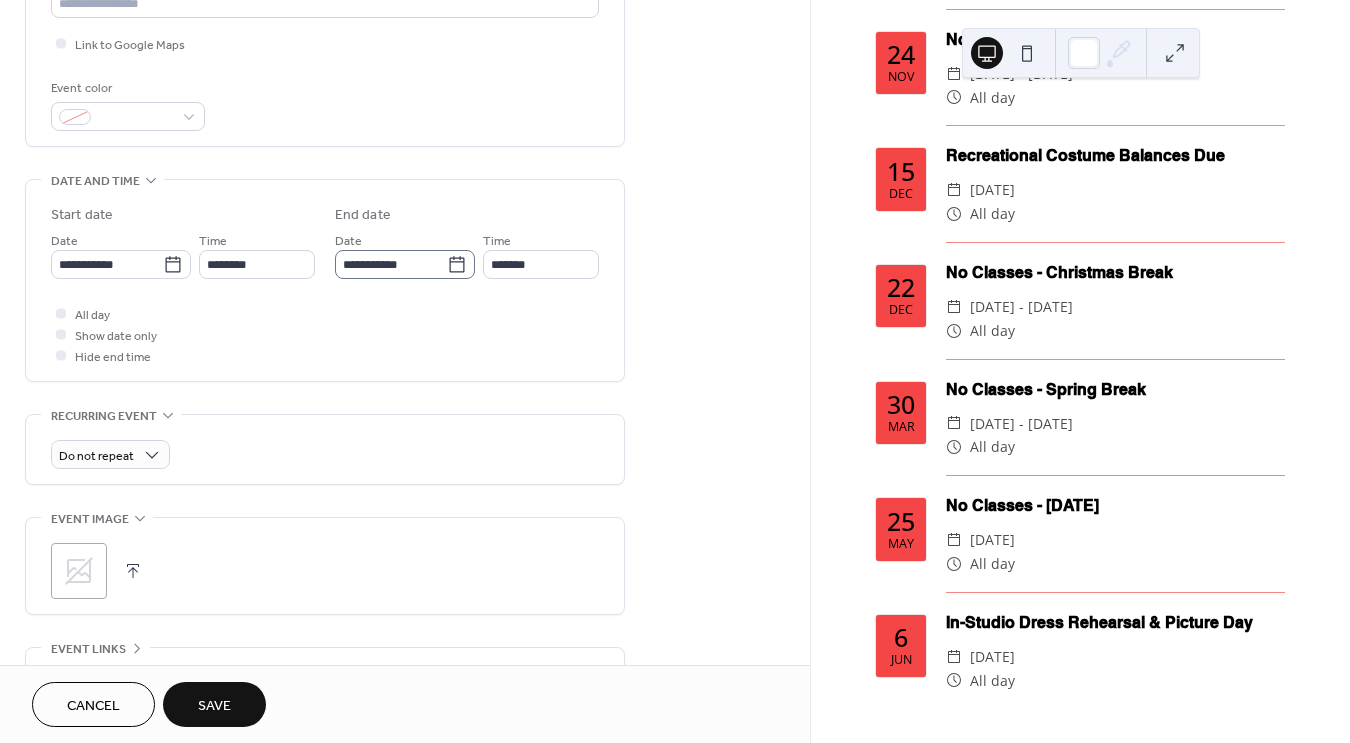 click 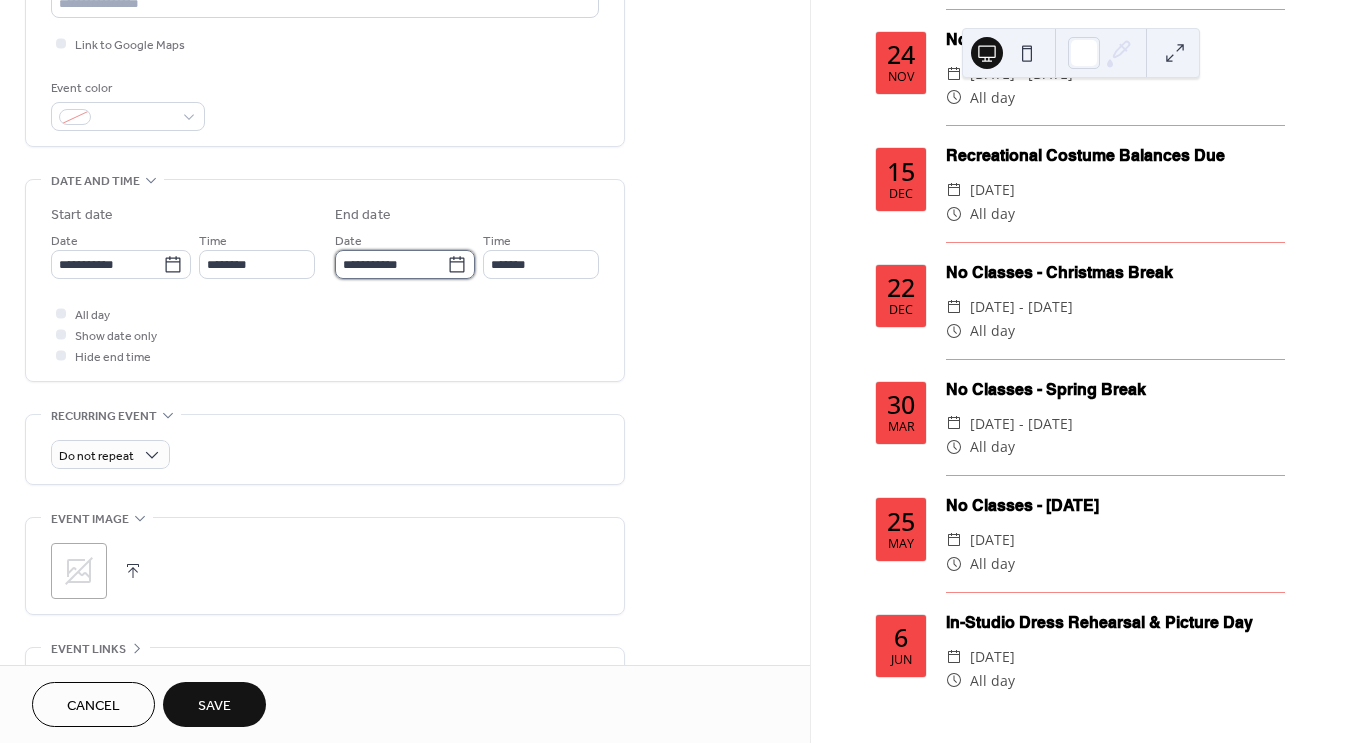 click on "**********" at bounding box center [391, 264] 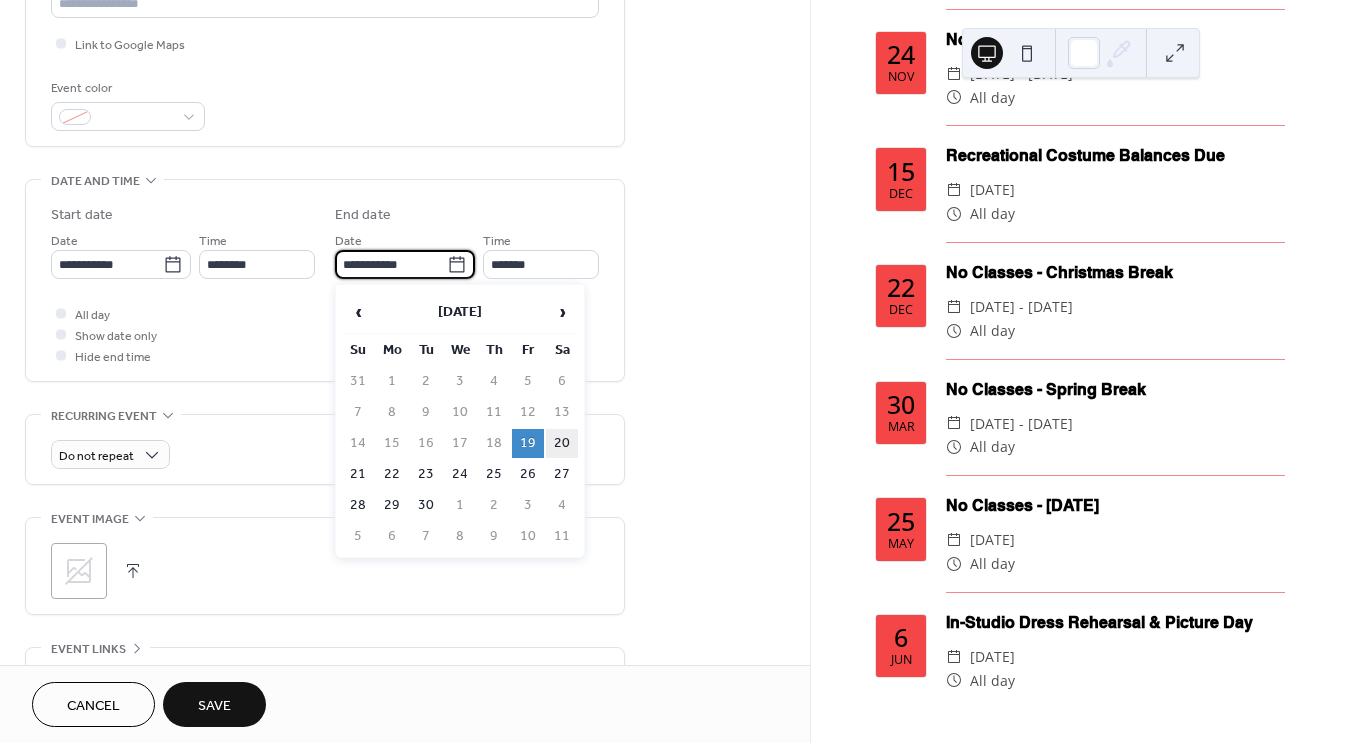 click on "20" at bounding box center (562, 443) 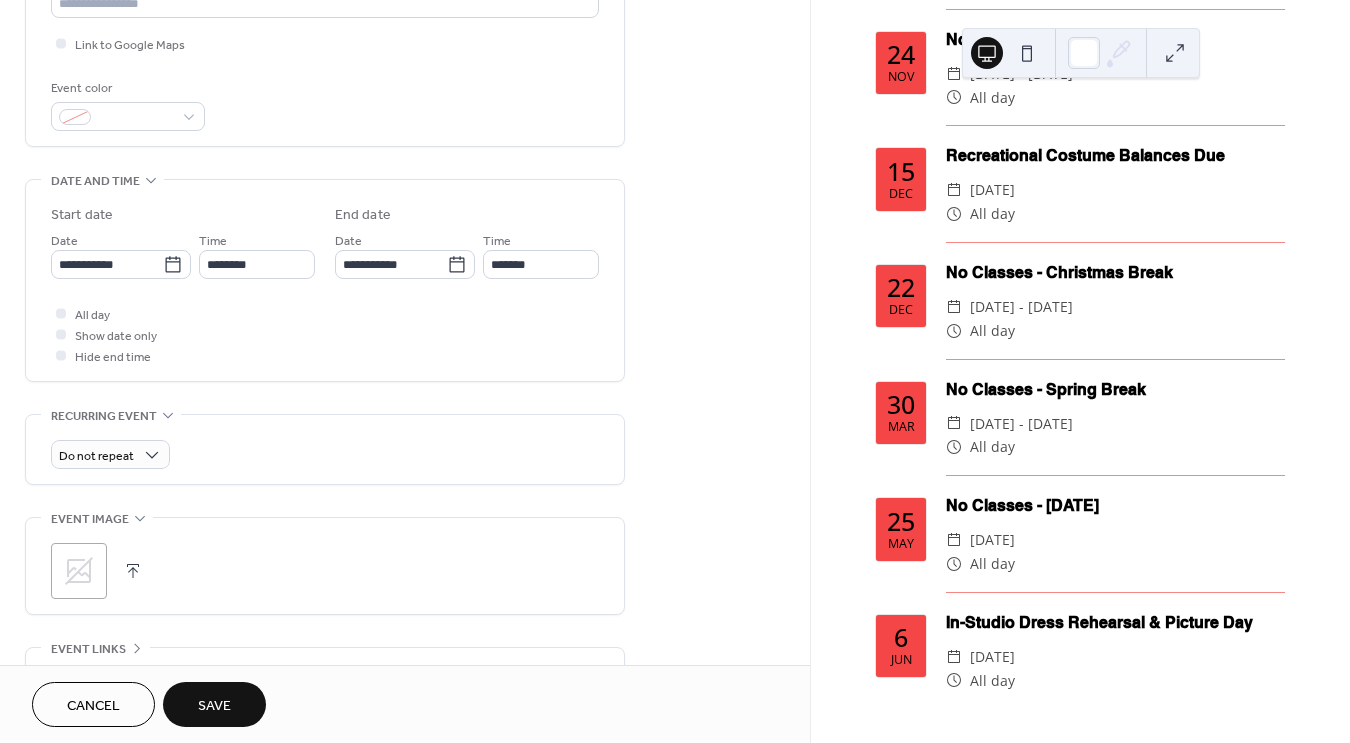 type on "**********" 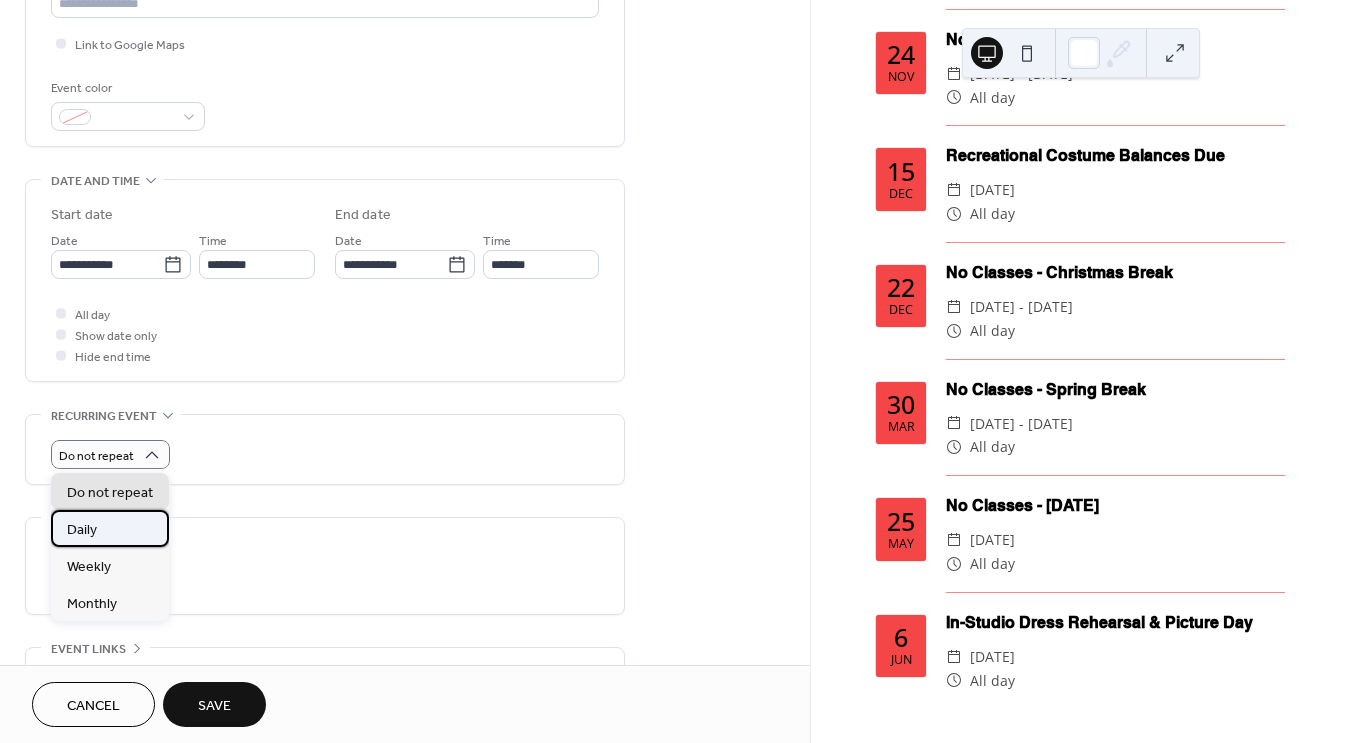 click on "Daily" at bounding box center (110, 528) 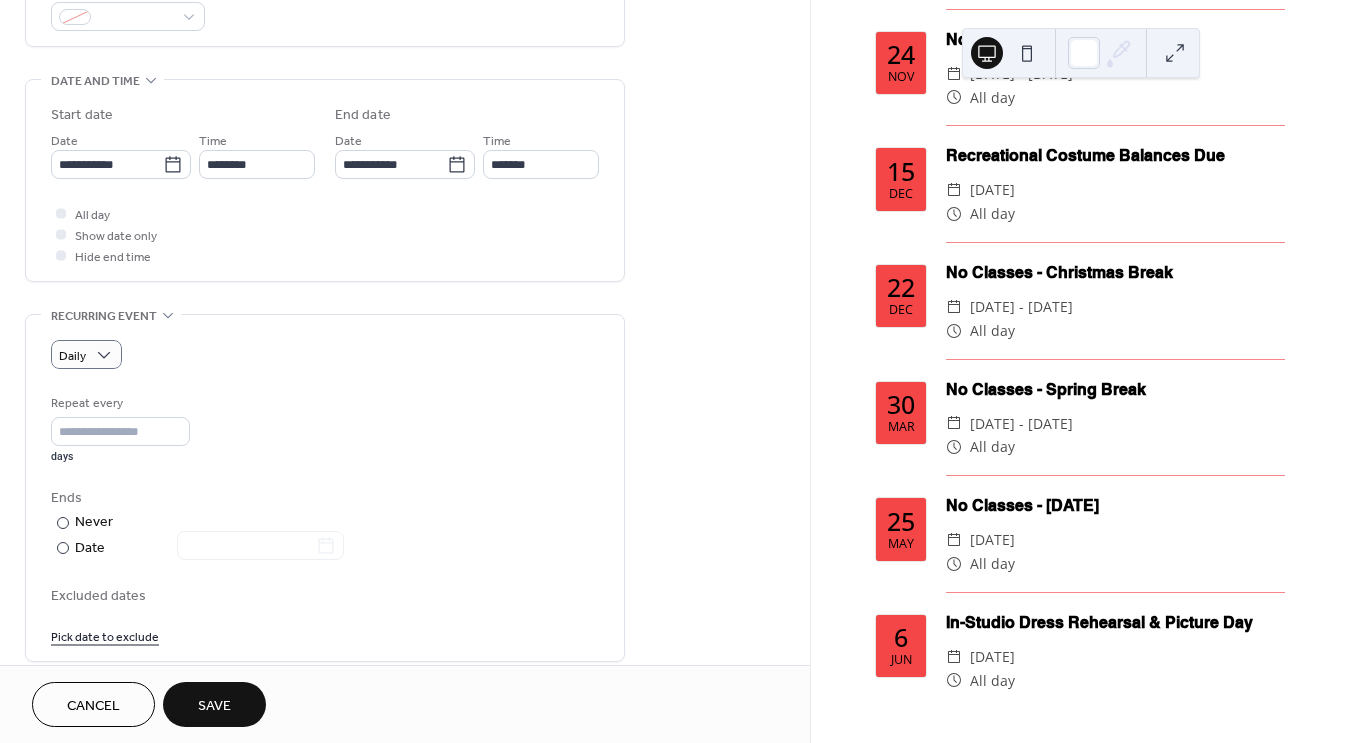scroll, scrollTop: 573, scrollLeft: 0, axis: vertical 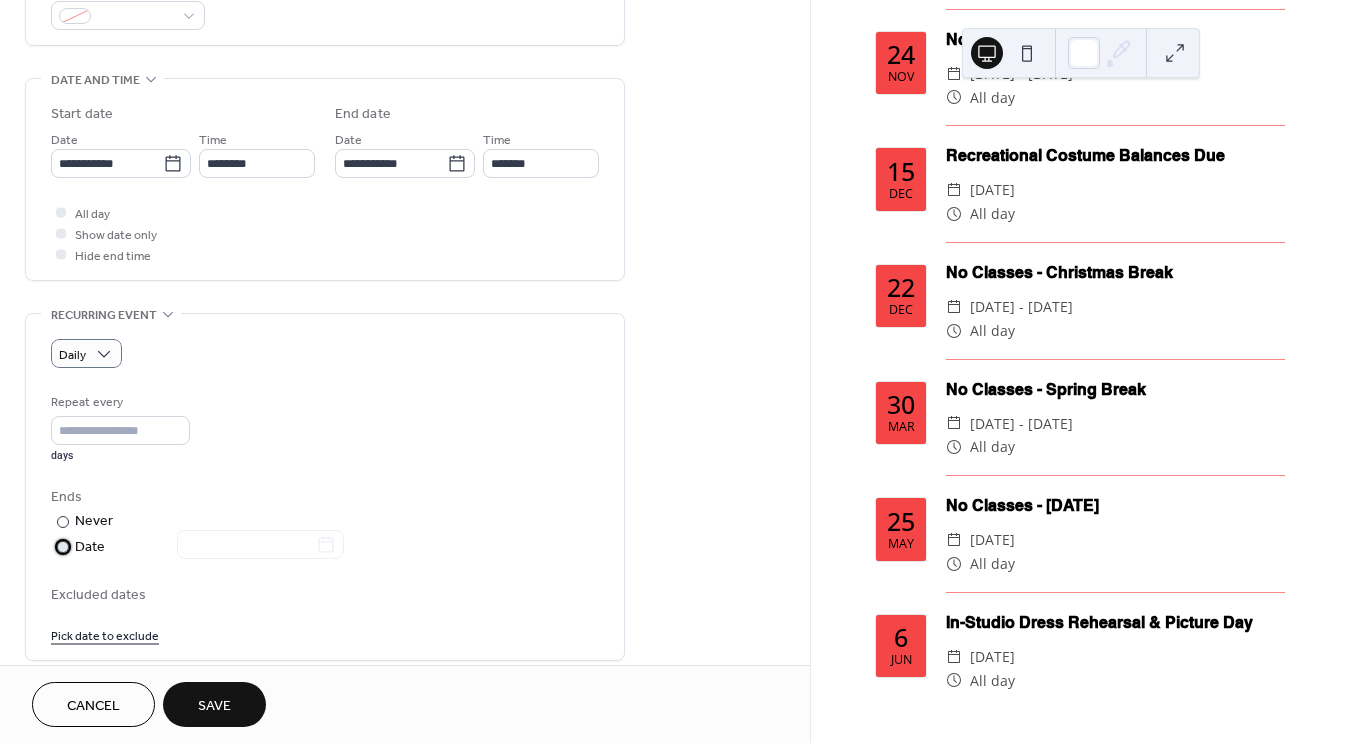 click on "Date" at bounding box center (209, 547) 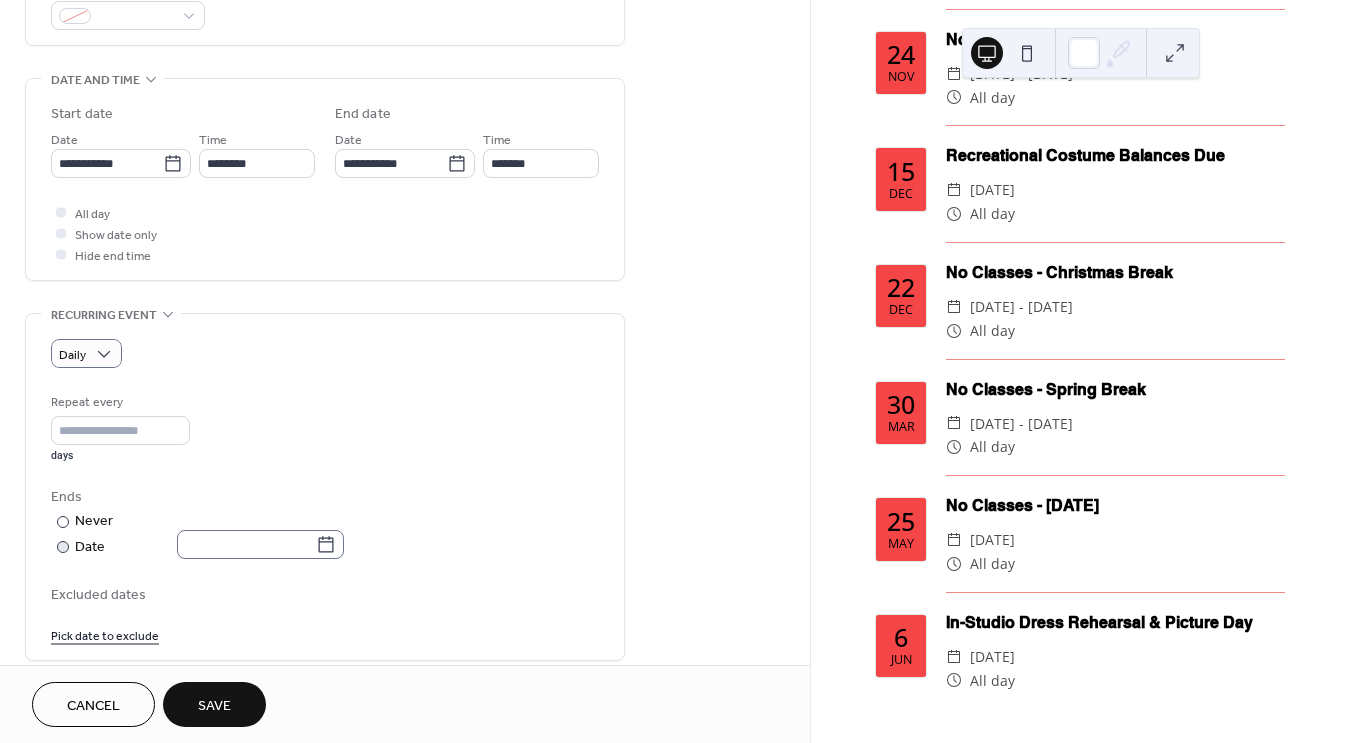 click 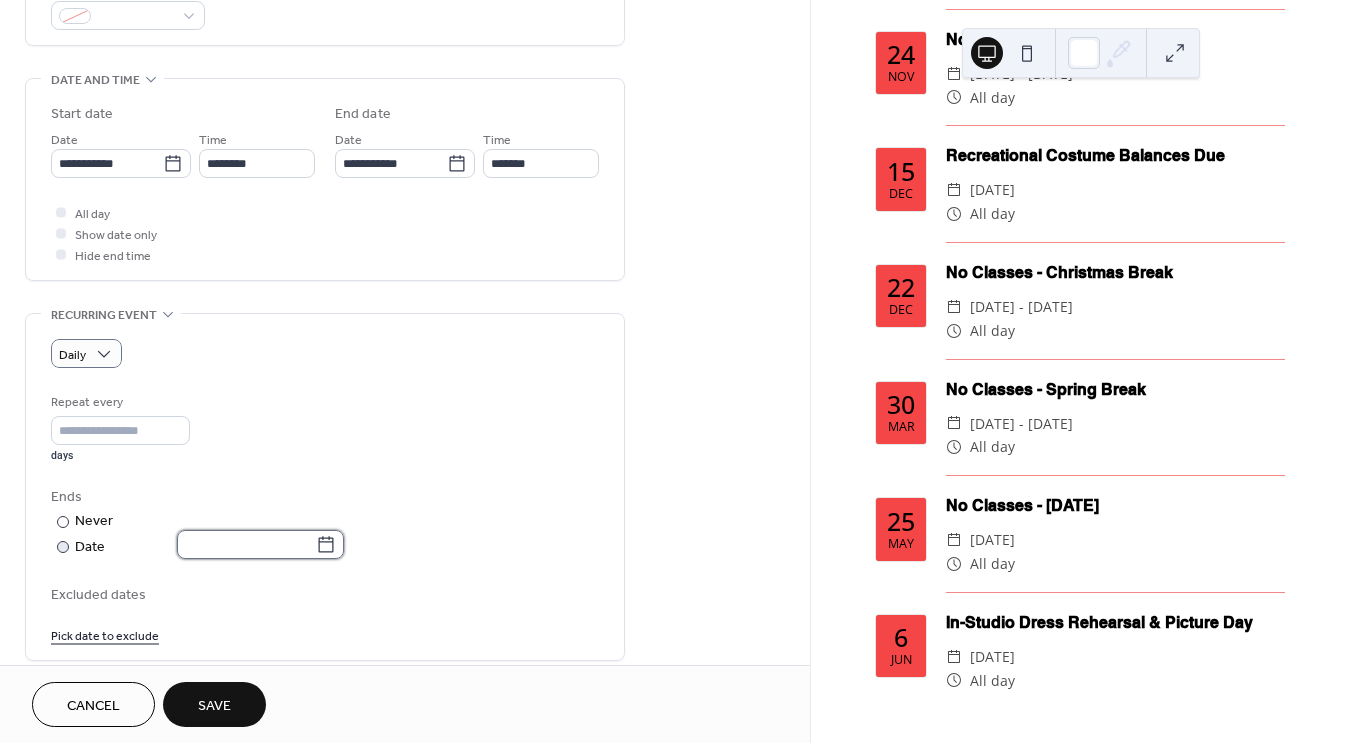 click at bounding box center [246, 544] 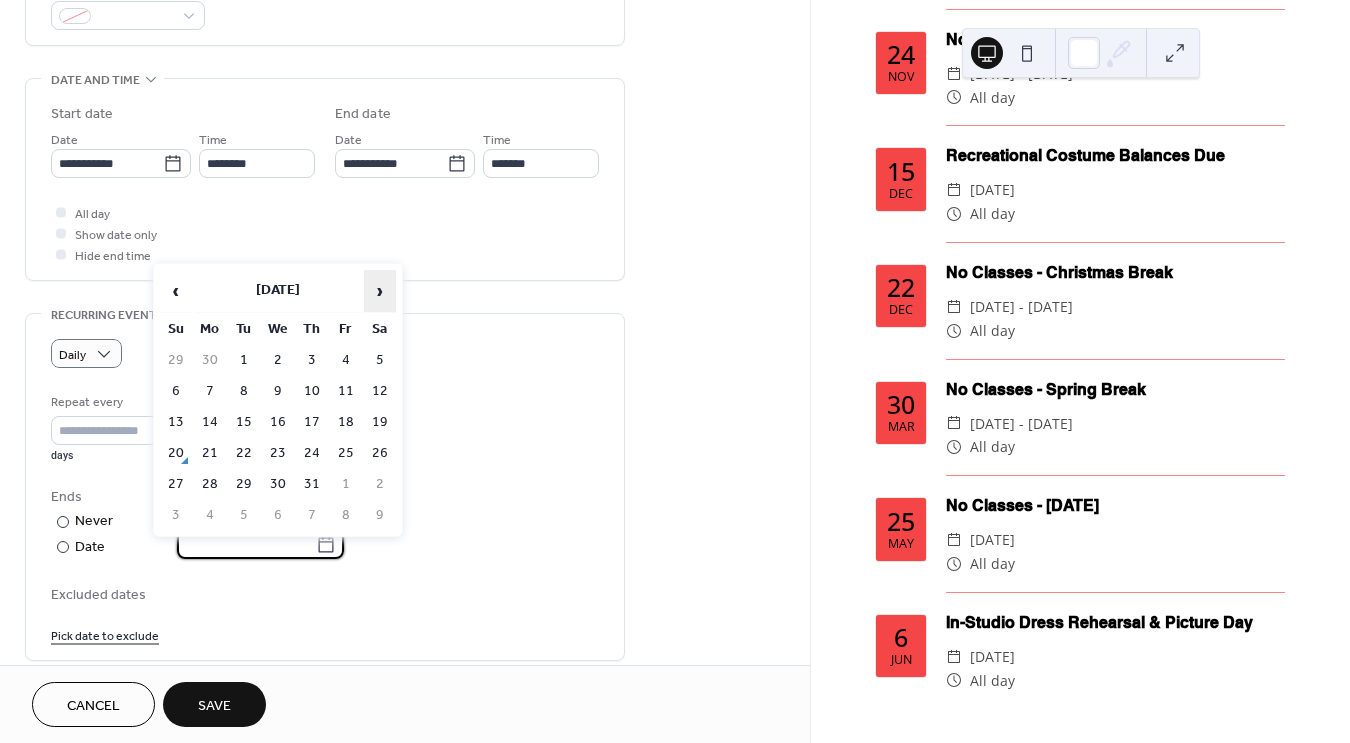 click on "›" at bounding box center [380, 291] 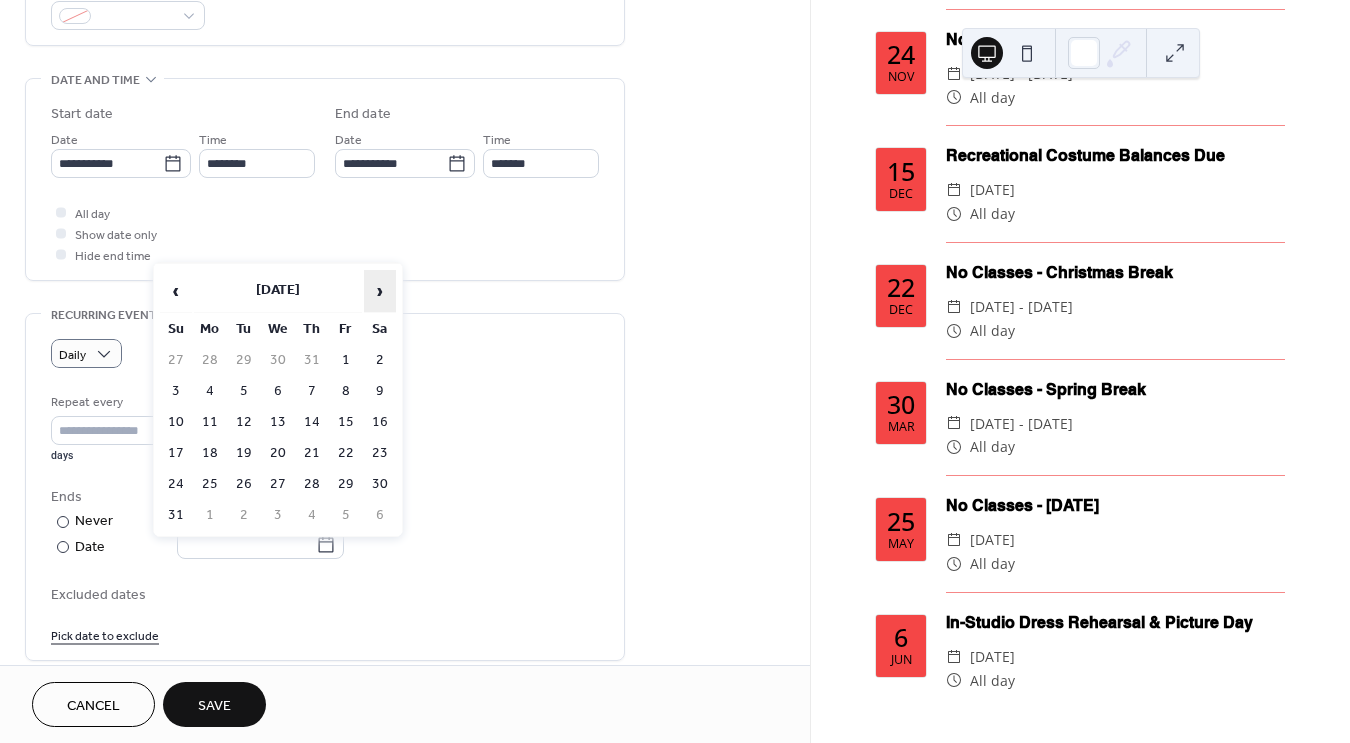 click on "›" at bounding box center (380, 291) 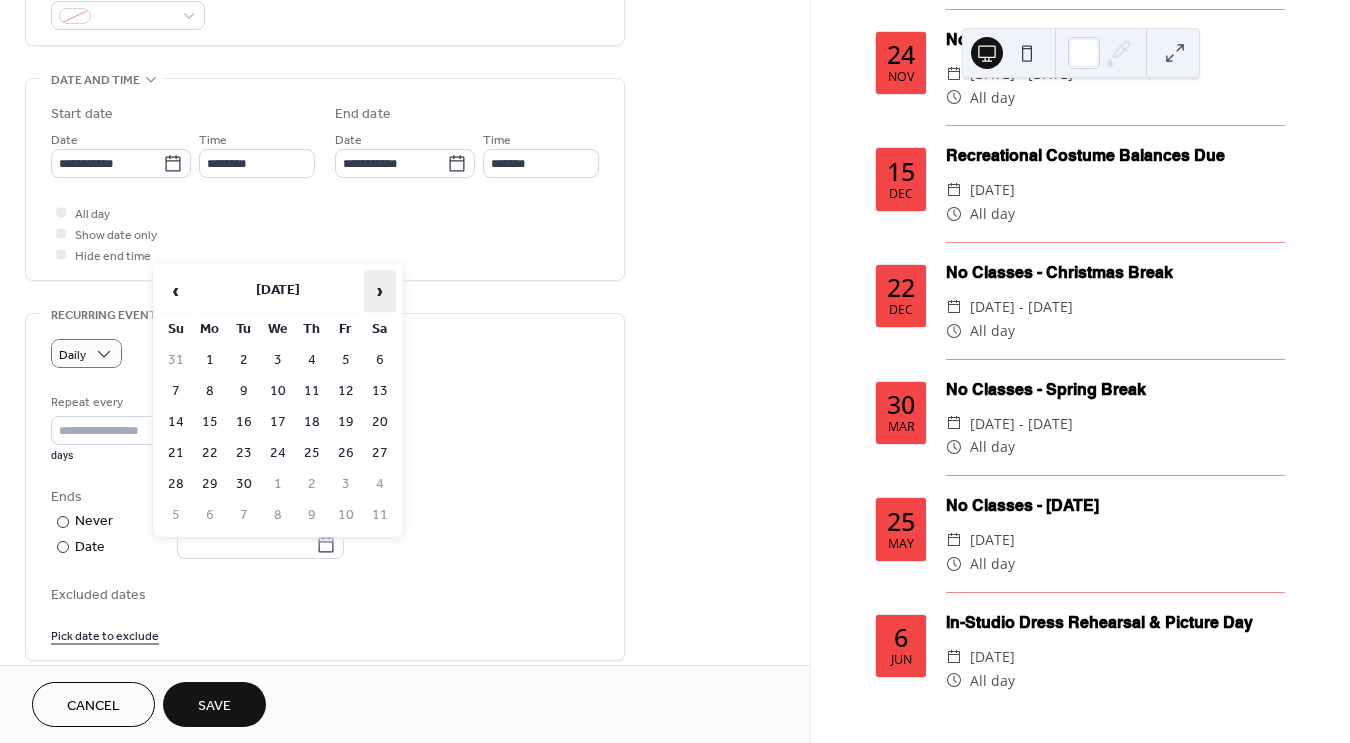 click on "›" at bounding box center [380, 291] 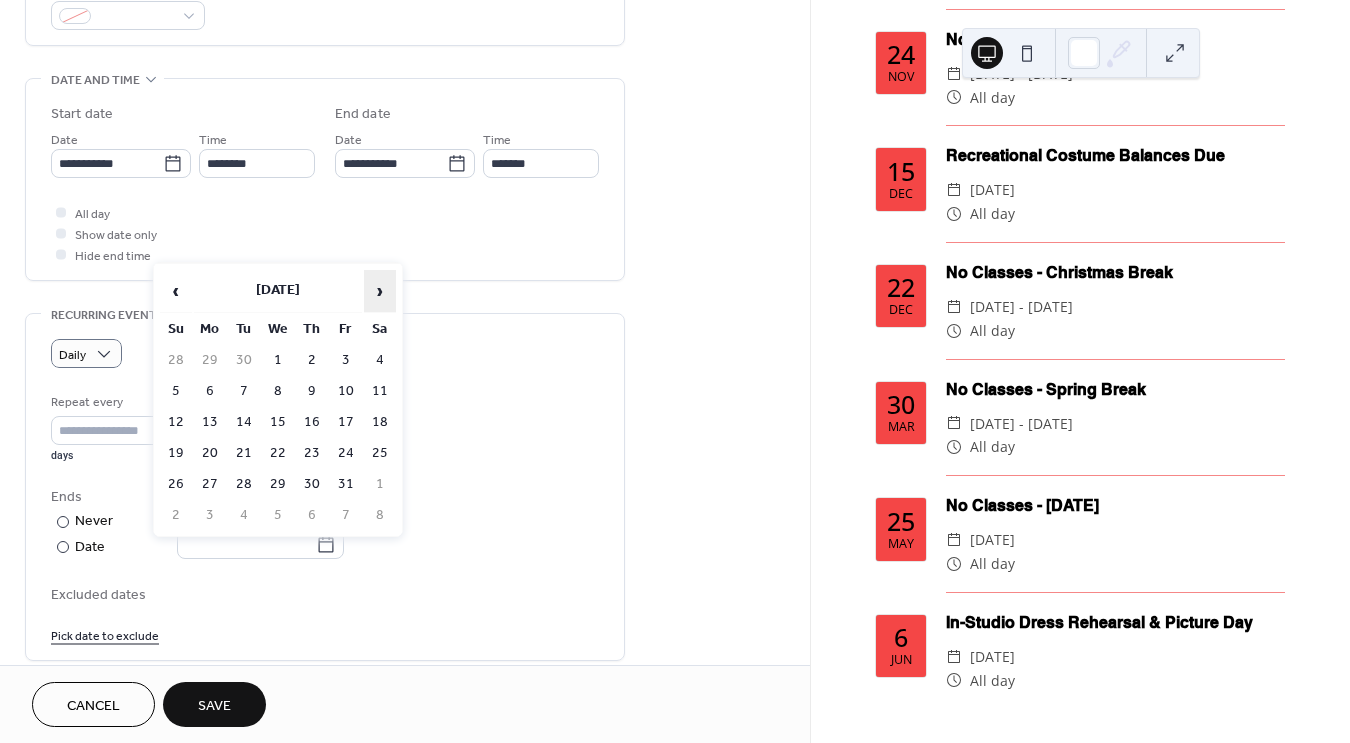 click on "›" at bounding box center (380, 291) 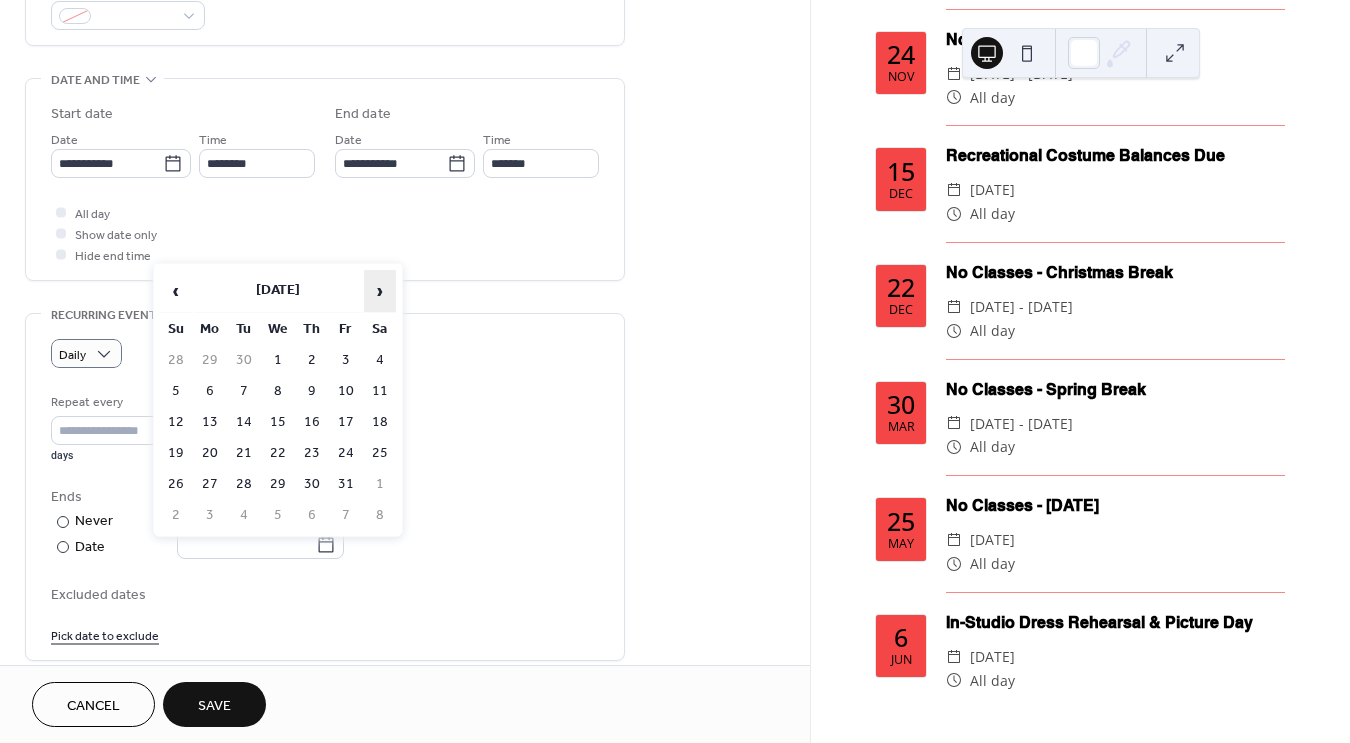 click on "›" at bounding box center (380, 291) 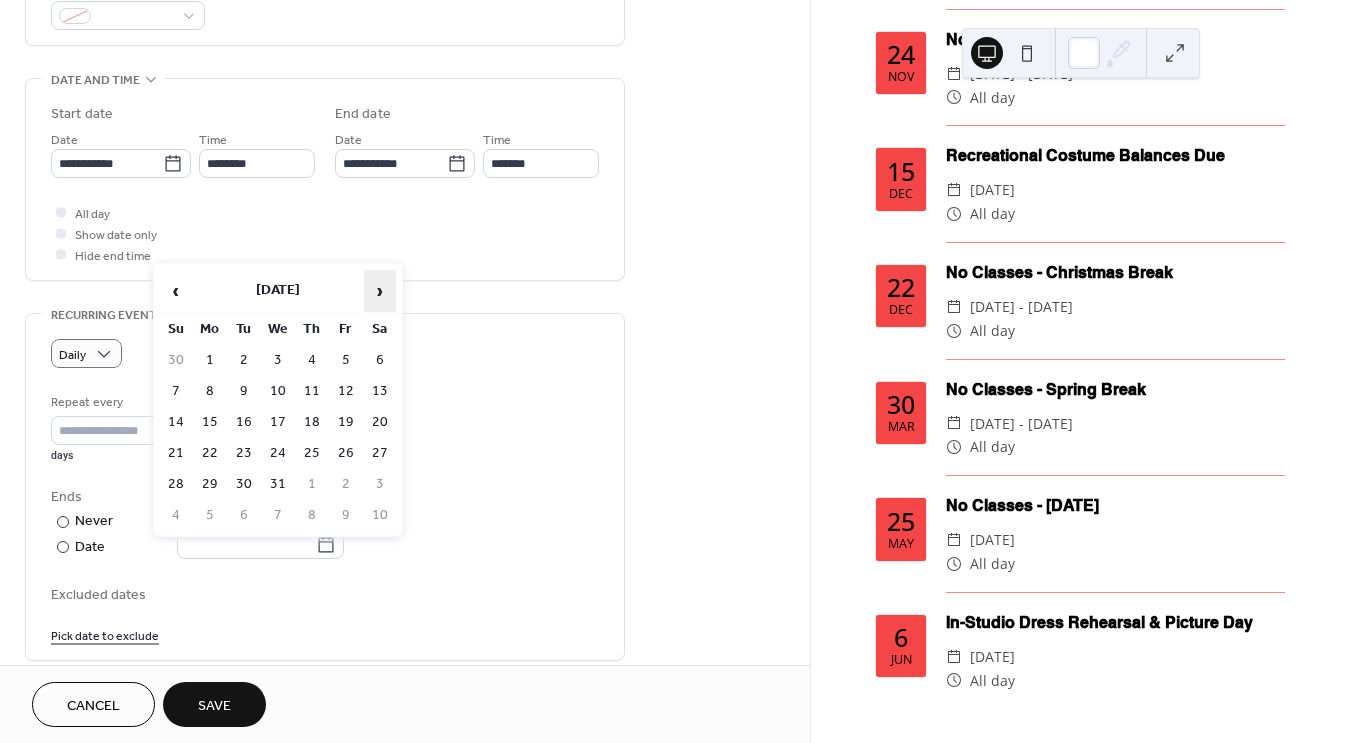 click on "›" at bounding box center (380, 291) 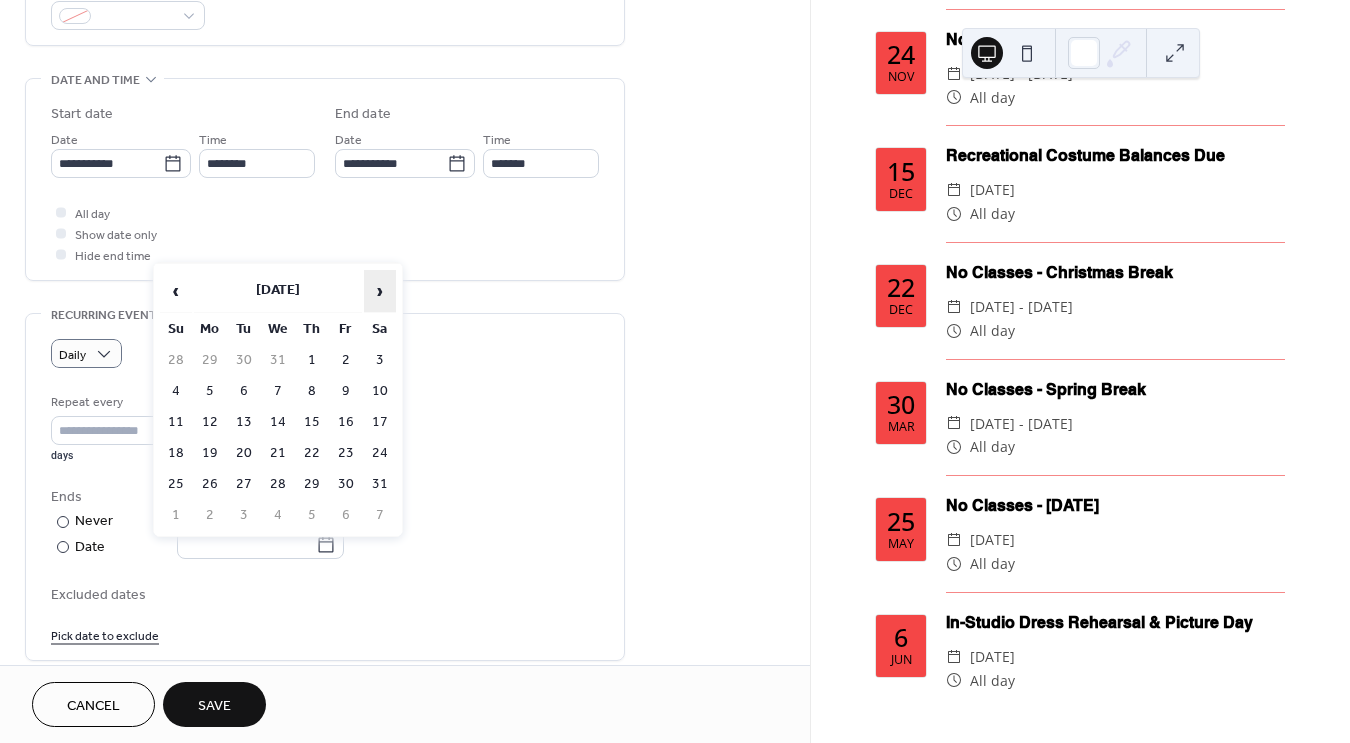click on "›" at bounding box center (380, 291) 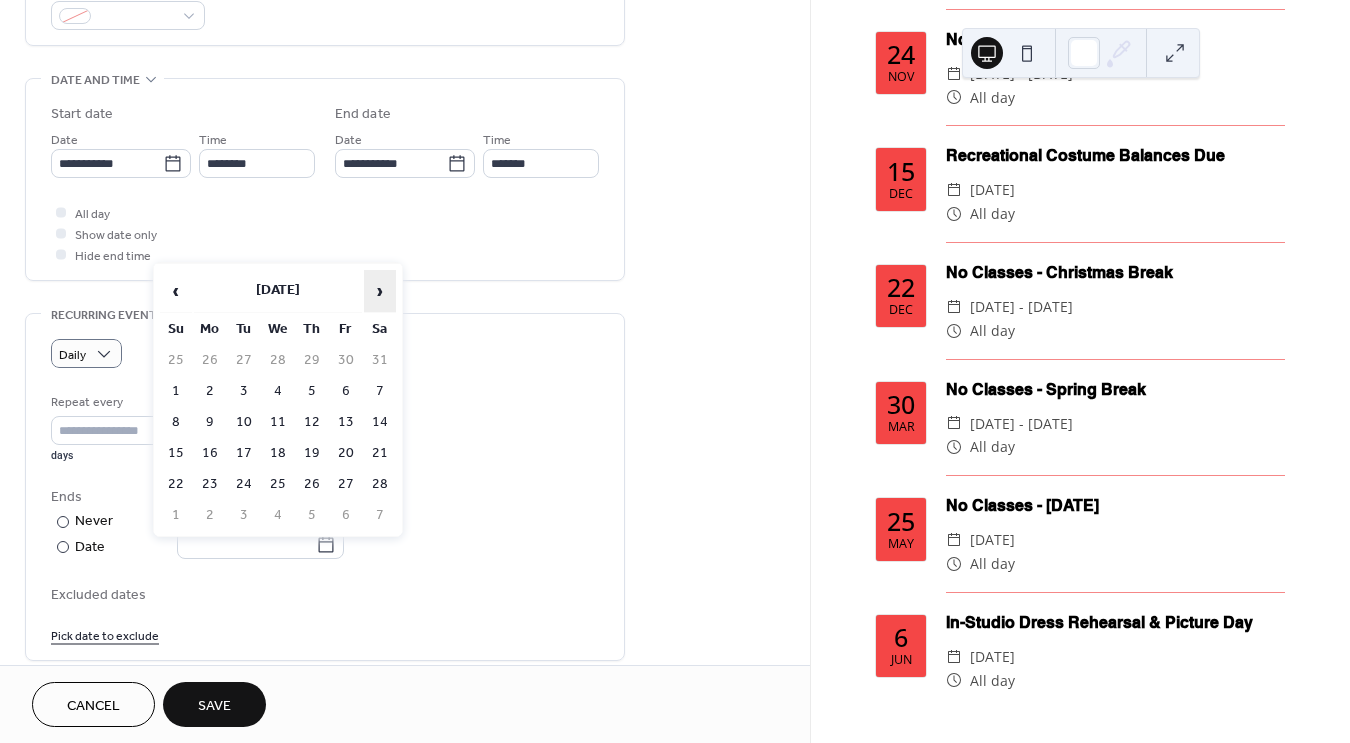 click on "›" at bounding box center (380, 291) 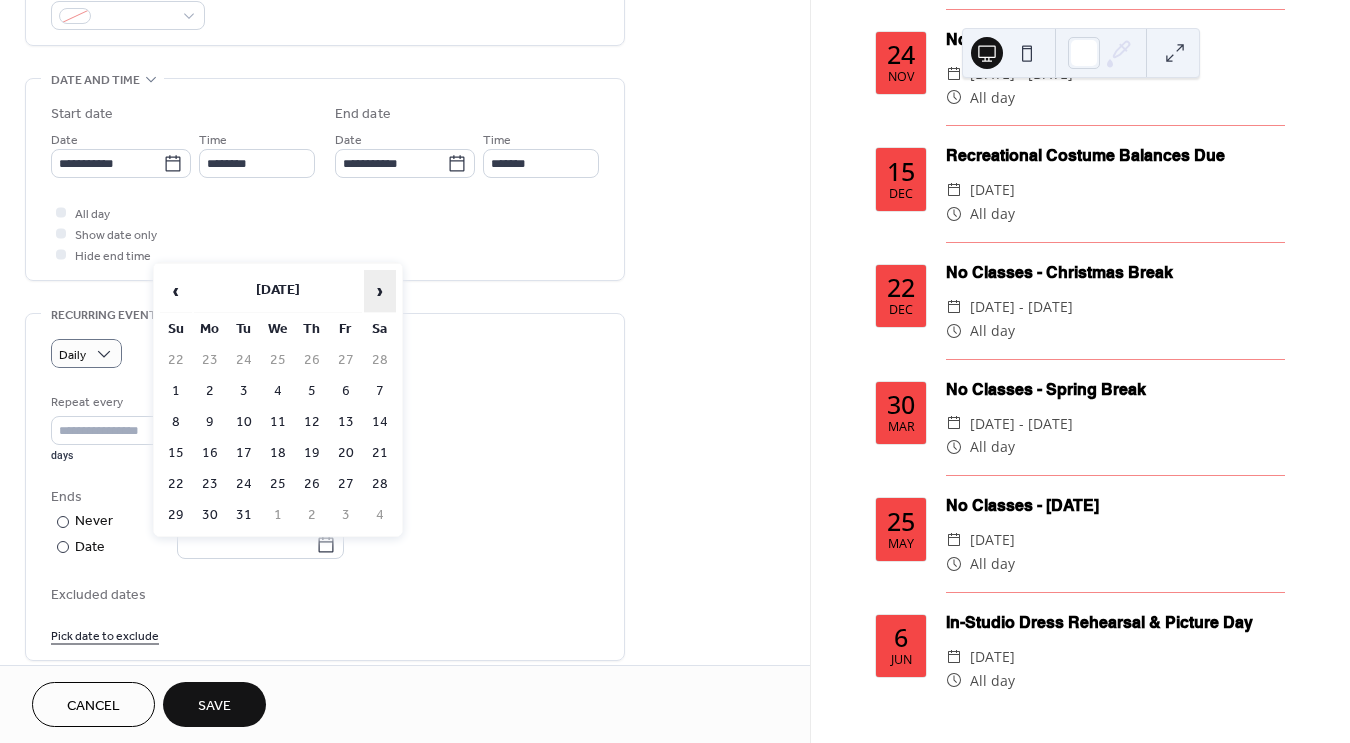 click on "›" at bounding box center [380, 291] 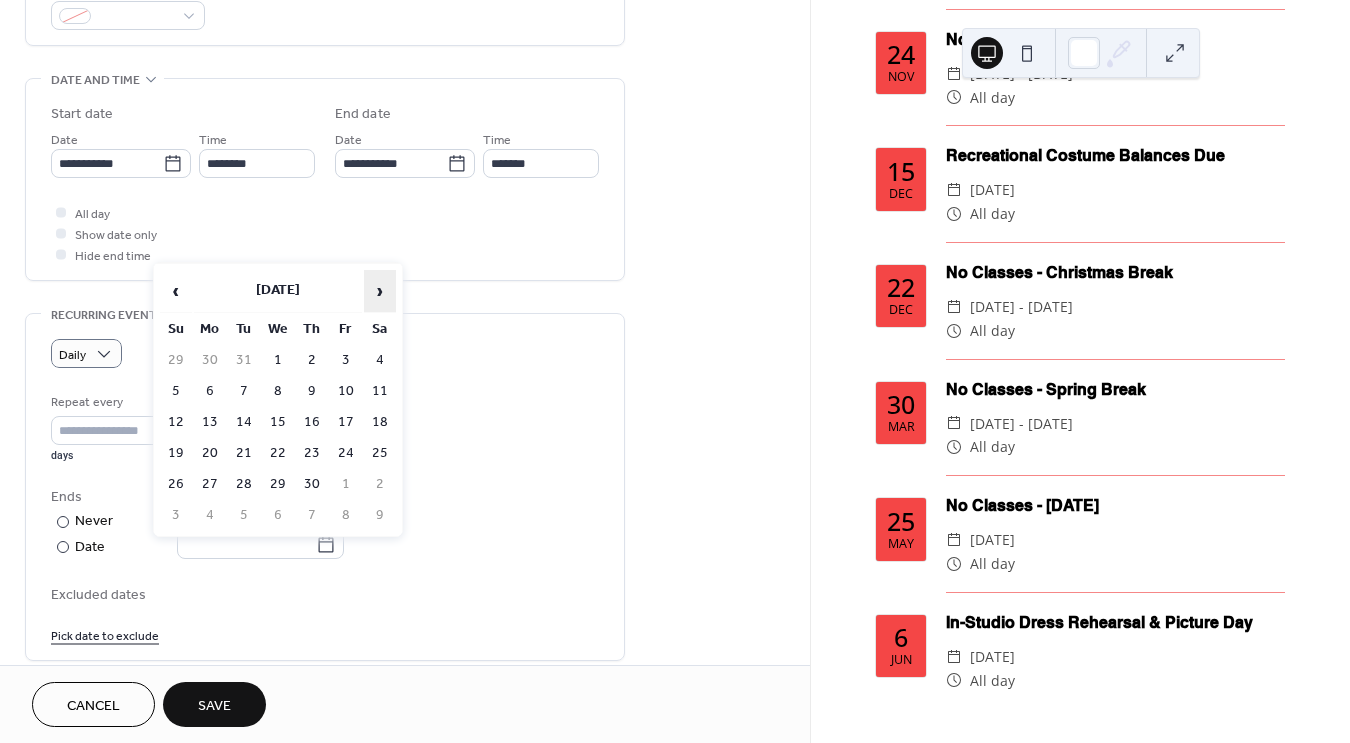 click on "›" at bounding box center [380, 291] 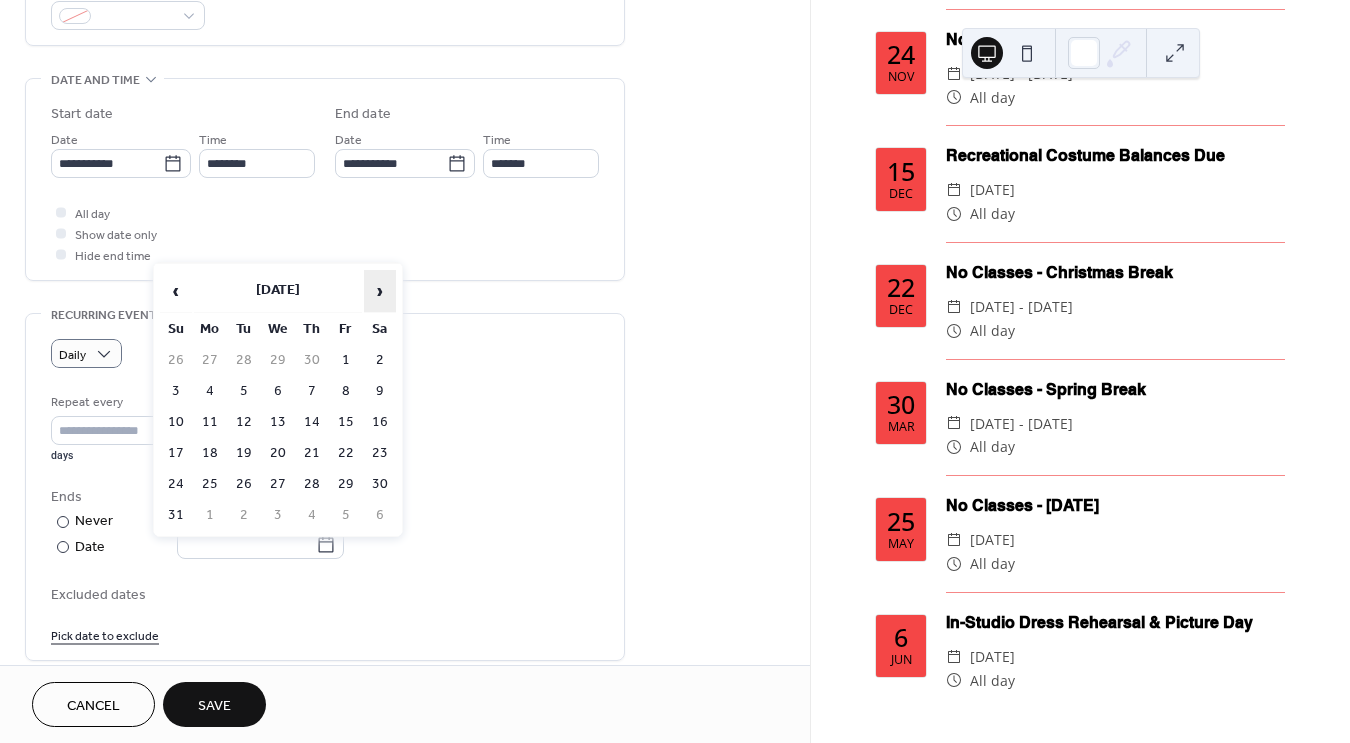 click on "›" at bounding box center [380, 291] 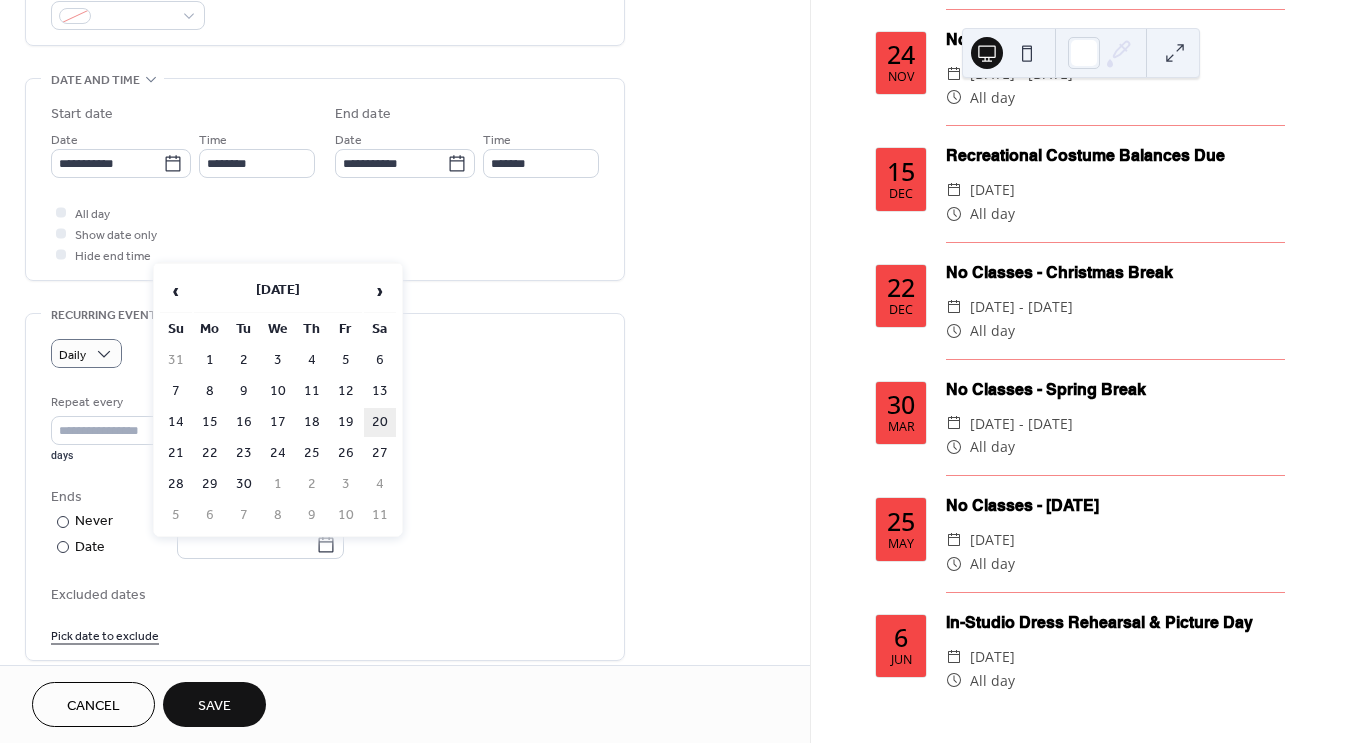 click on "20" at bounding box center [380, 422] 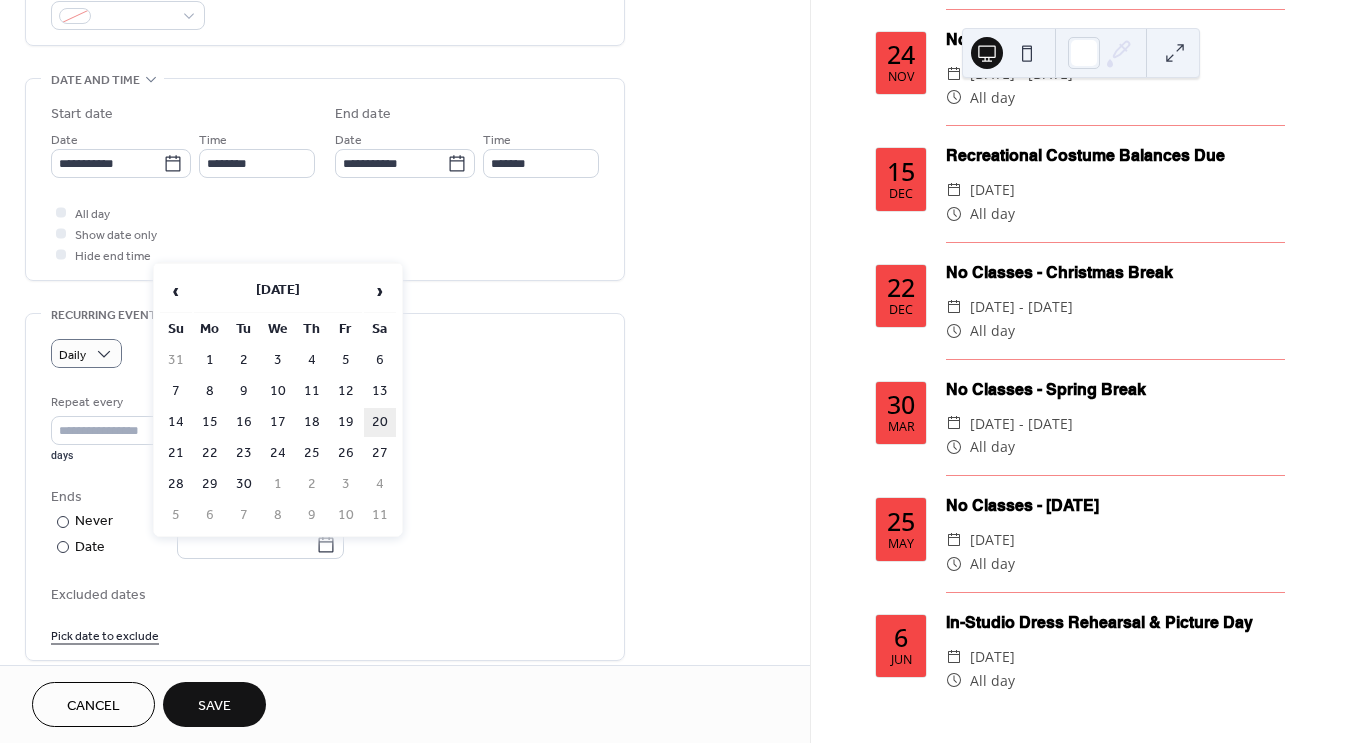 type on "**********" 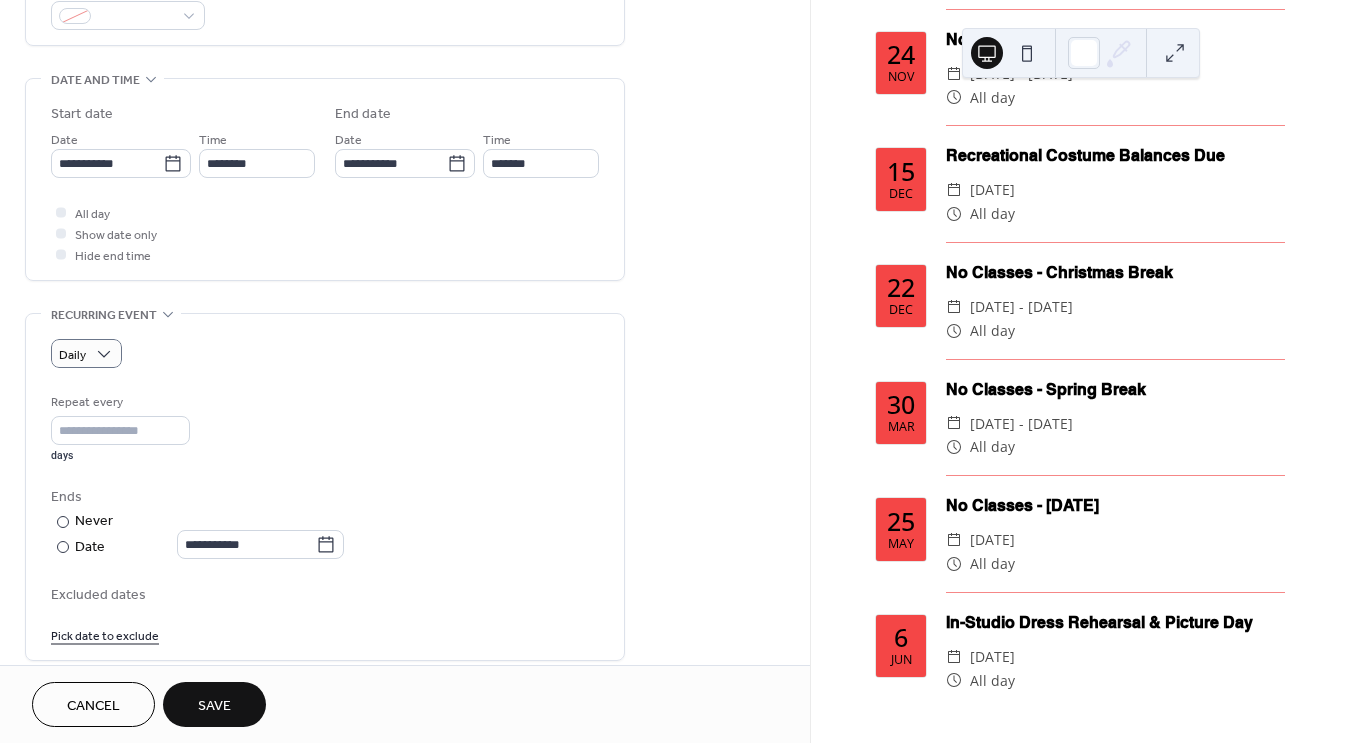 scroll, scrollTop: 698, scrollLeft: 0, axis: vertical 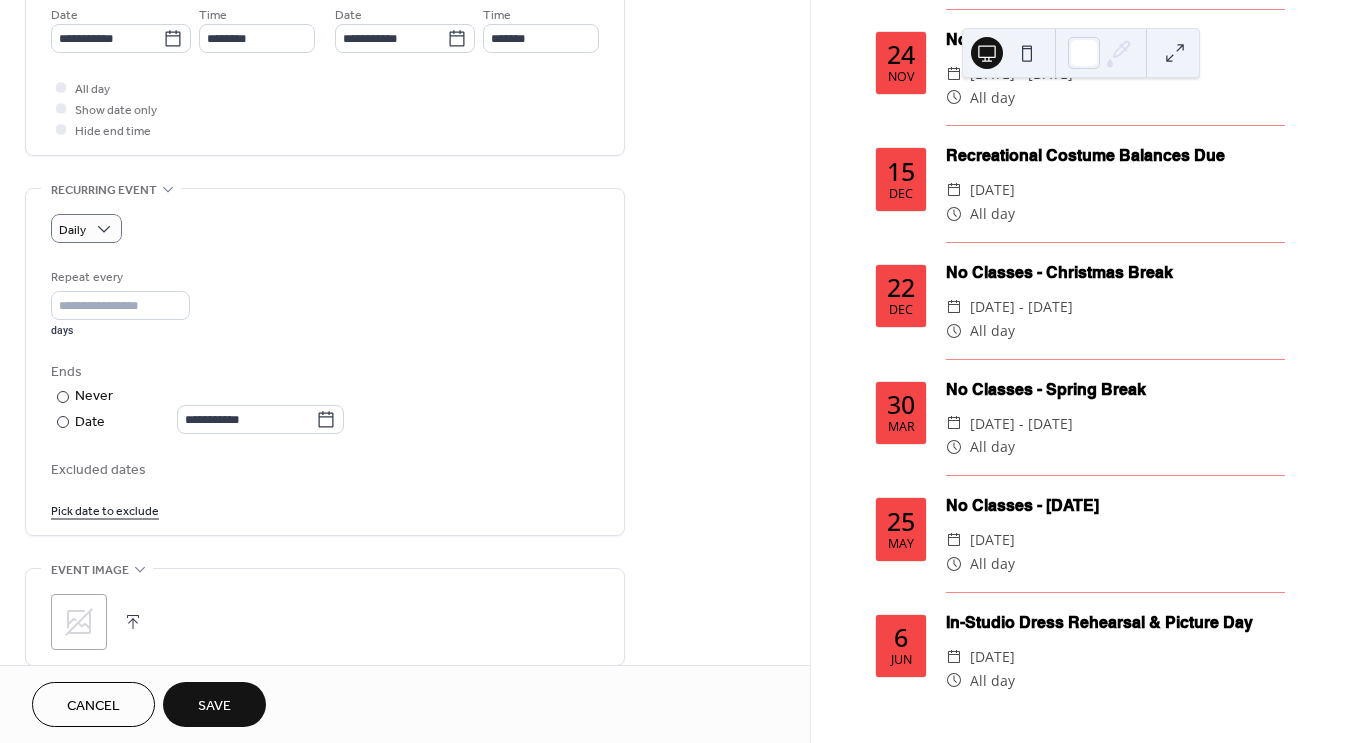 click on "Save" at bounding box center [214, 706] 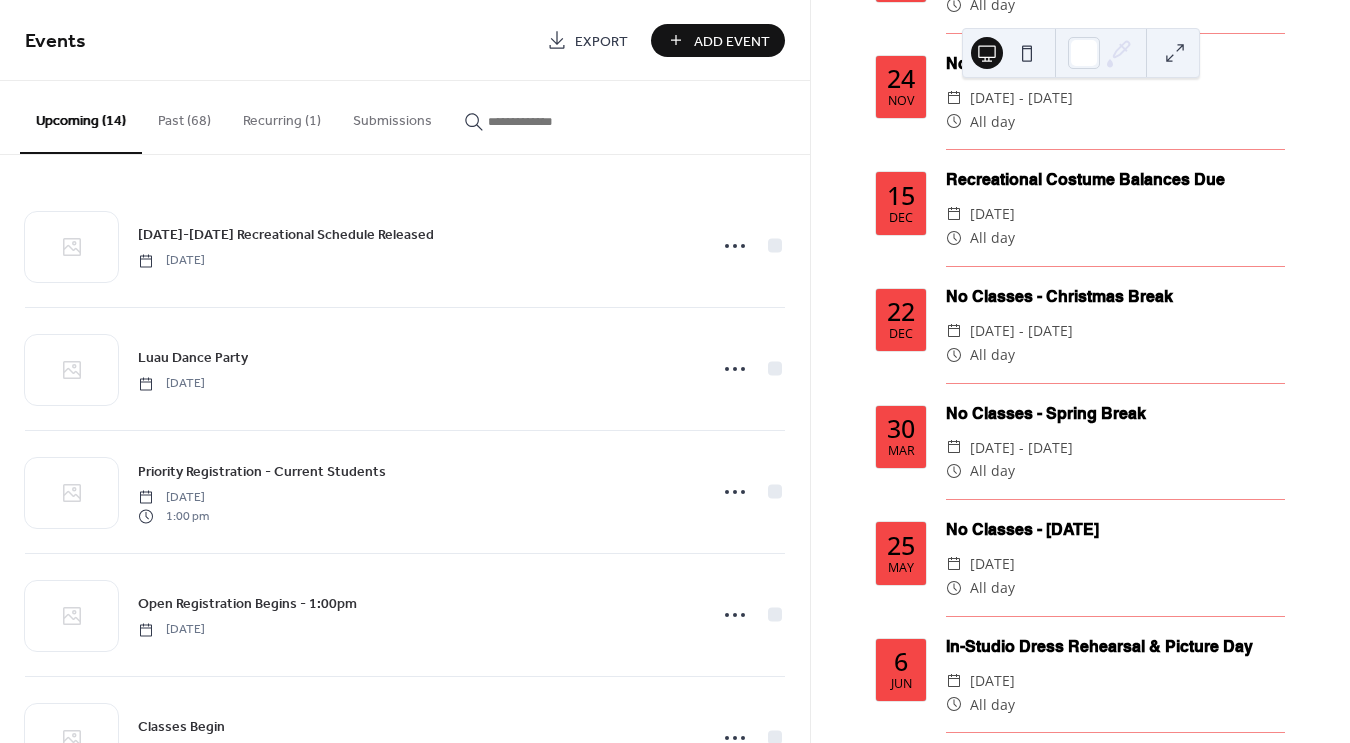 scroll, scrollTop: 1238, scrollLeft: 0, axis: vertical 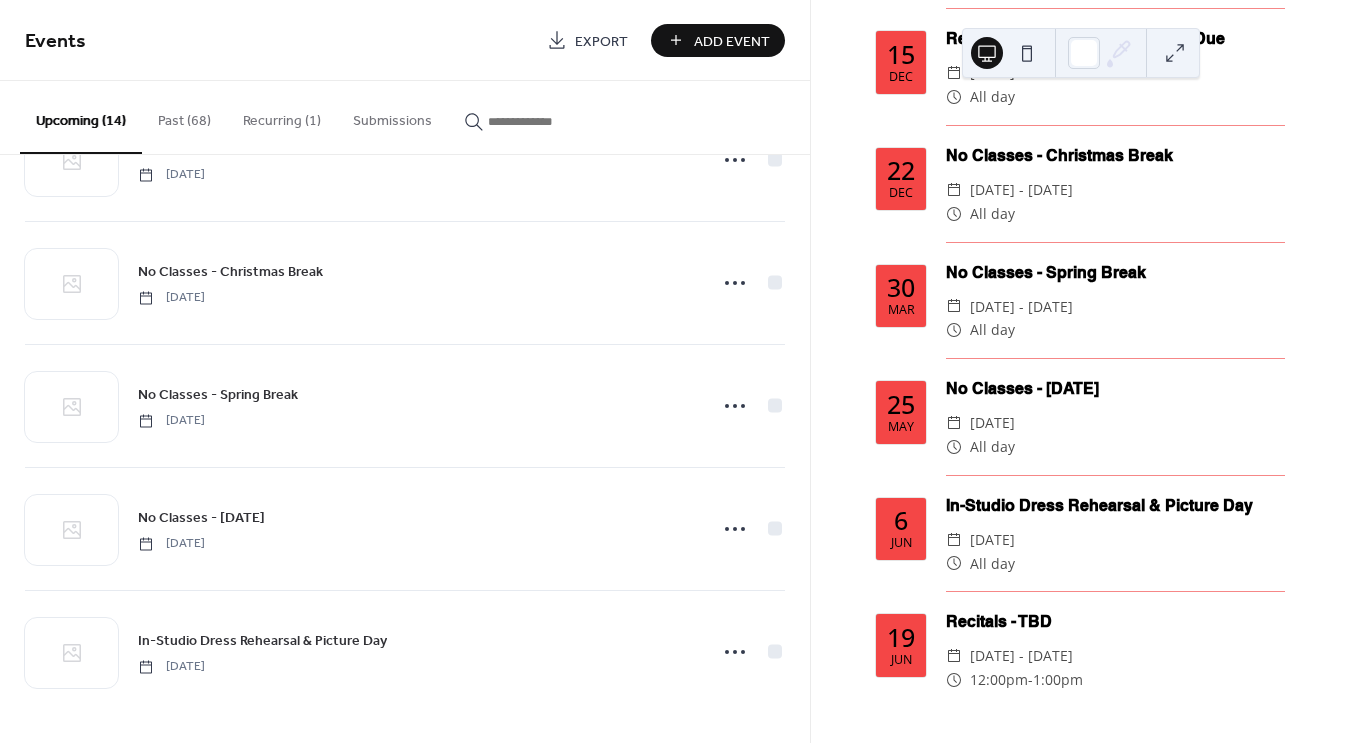 click on "[DATE] - [DATE]" at bounding box center (1021, 656) 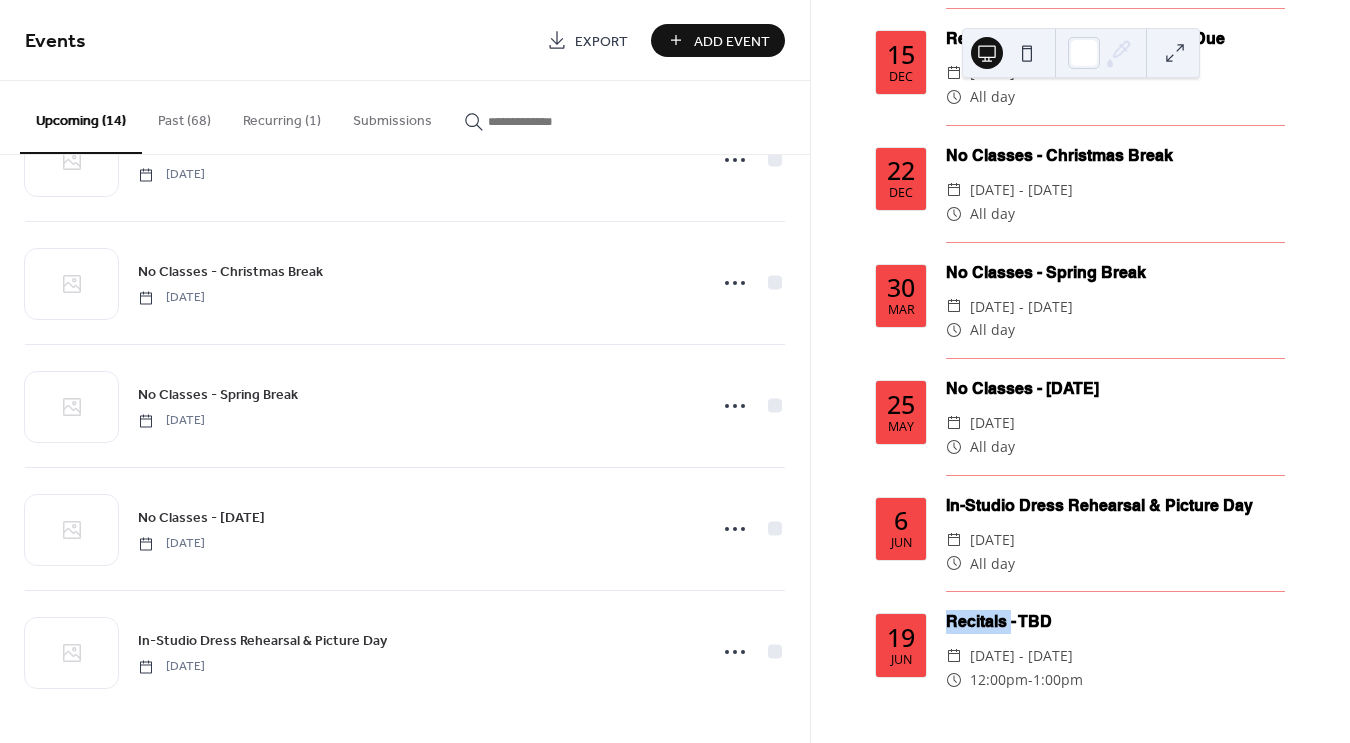 click on "Recitals - TBD" at bounding box center (1115, 622) 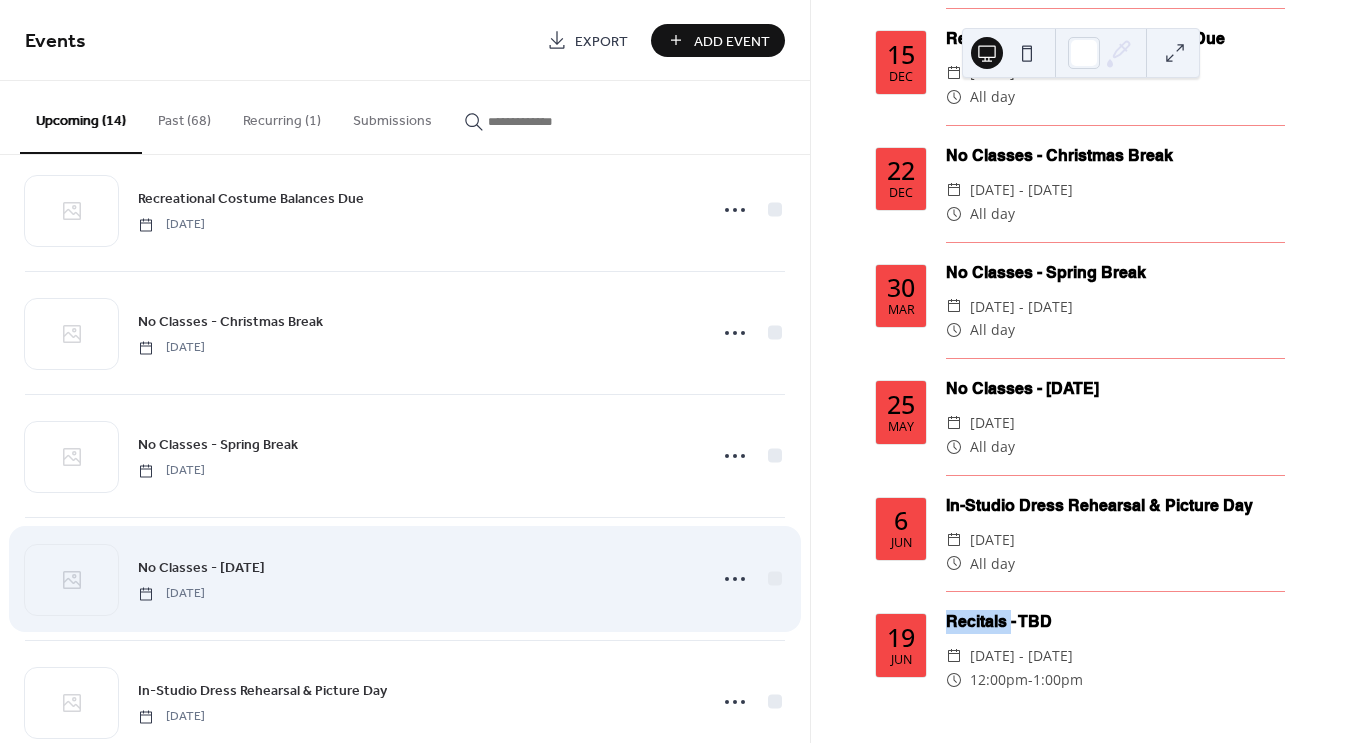 scroll, scrollTop: 1193, scrollLeft: 0, axis: vertical 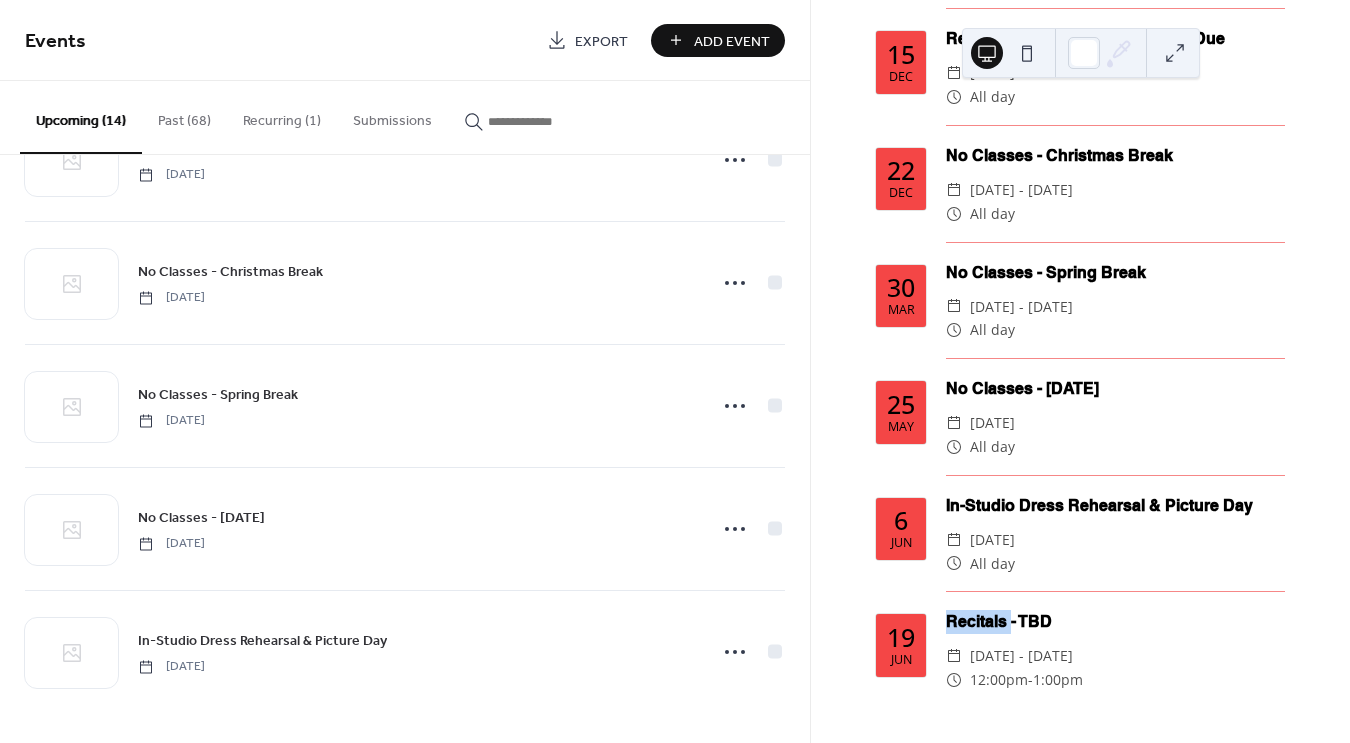 click on "Recurring (1)" at bounding box center [282, 116] 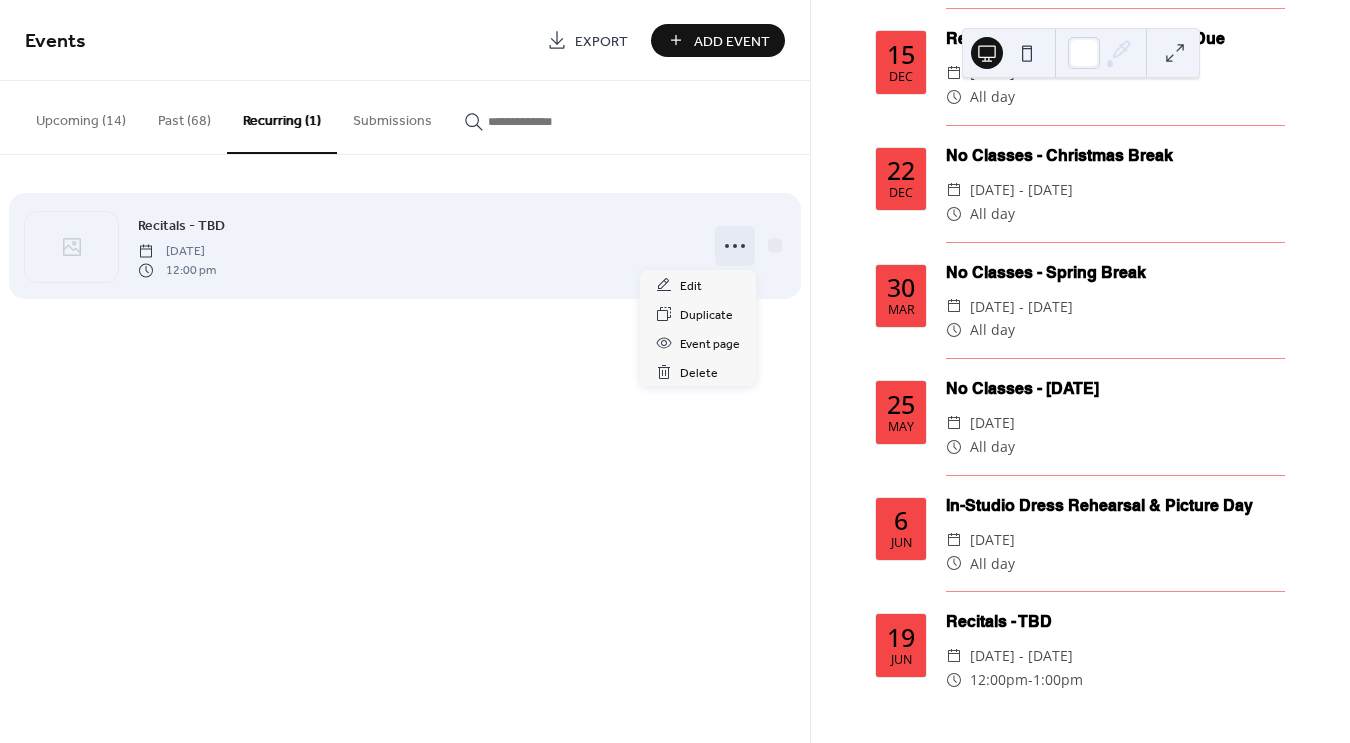 click 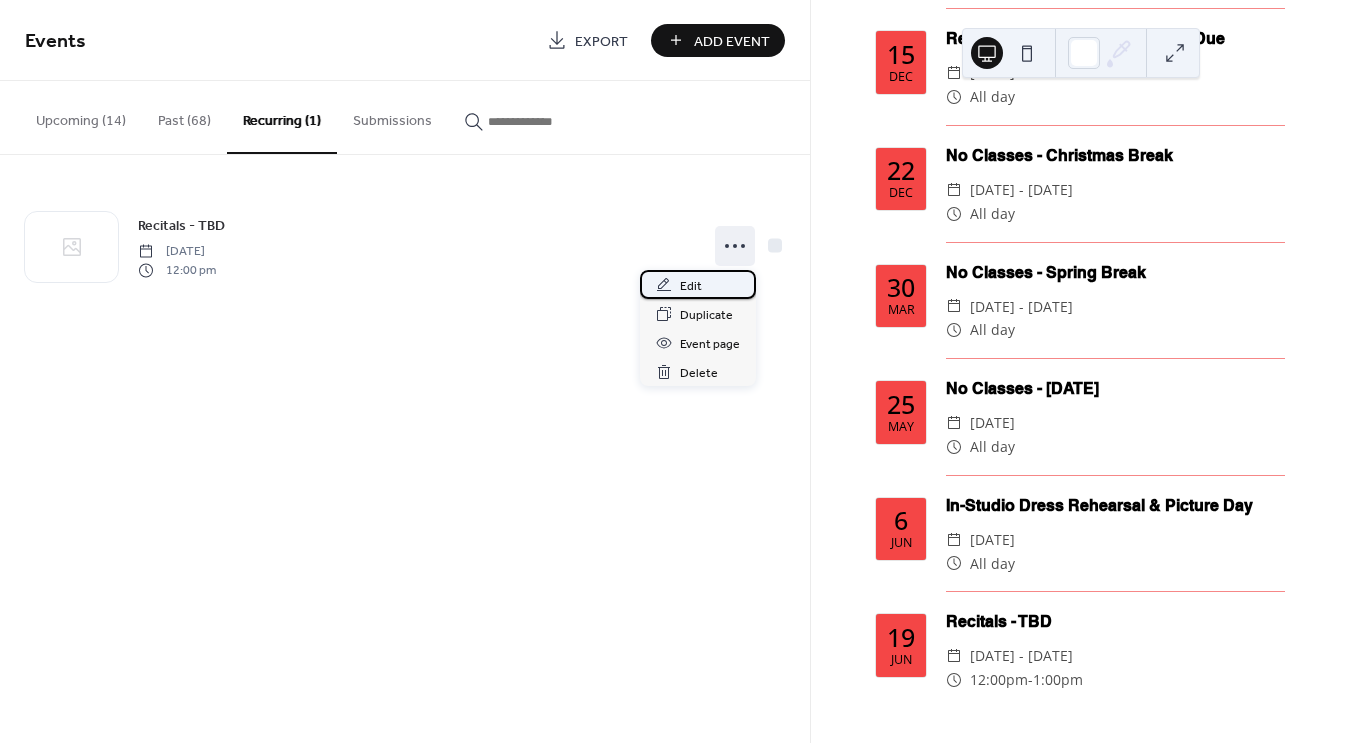 click on "Edit" at bounding box center (691, 286) 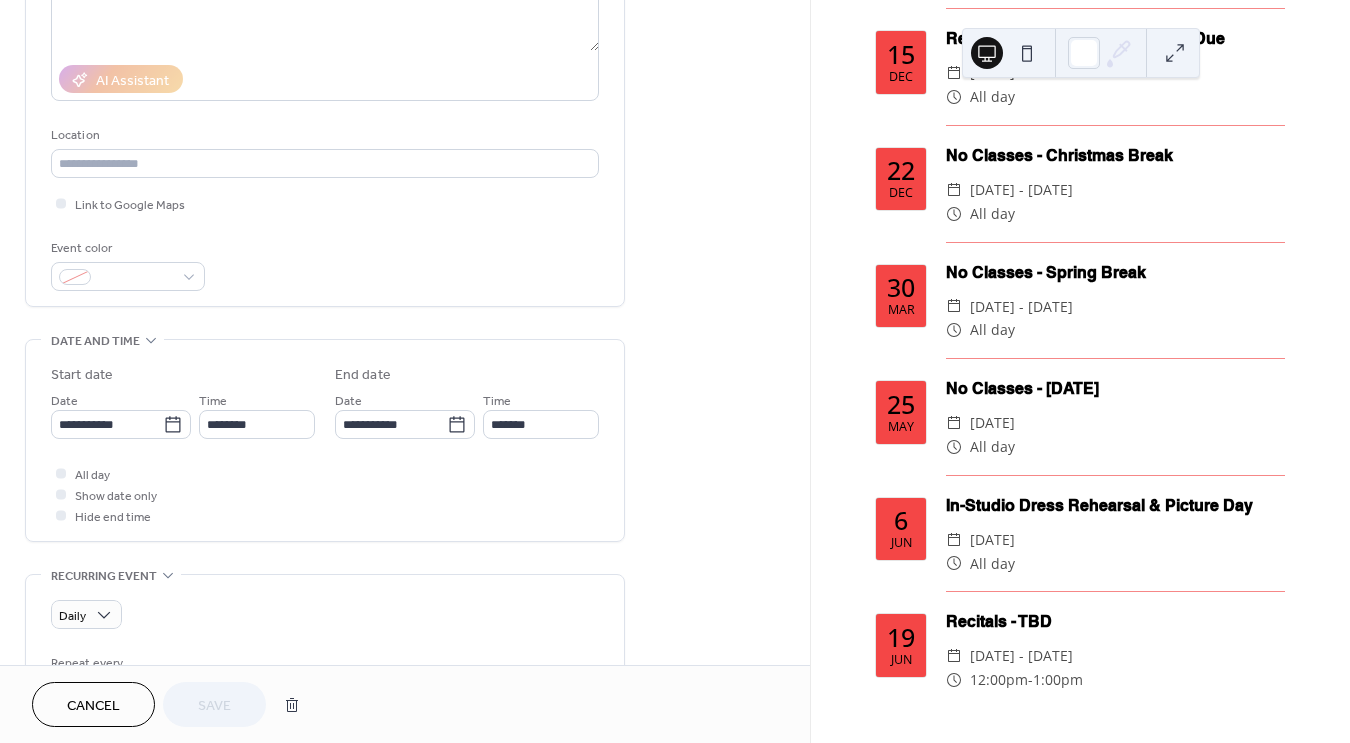 scroll, scrollTop: 483, scrollLeft: 0, axis: vertical 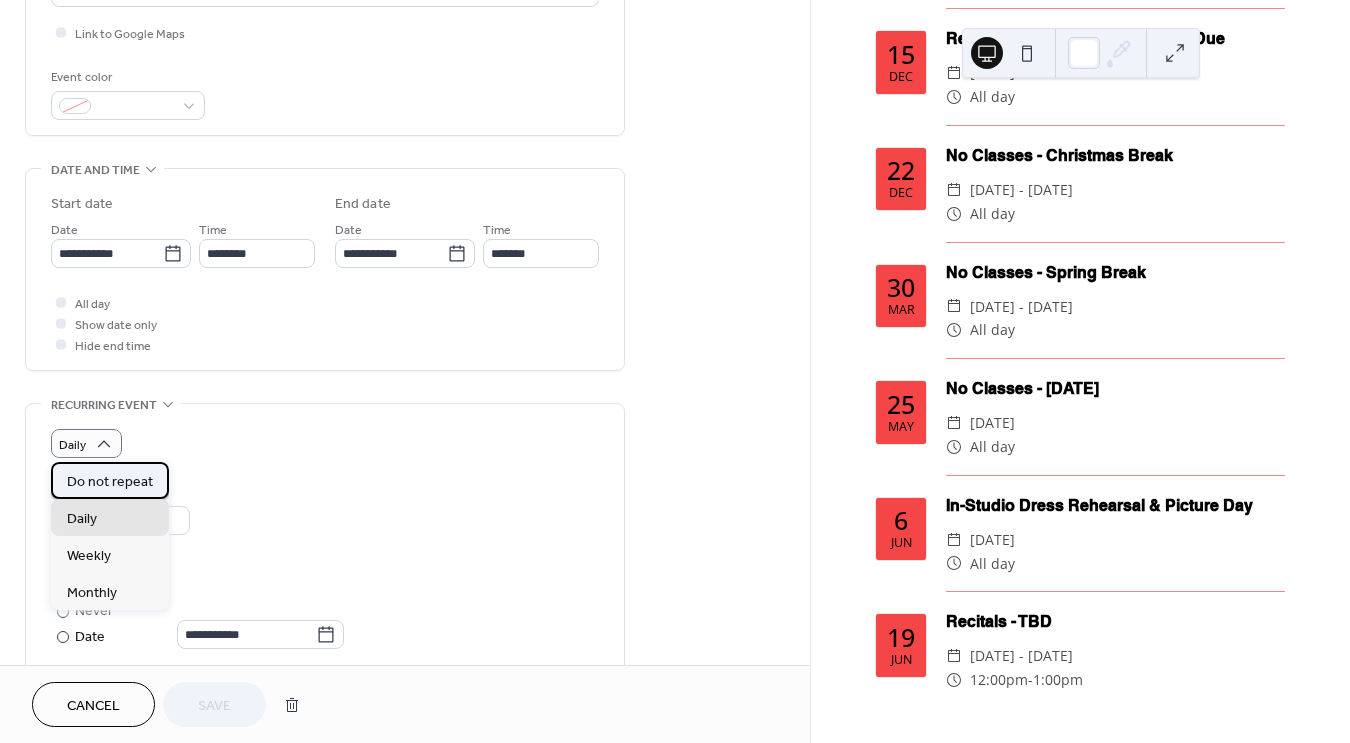 click on "Do not repeat" at bounding box center (110, 482) 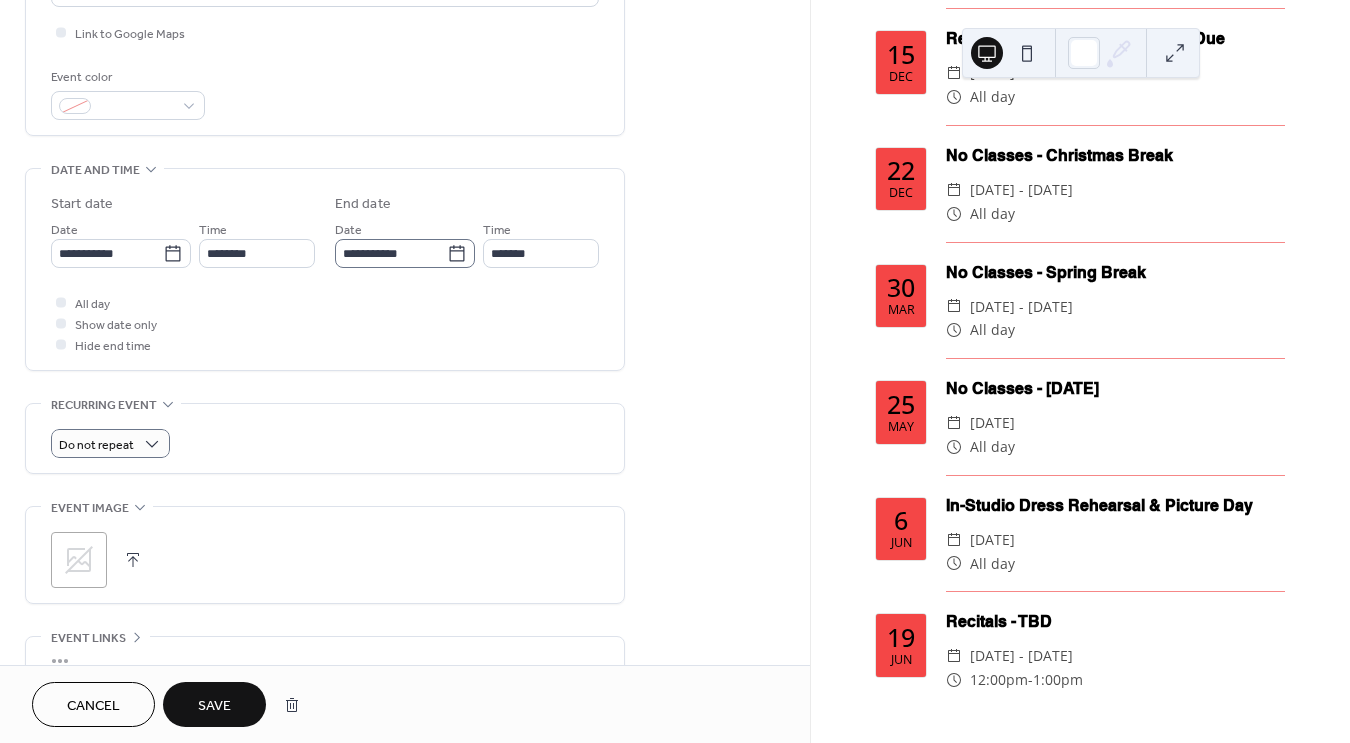 click 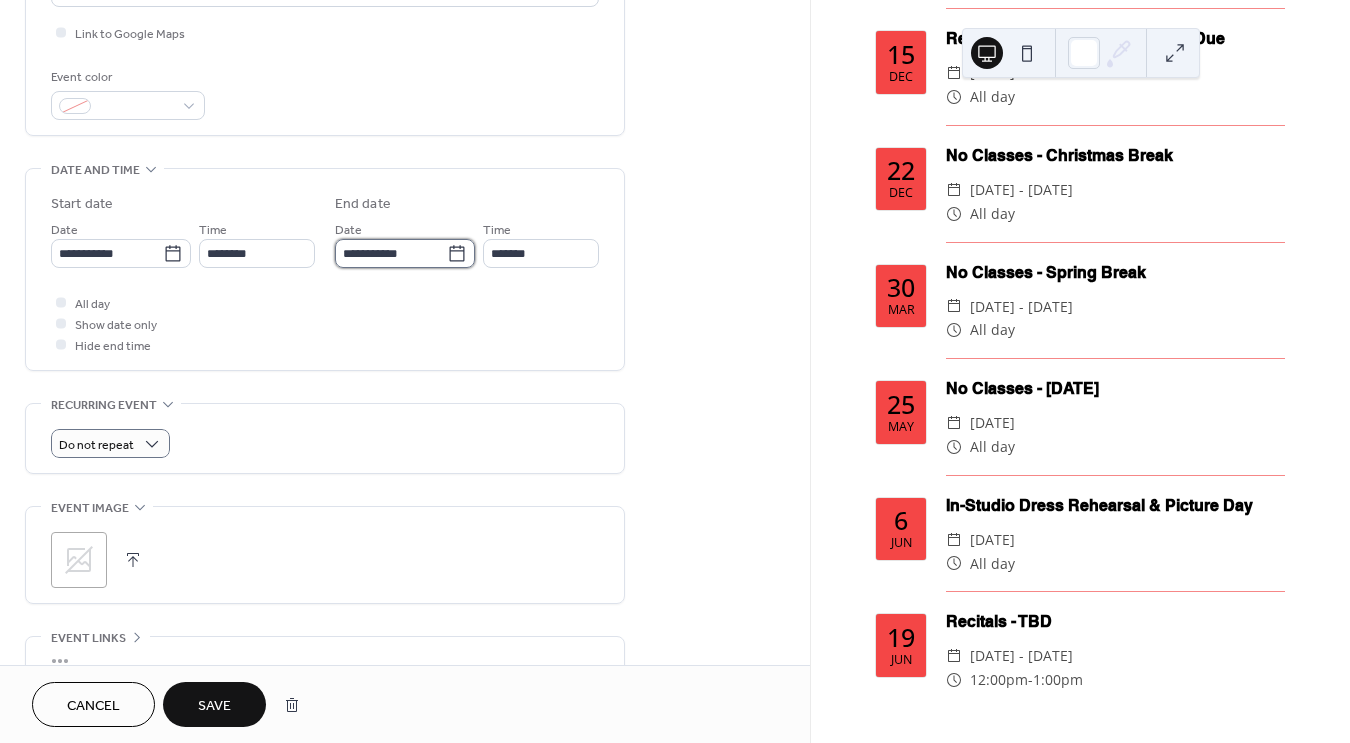 click on "**********" at bounding box center (391, 253) 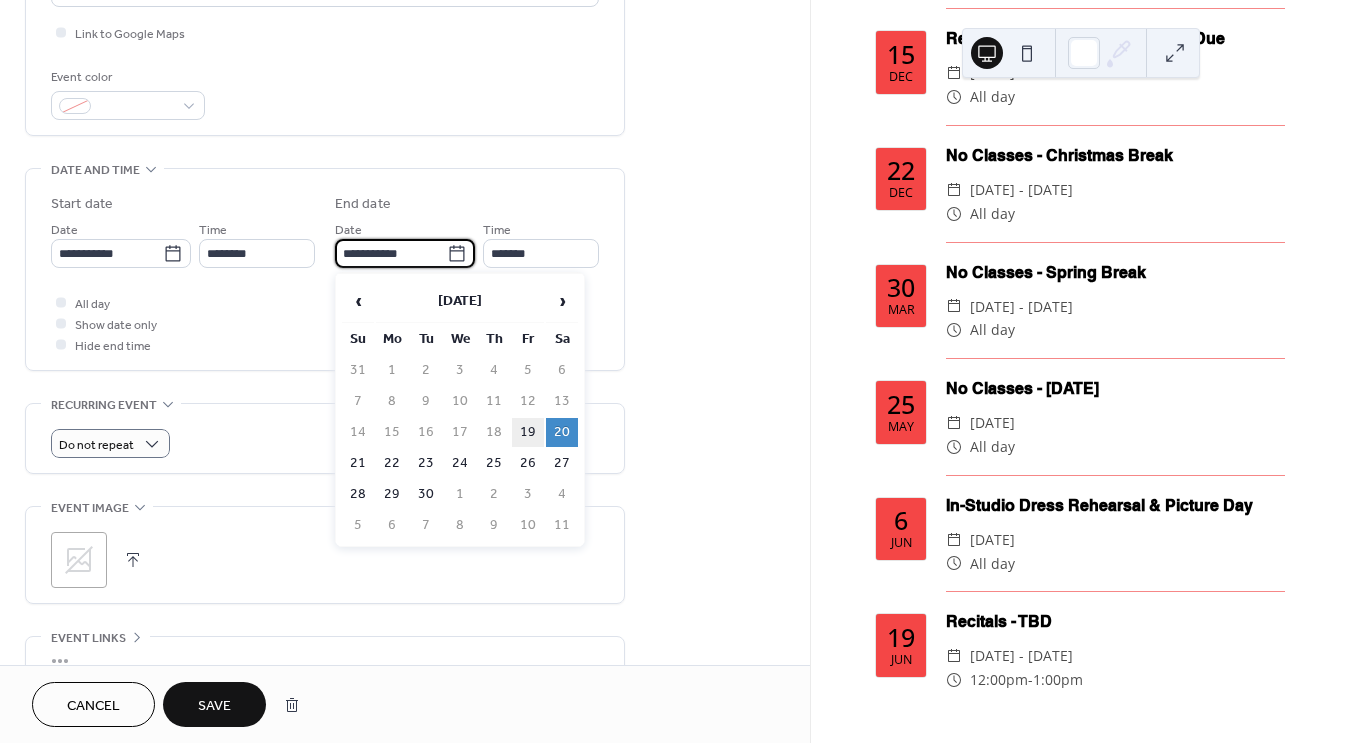 click on "19" at bounding box center (528, 432) 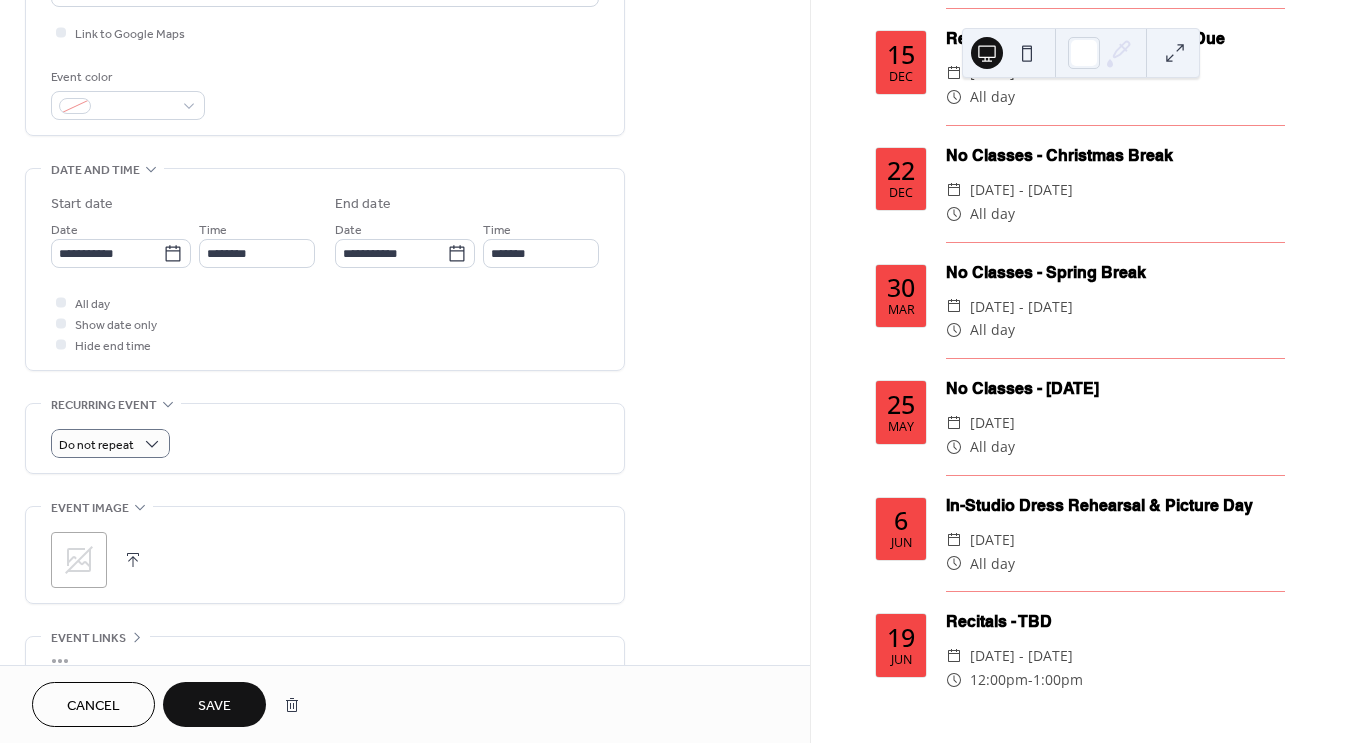 click on "Save" at bounding box center (214, 706) 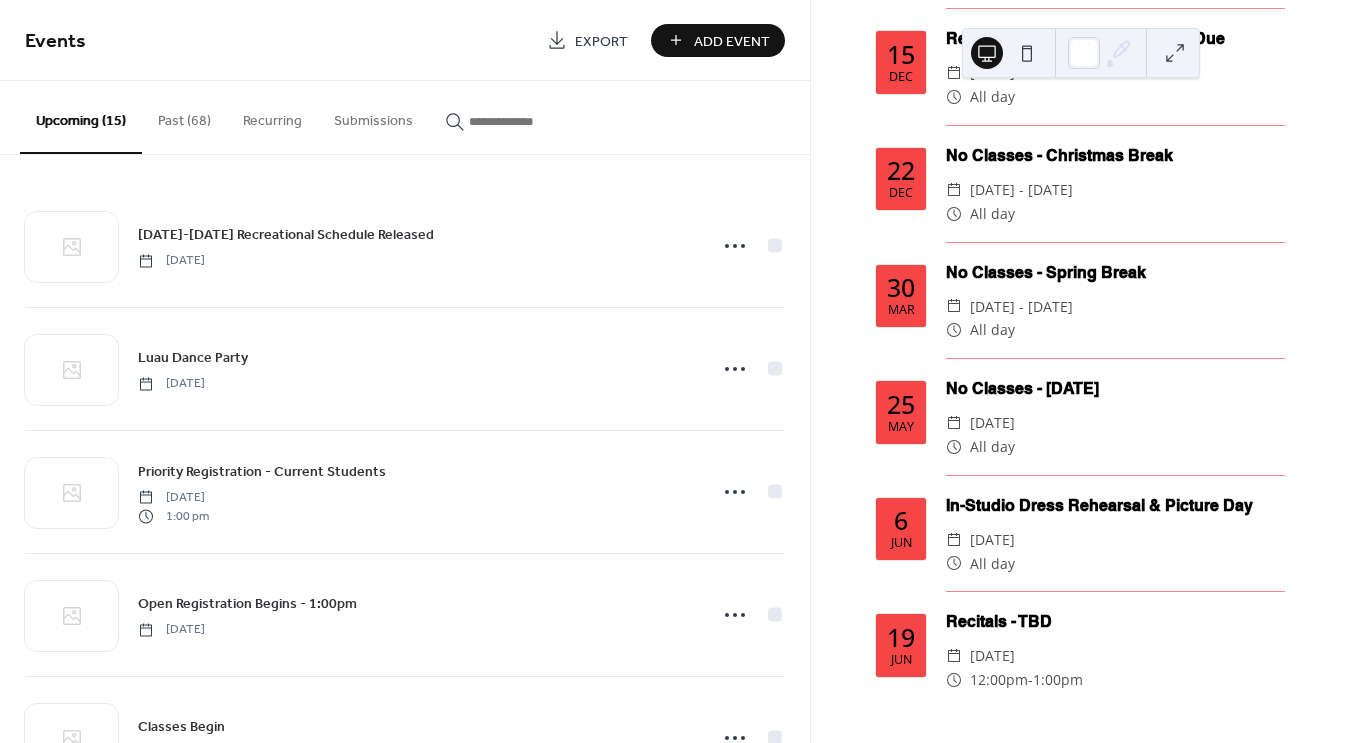 click on "Add Event" at bounding box center [732, 41] 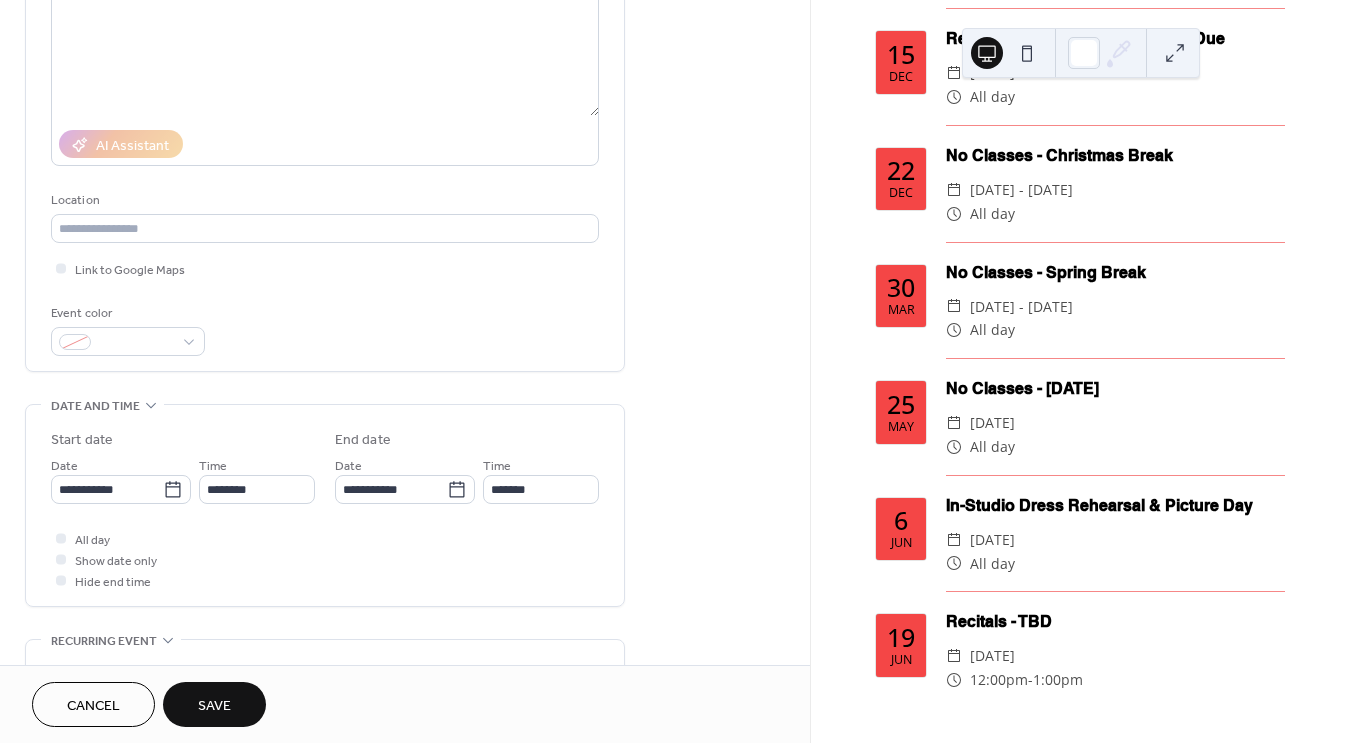 scroll, scrollTop: 324, scrollLeft: 0, axis: vertical 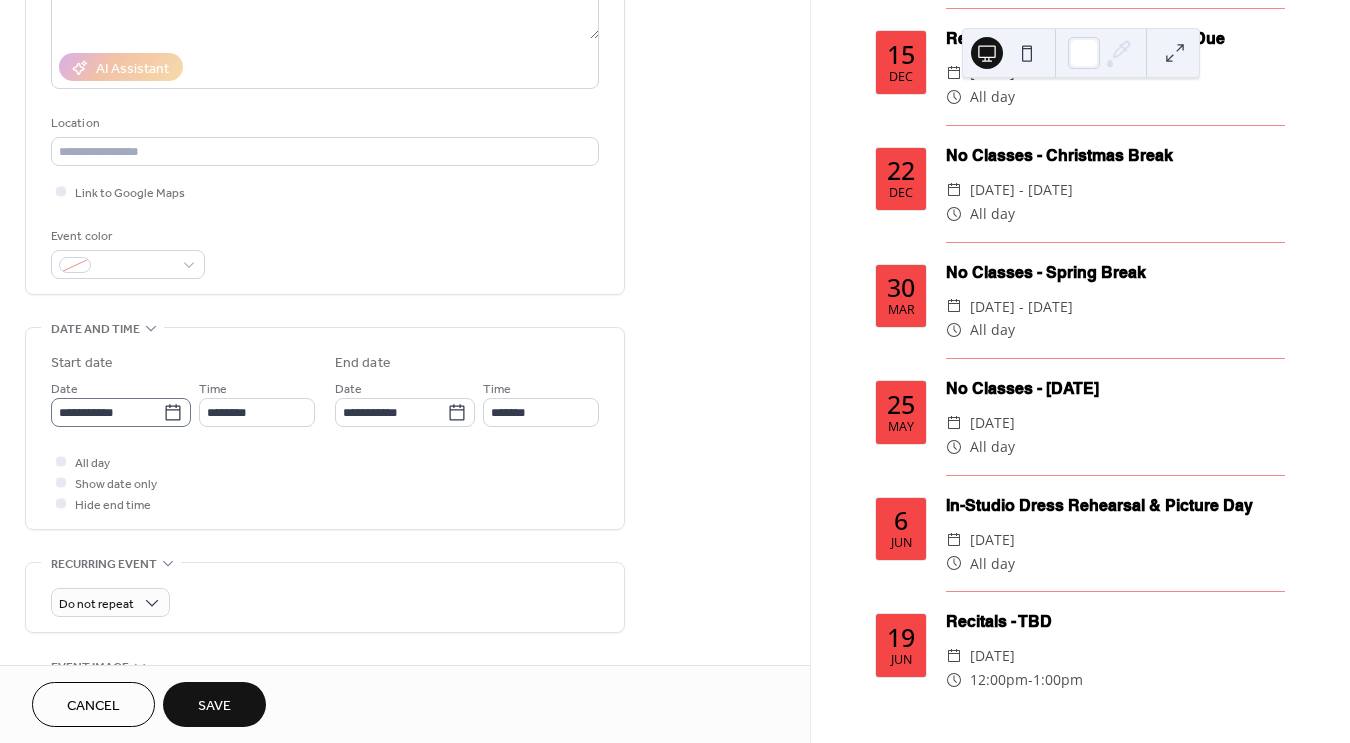 type on "**********" 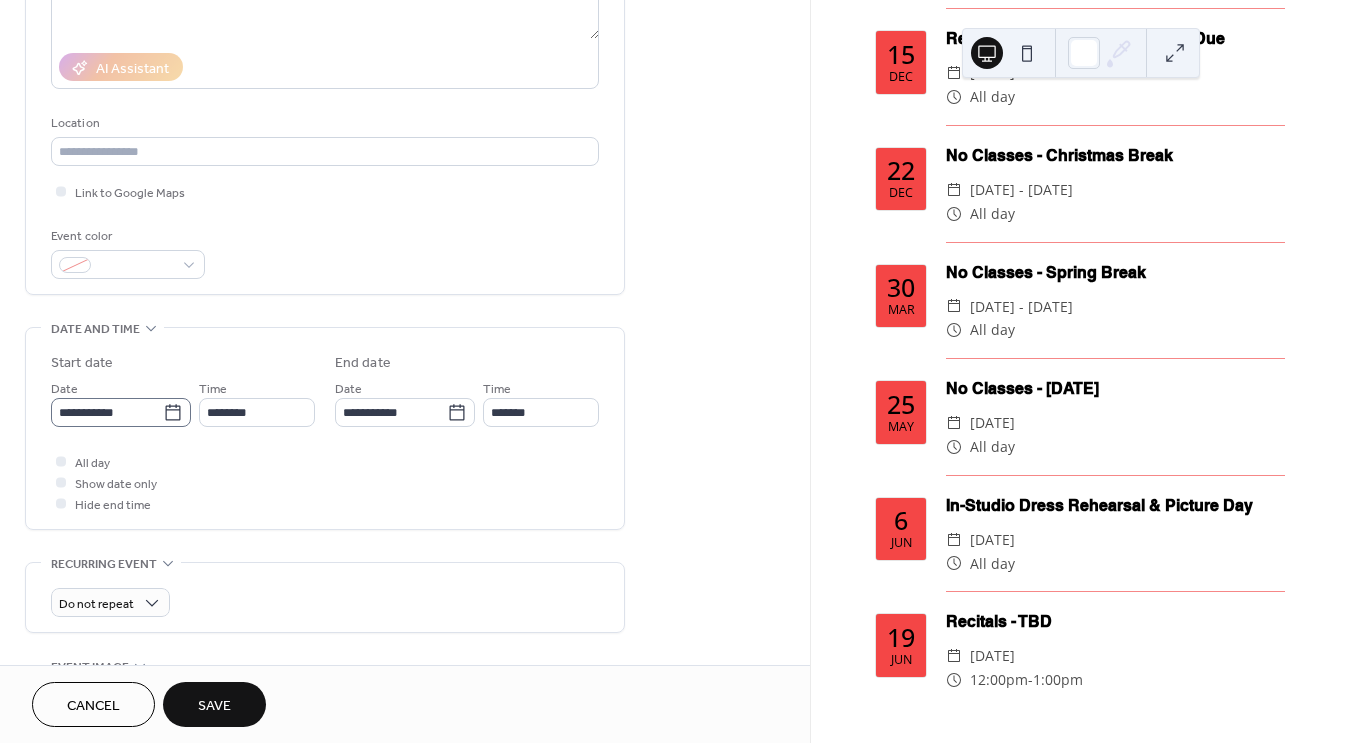 click 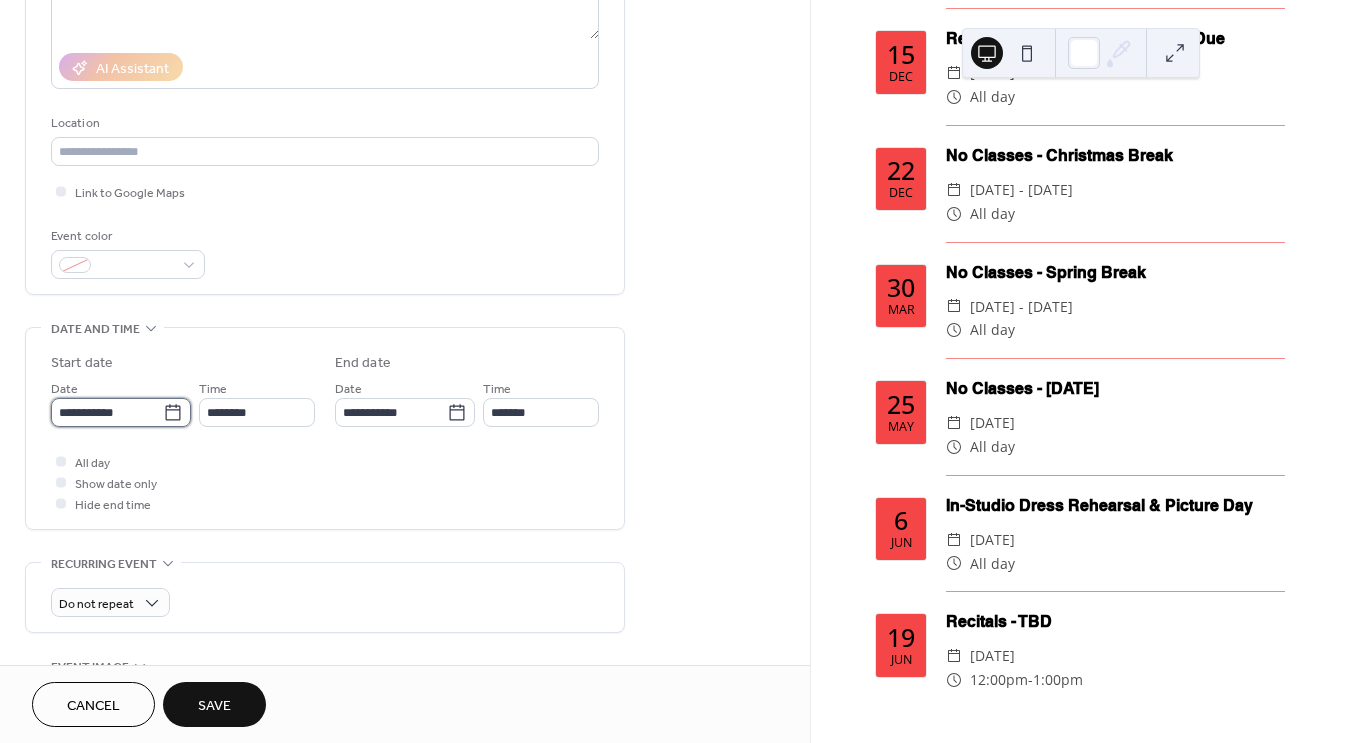 click on "**********" at bounding box center [107, 412] 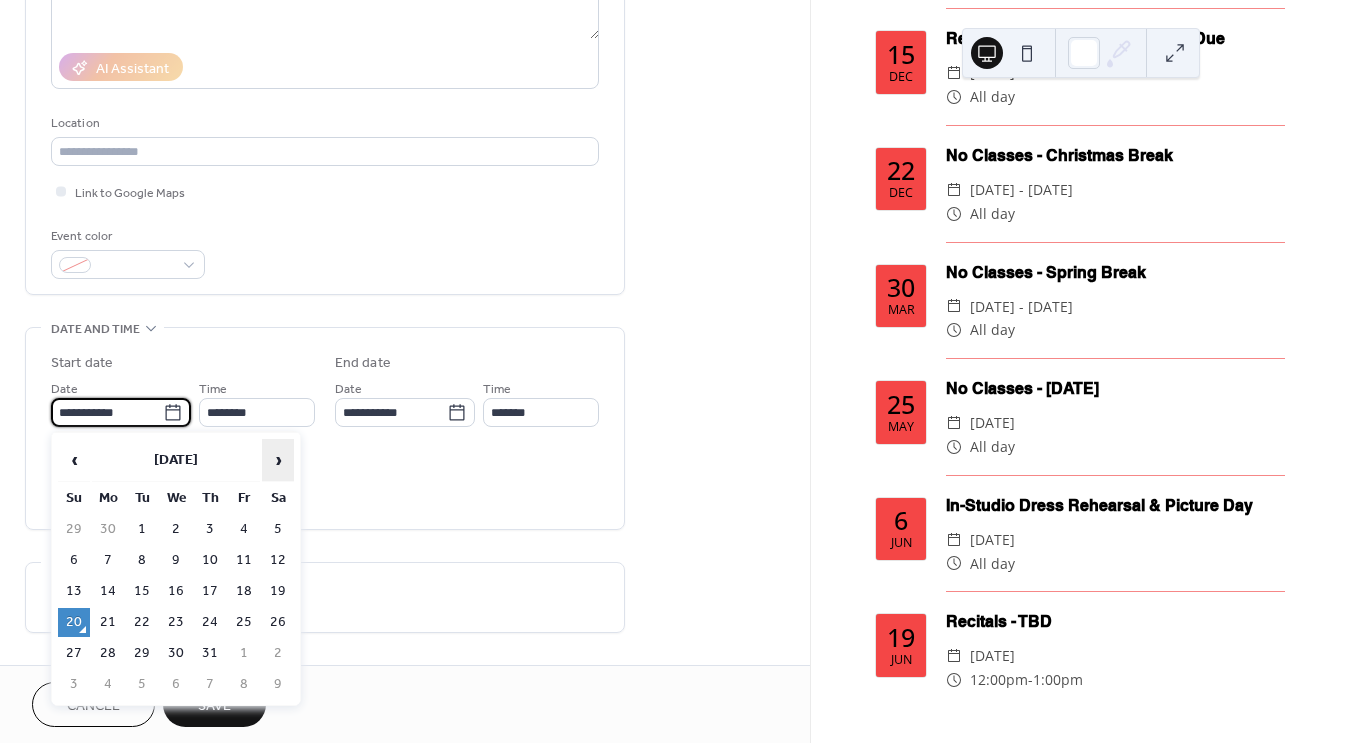click on "›" at bounding box center (278, 460) 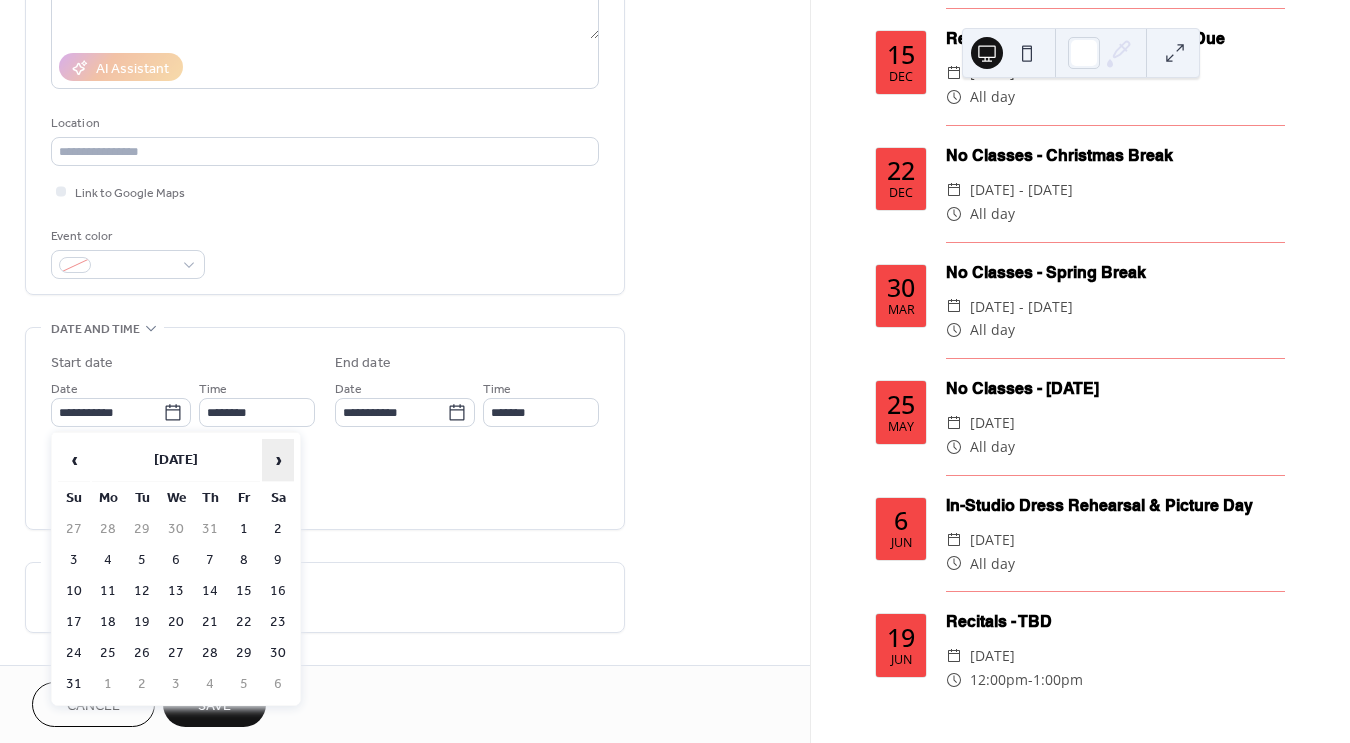 click on "›" at bounding box center (278, 460) 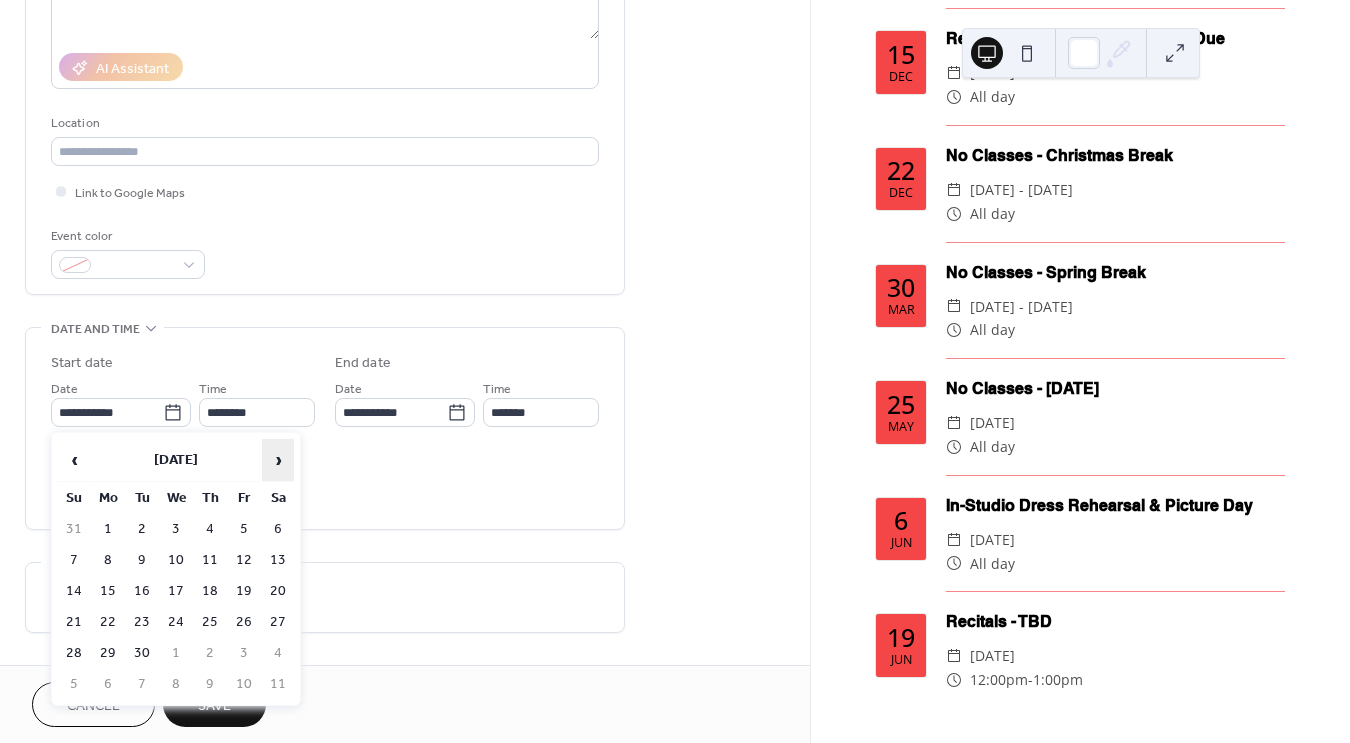 click on "›" at bounding box center [278, 460] 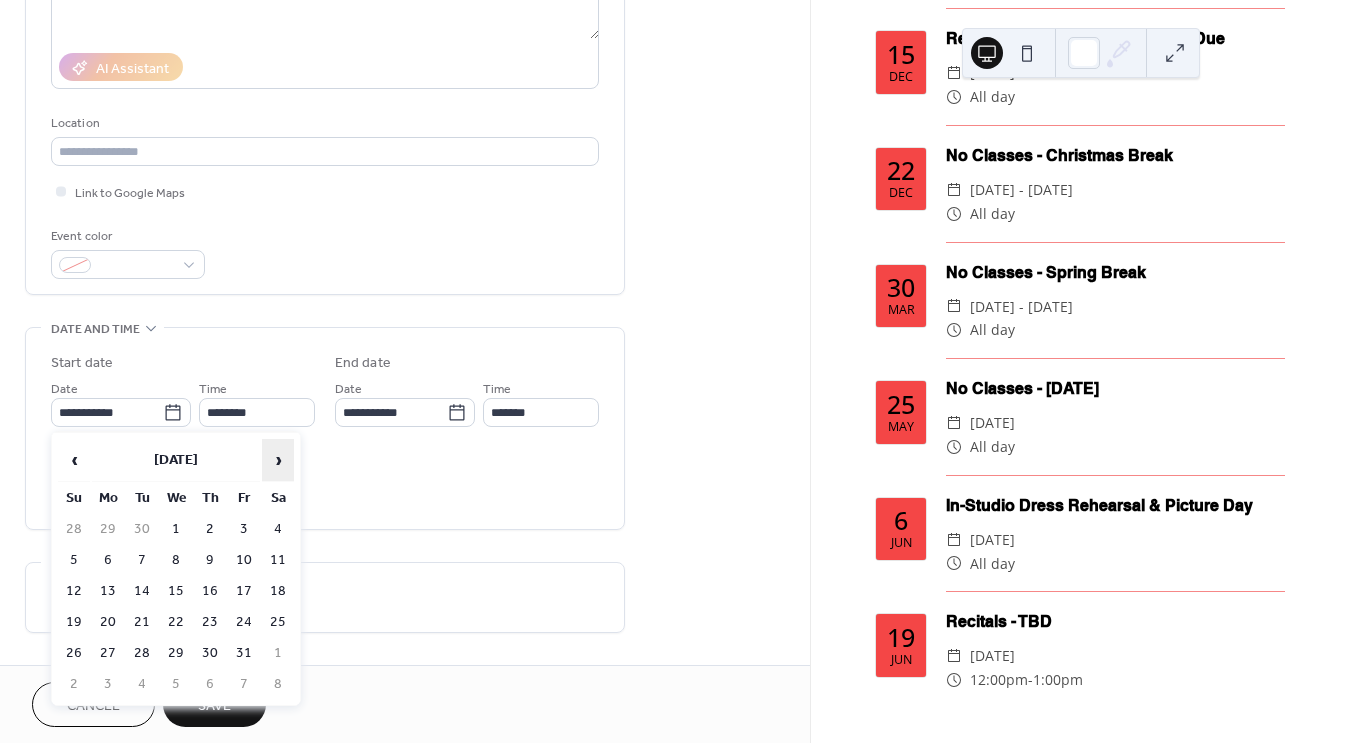 click on "›" at bounding box center (278, 460) 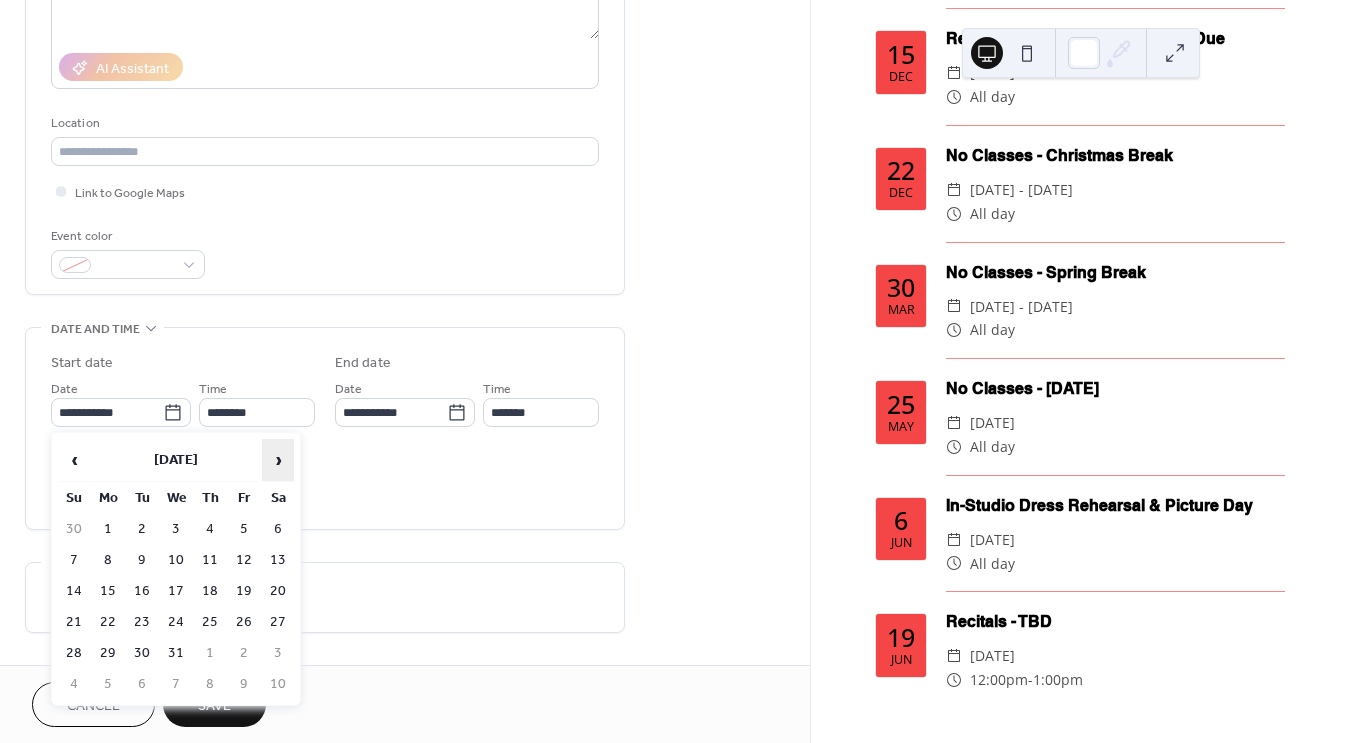 click on "›" at bounding box center (278, 460) 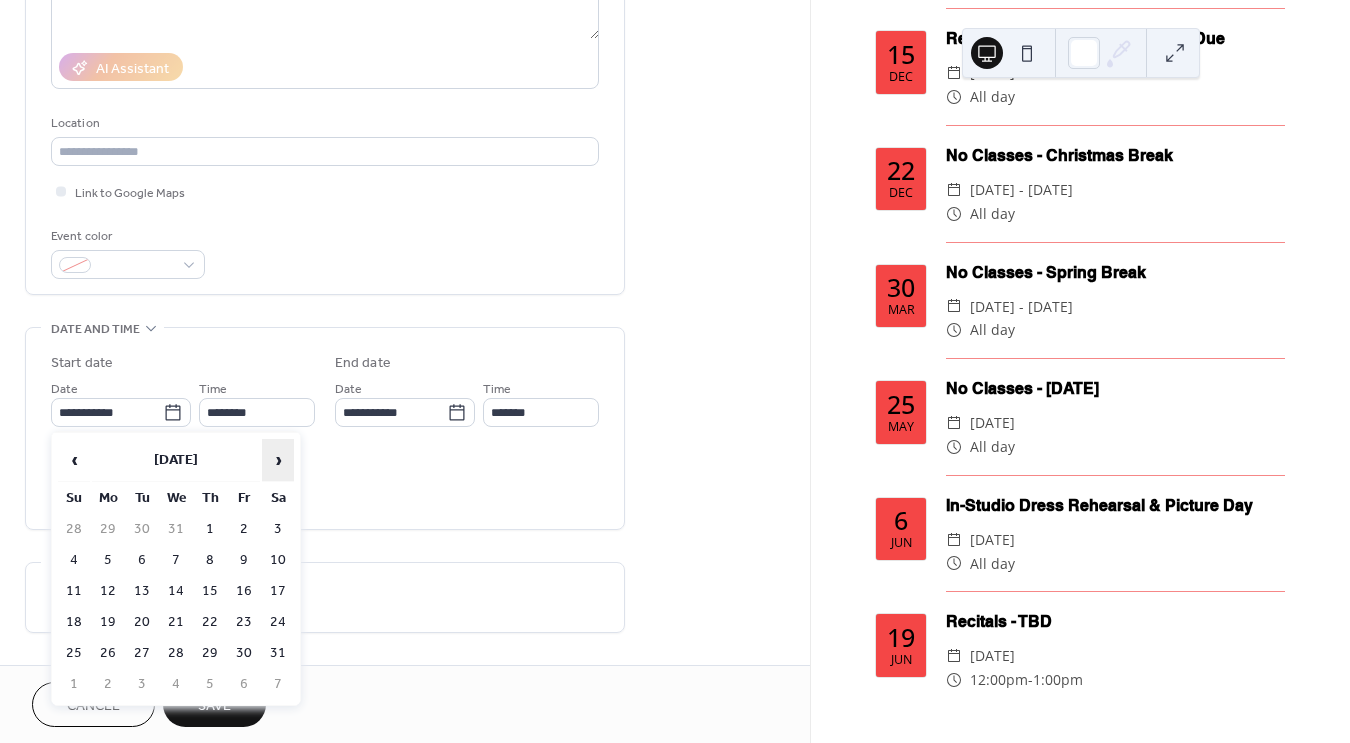 click on "›" at bounding box center (278, 460) 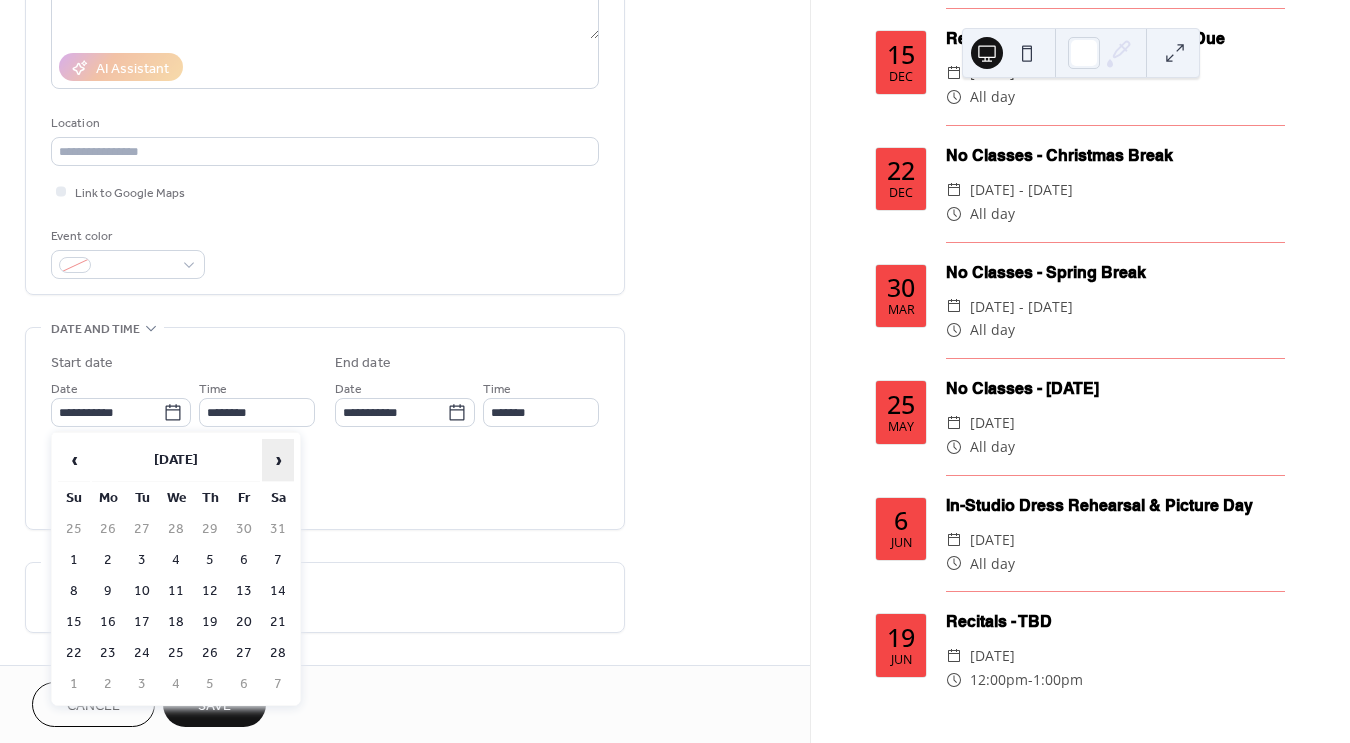 click on "›" at bounding box center (278, 460) 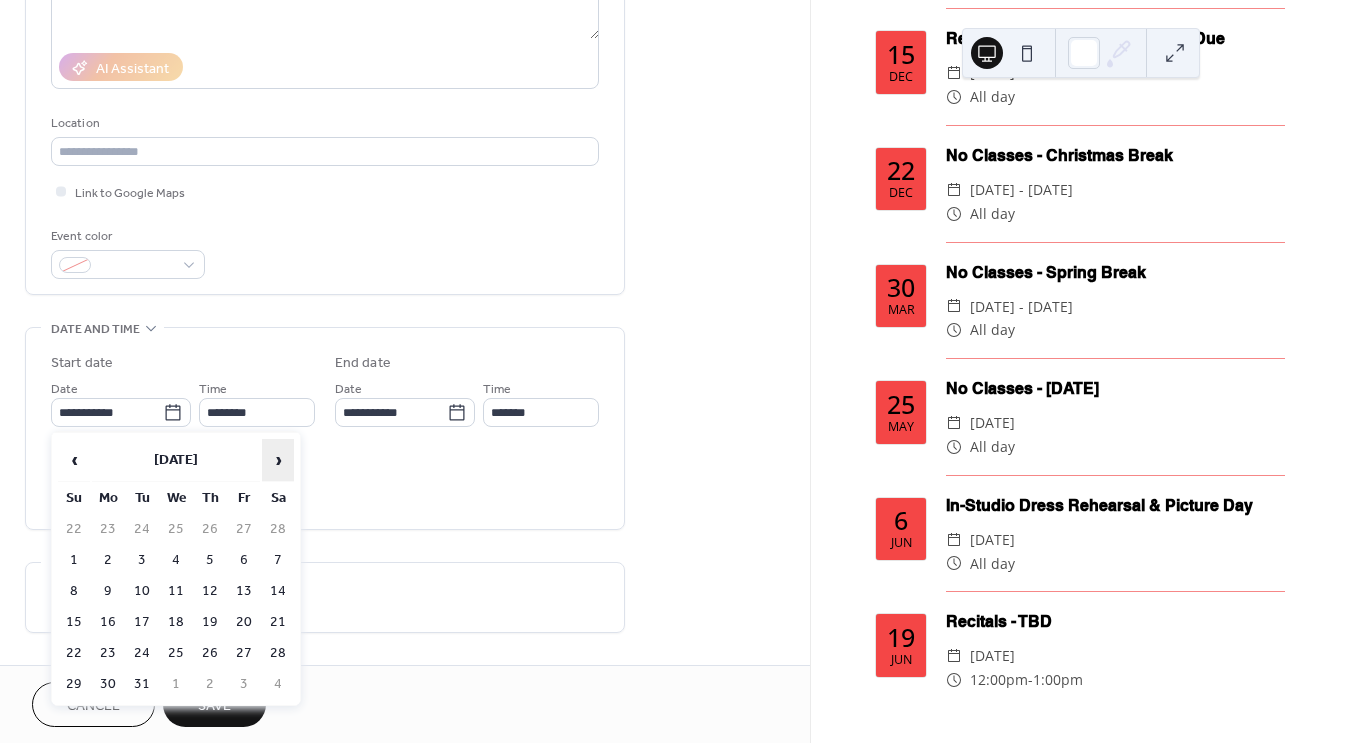 click on "›" at bounding box center [278, 460] 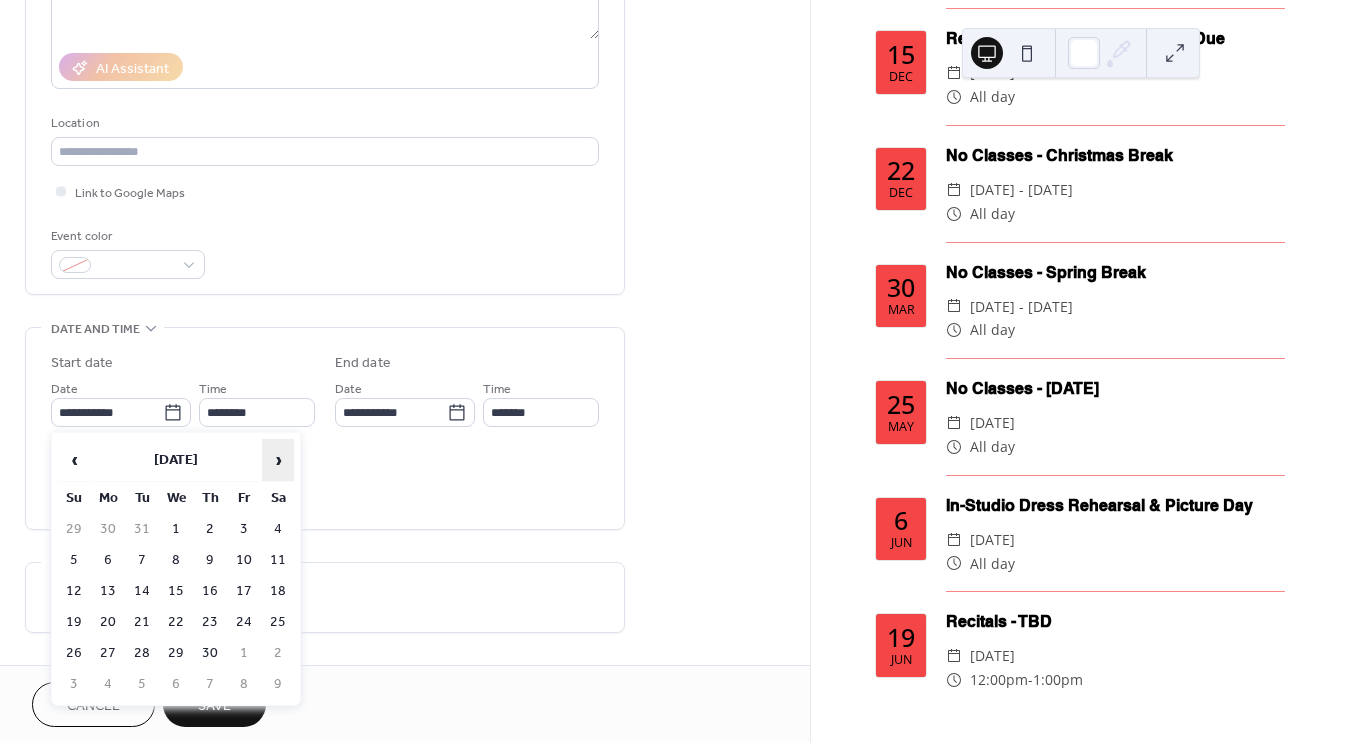 click on "›" at bounding box center [278, 460] 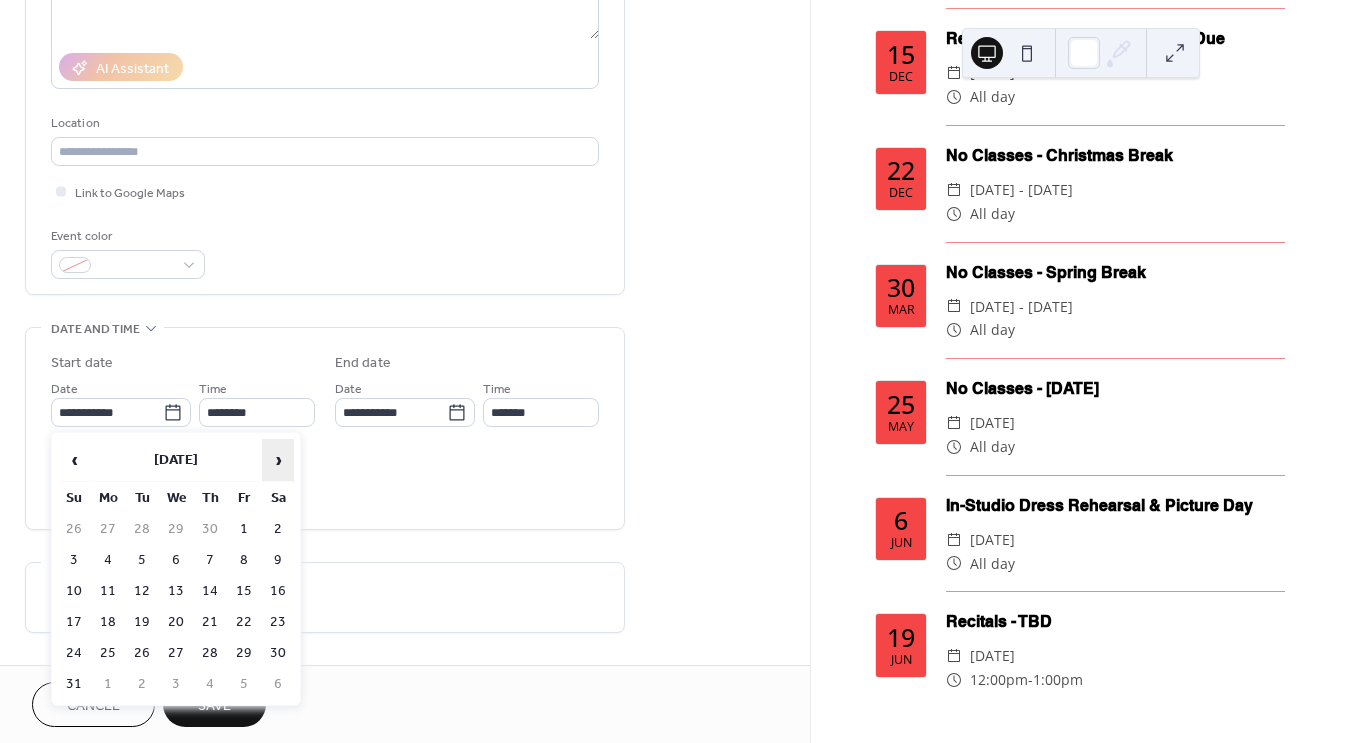 click on "›" at bounding box center (278, 460) 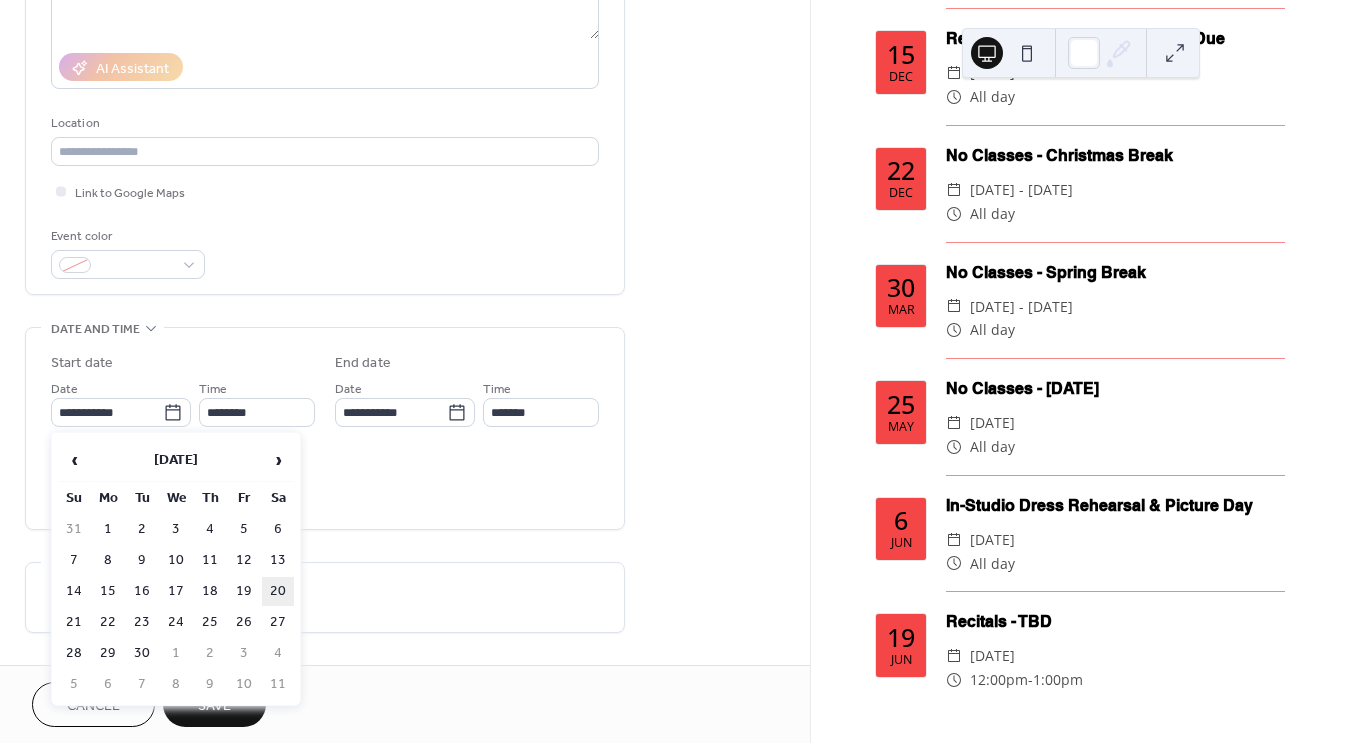 click on "20" at bounding box center (278, 591) 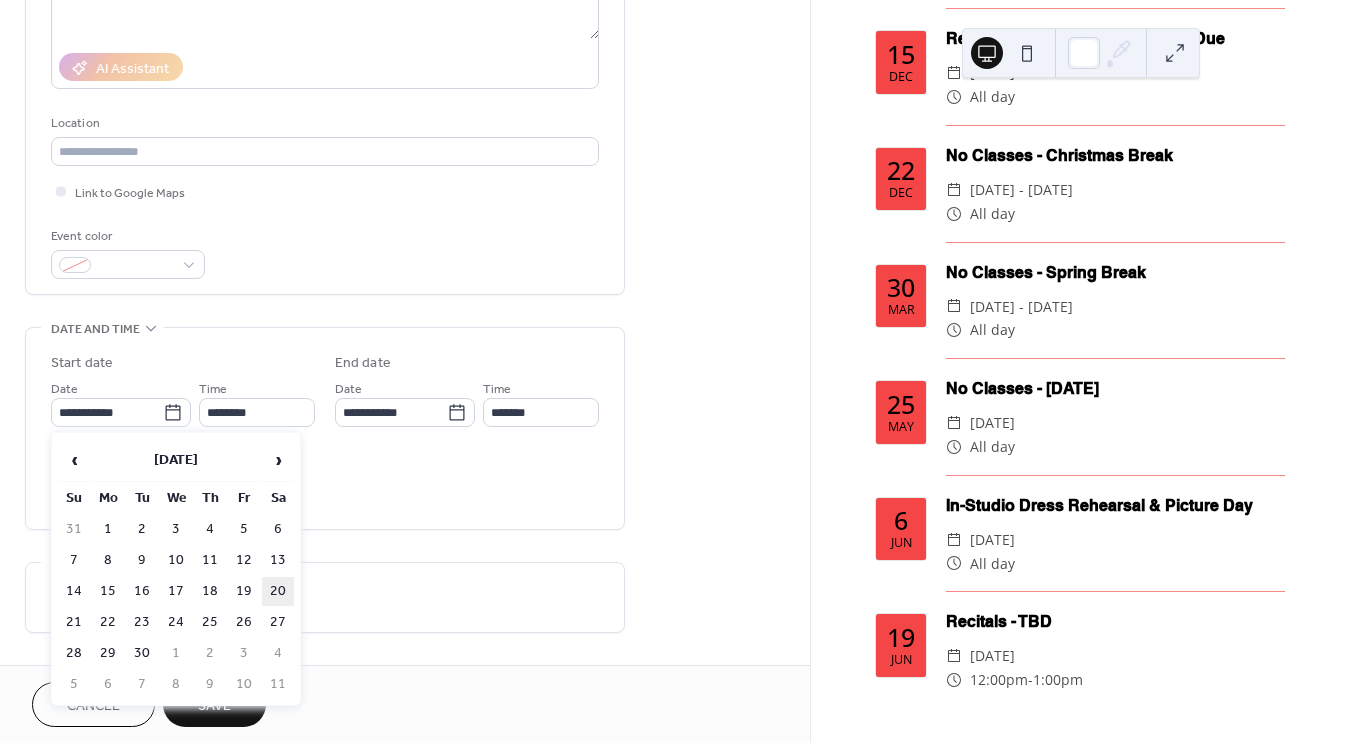 type on "**********" 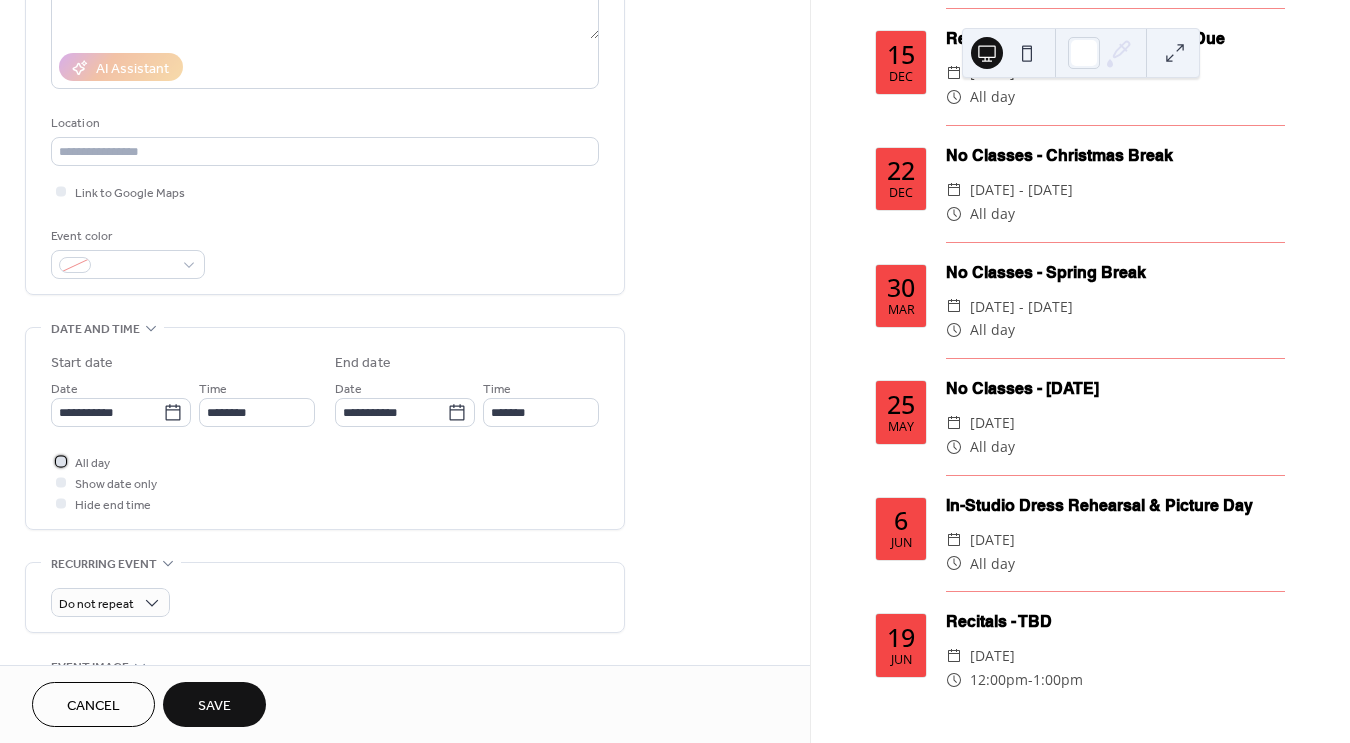 click on "All day" at bounding box center (92, 463) 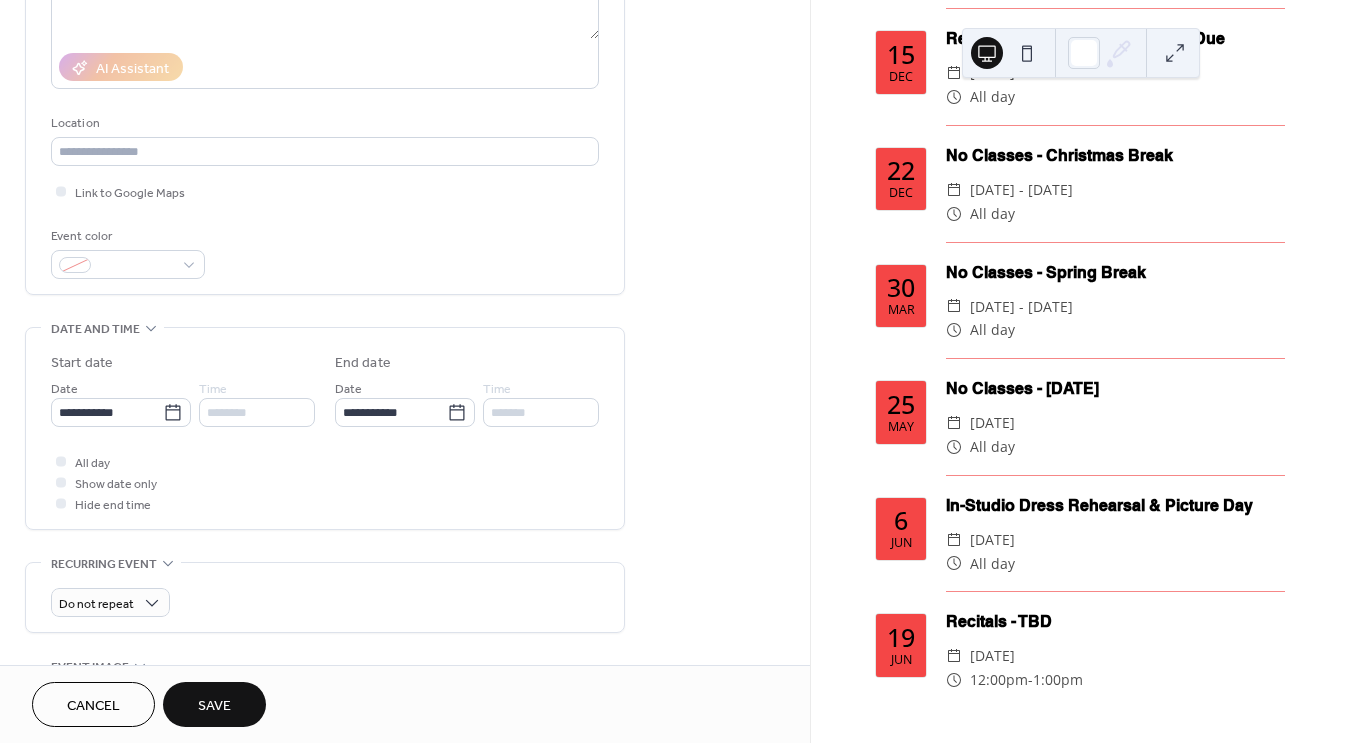 click on "Save" at bounding box center (214, 706) 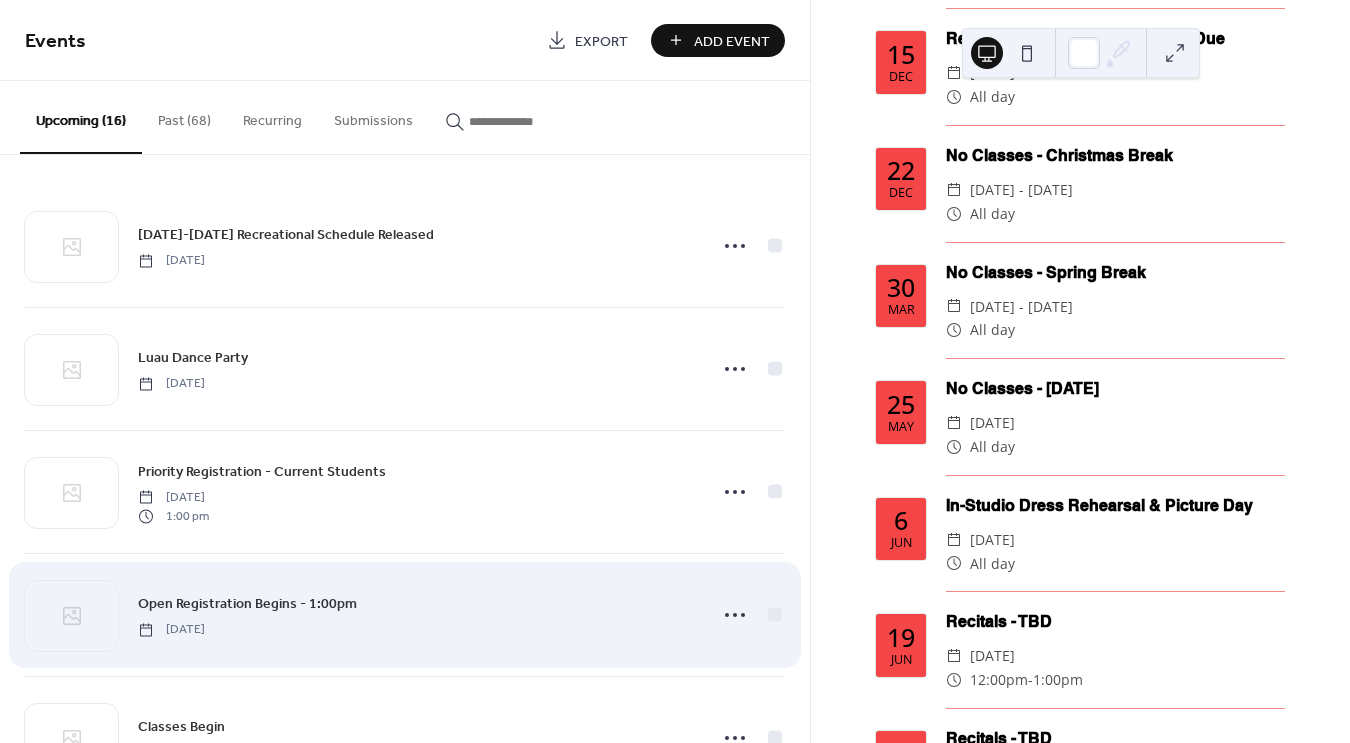 scroll, scrollTop: 1439, scrollLeft: 0, axis: vertical 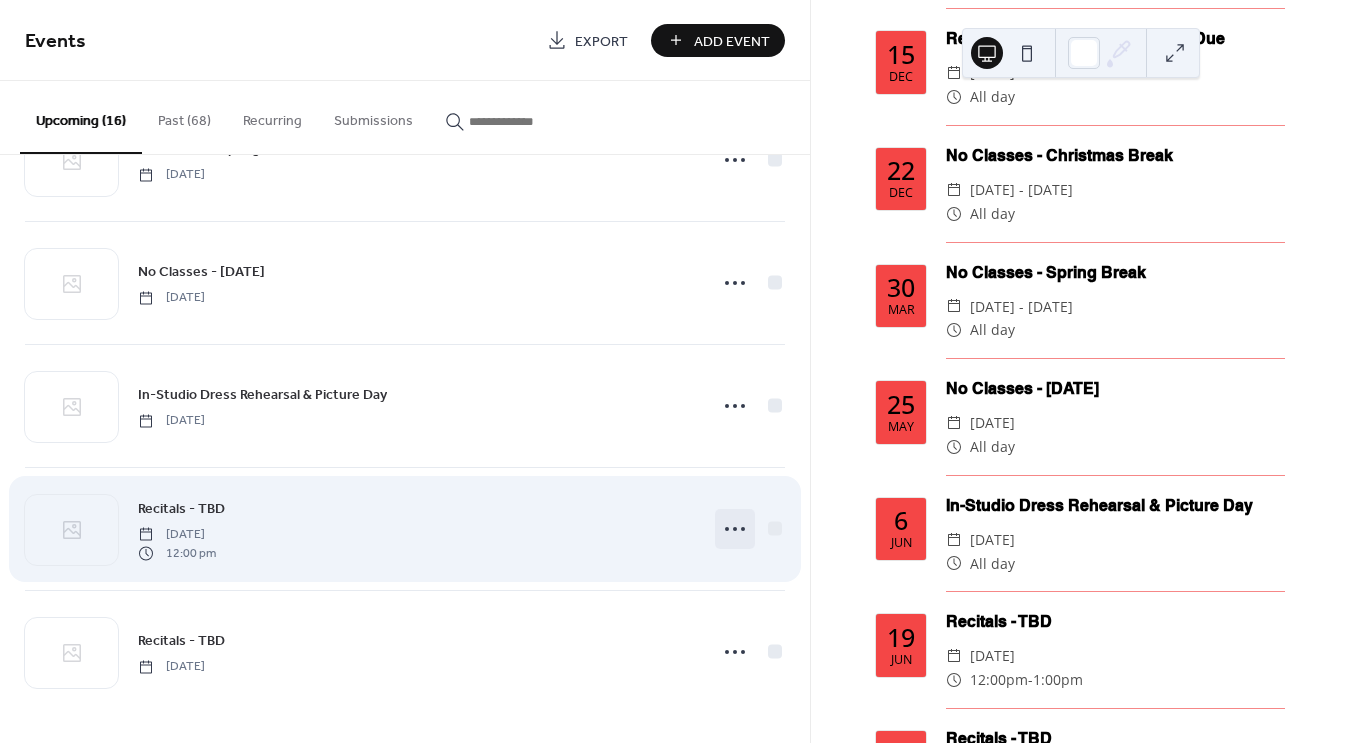 click 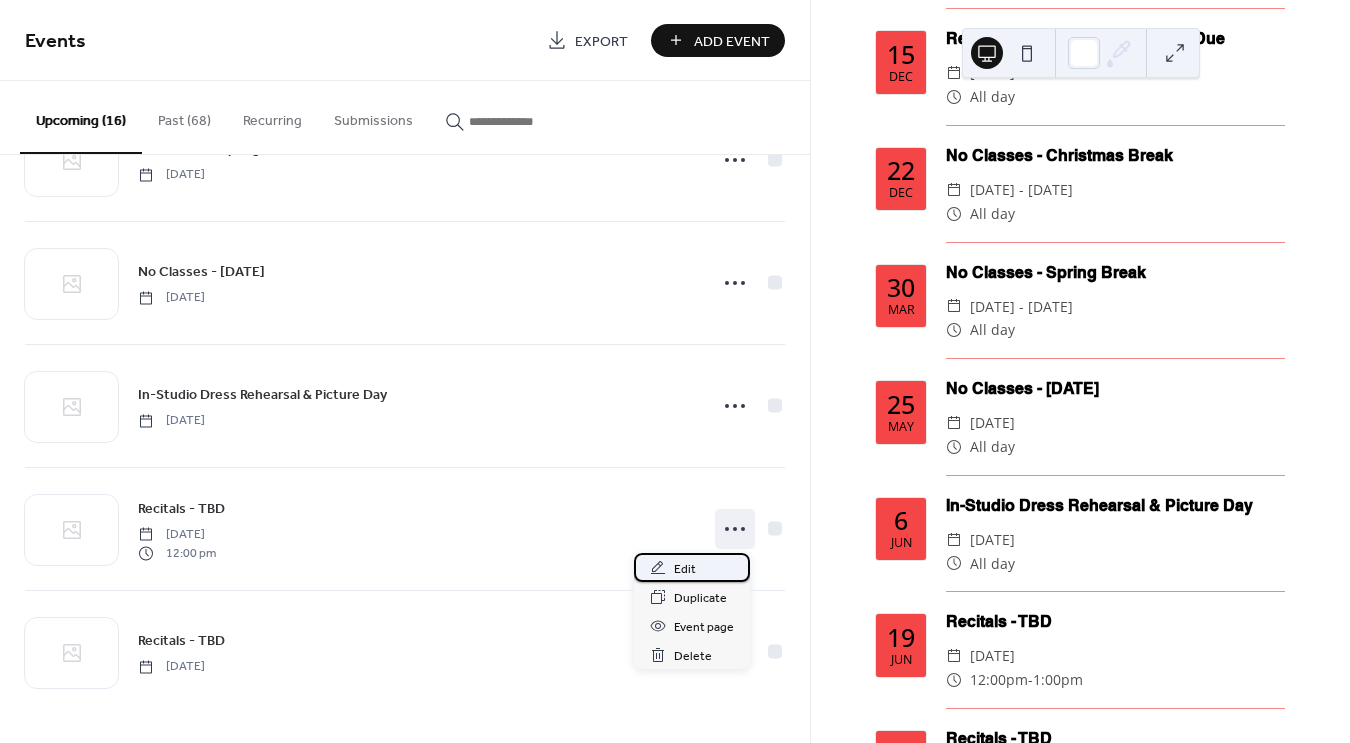 click on "Edit" at bounding box center [692, 567] 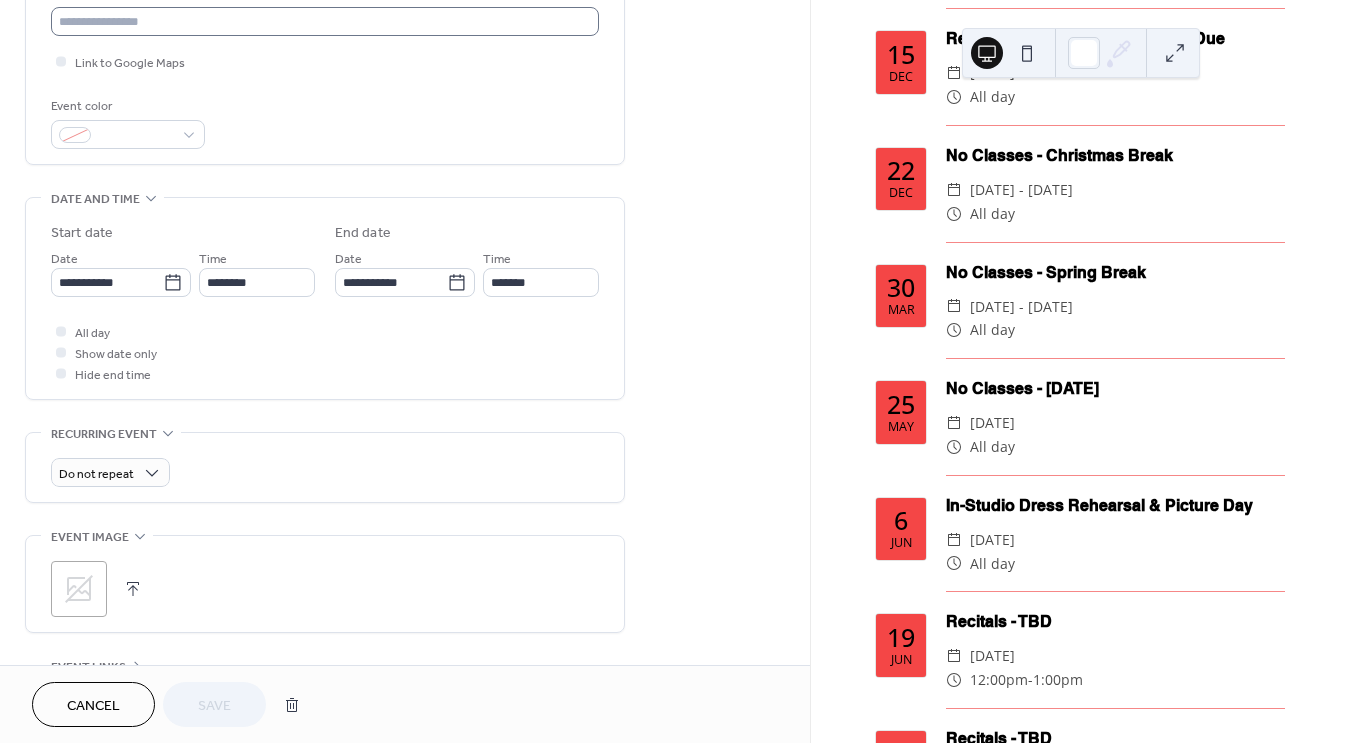 scroll, scrollTop: 665, scrollLeft: 0, axis: vertical 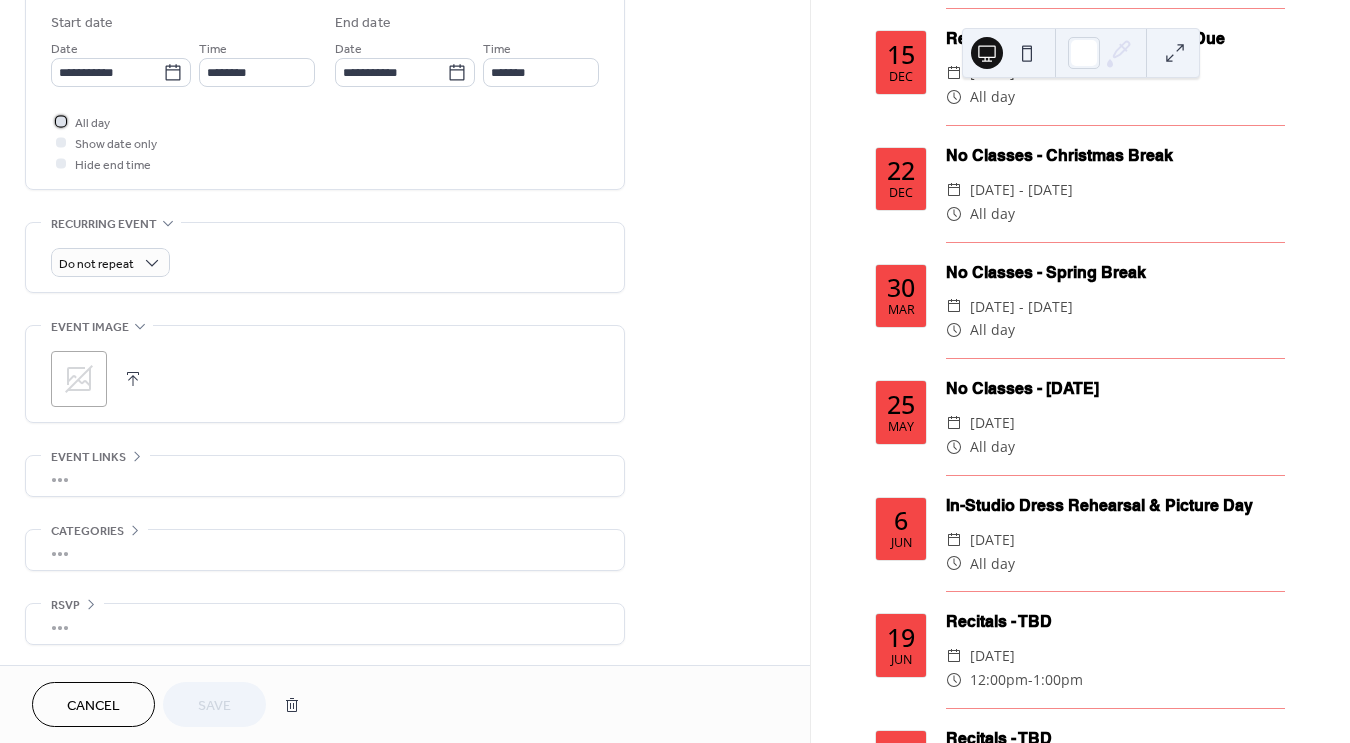 click at bounding box center [61, 121] 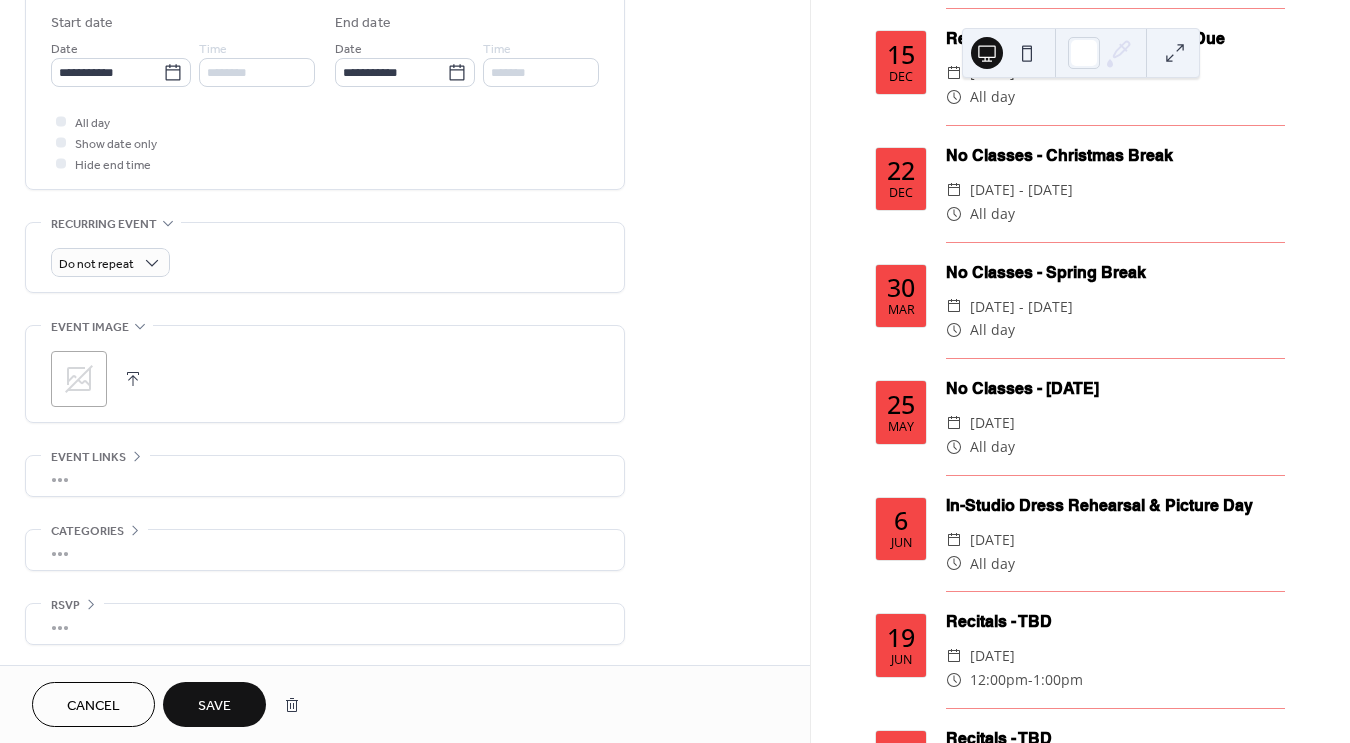 click on "Save" at bounding box center [214, 706] 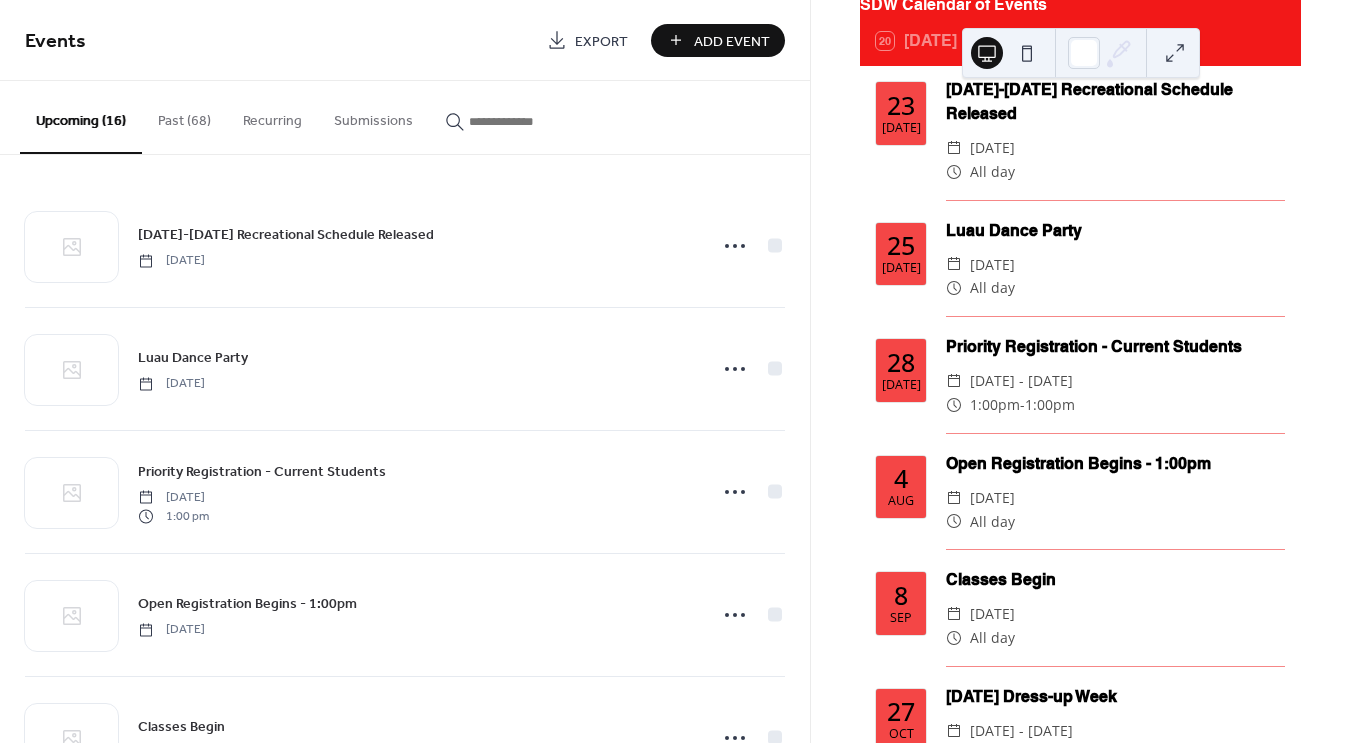 scroll, scrollTop: 135, scrollLeft: 0, axis: vertical 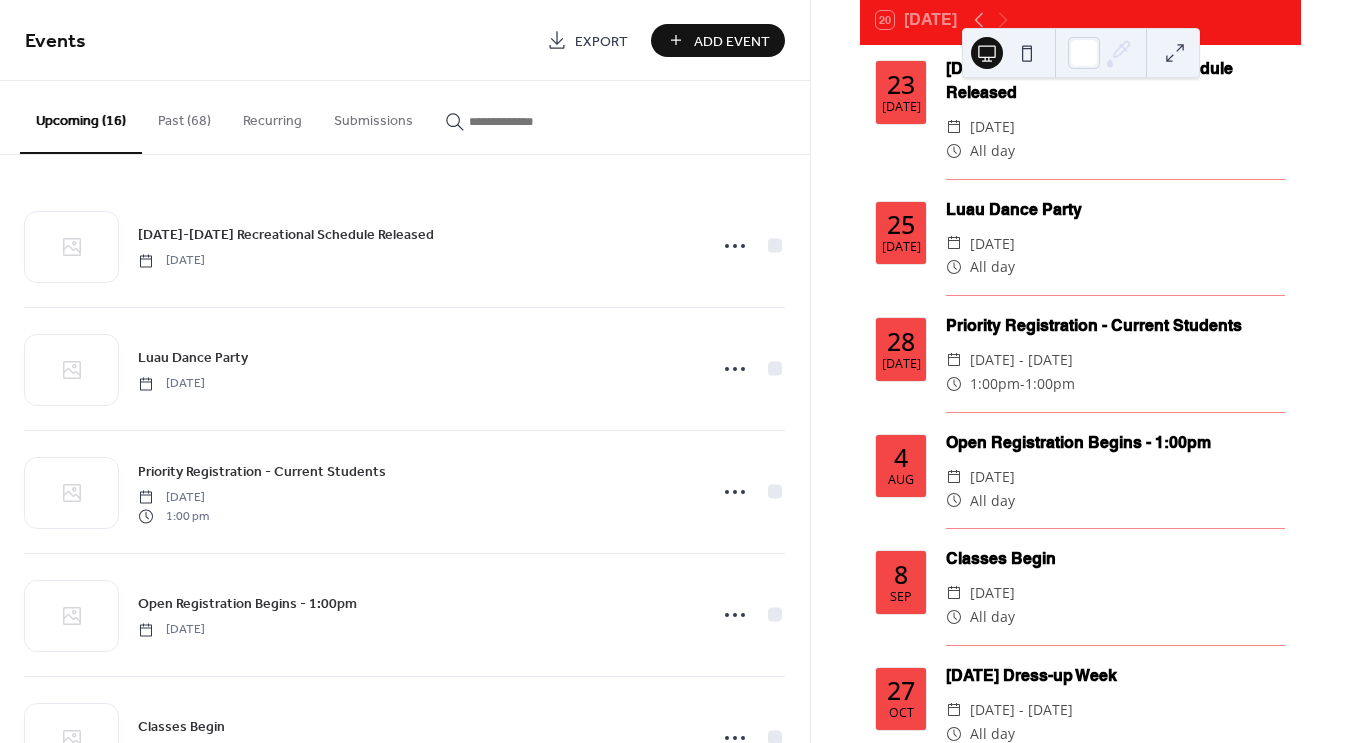 click on "[DATE] - [DATE]" at bounding box center (1021, 360) 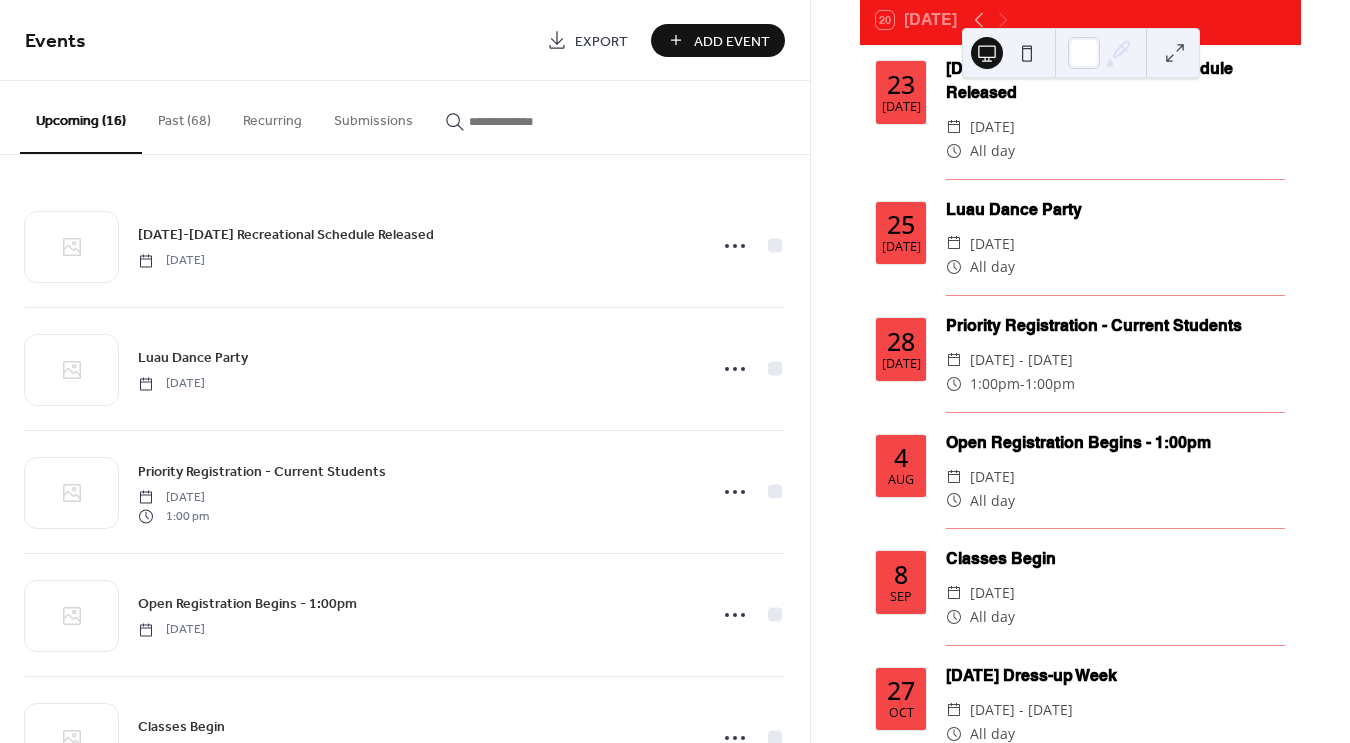 click on "Priority Registration - Current Students" at bounding box center [1115, 326] 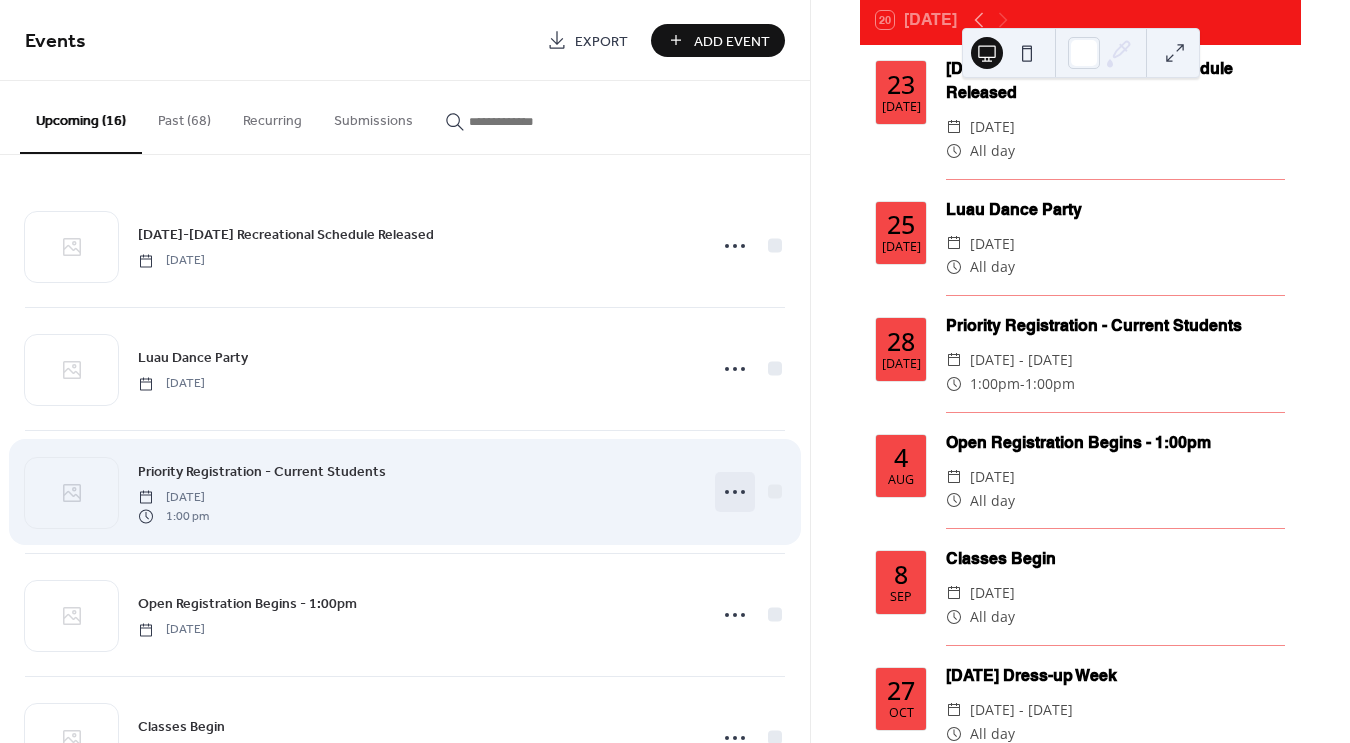 click 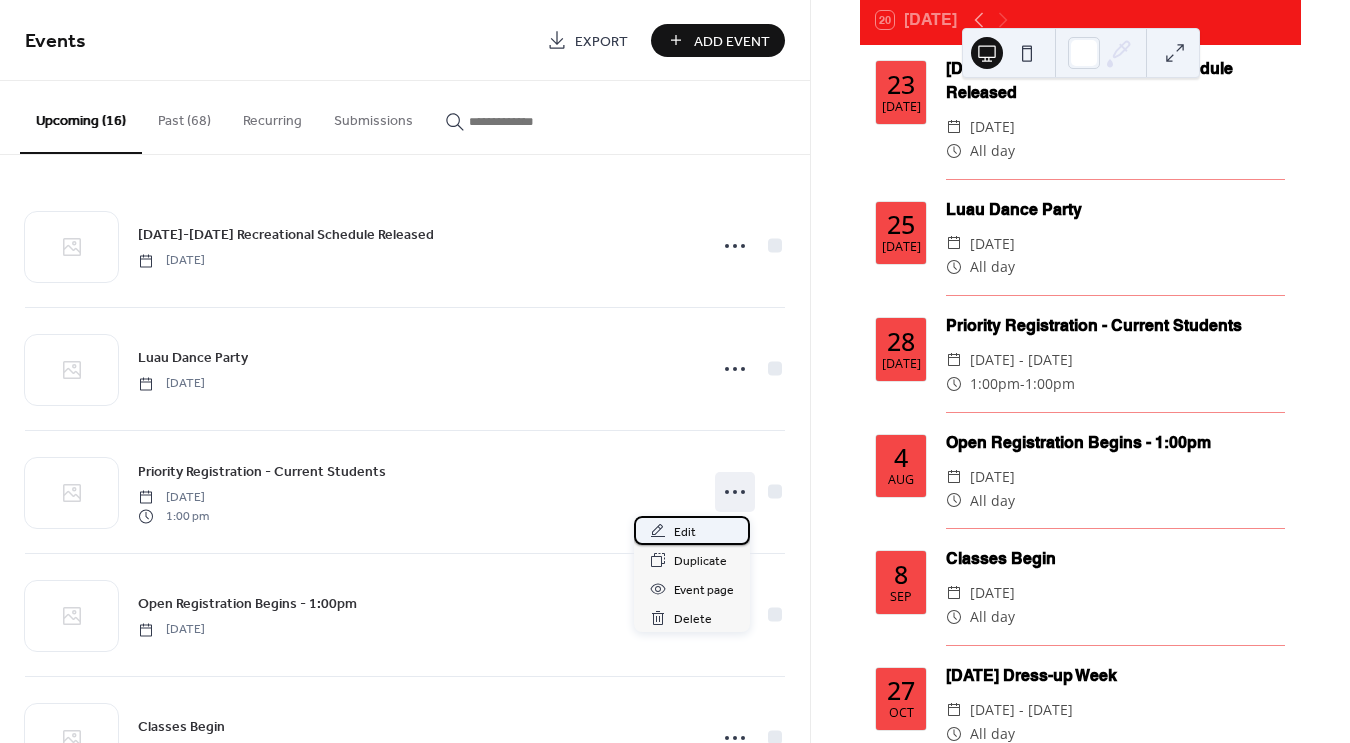 click on "Edit" at bounding box center [685, 532] 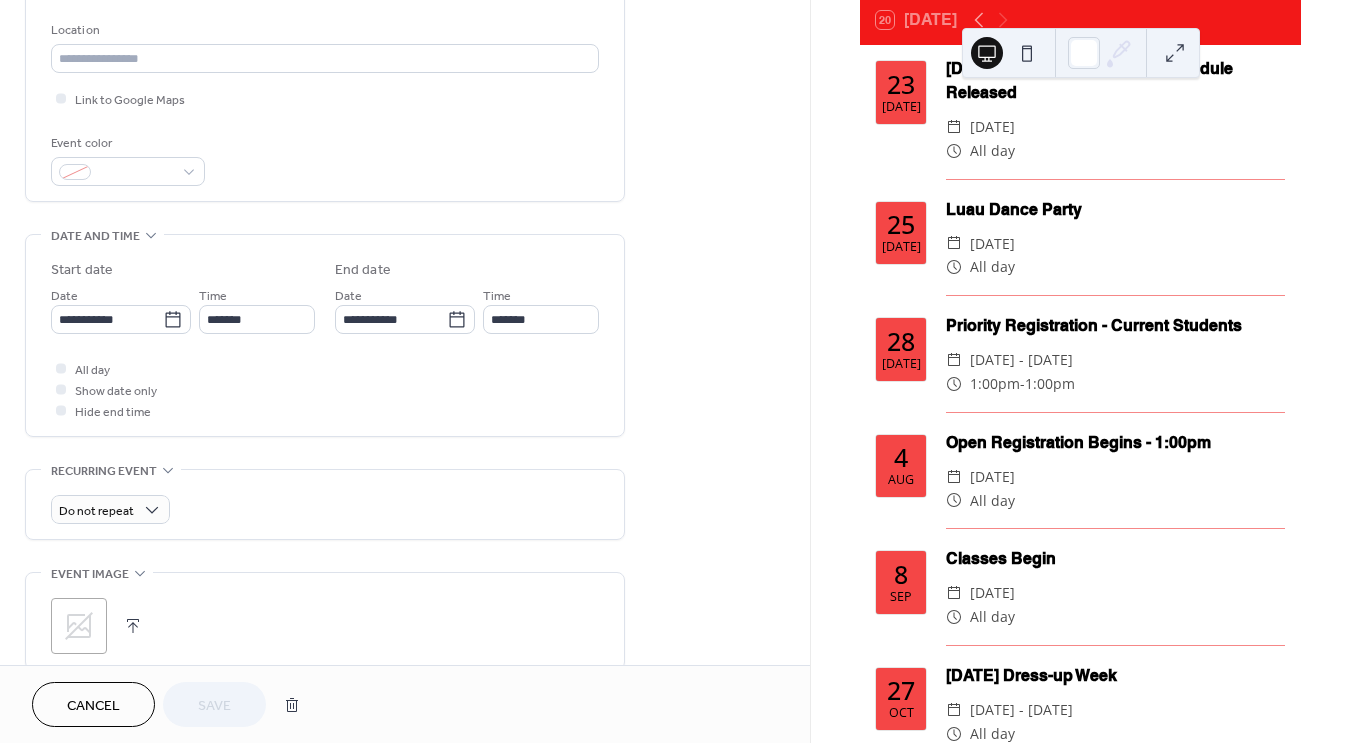 scroll, scrollTop: 371, scrollLeft: 0, axis: vertical 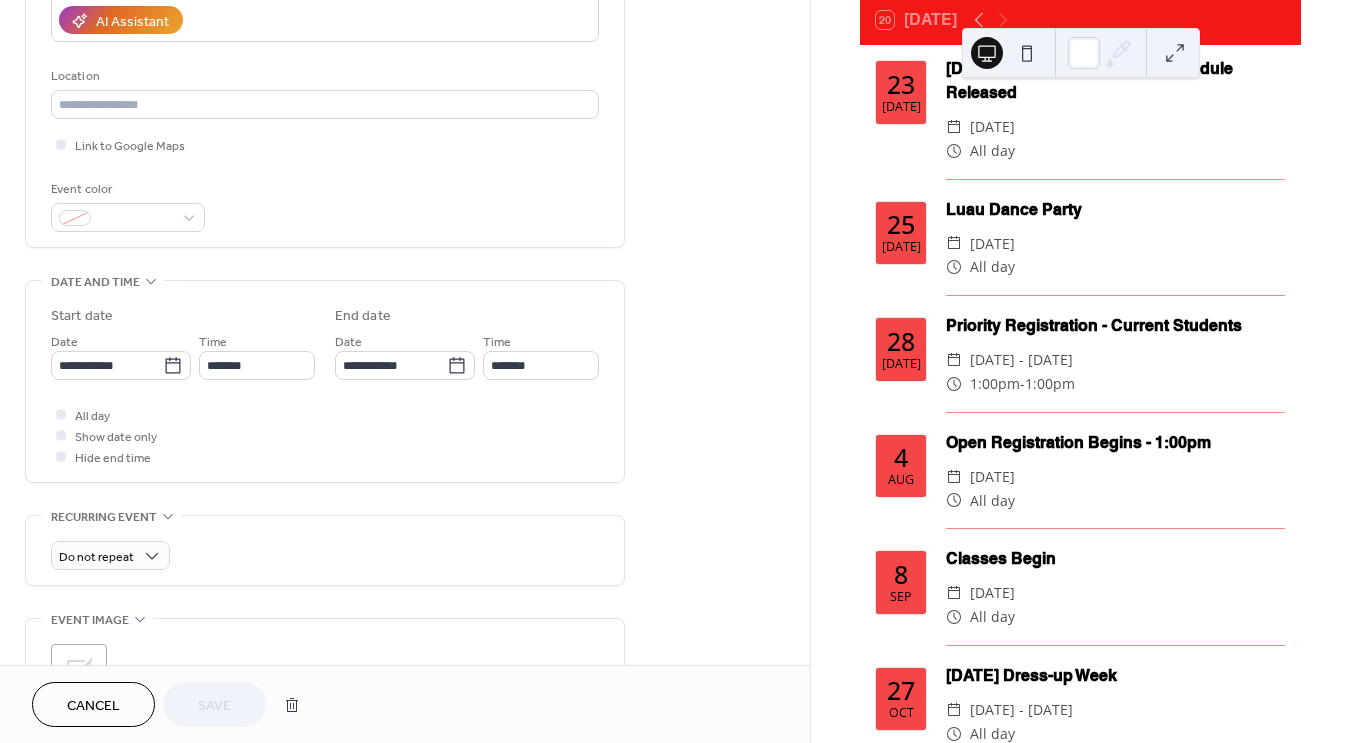 click on "**********" at bounding box center (183, 355) 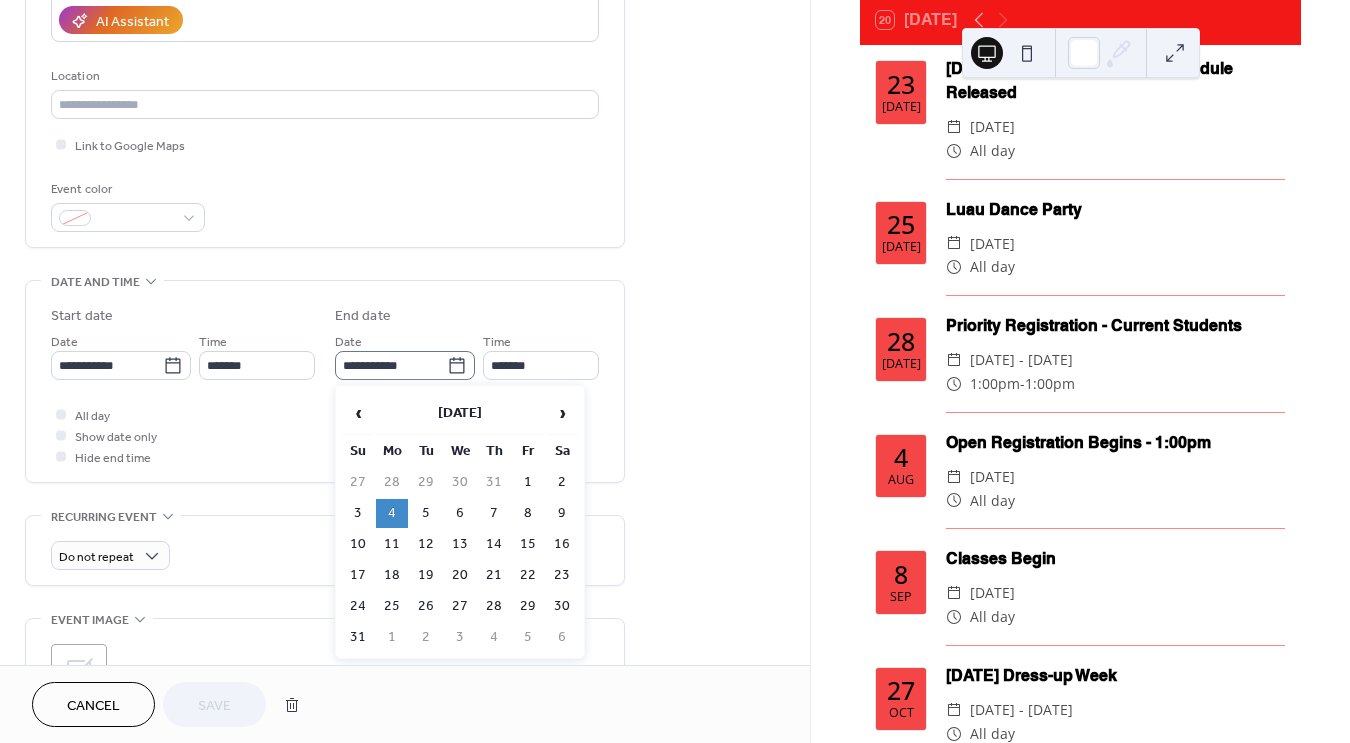 click 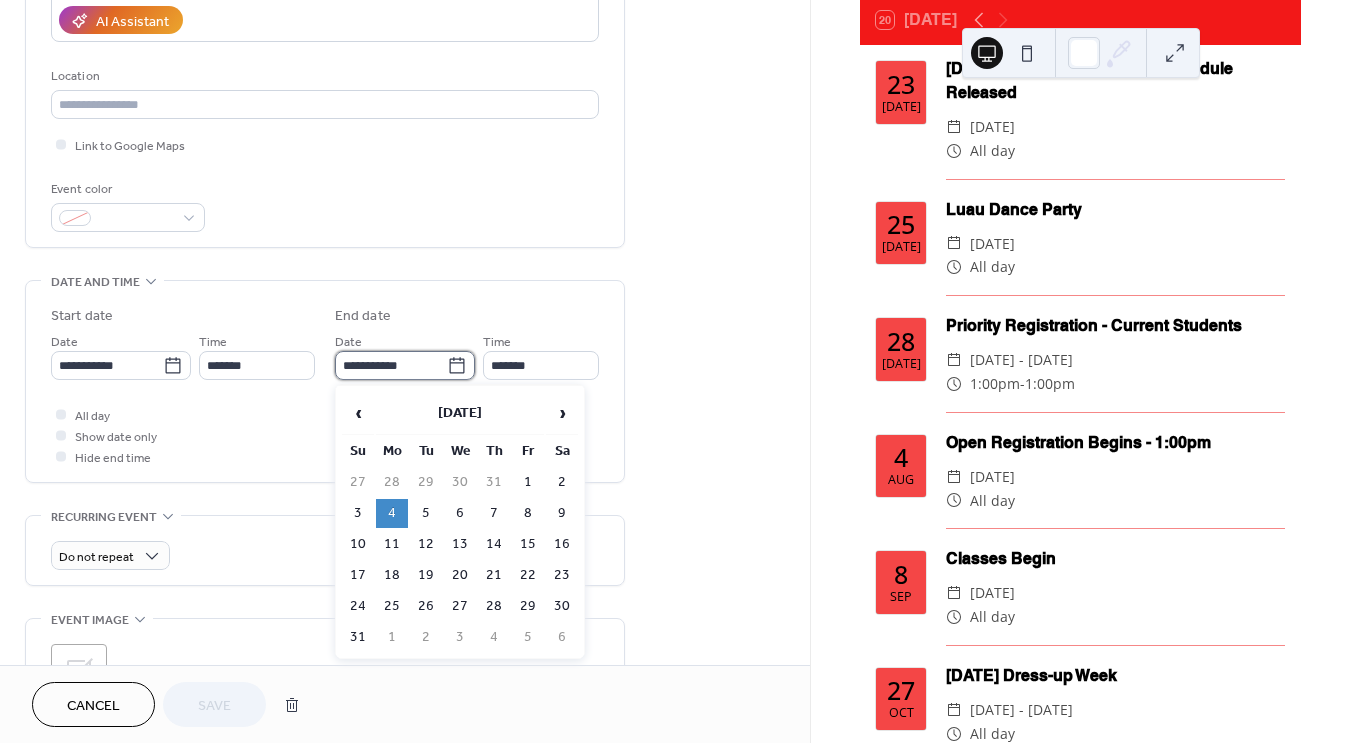 click on "**********" at bounding box center (391, 365) 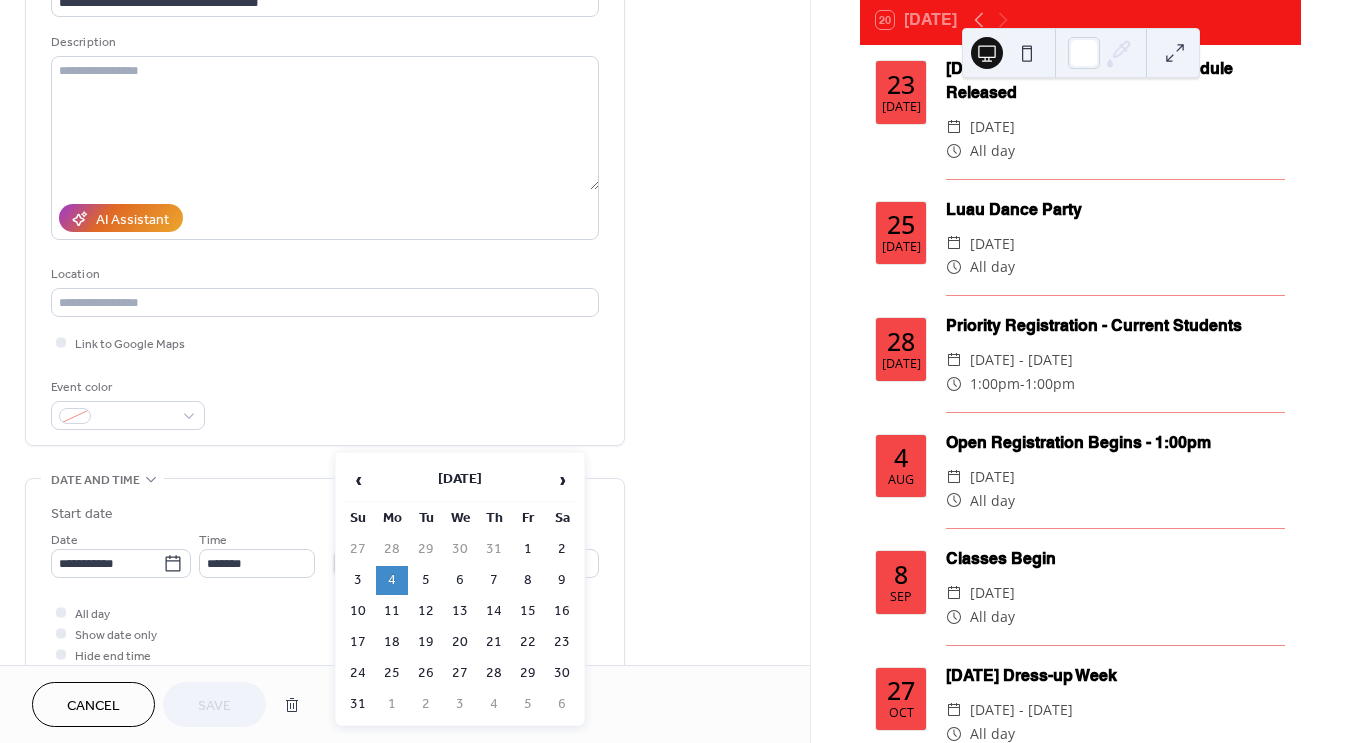 scroll, scrollTop: 0, scrollLeft: 0, axis: both 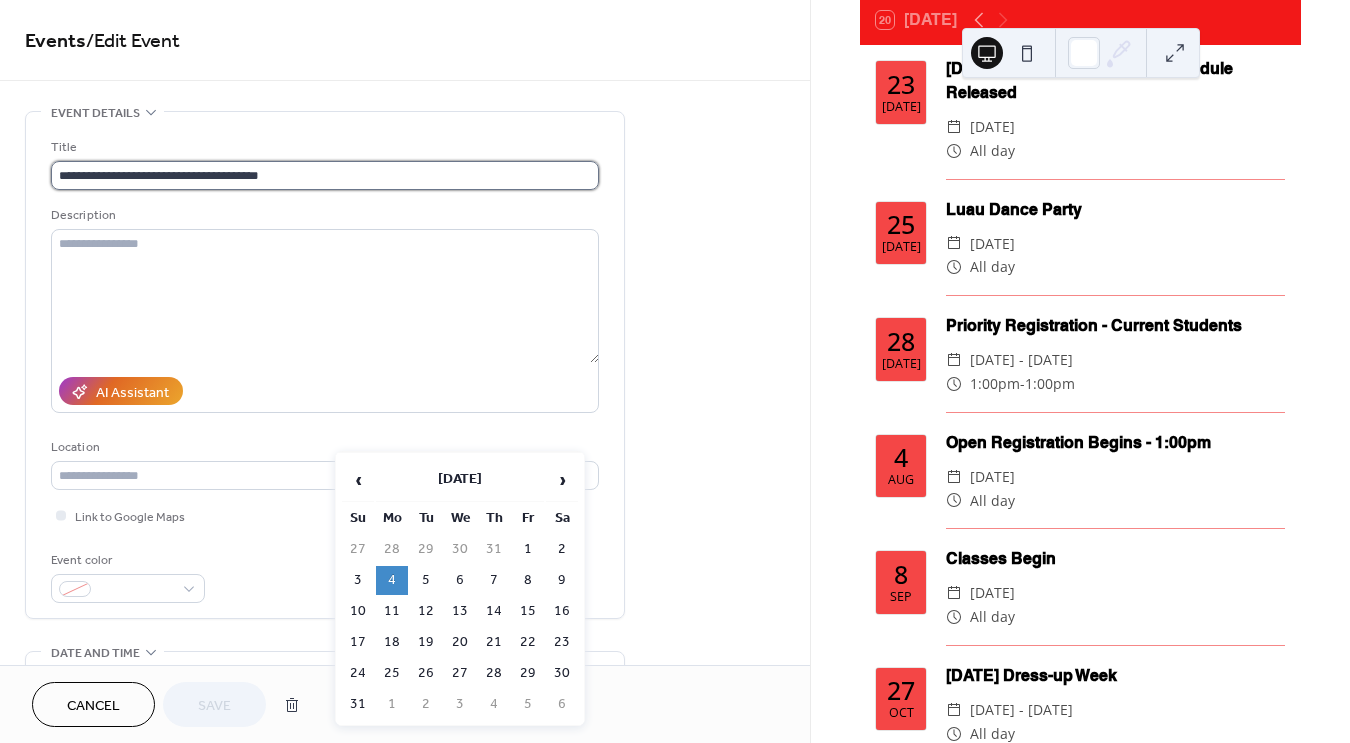 click on "**********" at bounding box center (325, 175) 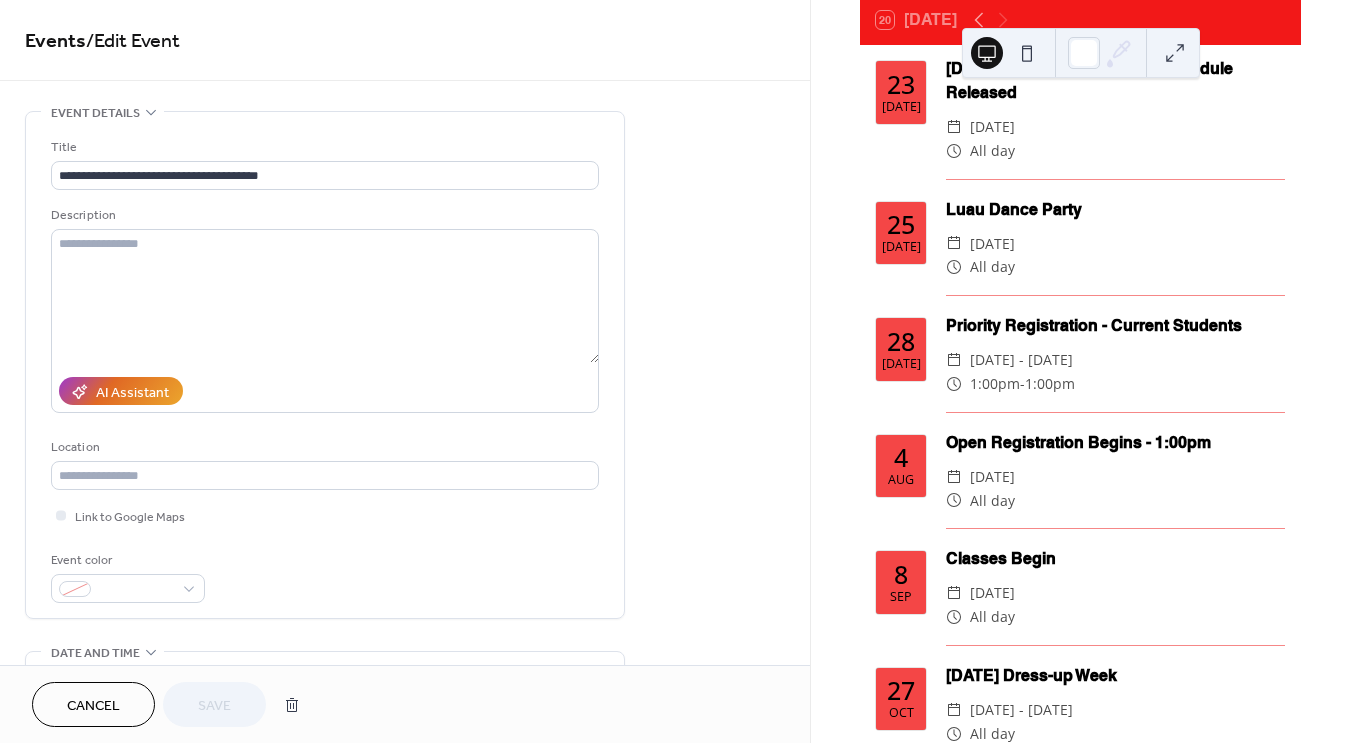 click on "**********" at bounding box center (325, 370) 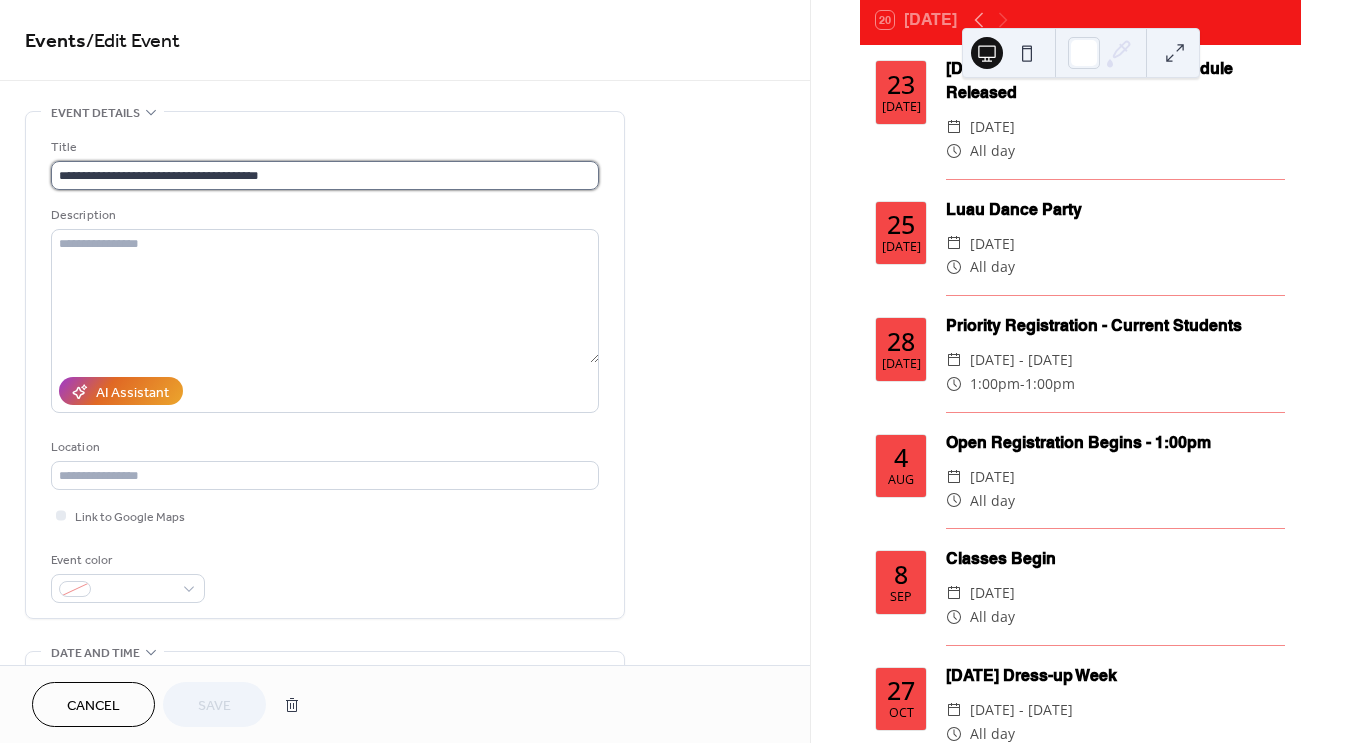 click on "**********" at bounding box center (325, 175) 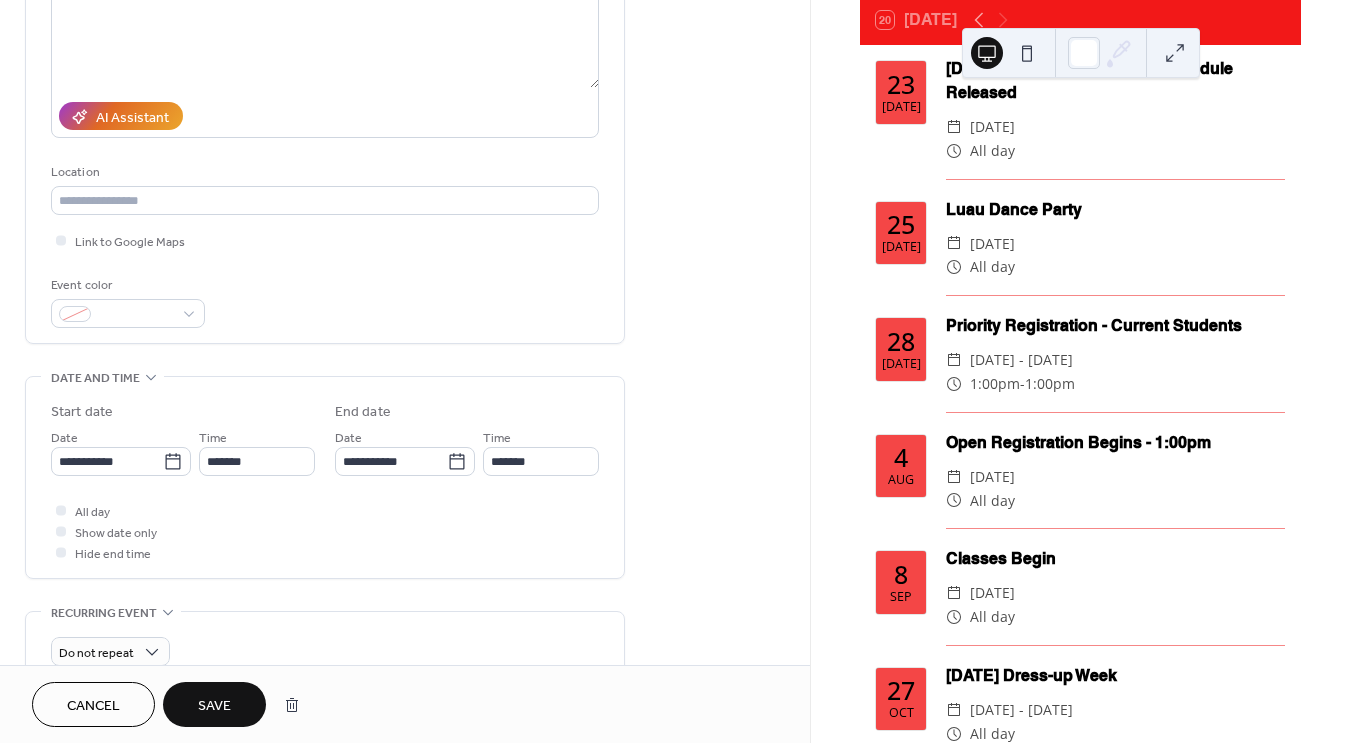 scroll, scrollTop: 276, scrollLeft: 0, axis: vertical 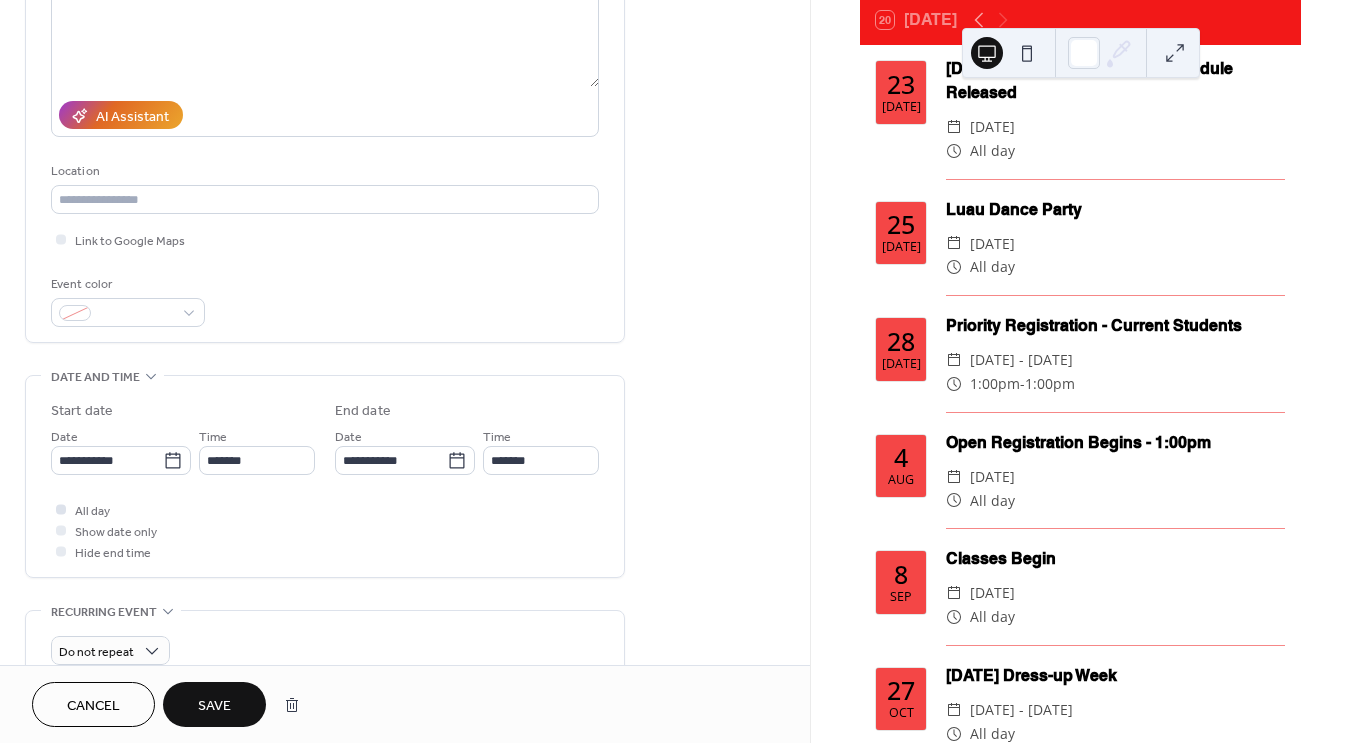 type on "**********" 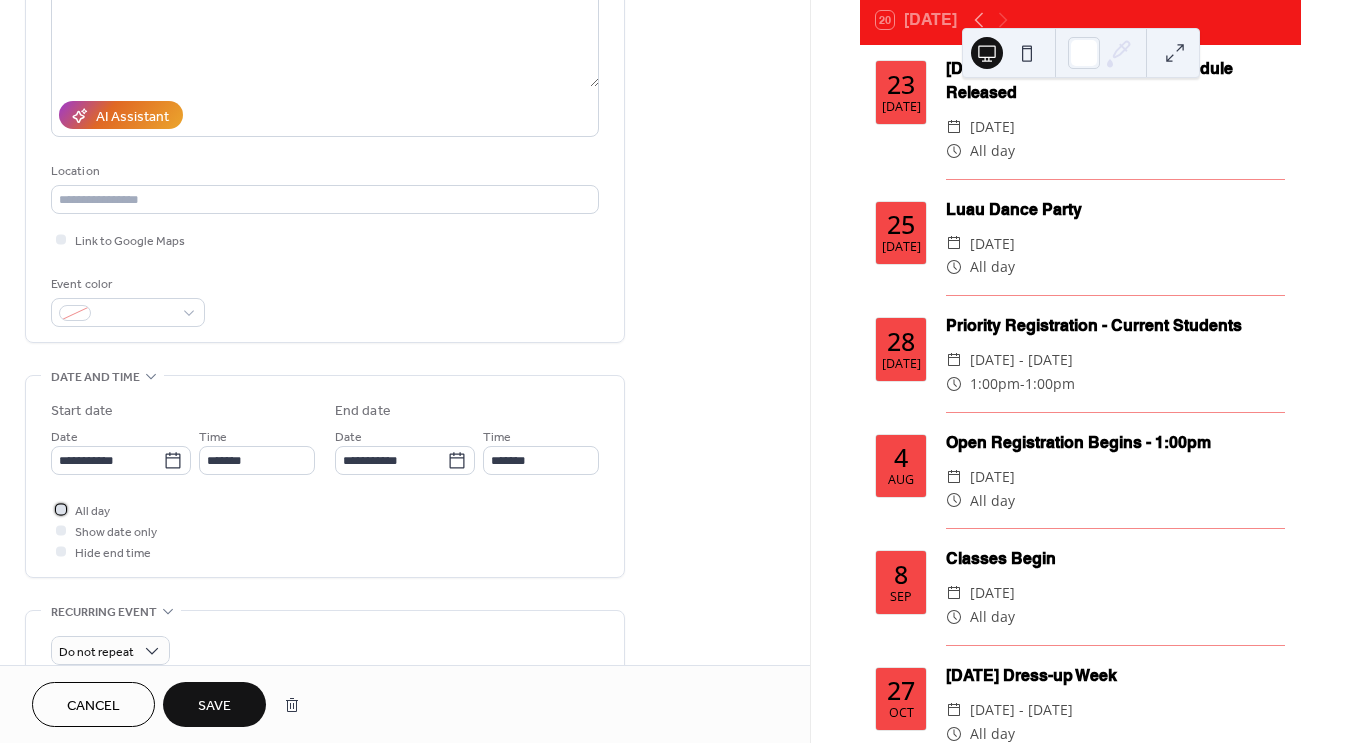 click on "All day" at bounding box center [92, 511] 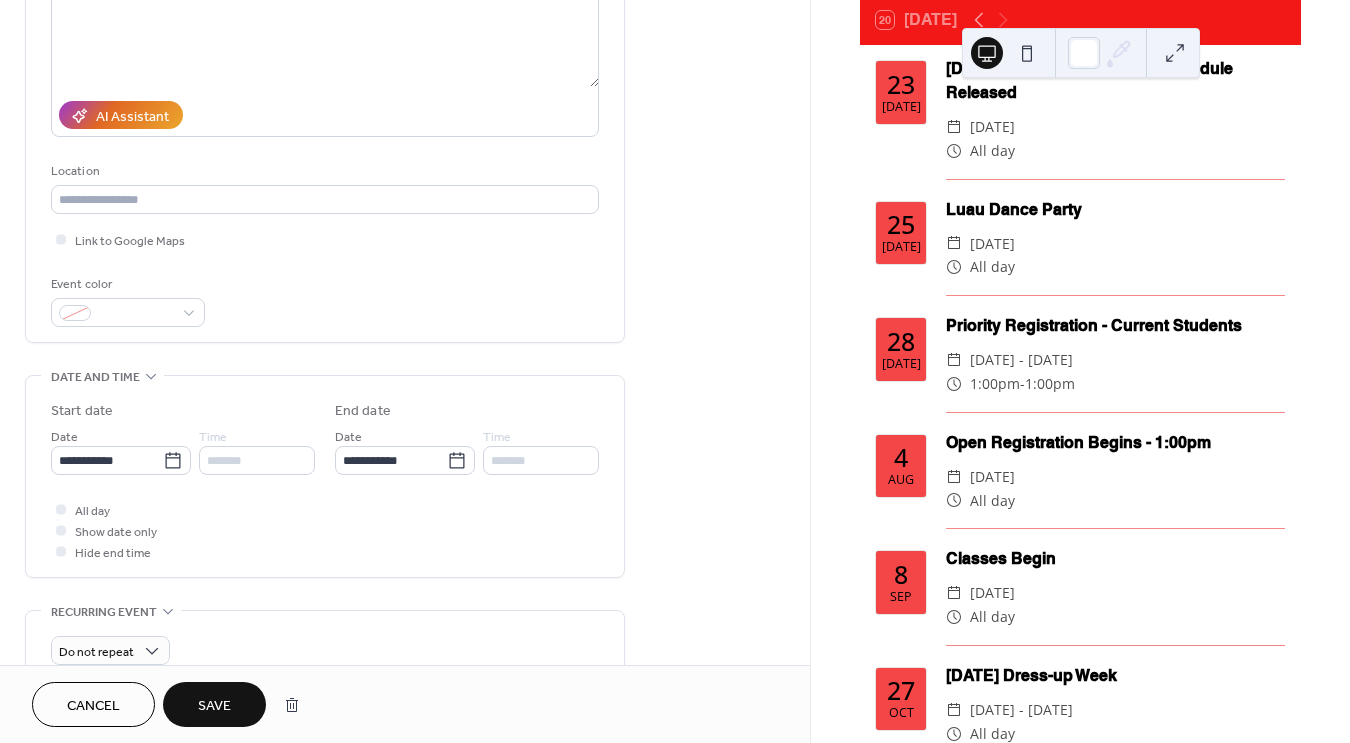 click on "Save" at bounding box center [214, 704] 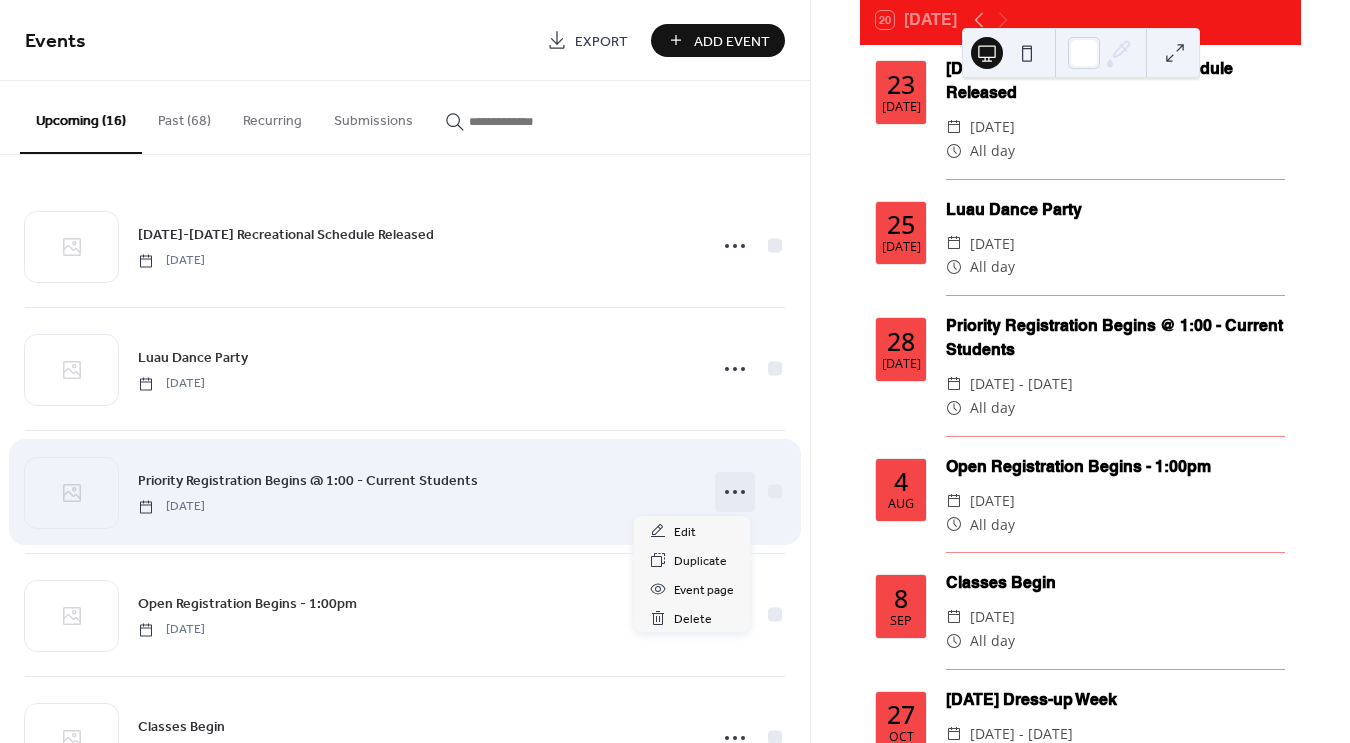 click 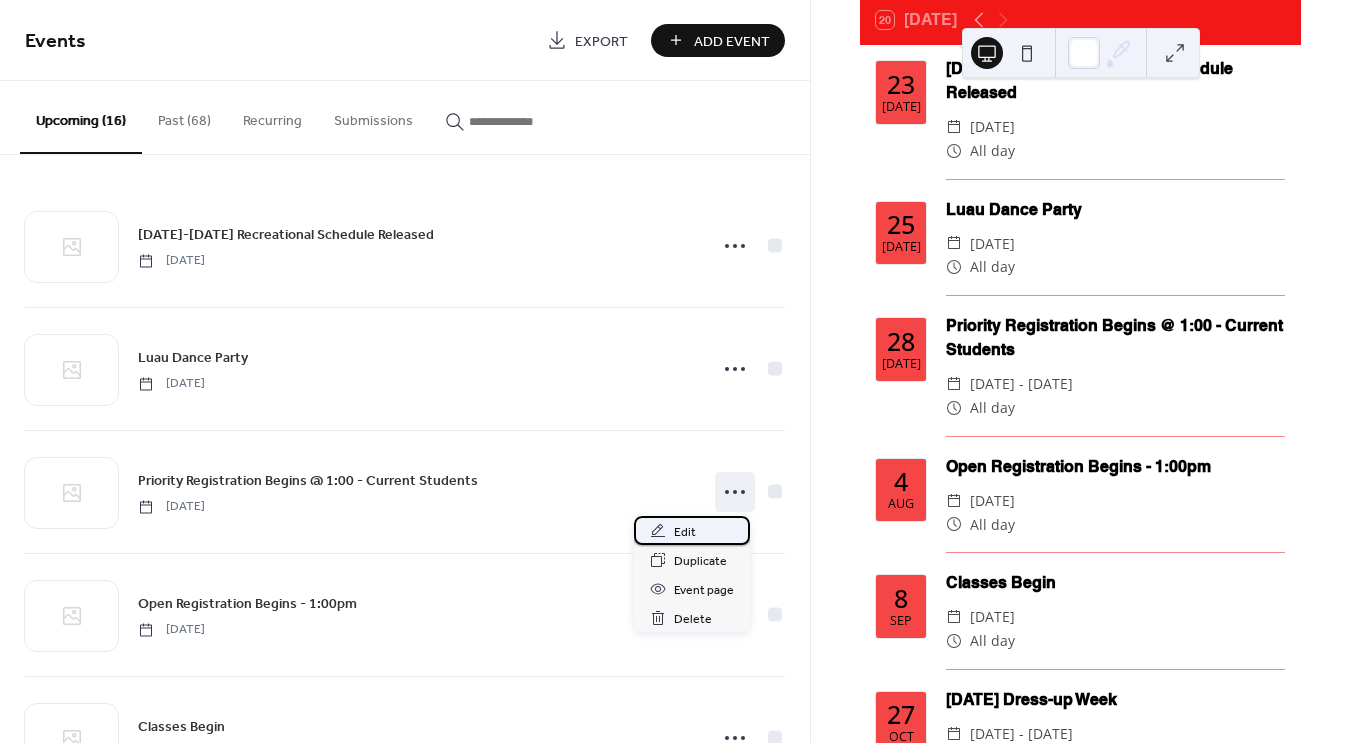 click on "Edit" at bounding box center [692, 530] 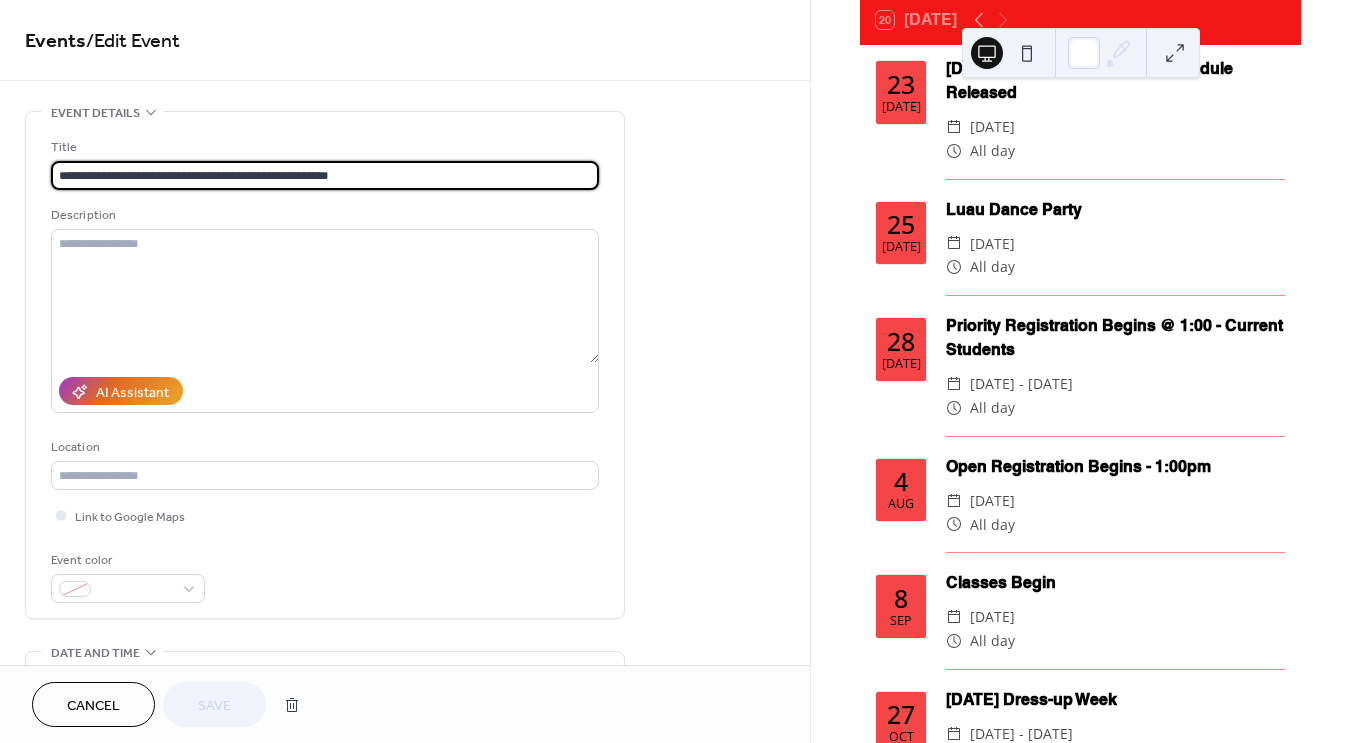 click on "**********" at bounding box center [325, 175] 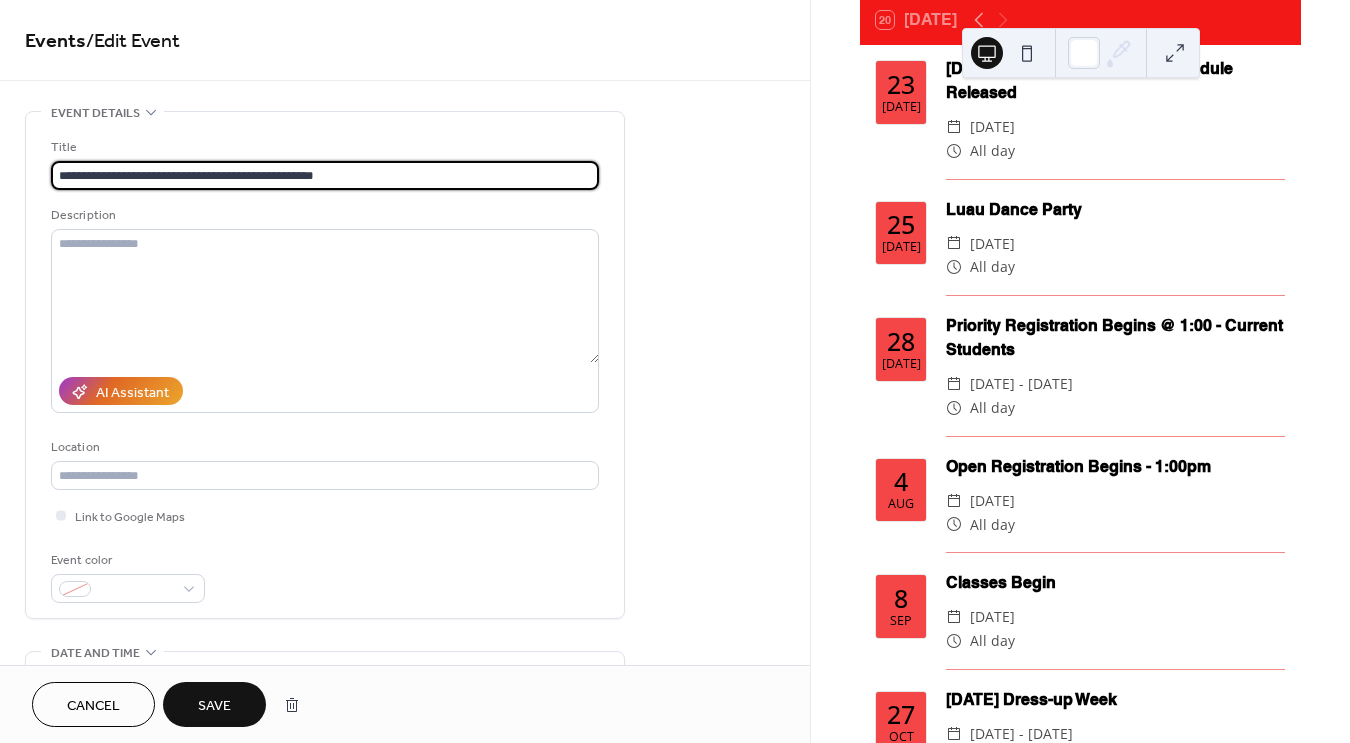 type on "**********" 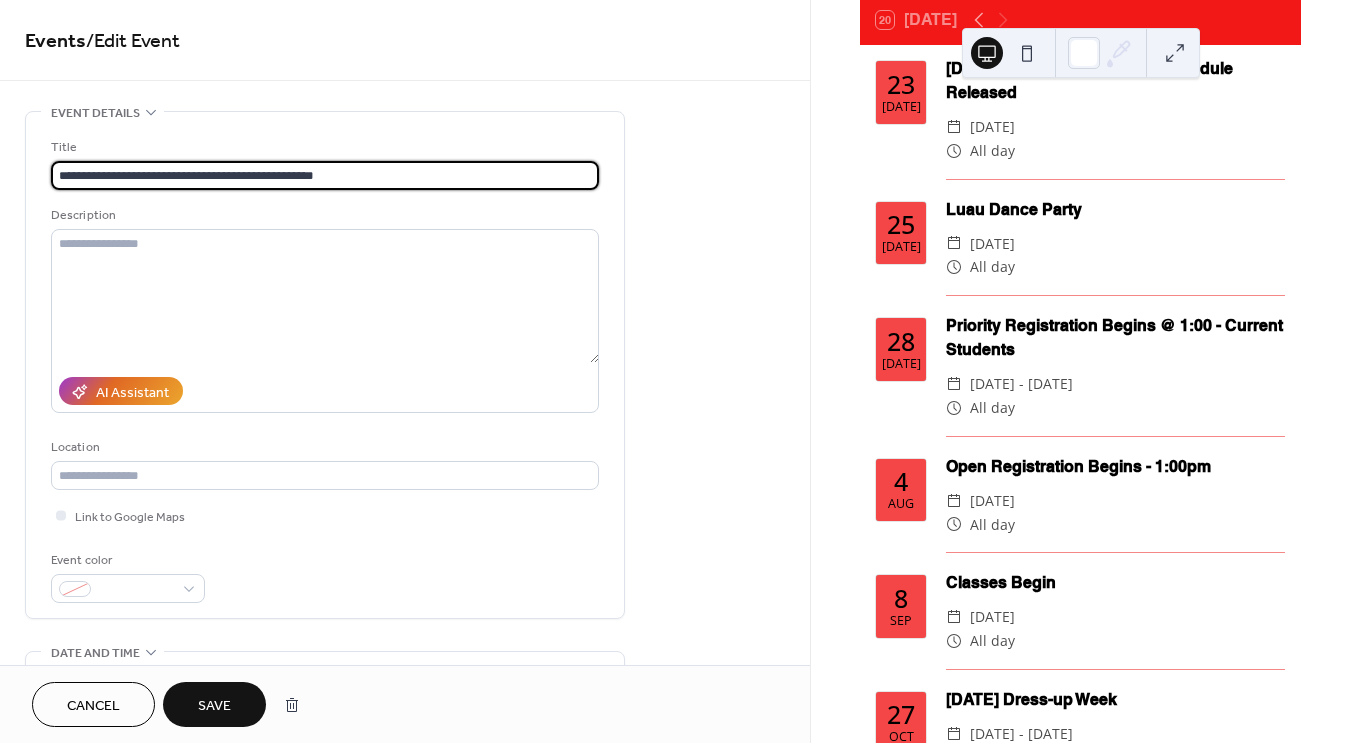 click on "Save" at bounding box center [214, 704] 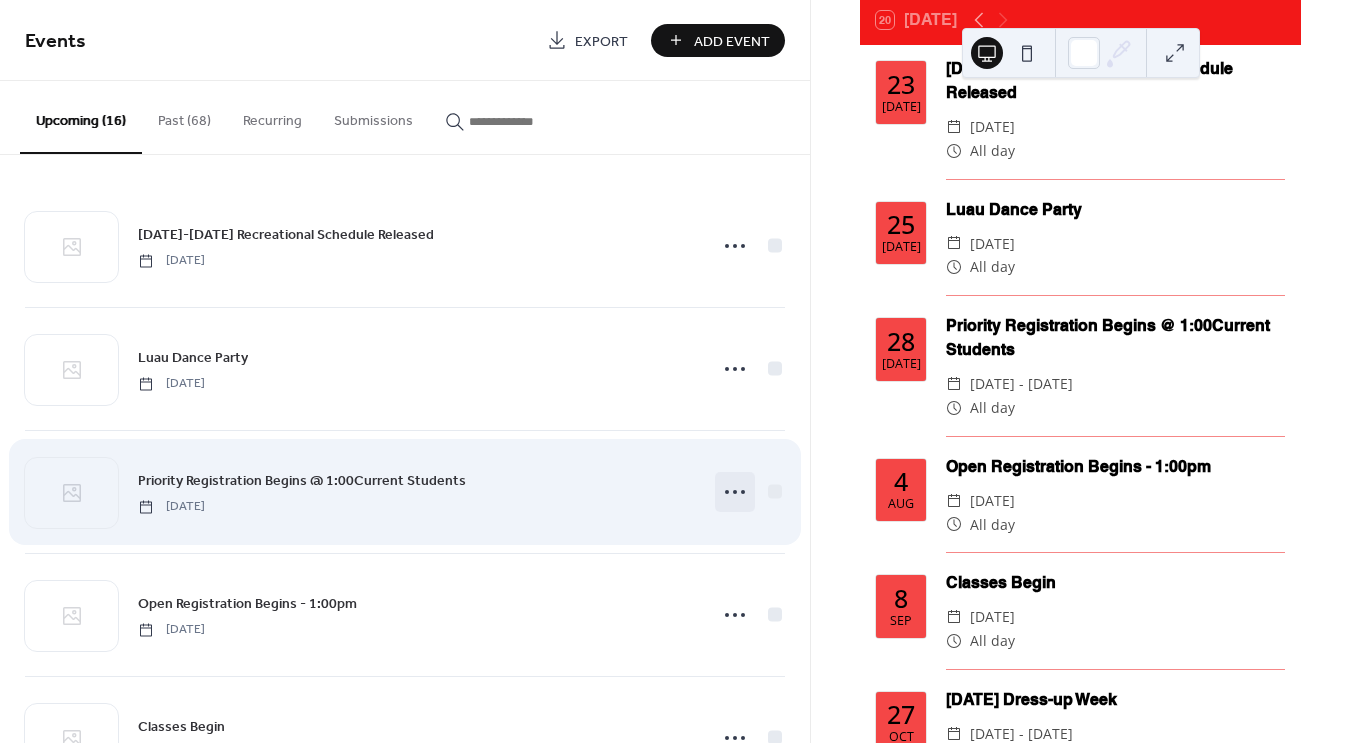 click 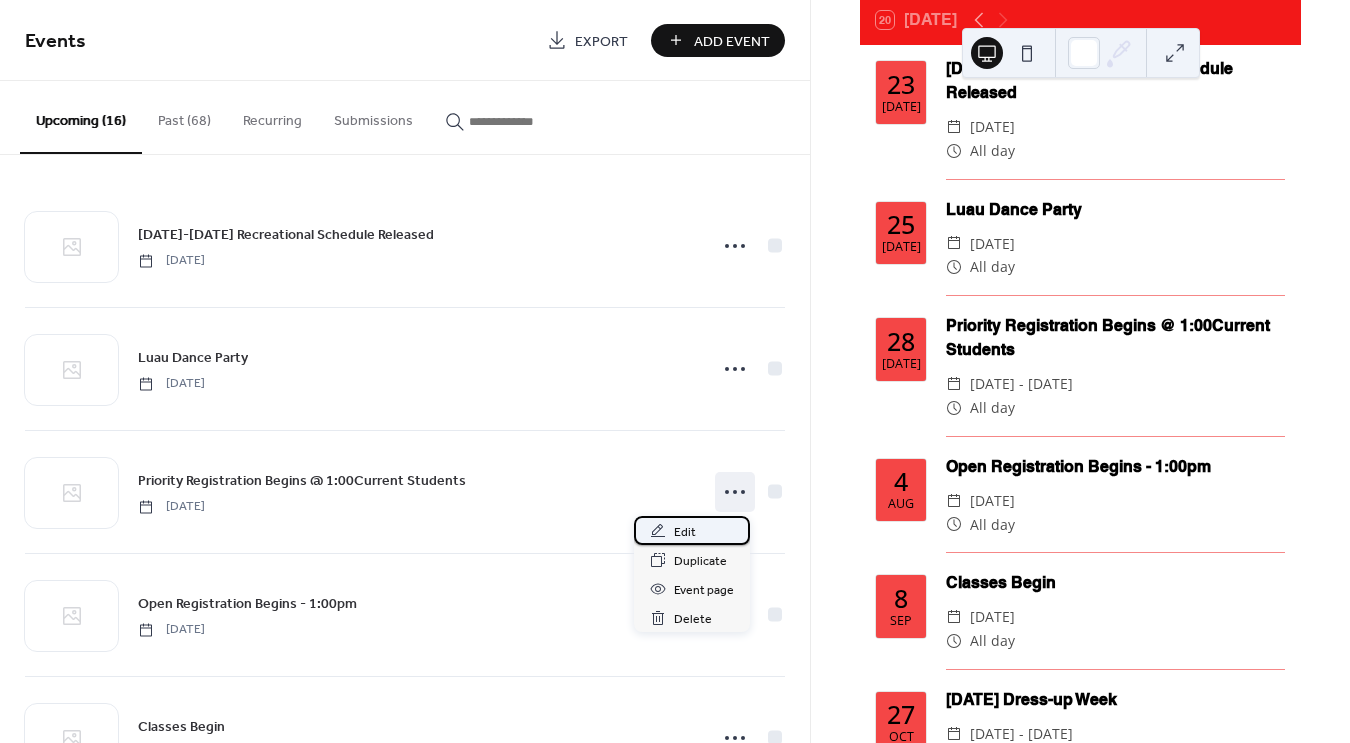 click on "Edit" at bounding box center (692, 530) 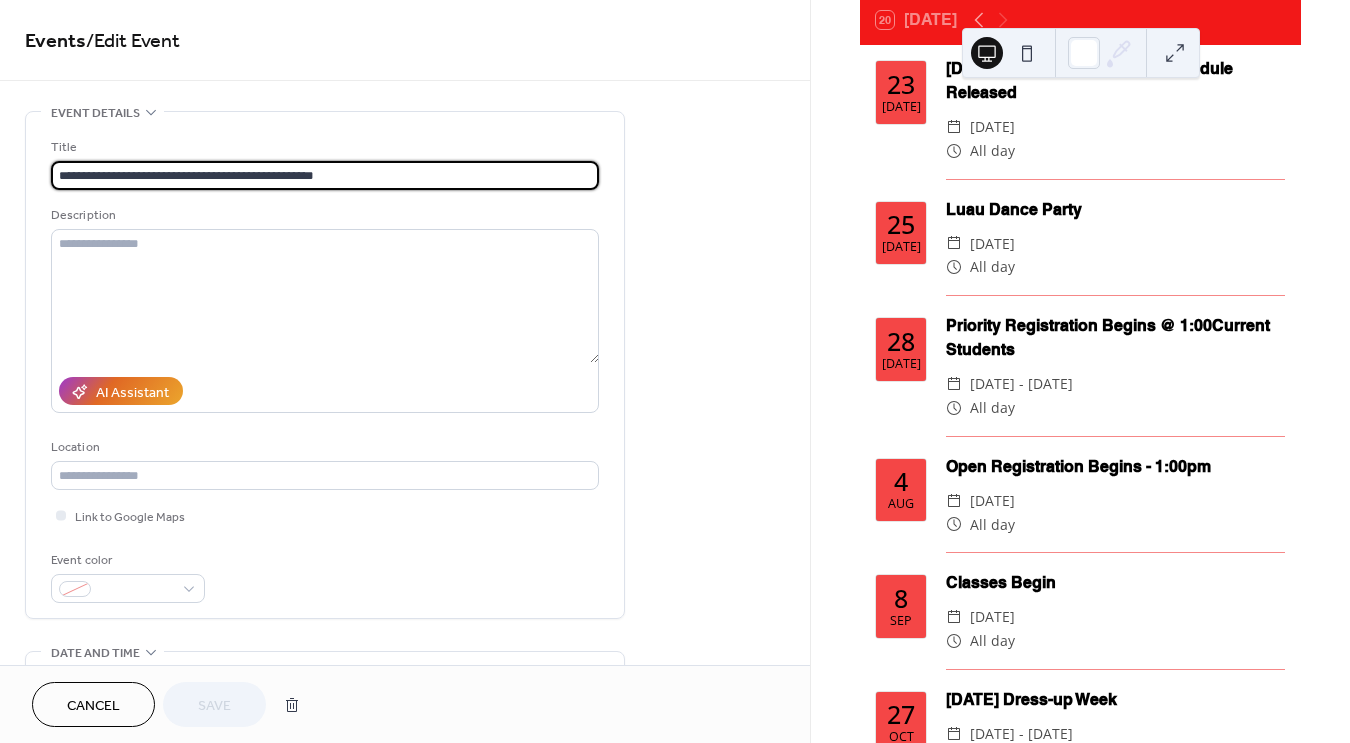 click on "**********" at bounding box center (325, 175) 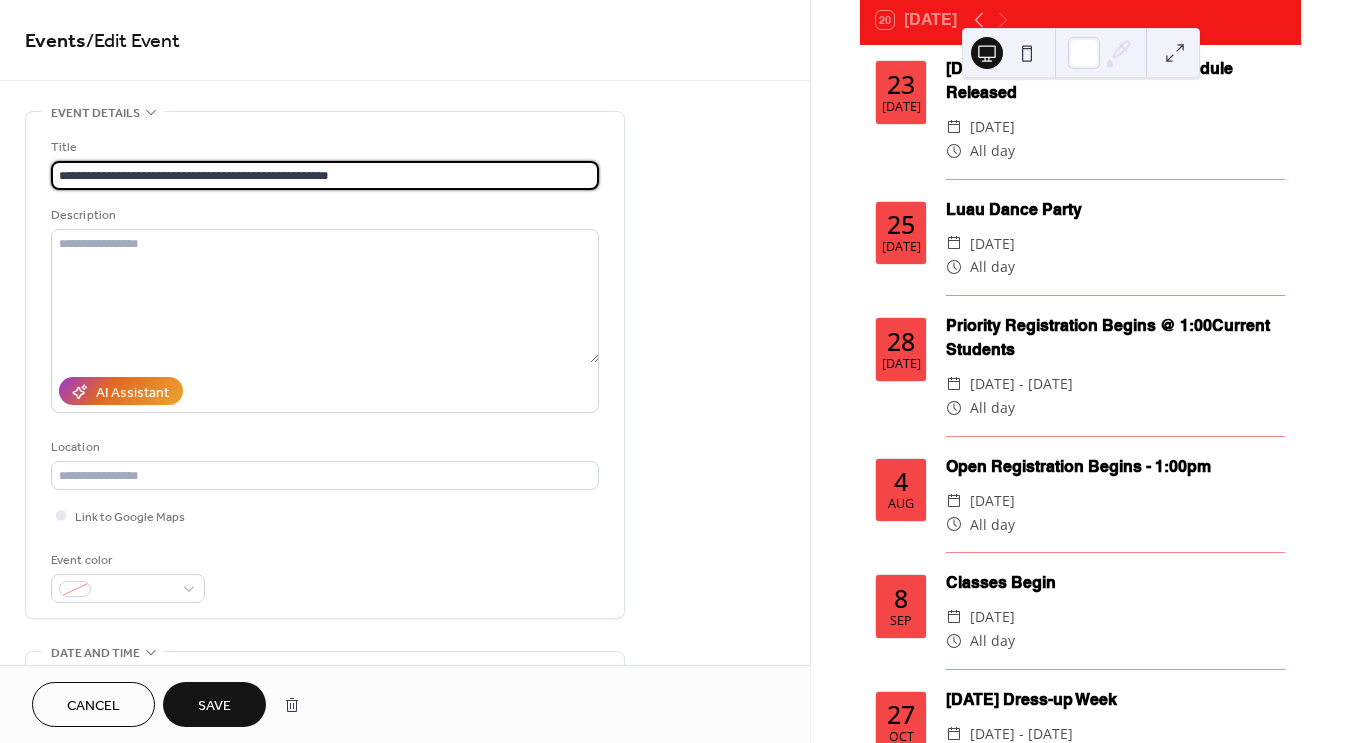 type on "**********" 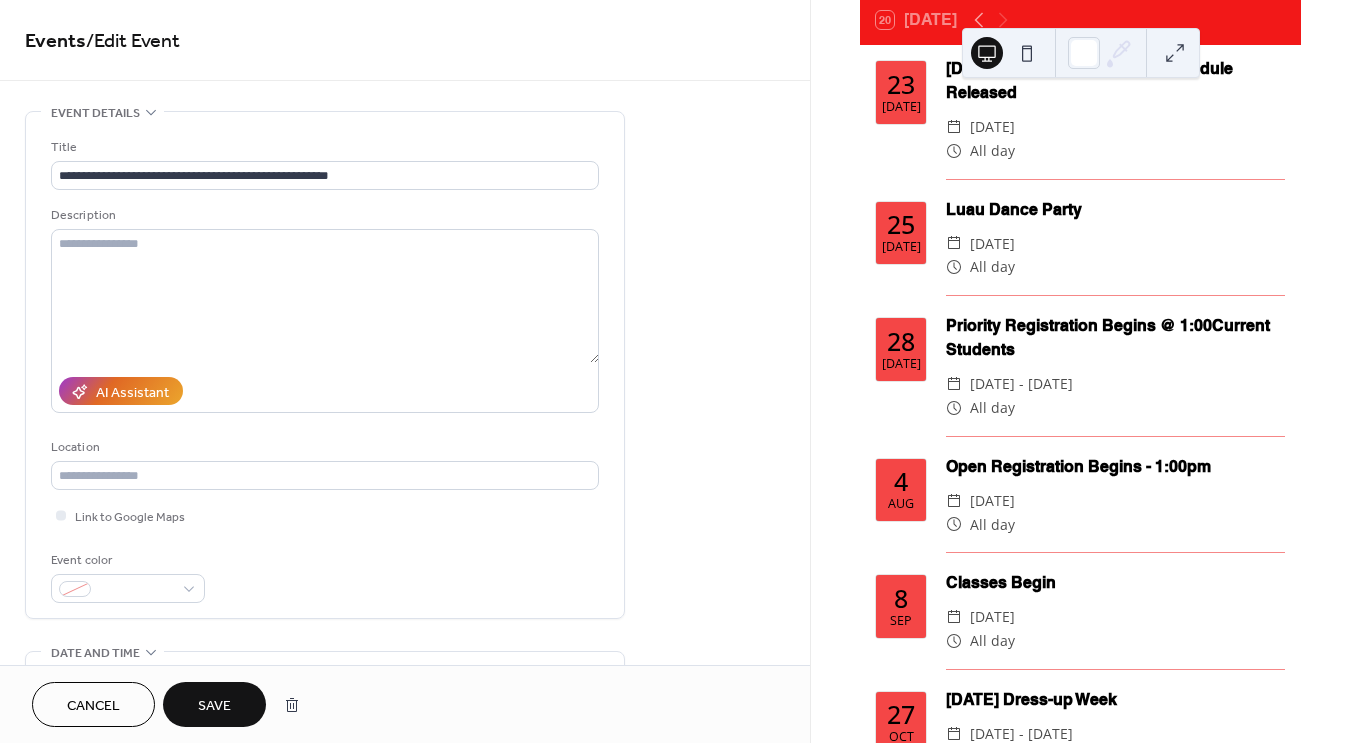 click on "Save" at bounding box center [214, 706] 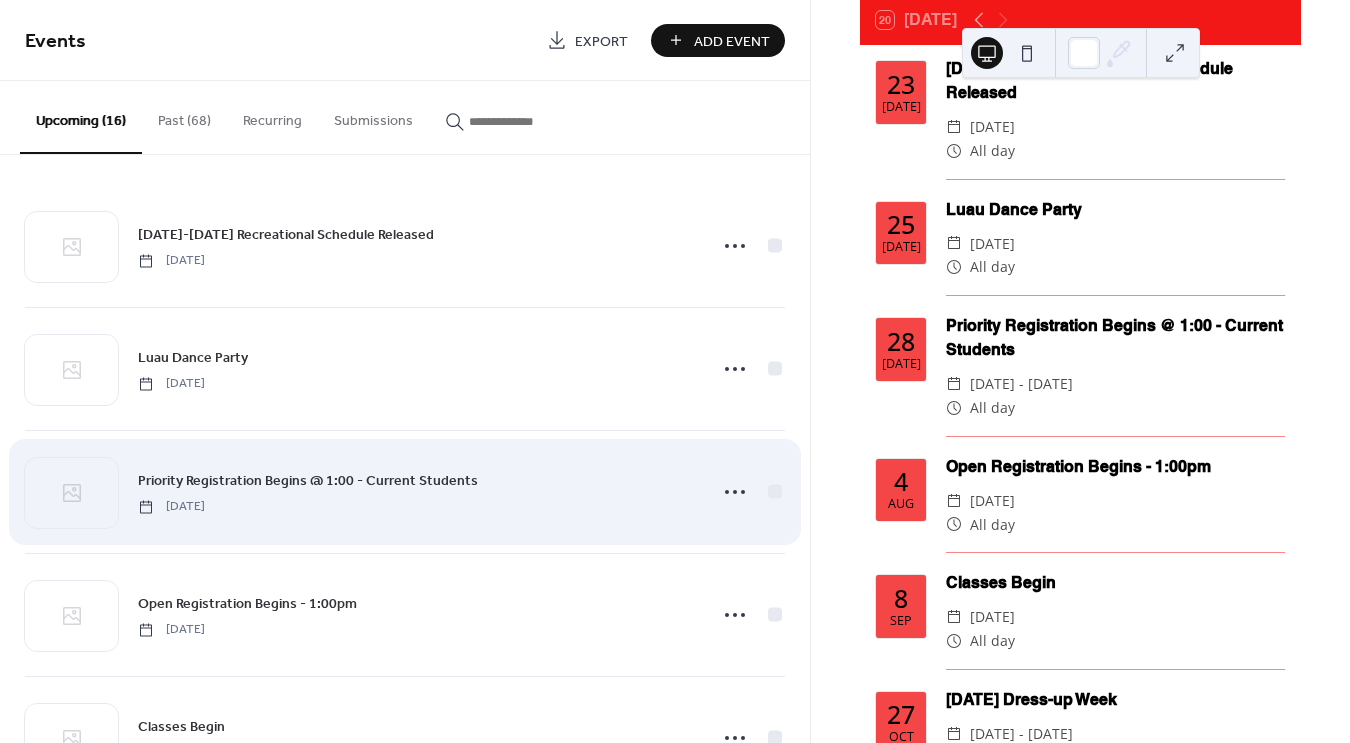 scroll, scrollTop: 2, scrollLeft: 0, axis: vertical 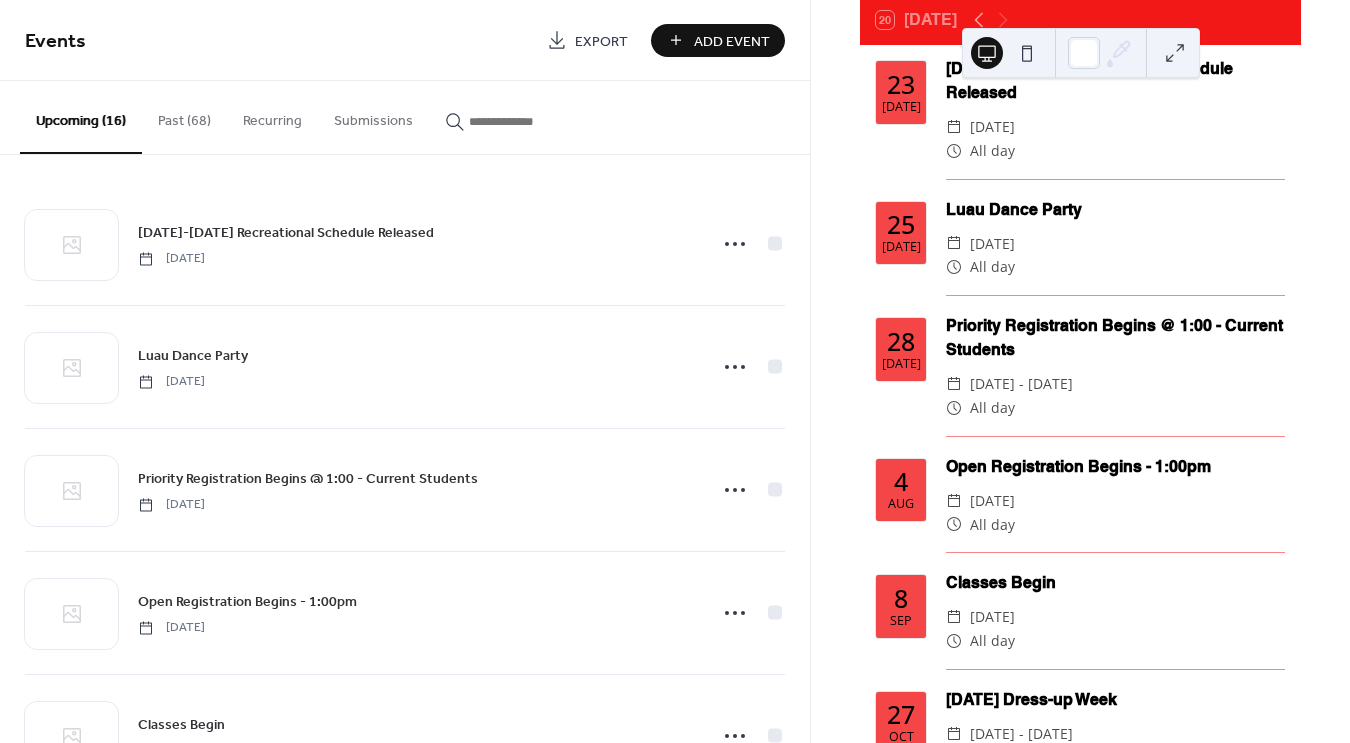 click on "Add Event" at bounding box center [732, 41] 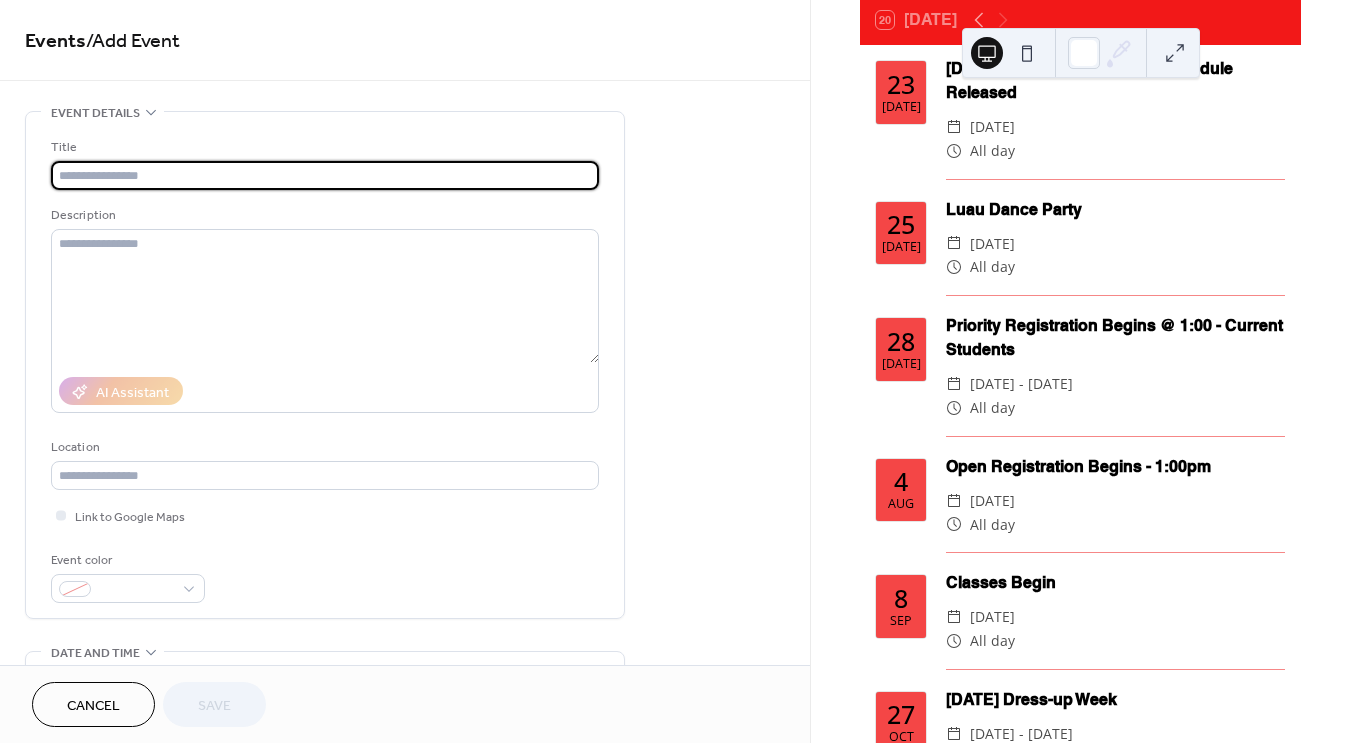 click at bounding box center (325, 175) 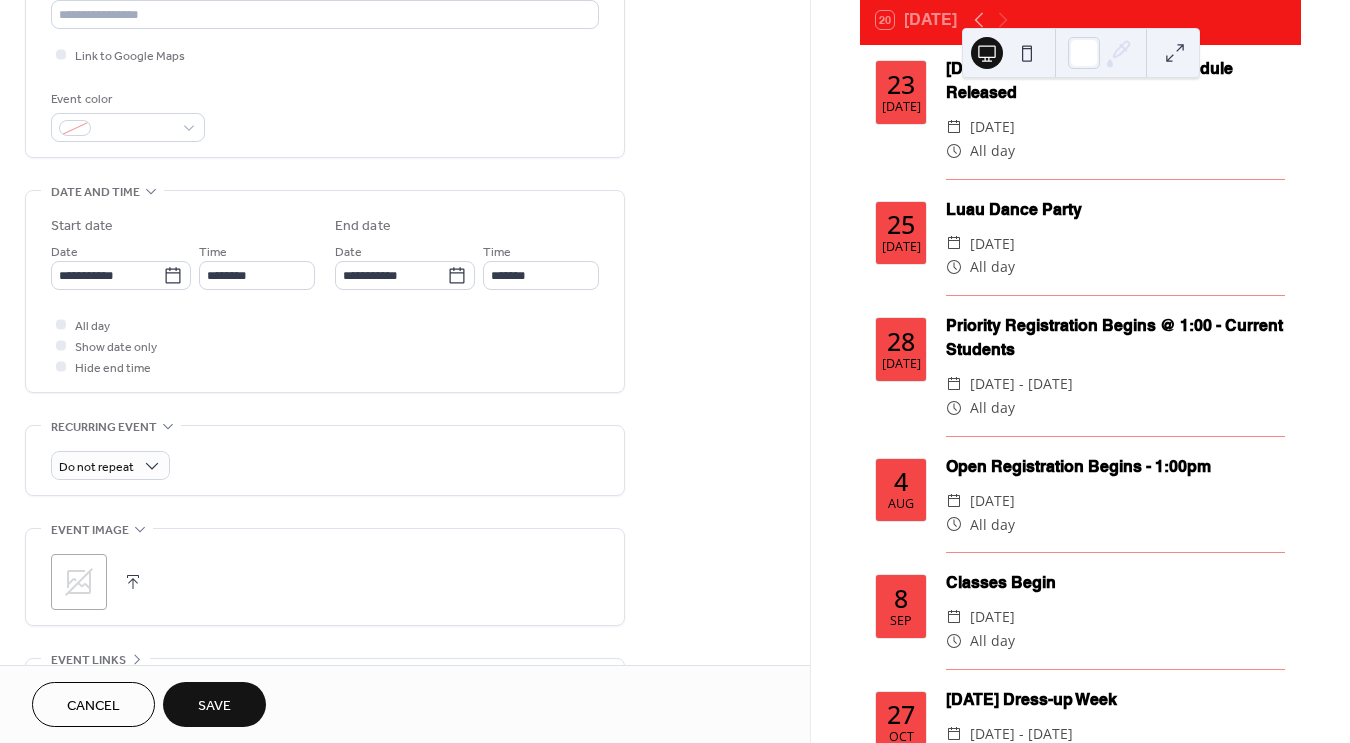 scroll, scrollTop: 471, scrollLeft: 0, axis: vertical 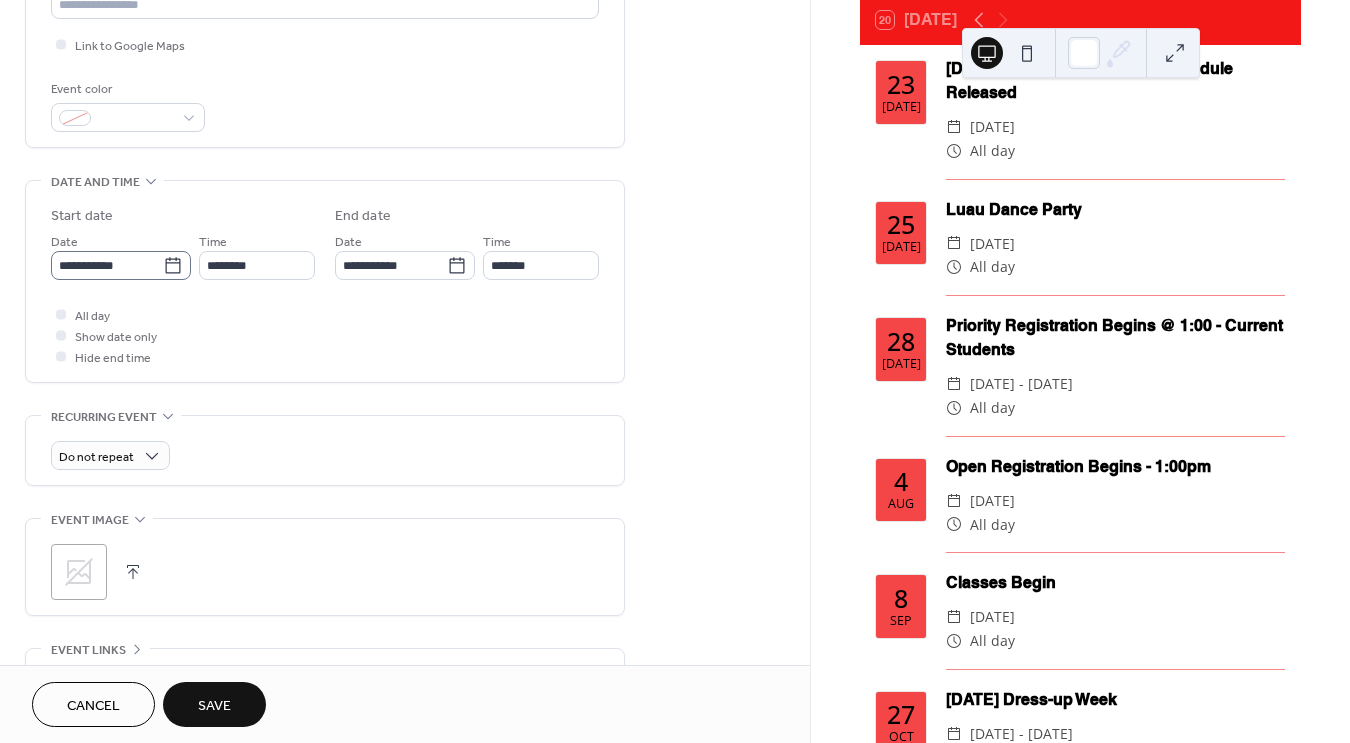 type on "**********" 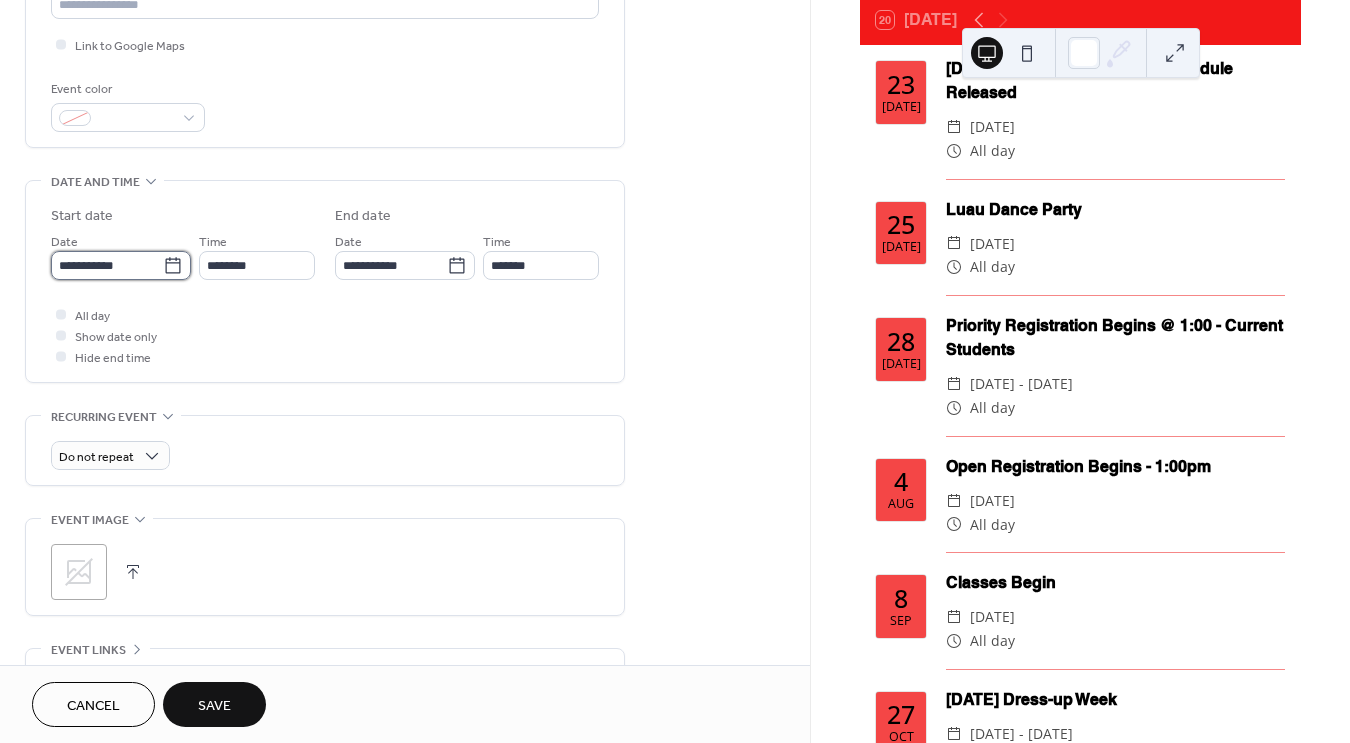 click on "**********" at bounding box center (107, 265) 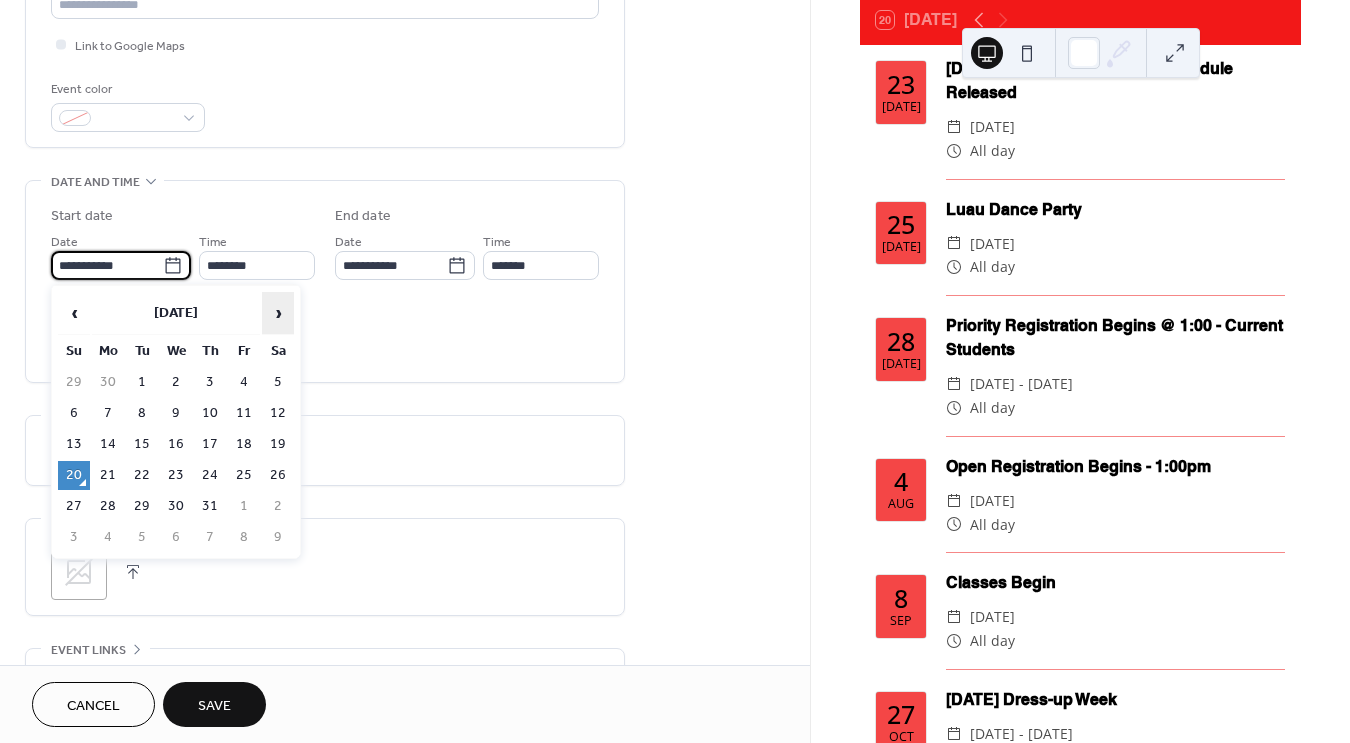 click on "›" at bounding box center (278, 313) 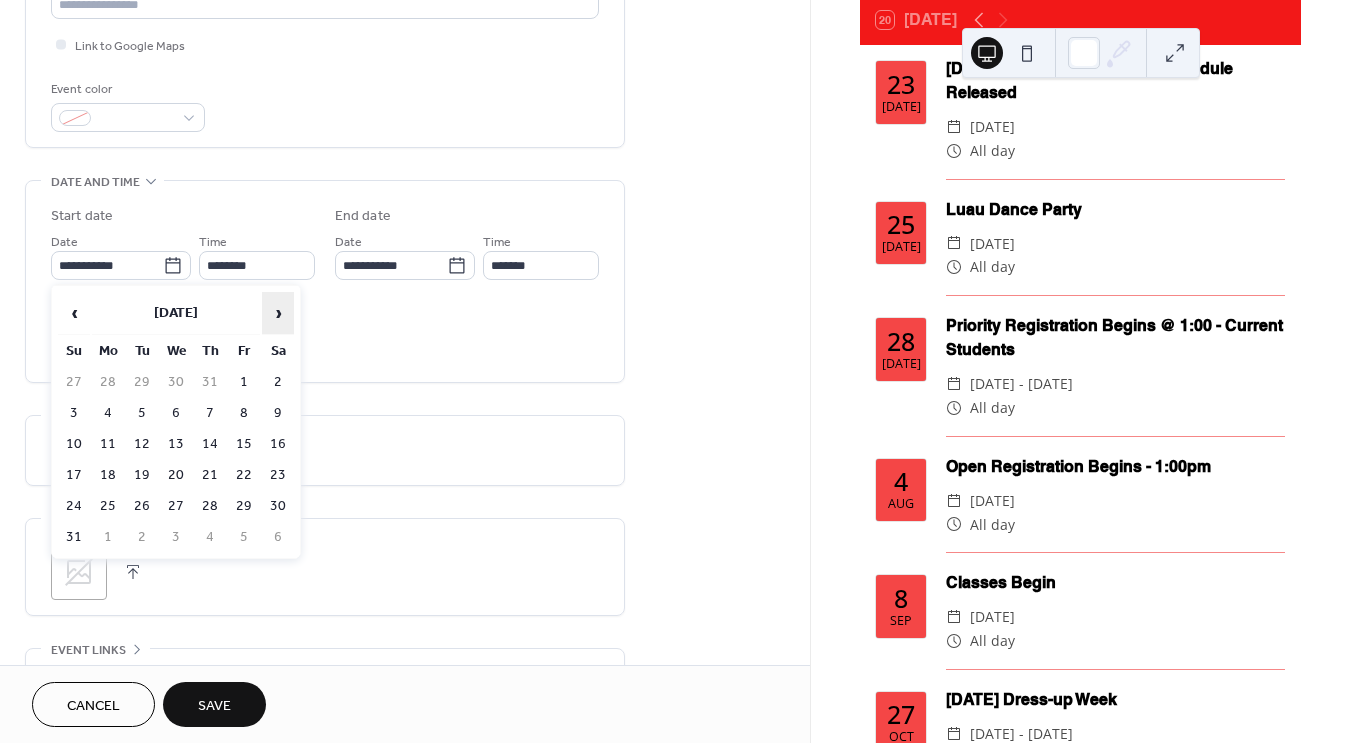 click on "›" at bounding box center [278, 313] 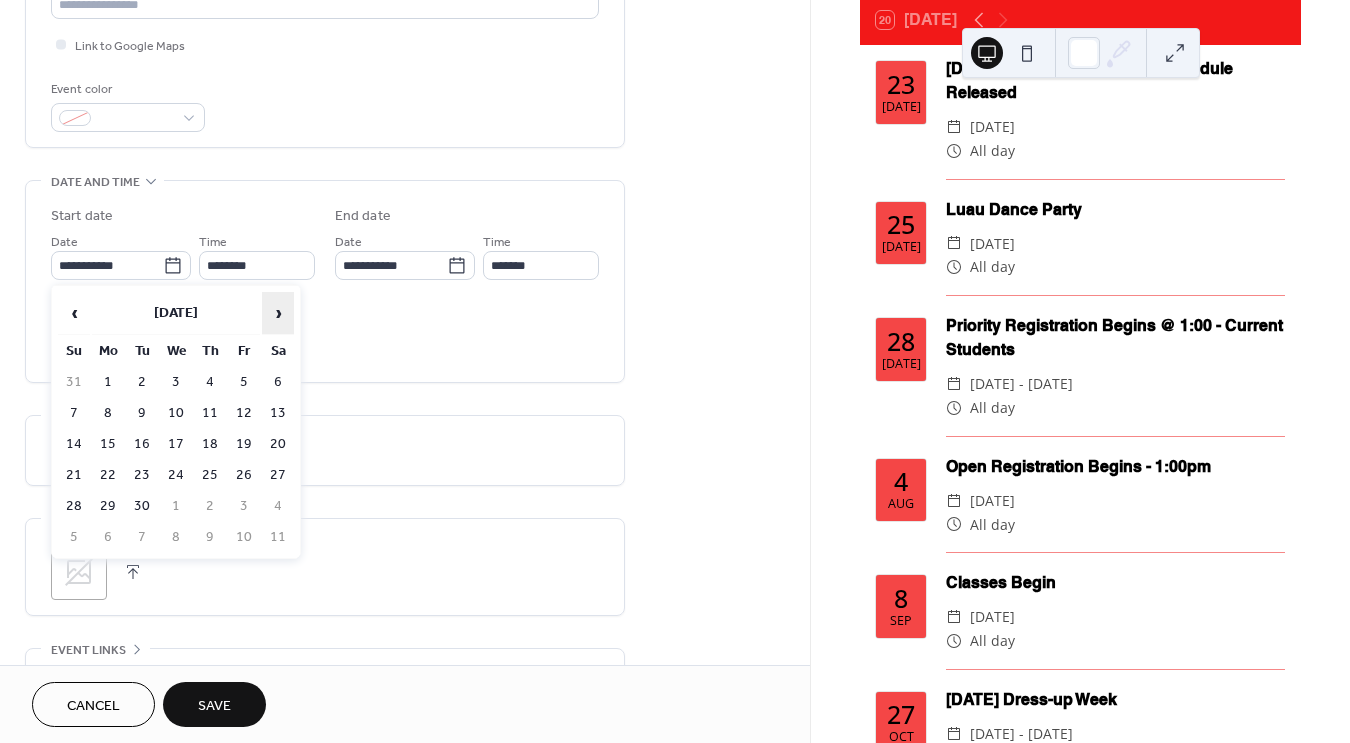click on "›" at bounding box center [278, 313] 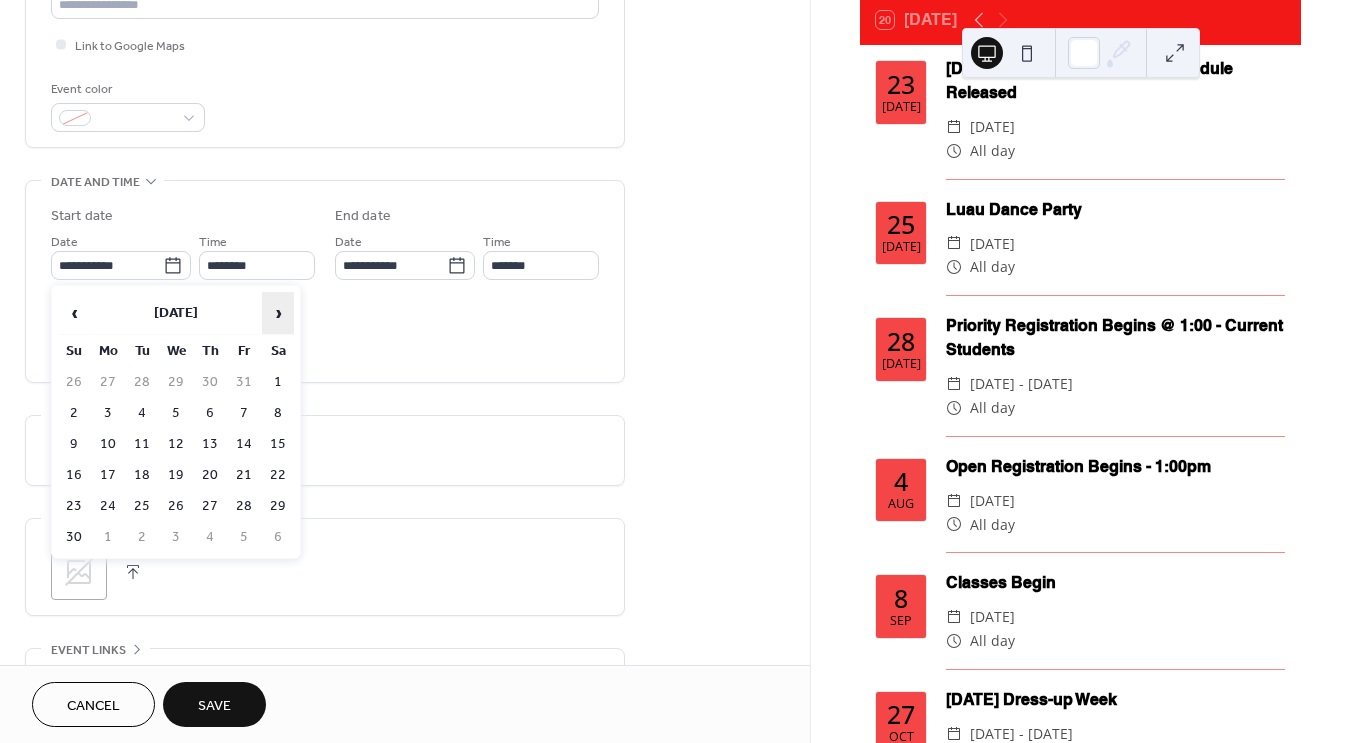 click on "›" at bounding box center (278, 313) 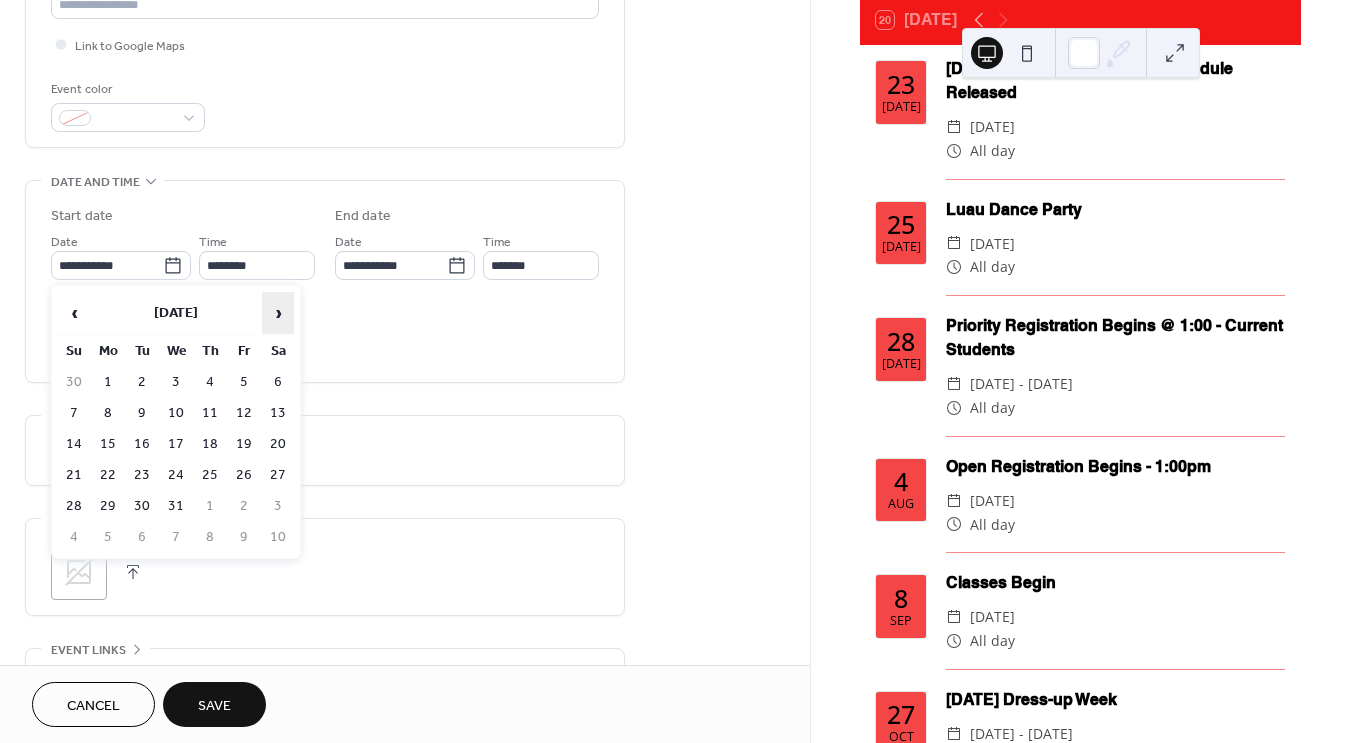 click on "›" at bounding box center [278, 313] 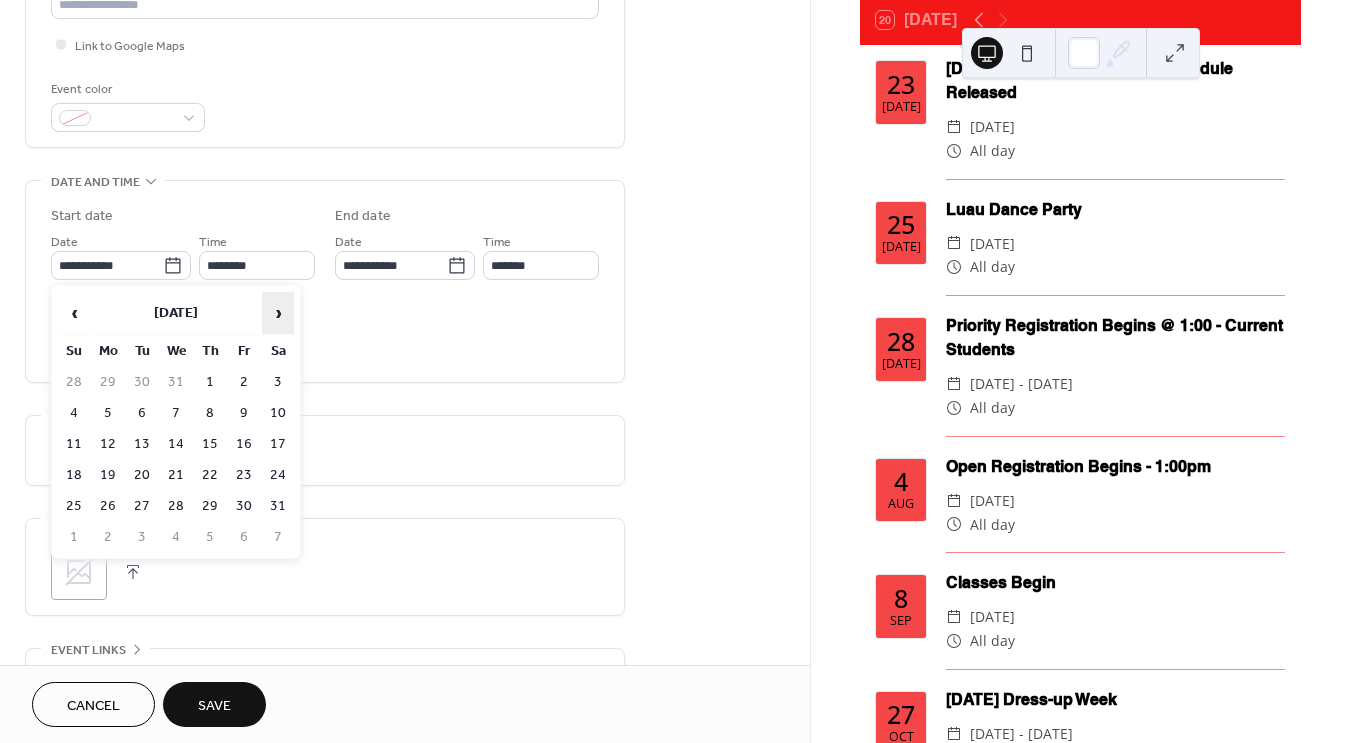 click on "›" at bounding box center (278, 313) 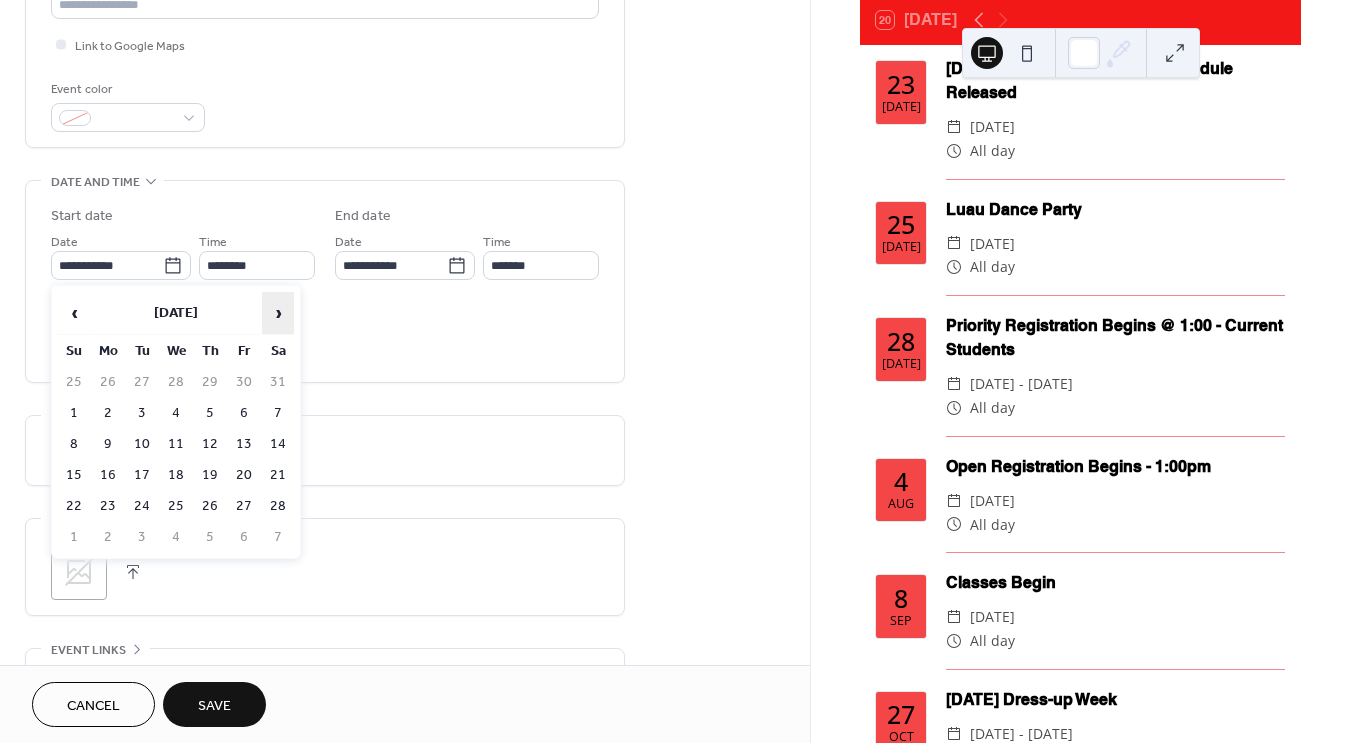 click on "›" at bounding box center [278, 313] 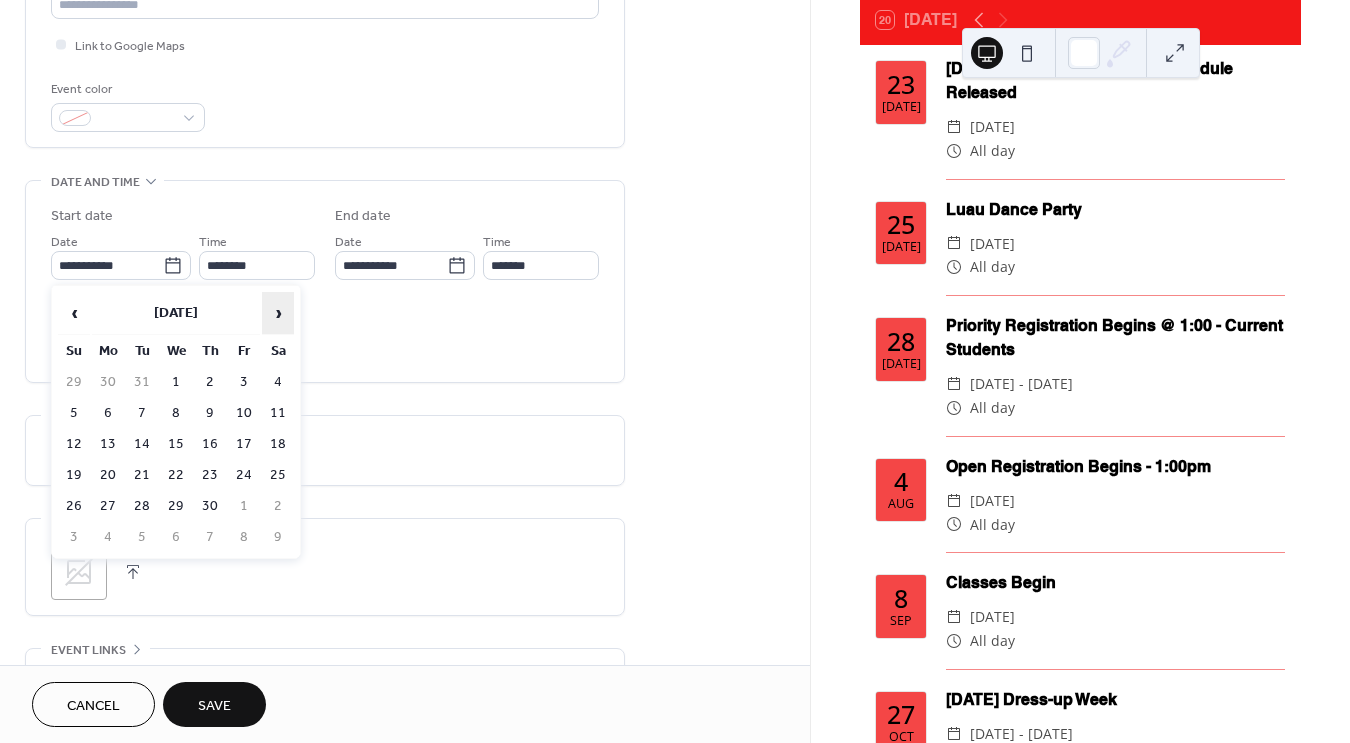 click on "›" at bounding box center (278, 313) 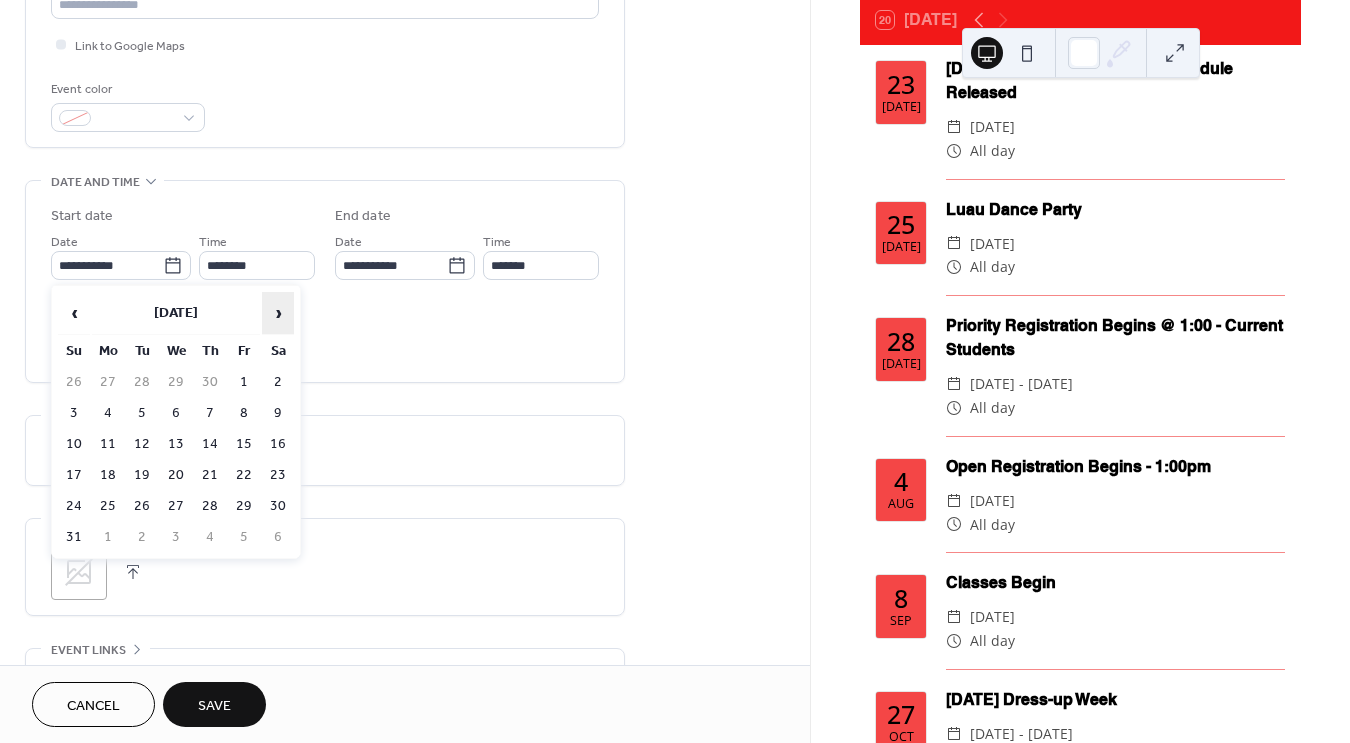 click on "›" at bounding box center [278, 313] 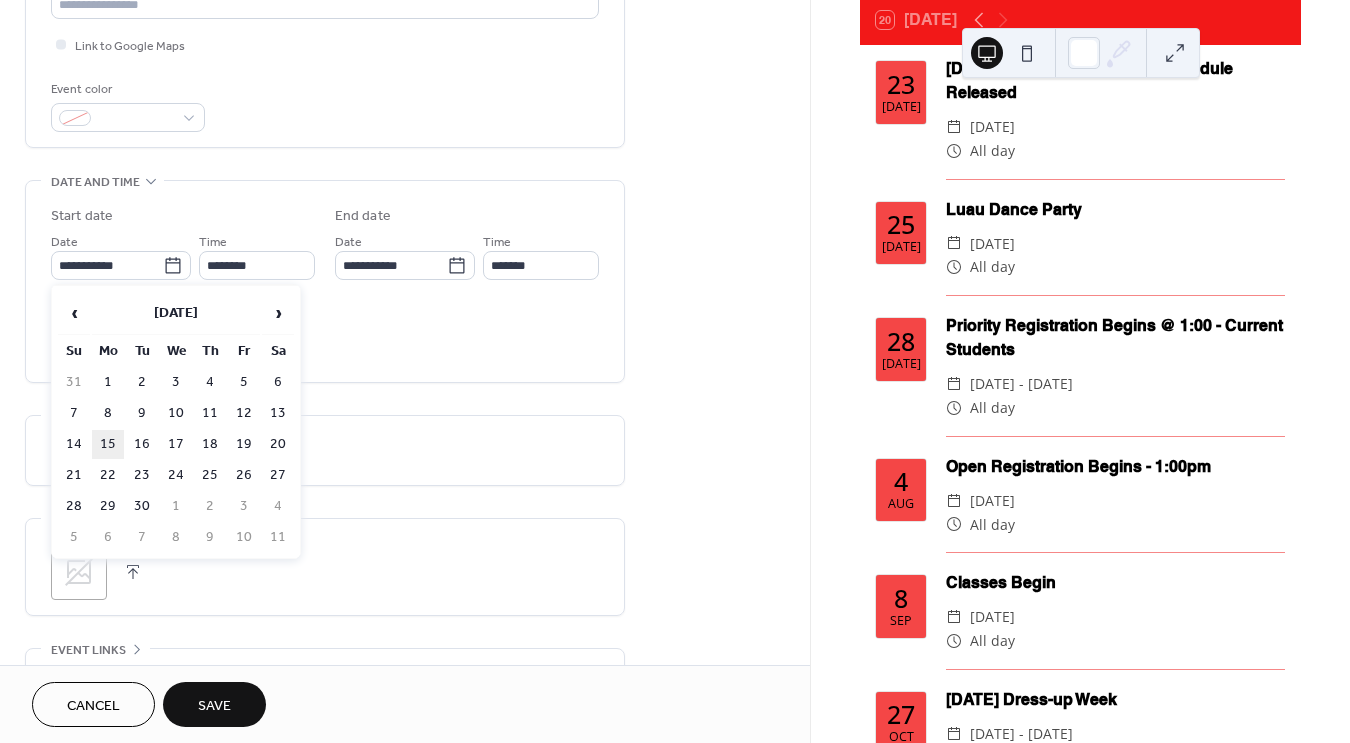 click on "15" at bounding box center [108, 444] 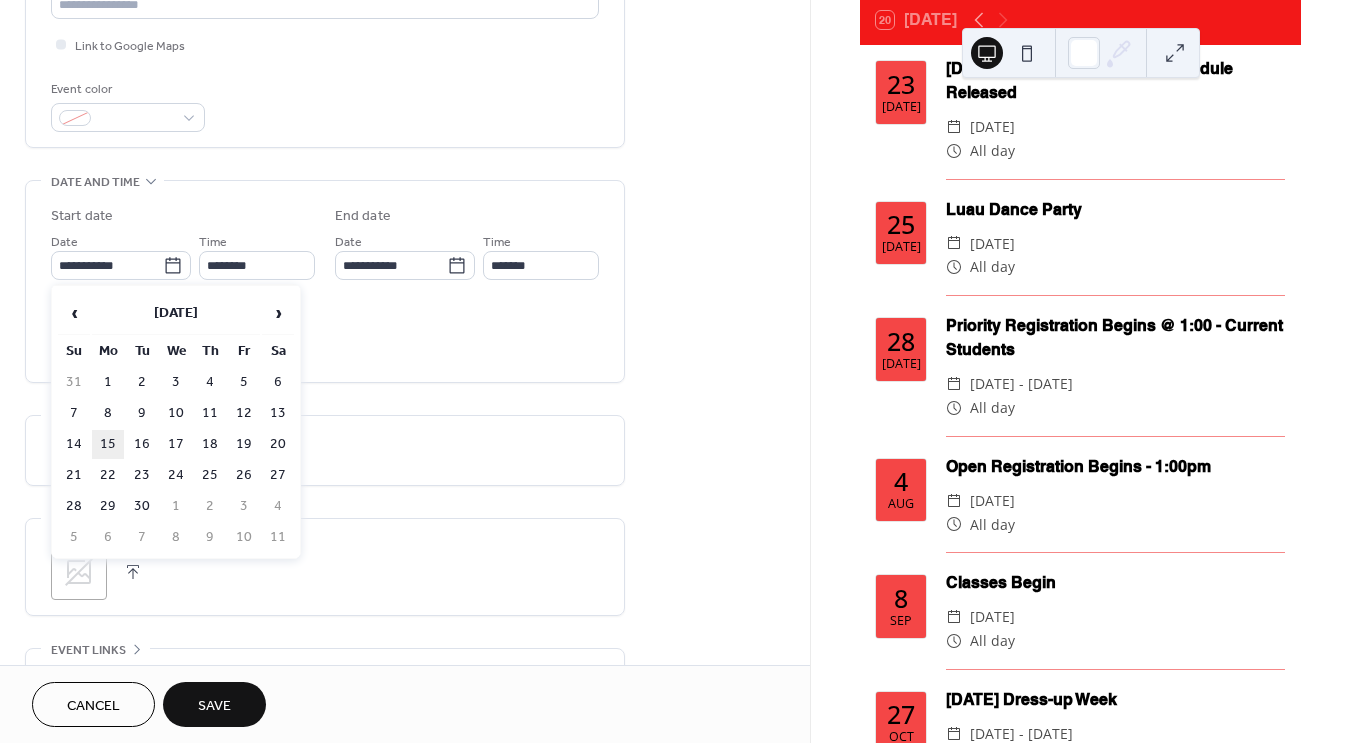 type on "**********" 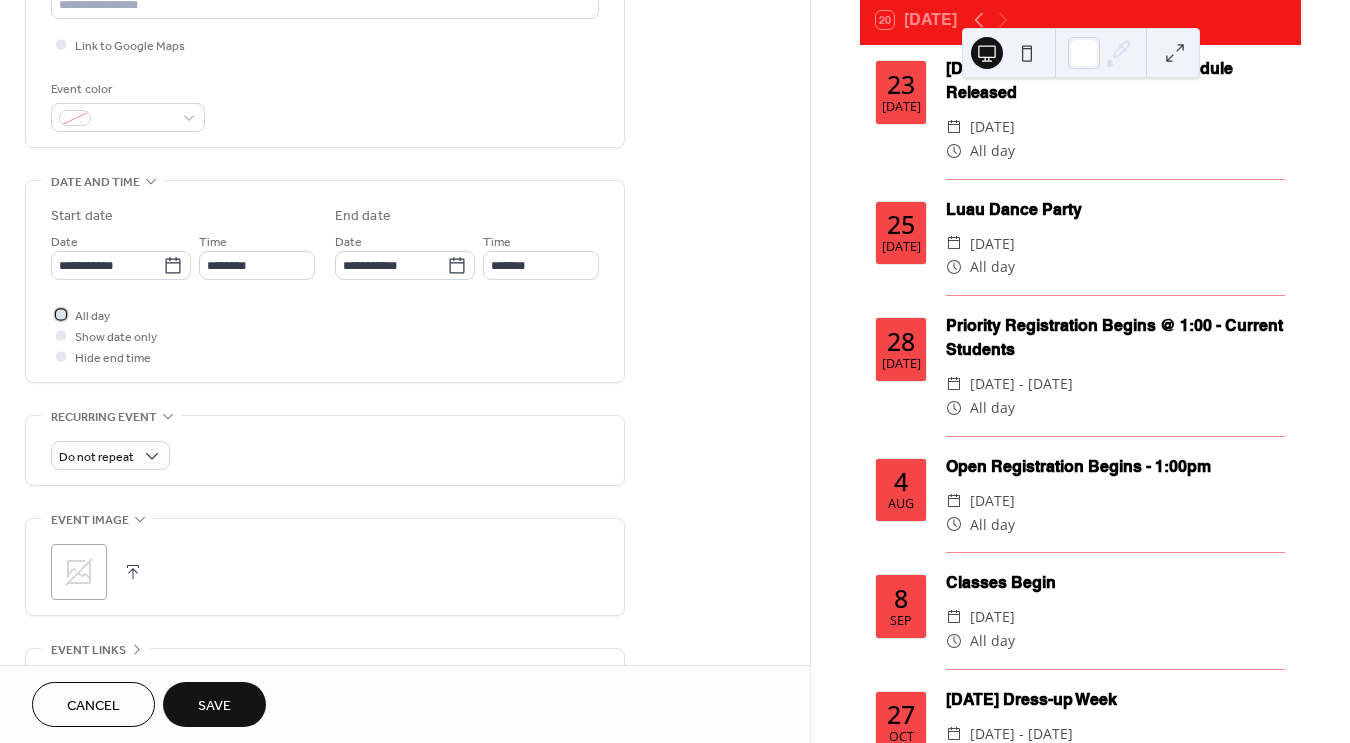 click on "All day" at bounding box center (92, 316) 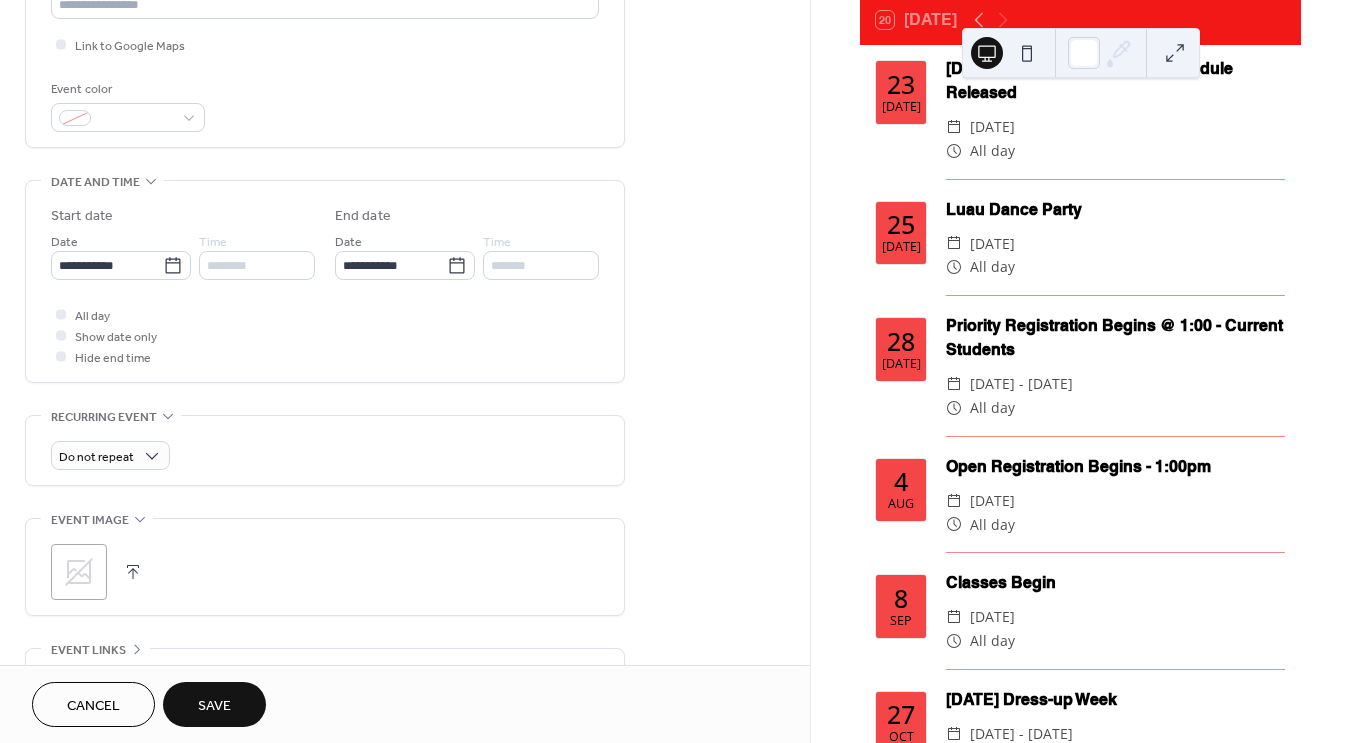 click on "Save" at bounding box center [214, 706] 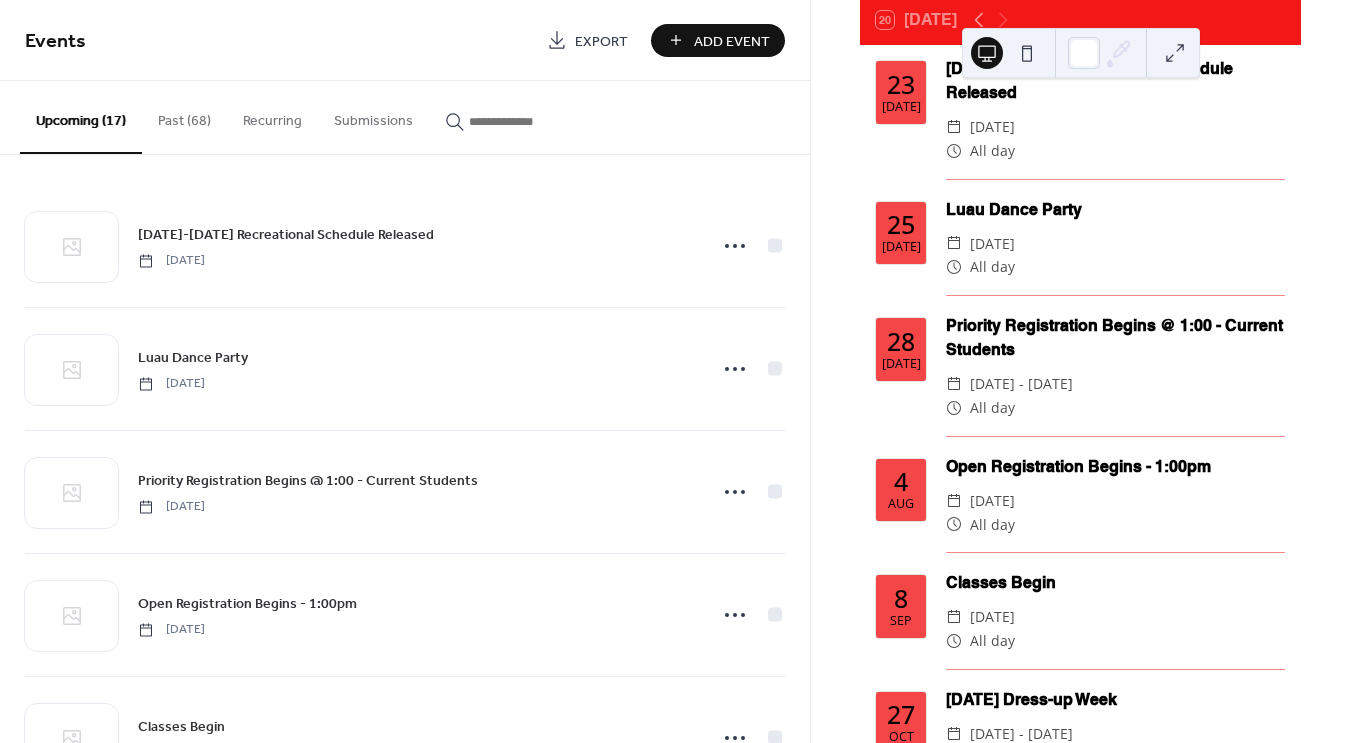 click on "Add Event" at bounding box center [732, 41] 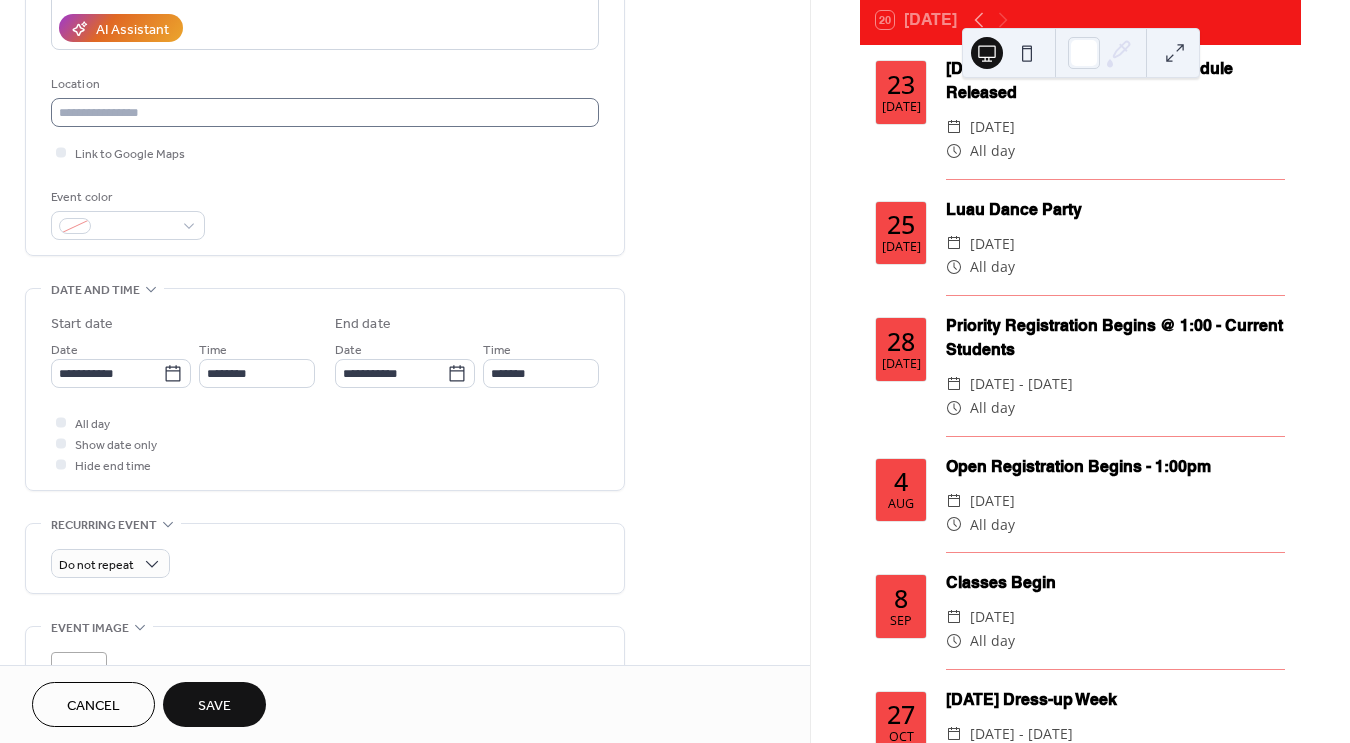 scroll, scrollTop: 461, scrollLeft: 0, axis: vertical 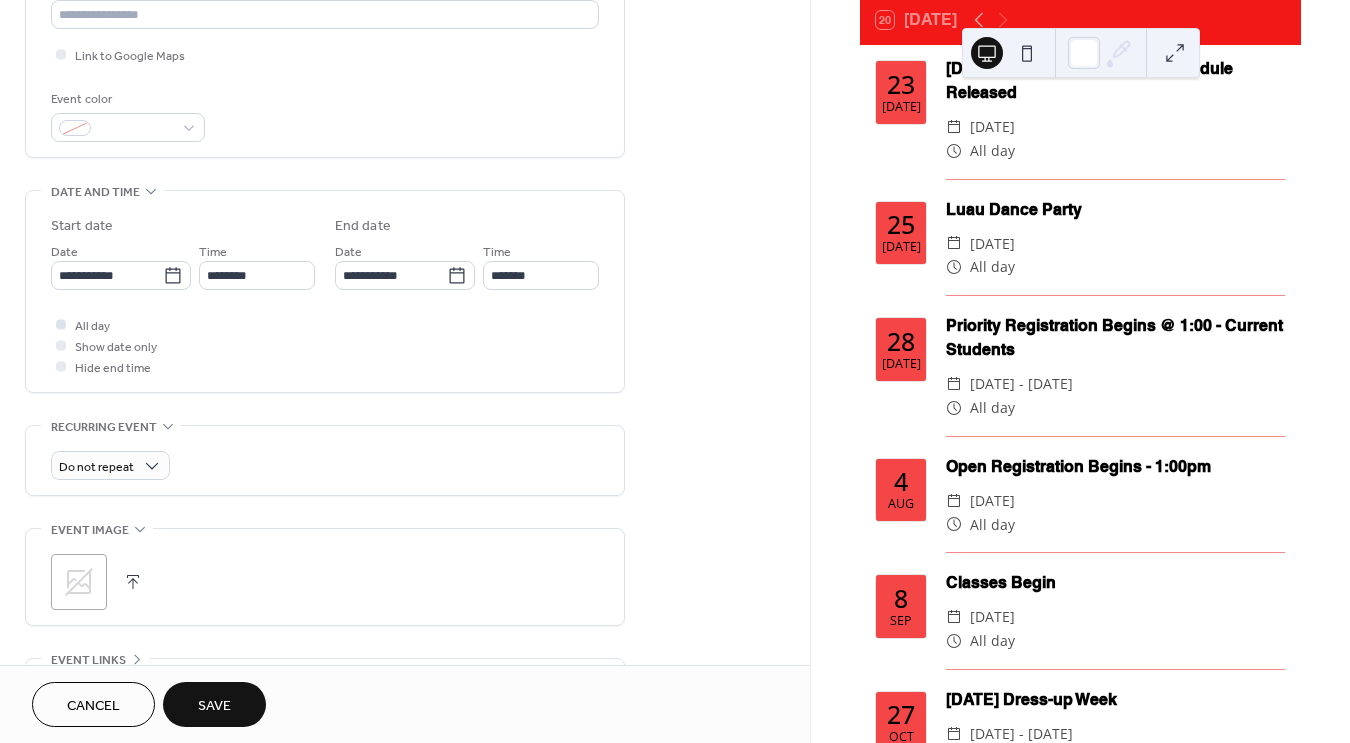 type on "**********" 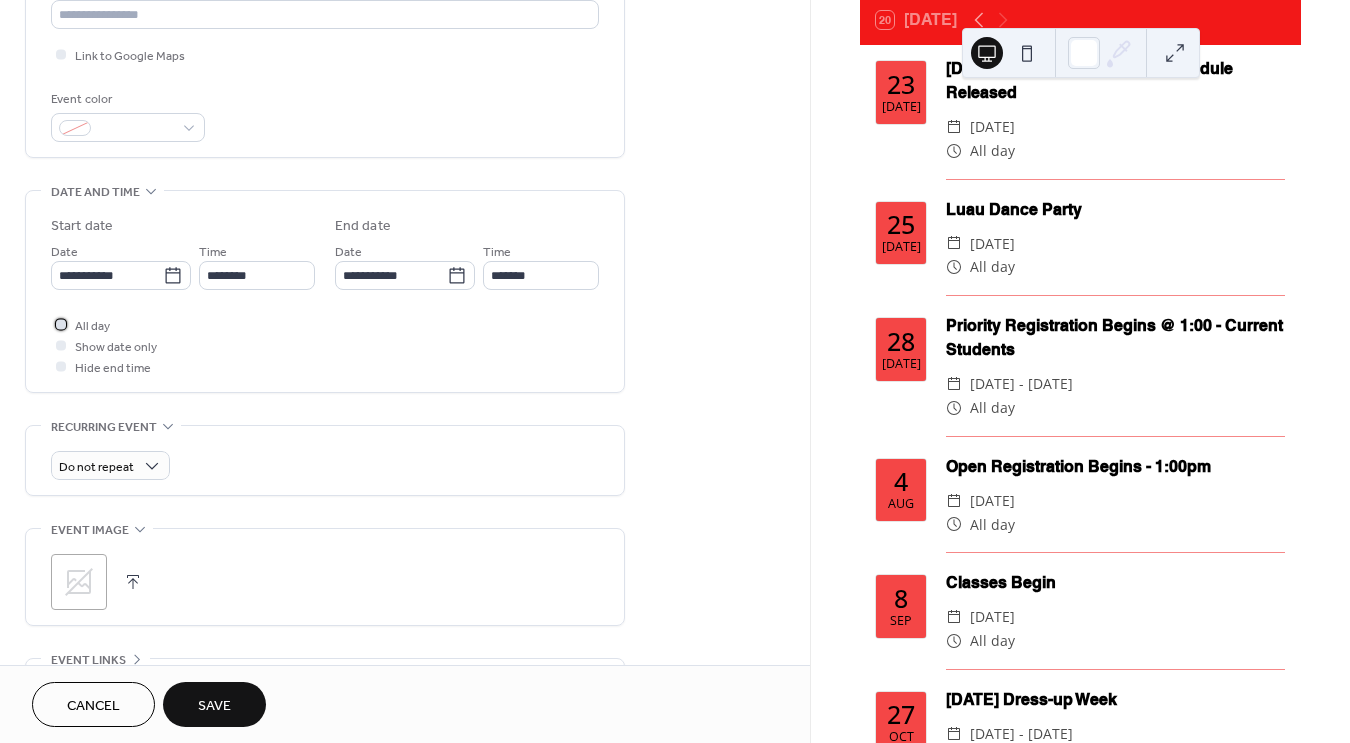 click on "All day" at bounding box center [92, 326] 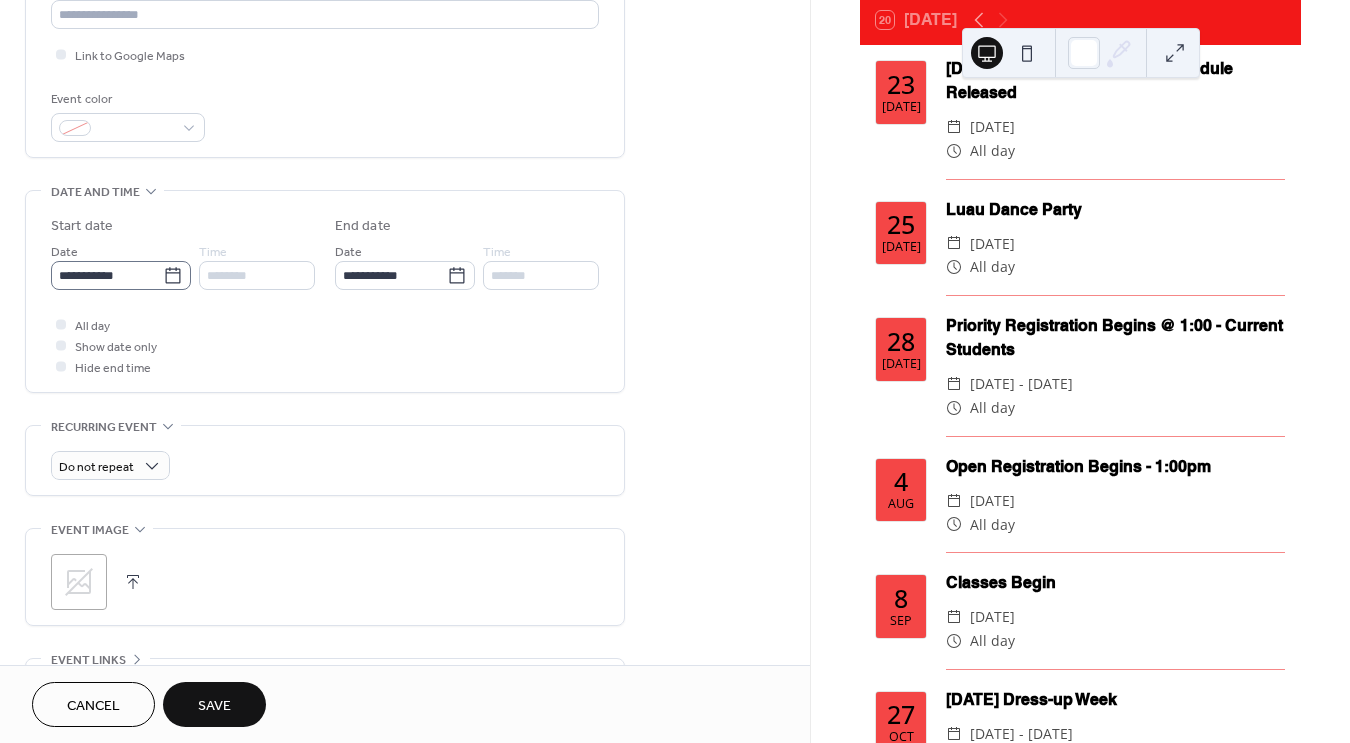 click 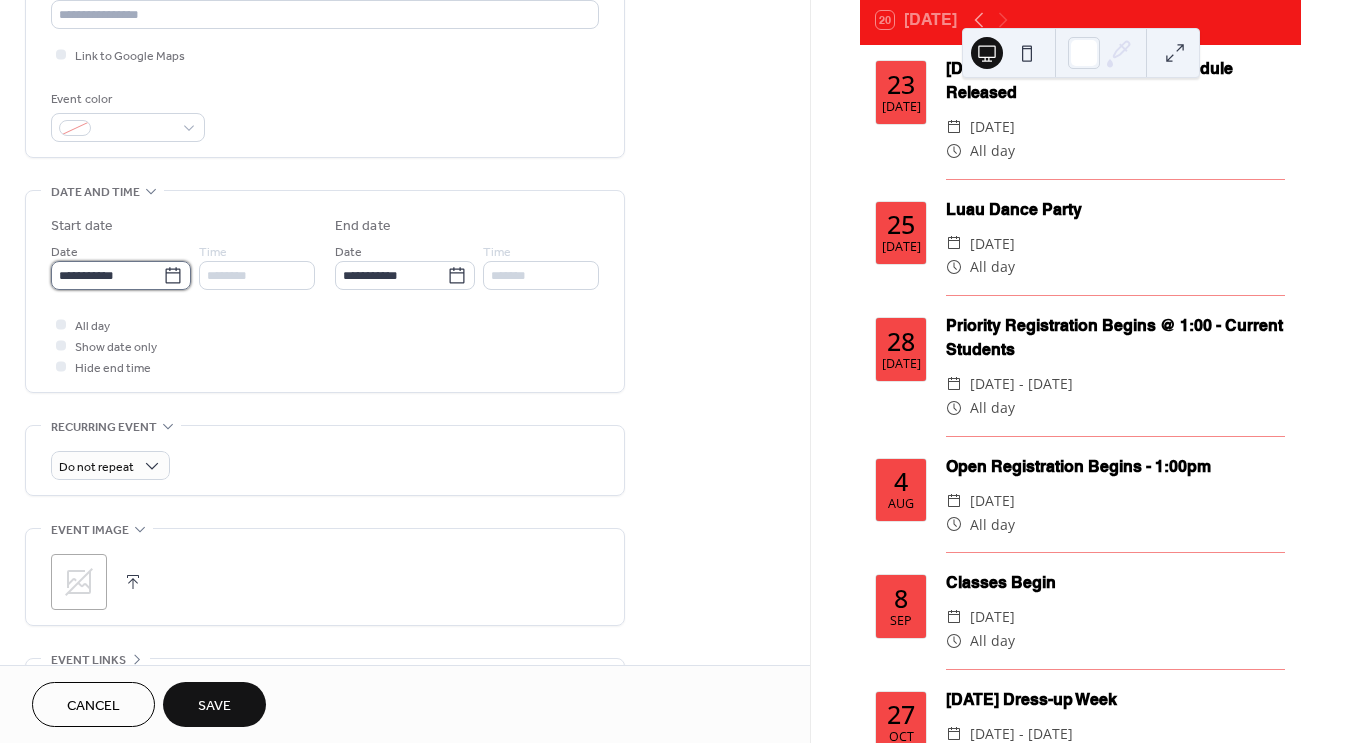 click on "**********" at bounding box center (107, 275) 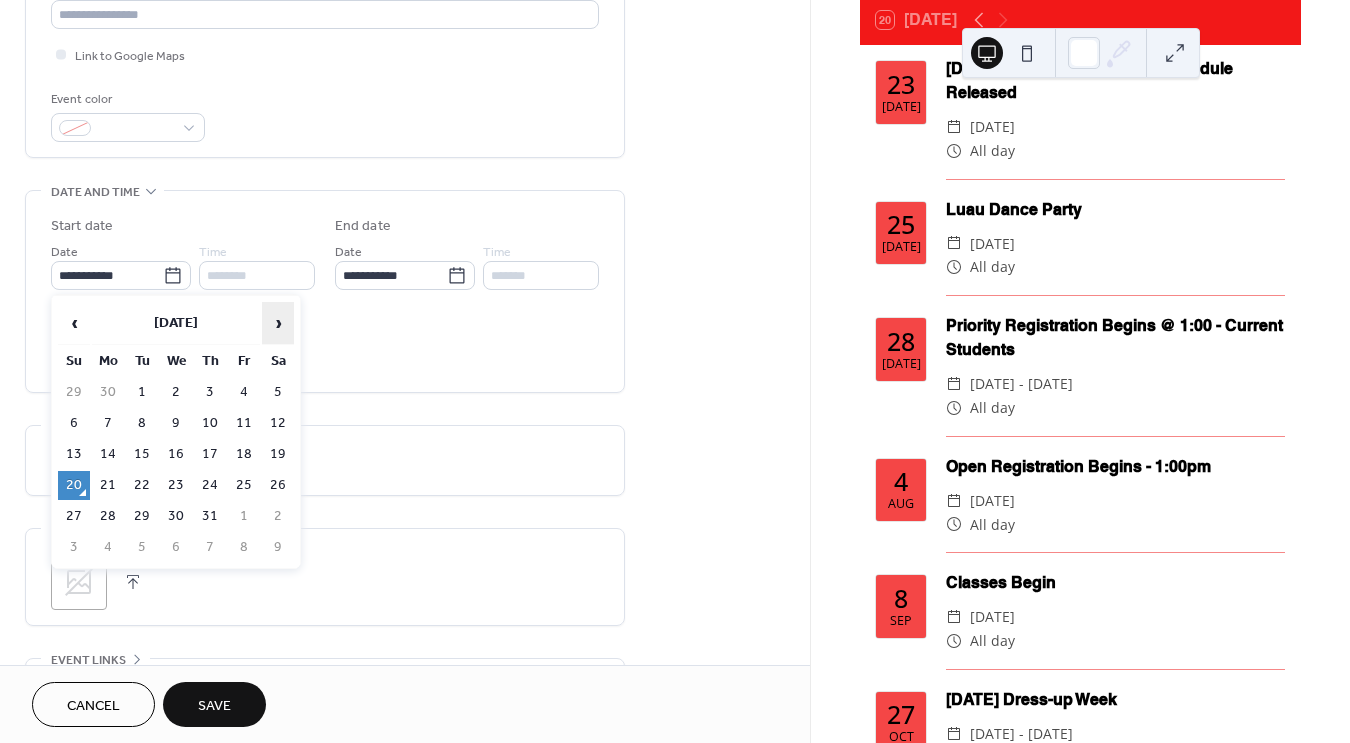 click on "›" at bounding box center [278, 323] 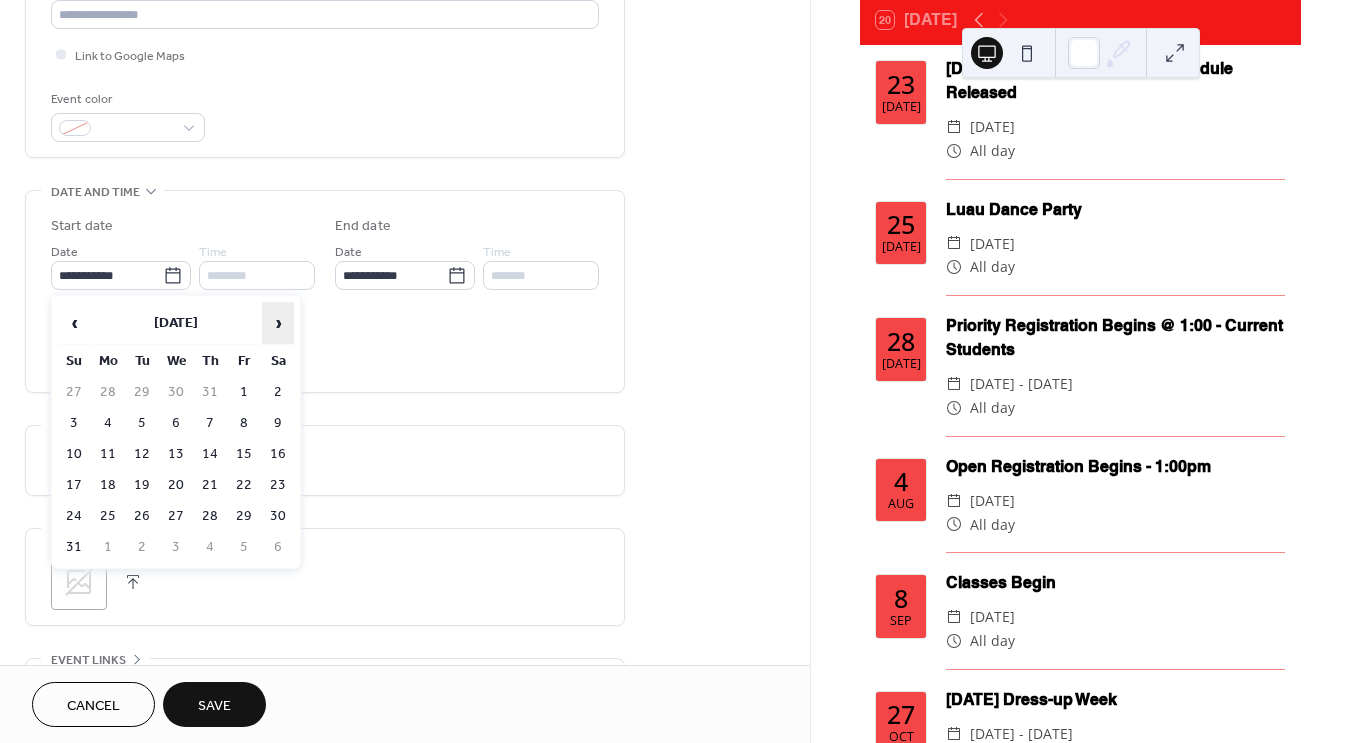click on "›" at bounding box center [278, 323] 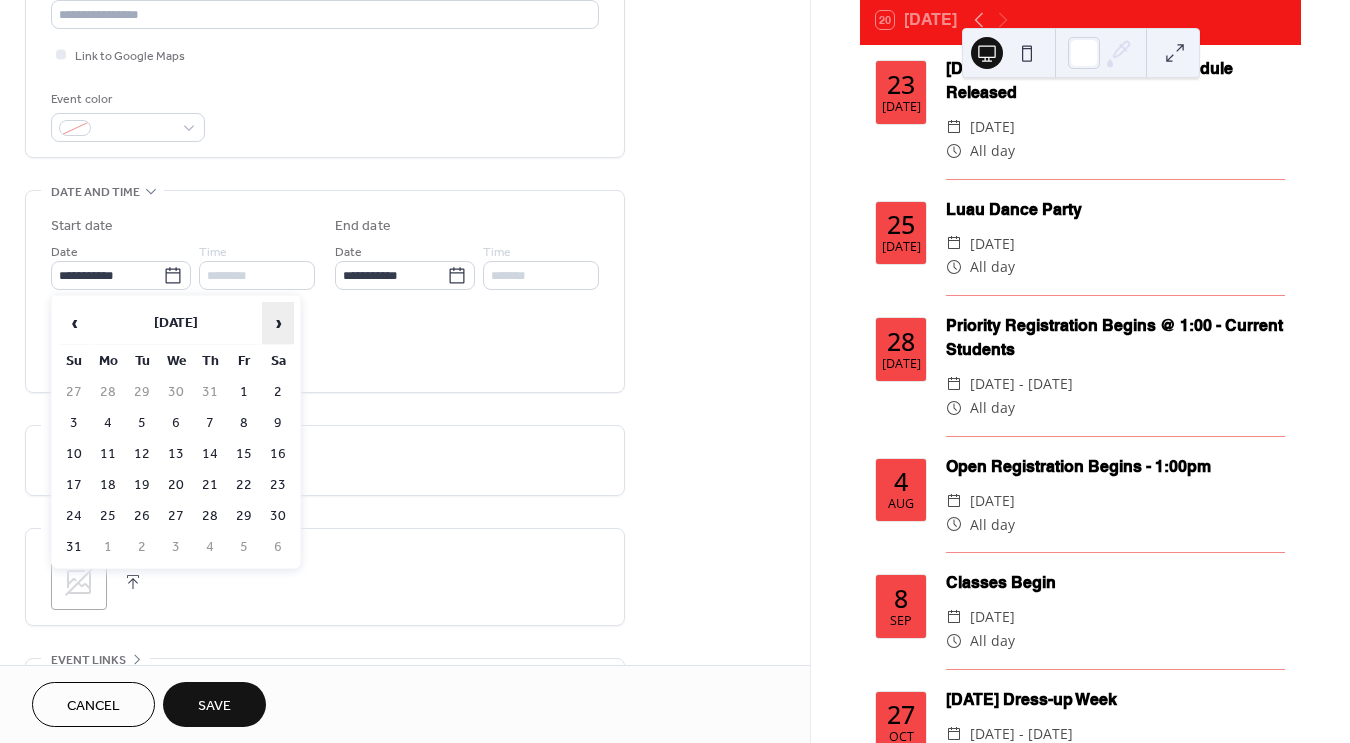 click on "›" at bounding box center (278, 323) 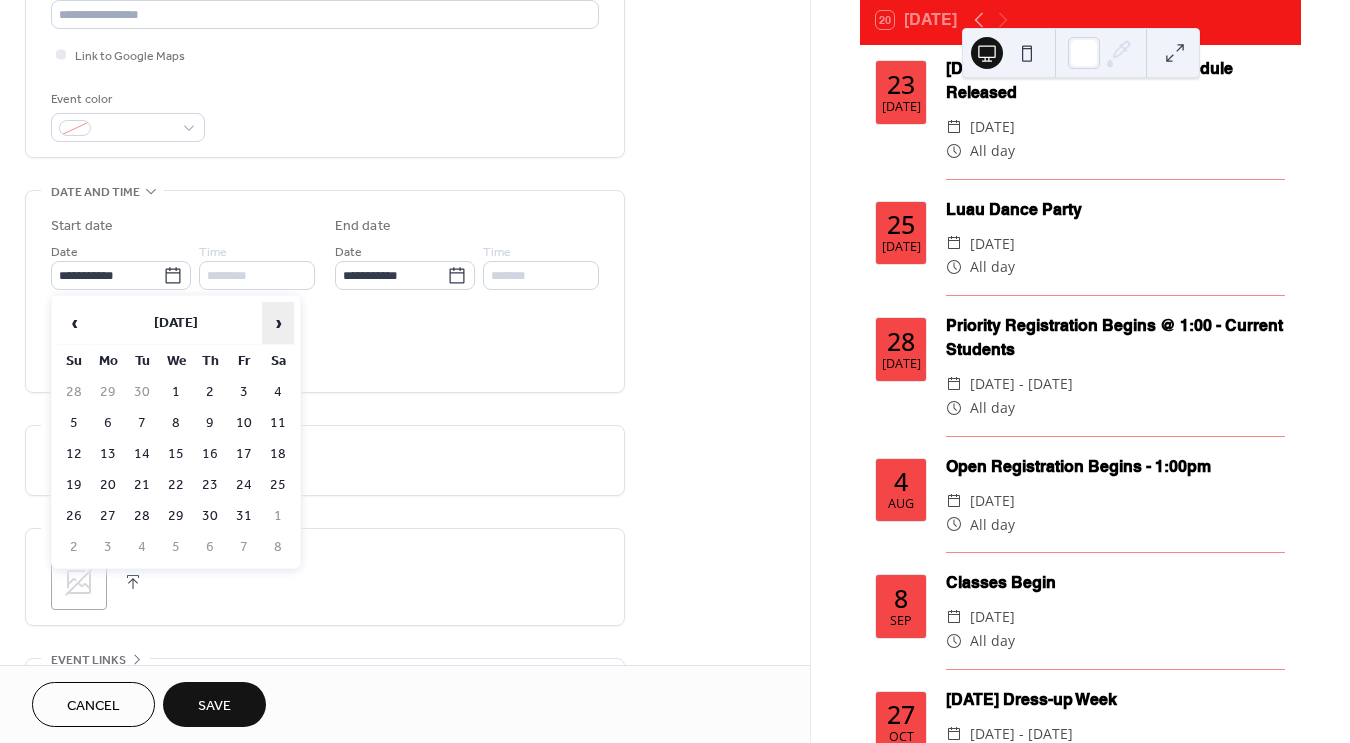 click on "›" at bounding box center (278, 323) 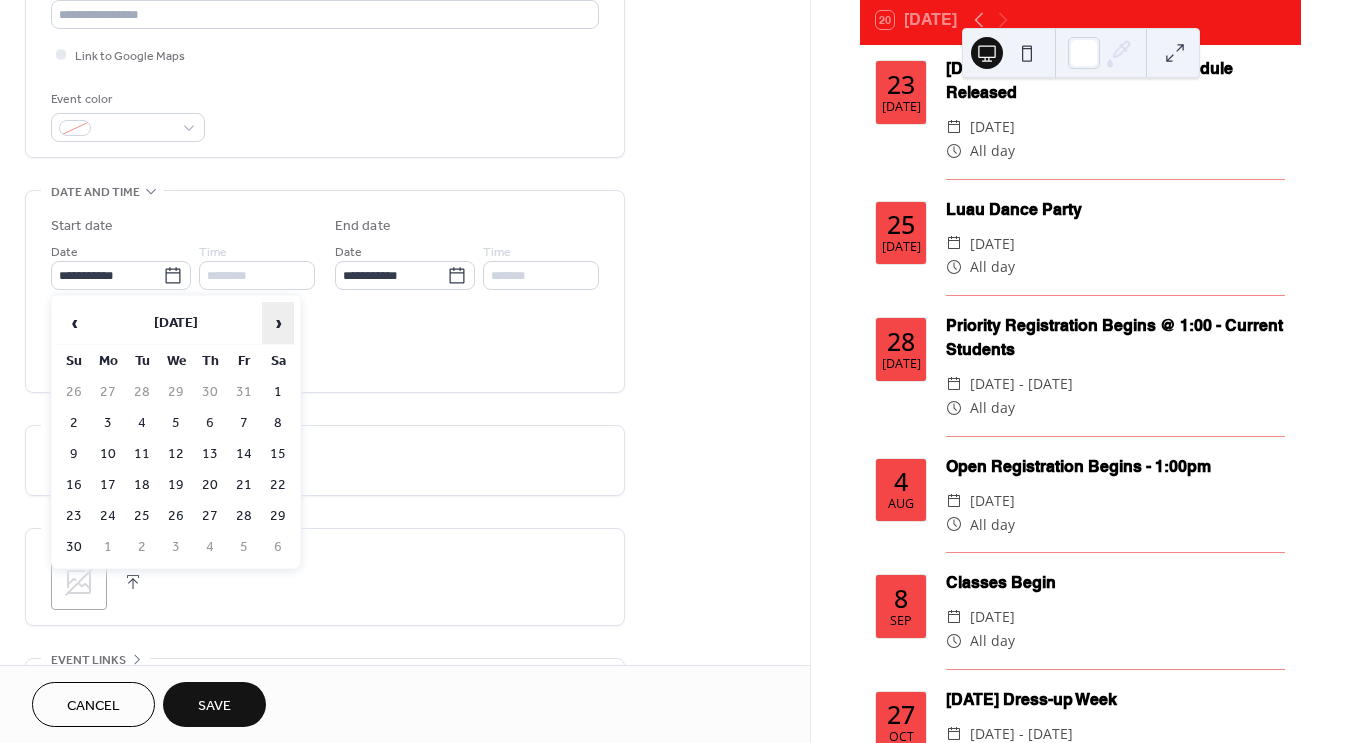 click on "›" at bounding box center (278, 323) 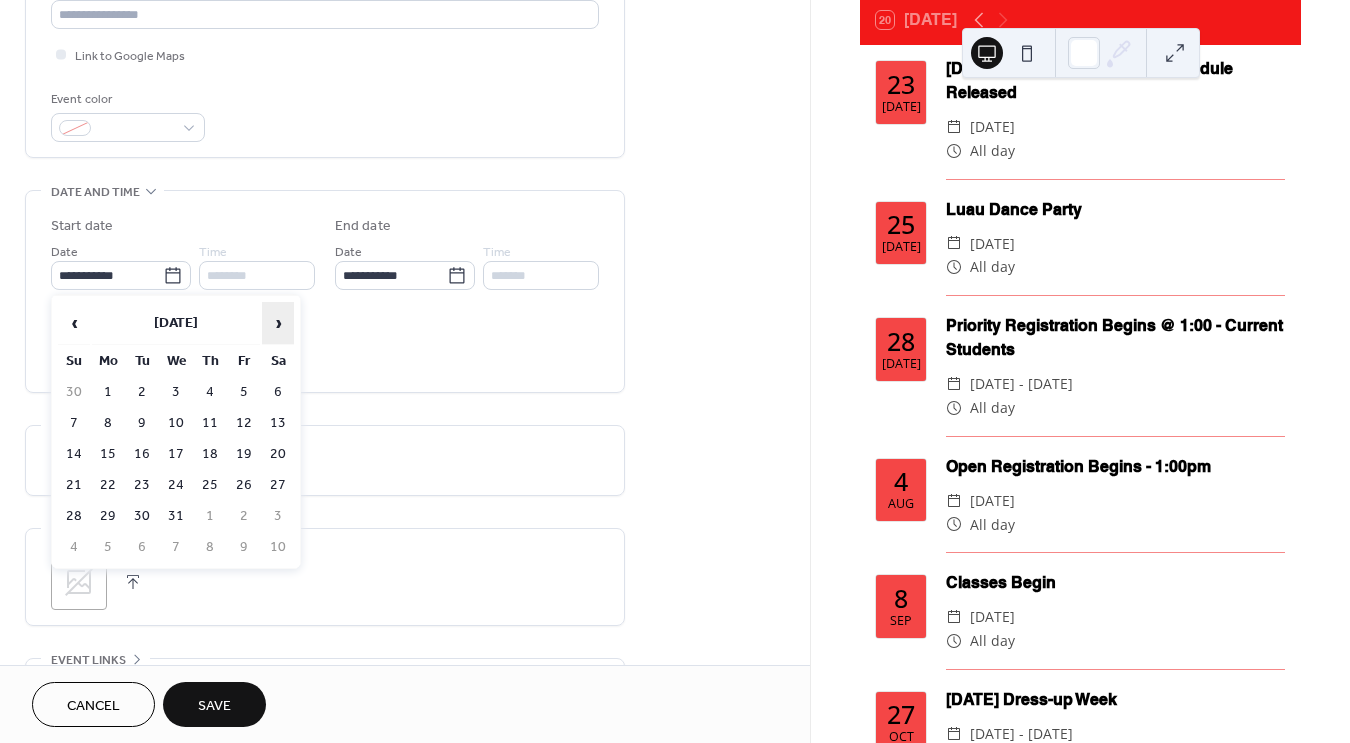 click on "›" at bounding box center (278, 323) 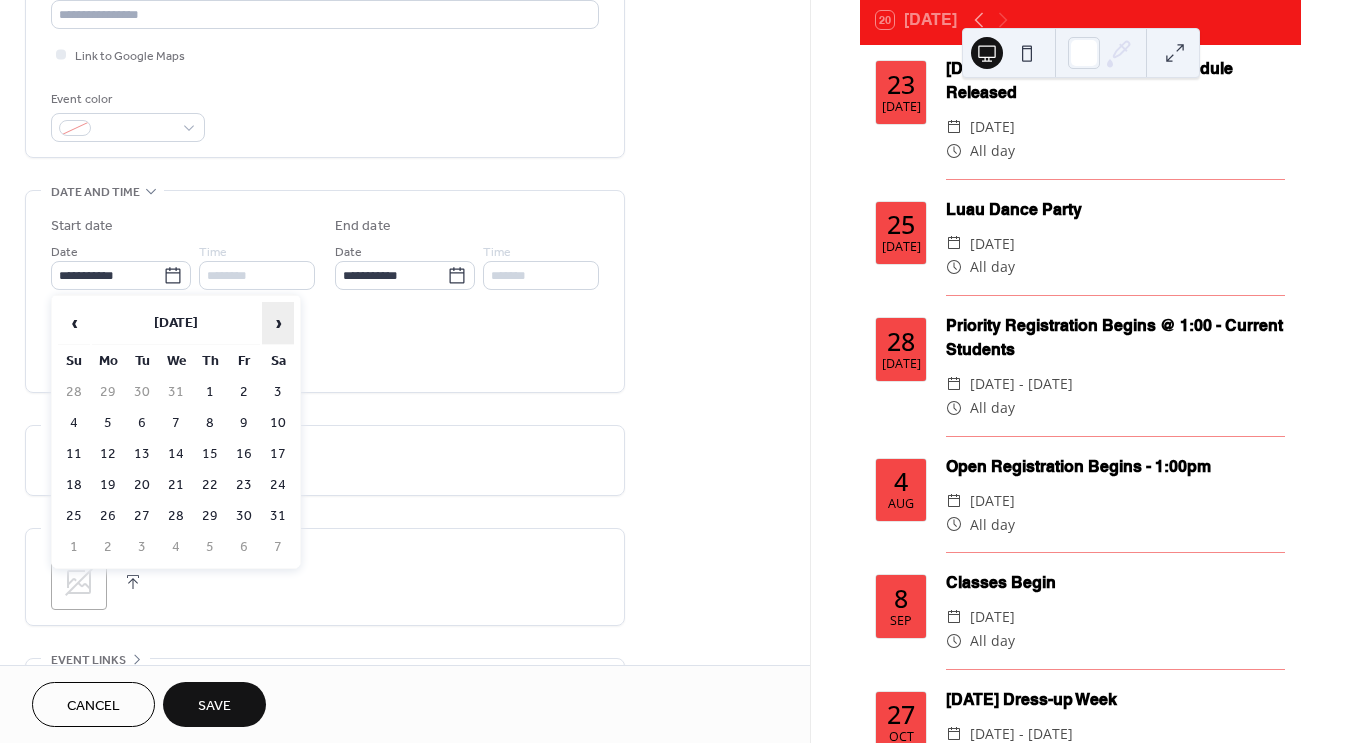 click on "›" at bounding box center (278, 323) 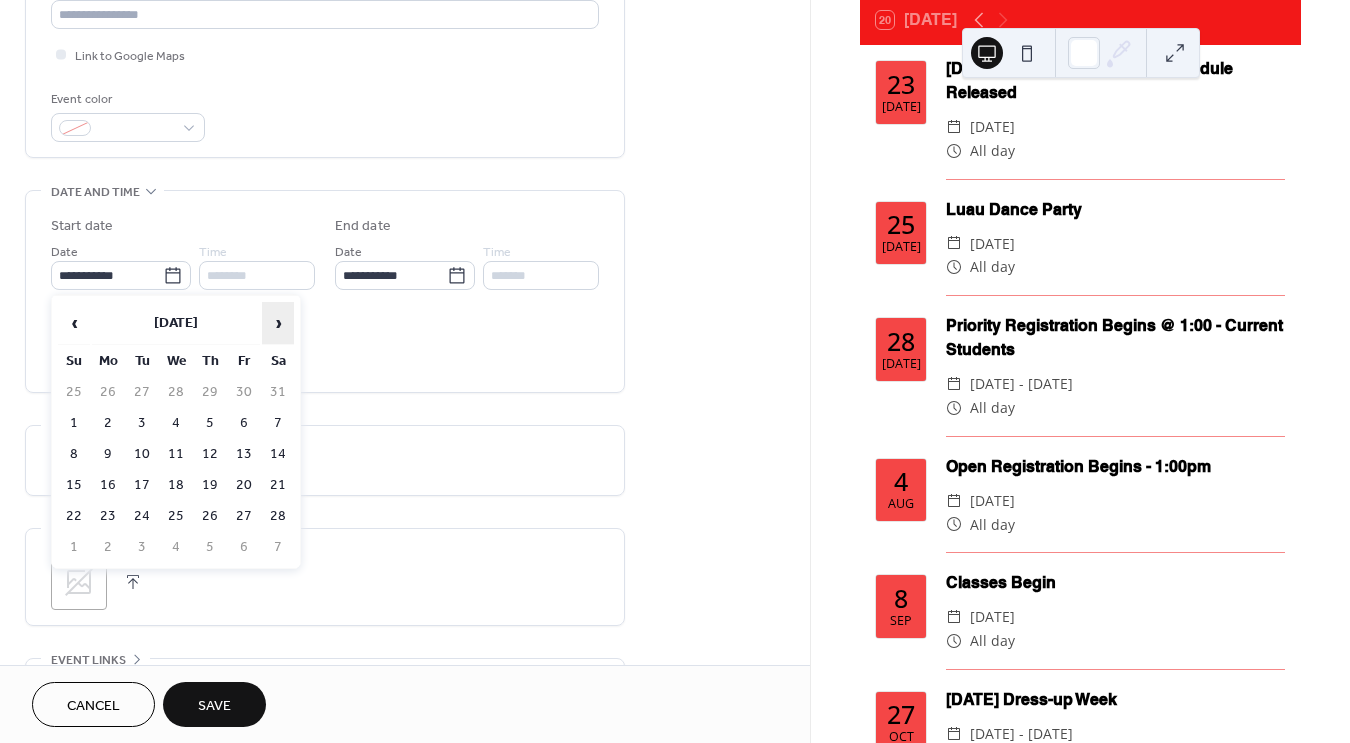 click on "›" at bounding box center [278, 323] 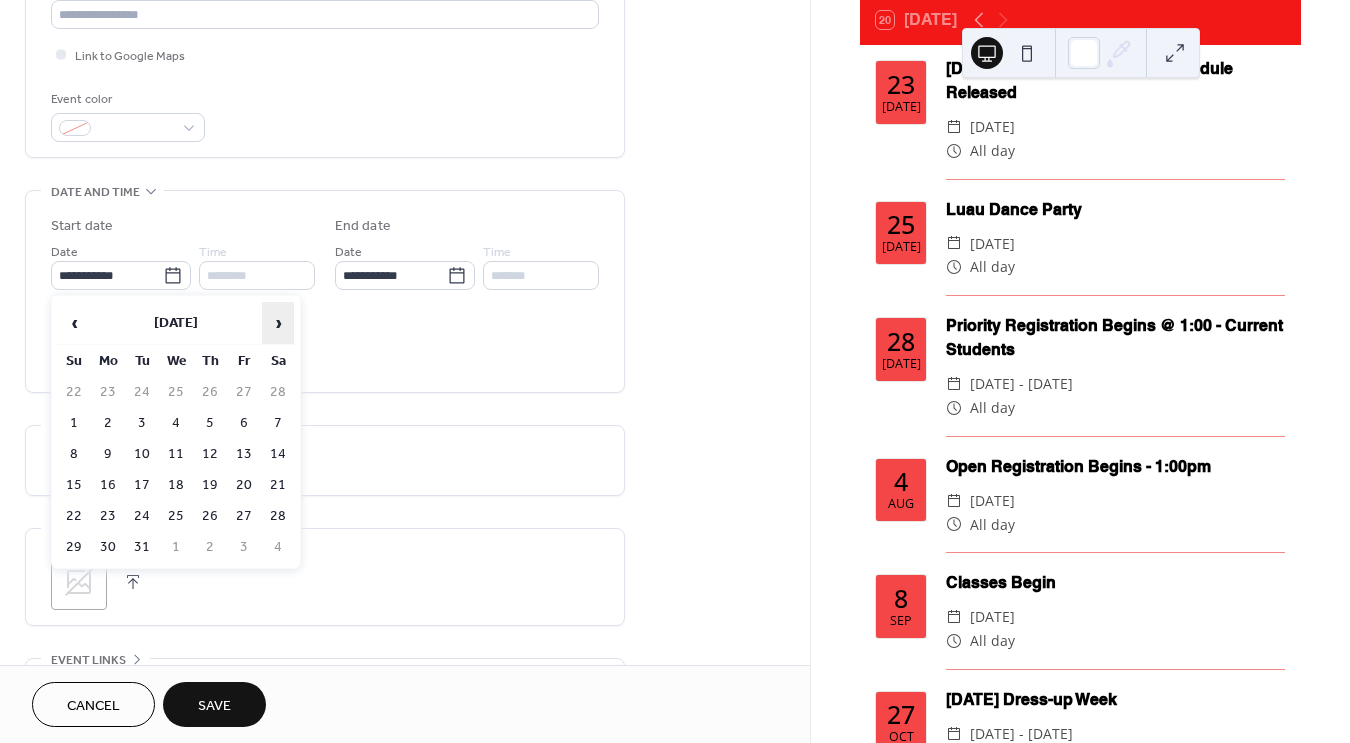click on "›" at bounding box center (278, 323) 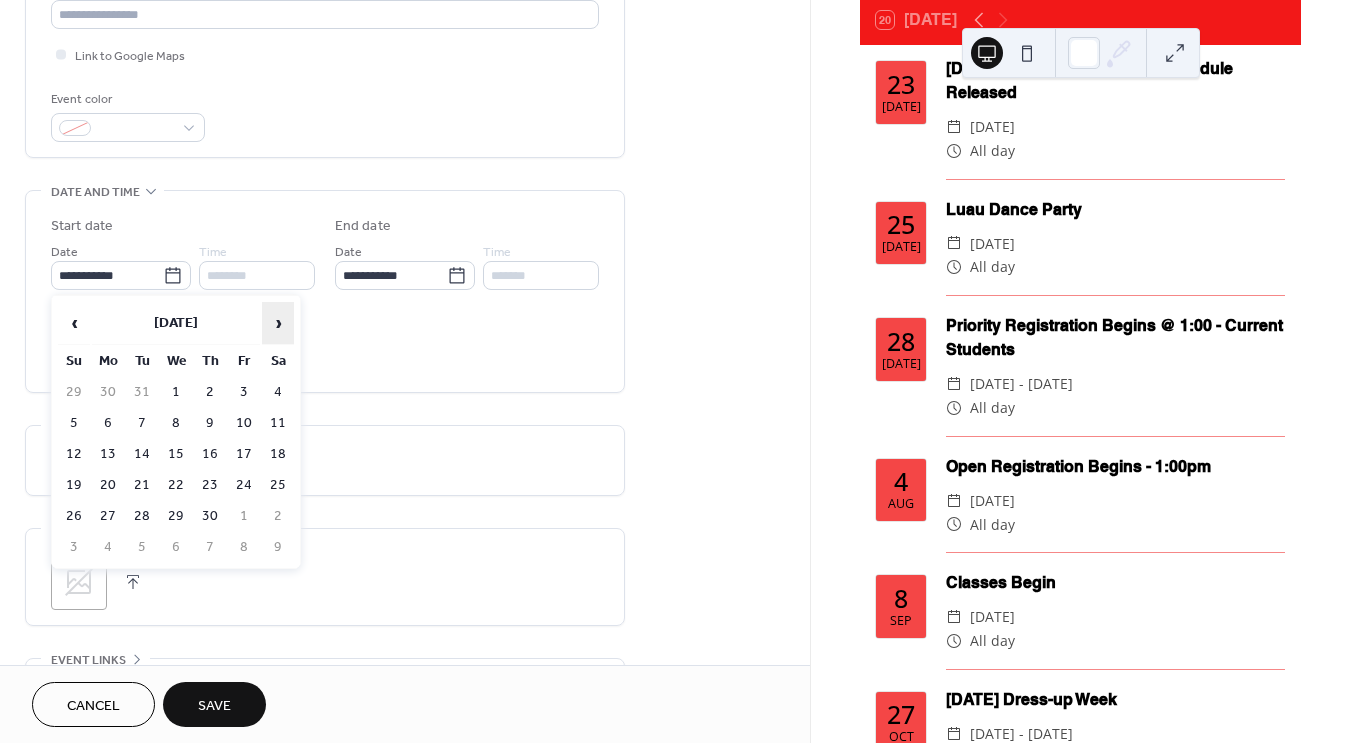 click on "›" at bounding box center [278, 323] 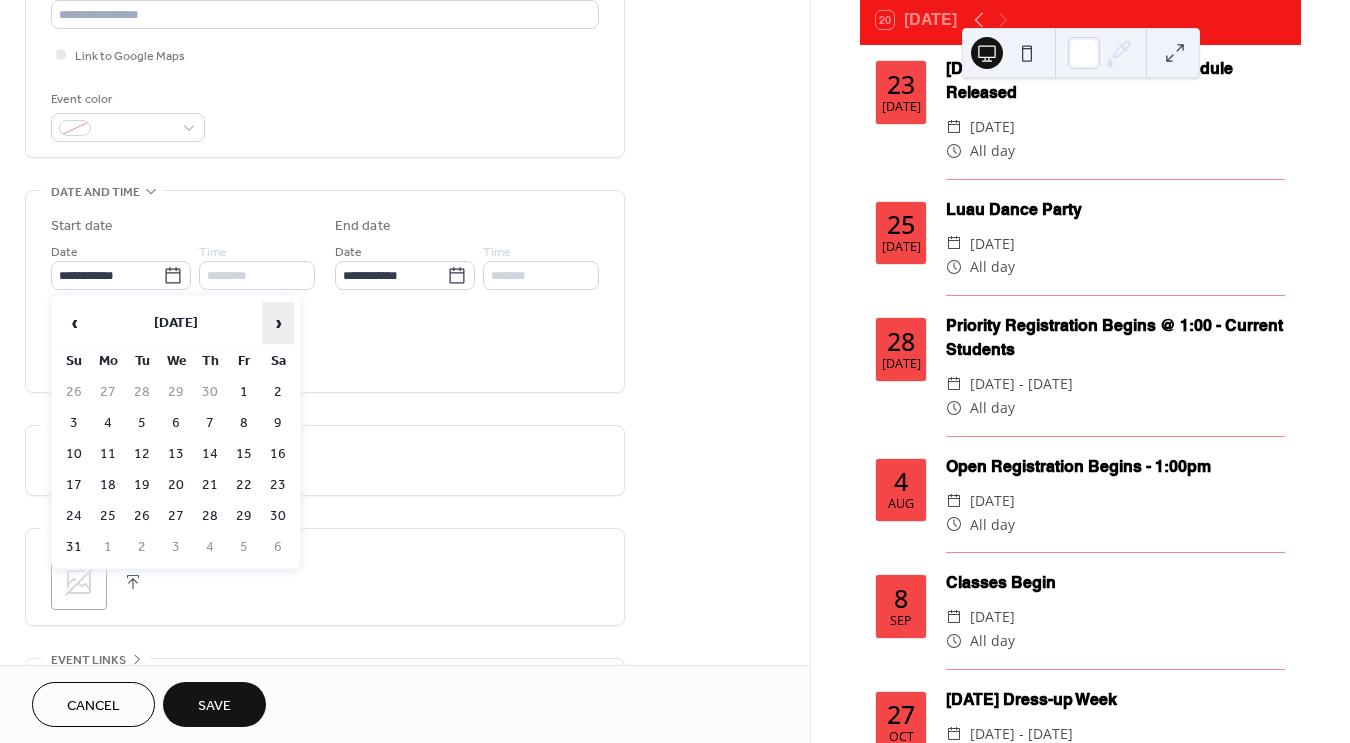 click on "›" at bounding box center [278, 323] 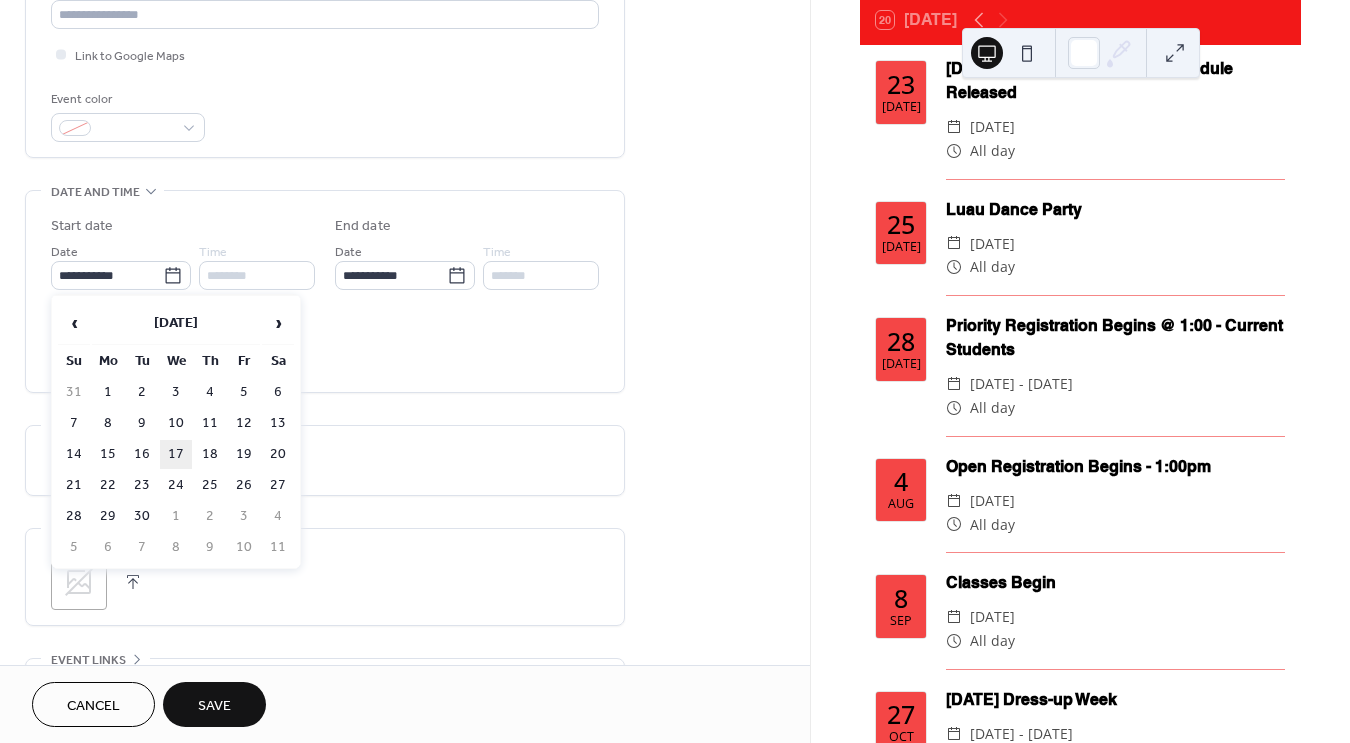 click on "17" at bounding box center (176, 454) 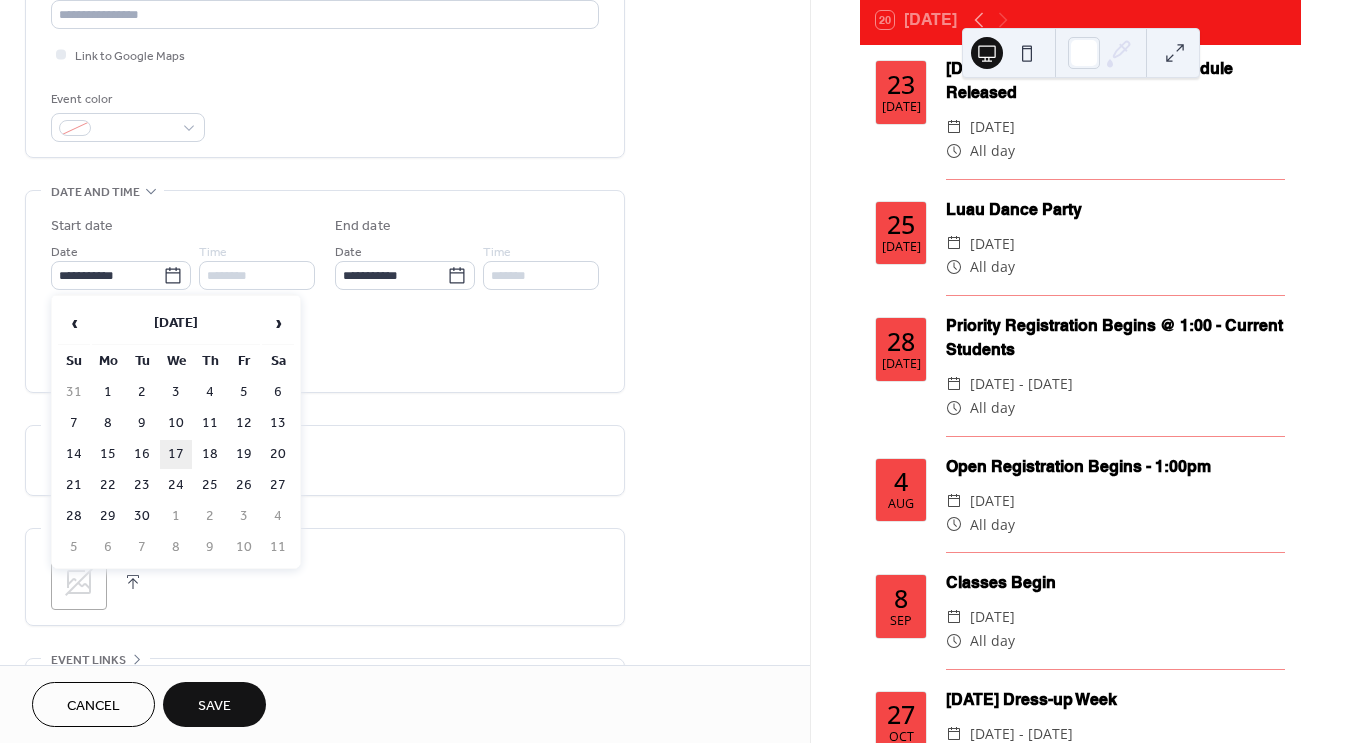 type on "**********" 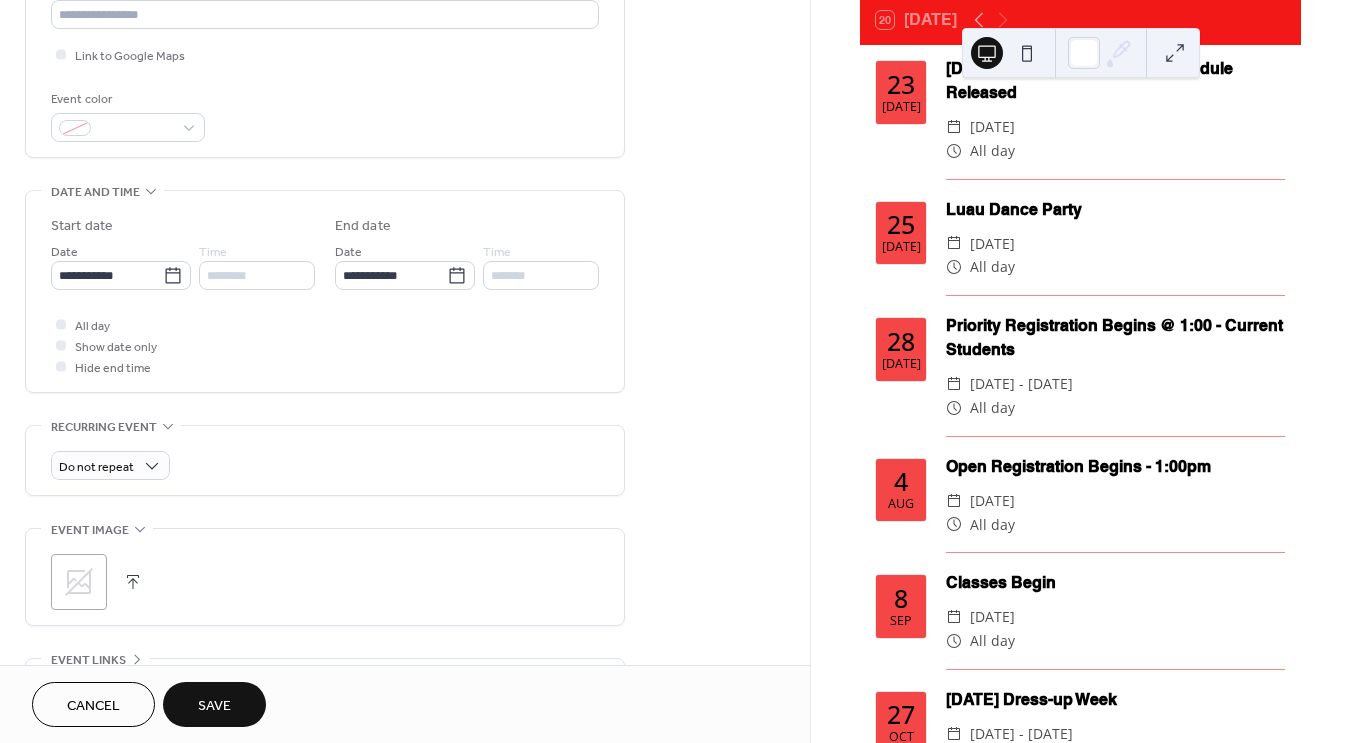 click on "Save" at bounding box center [214, 706] 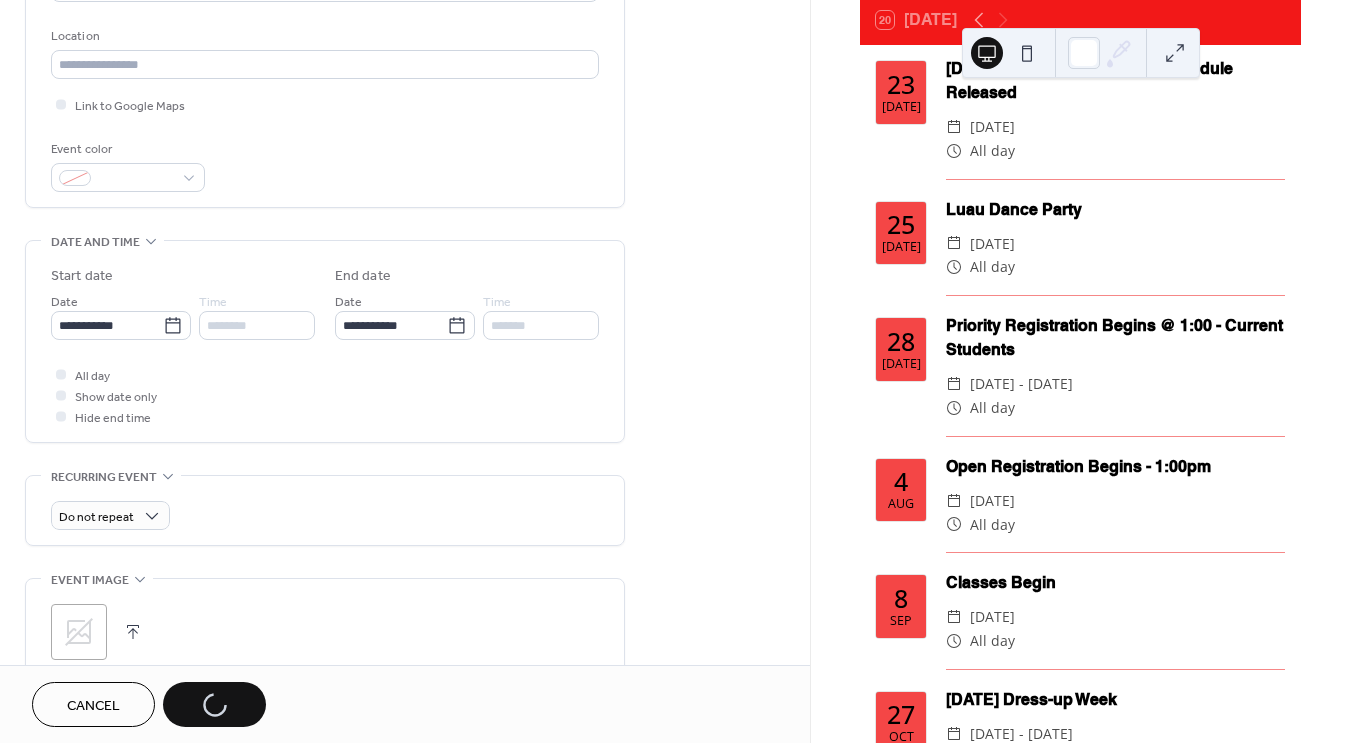 scroll, scrollTop: 665, scrollLeft: 0, axis: vertical 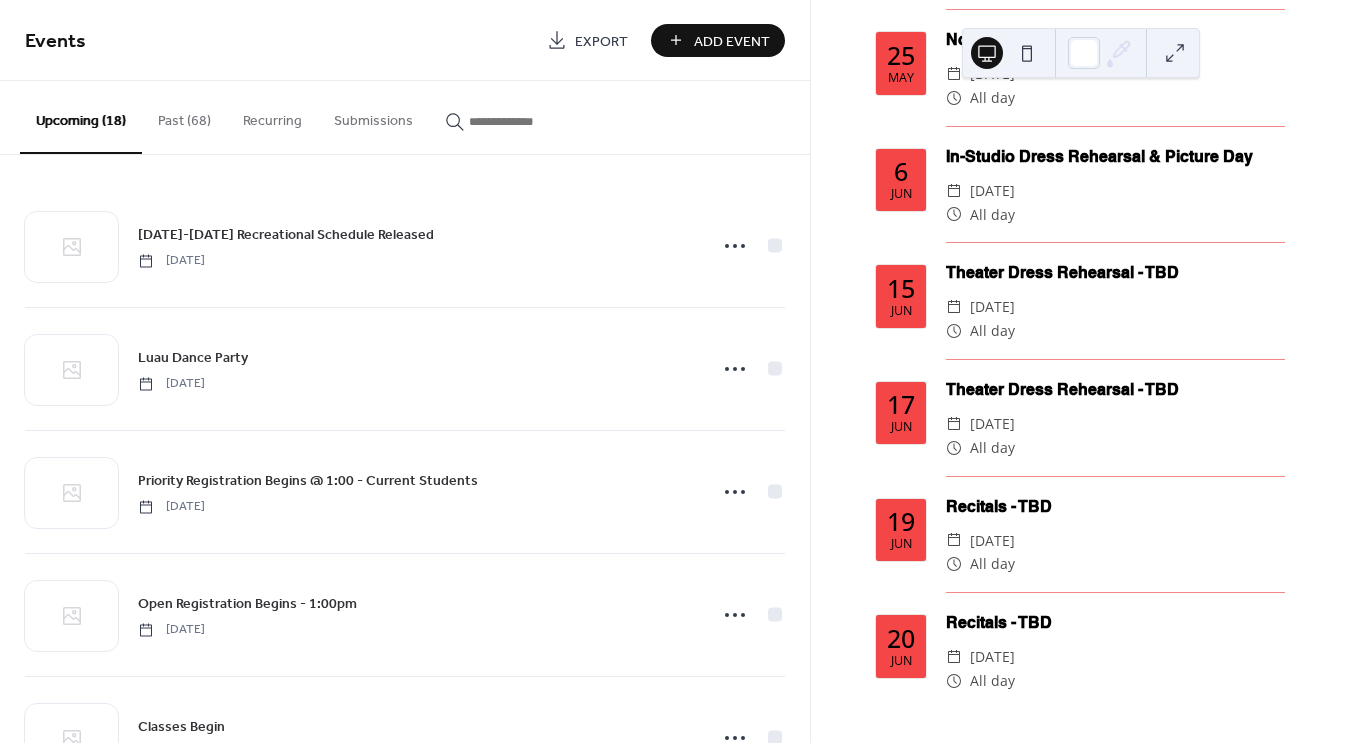 click on "Add Event" at bounding box center (732, 41) 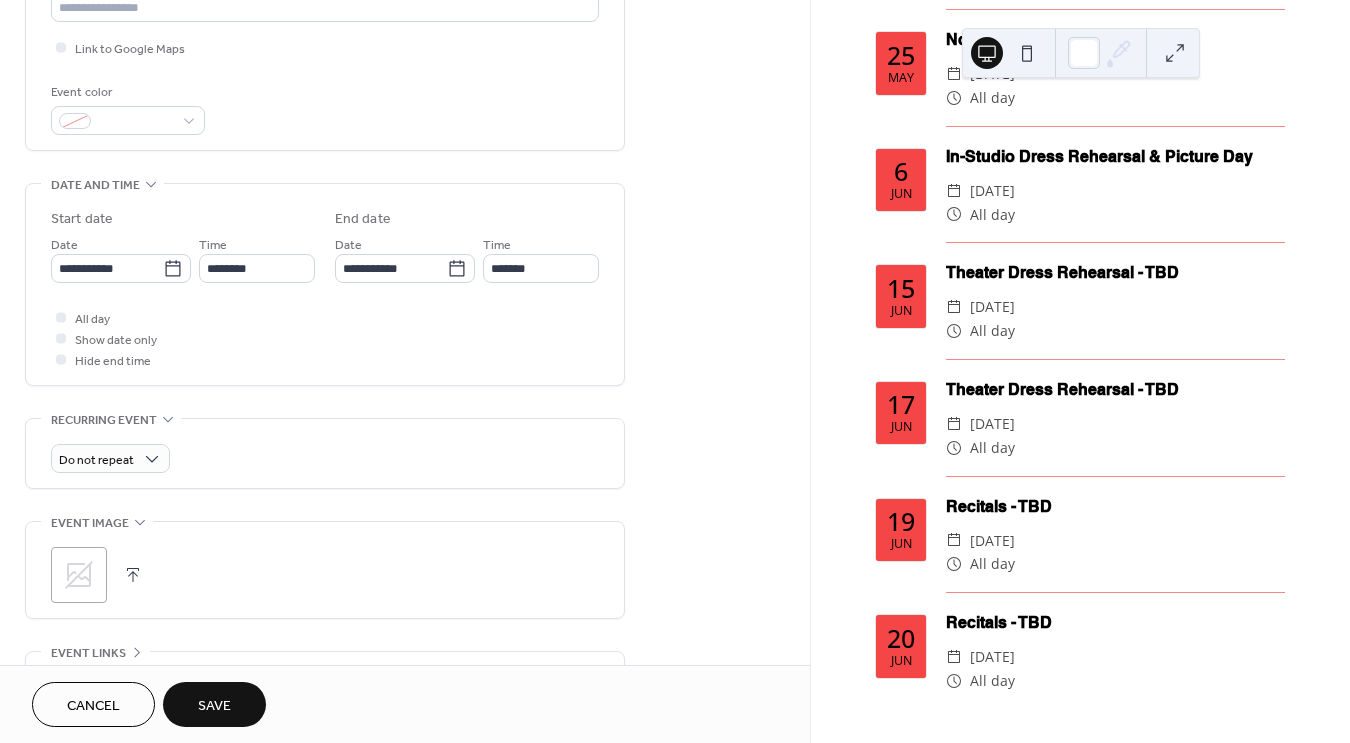 scroll, scrollTop: 477, scrollLeft: 0, axis: vertical 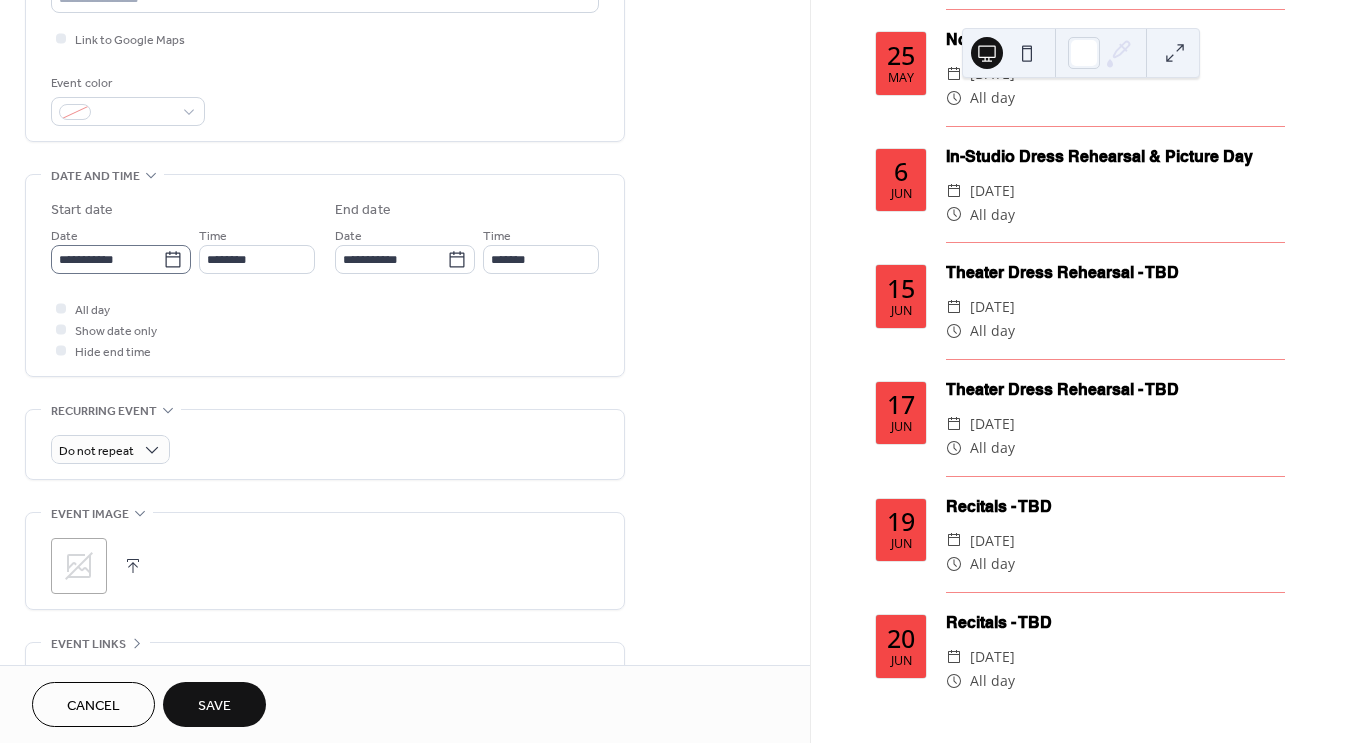 type on "**********" 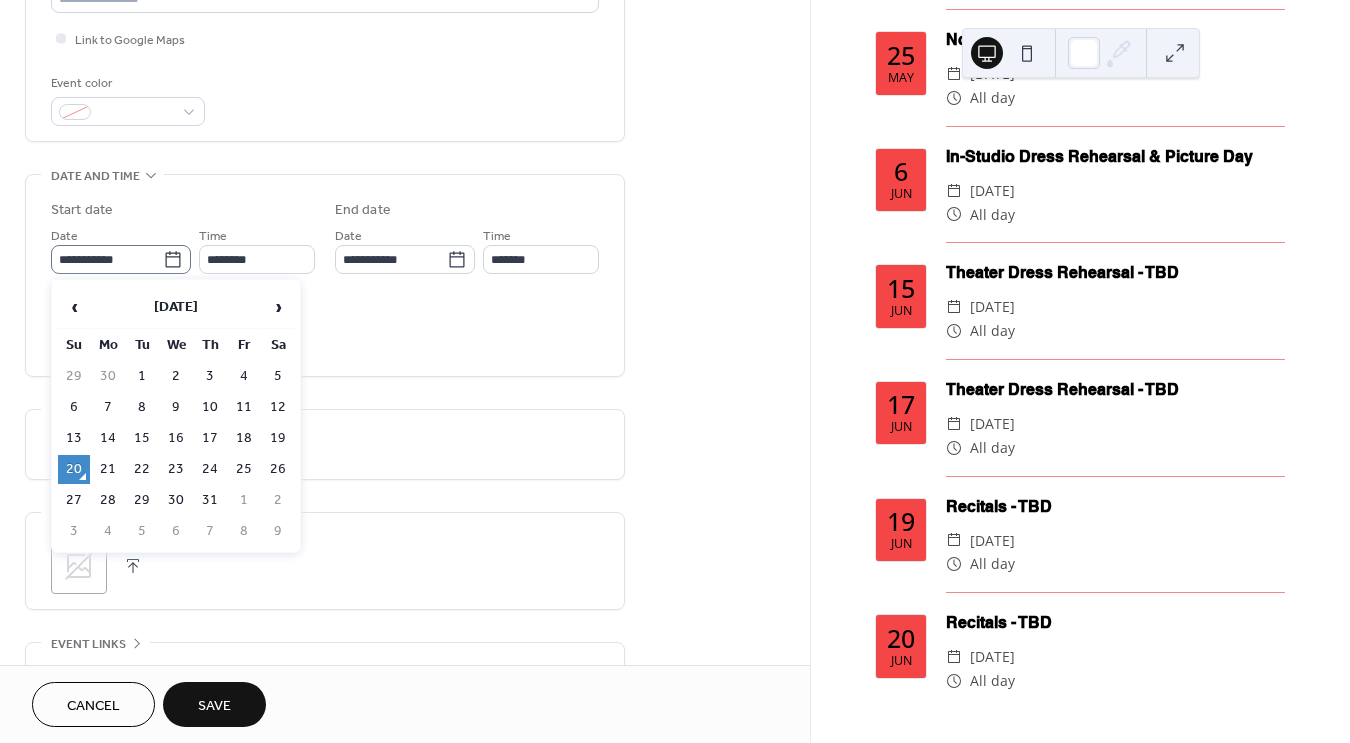 click 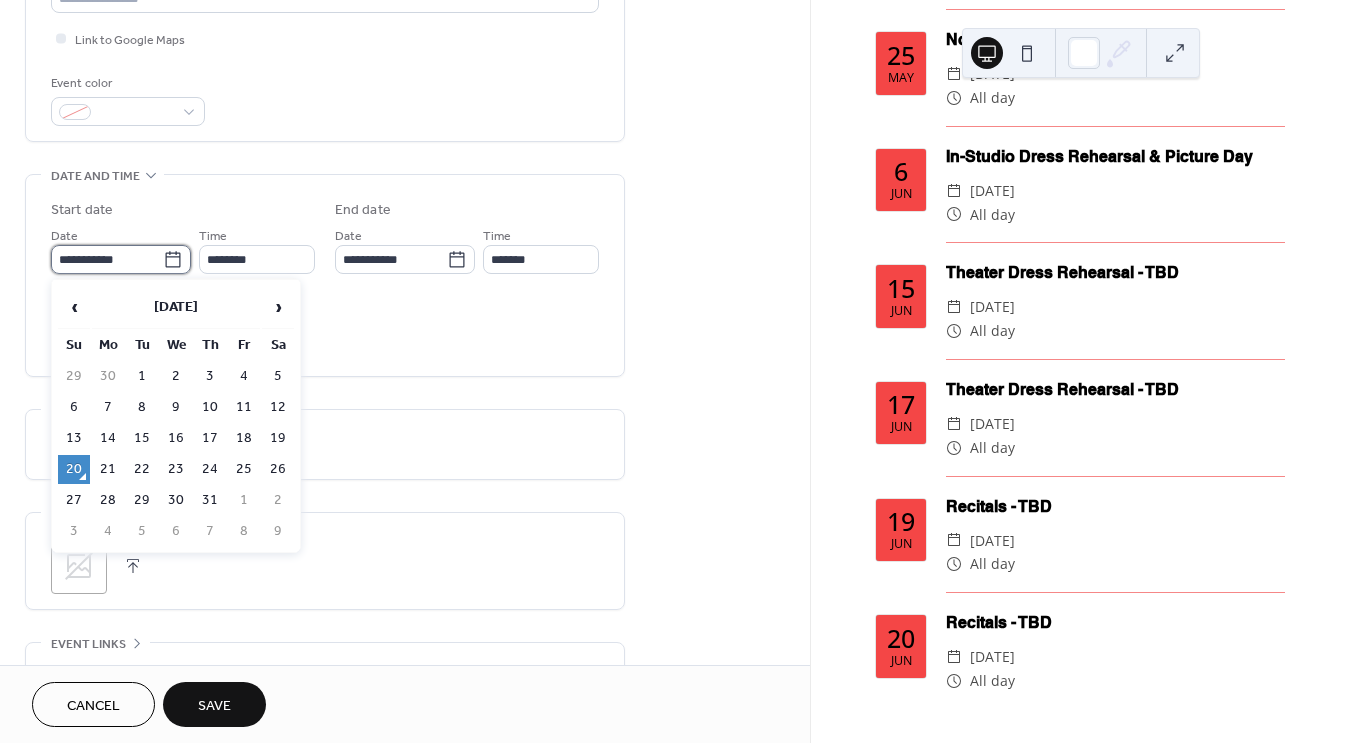 click on "**********" at bounding box center [107, 259] 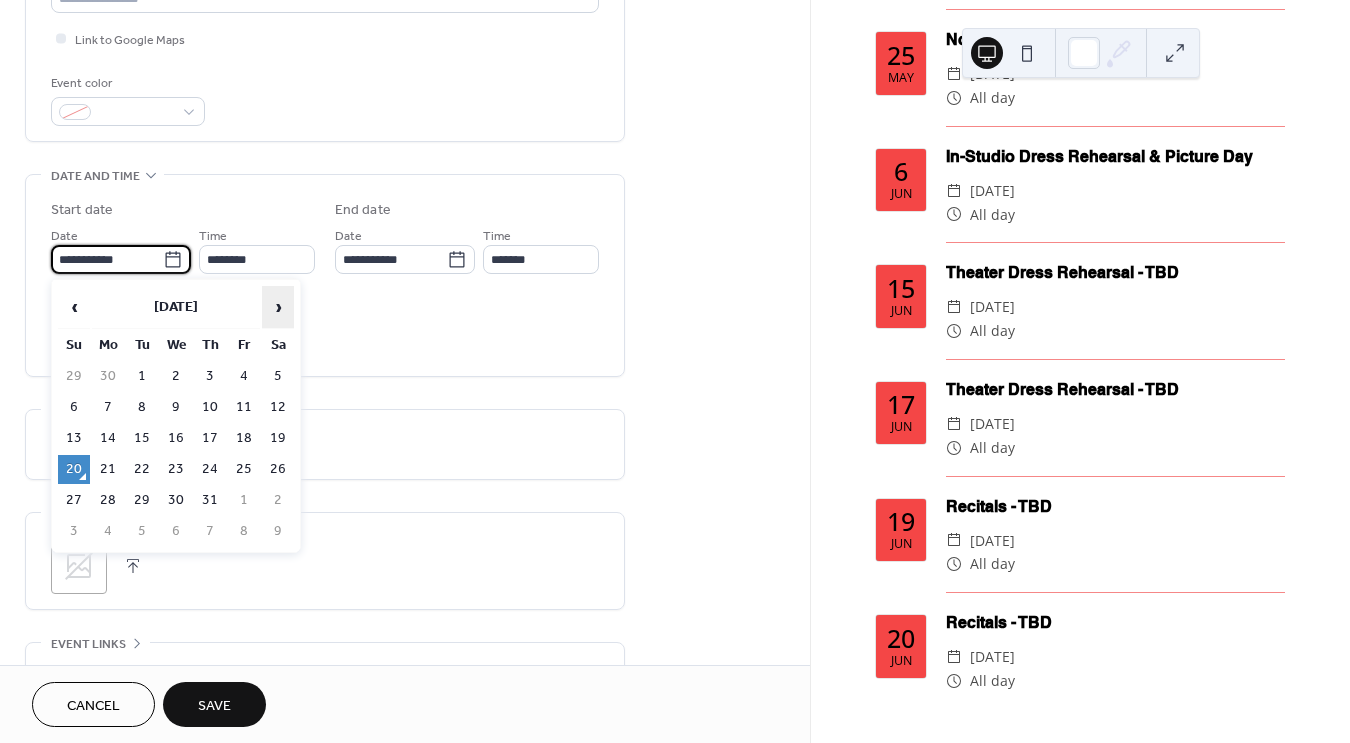 click on "›" at bounding box center [278, 307] 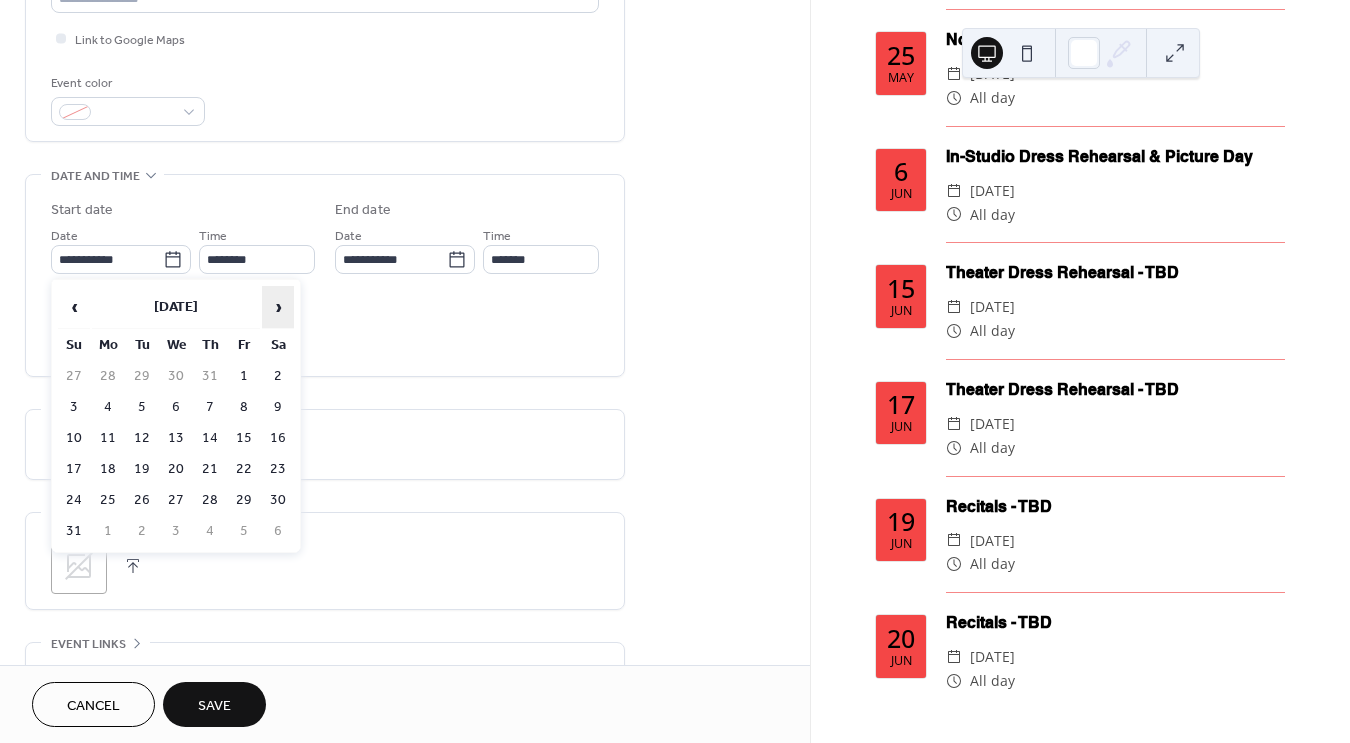 click on "›" at bounding box center (278, 307) 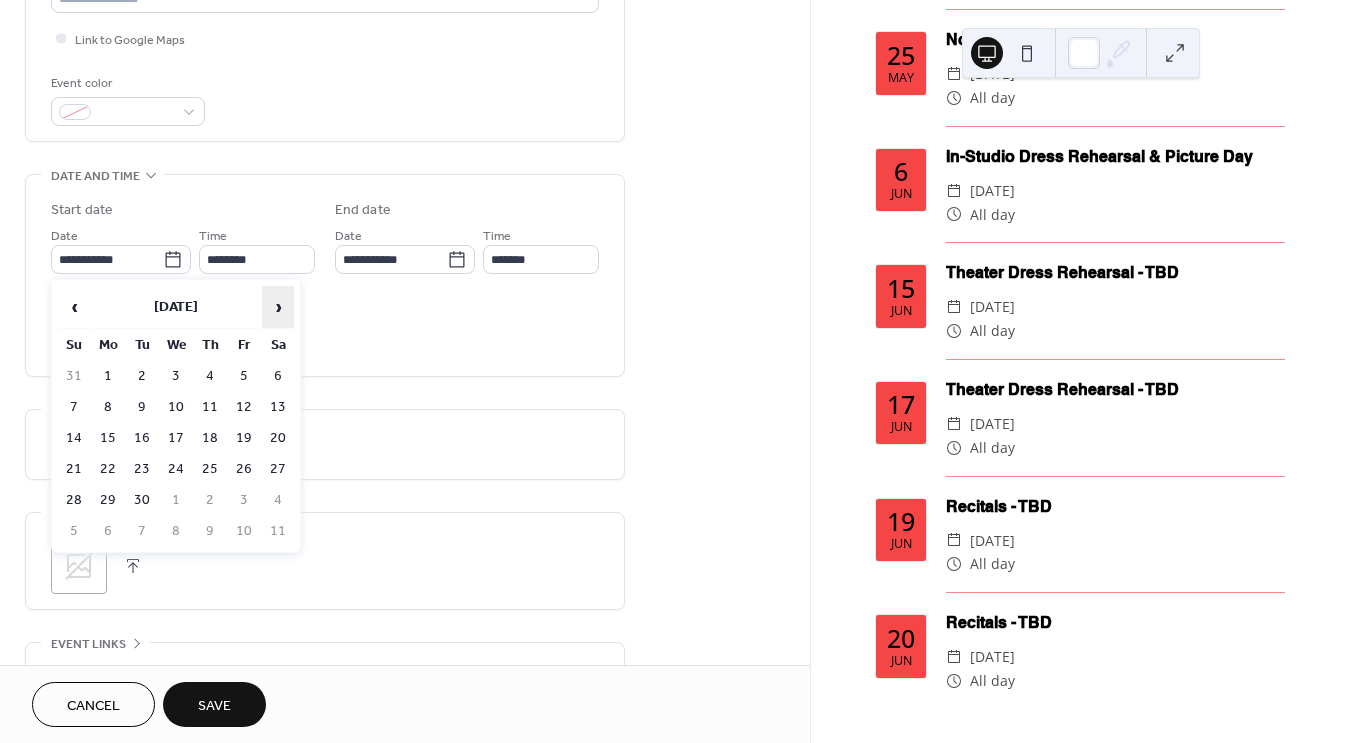 click on "›" at bounding box center [278, 307] 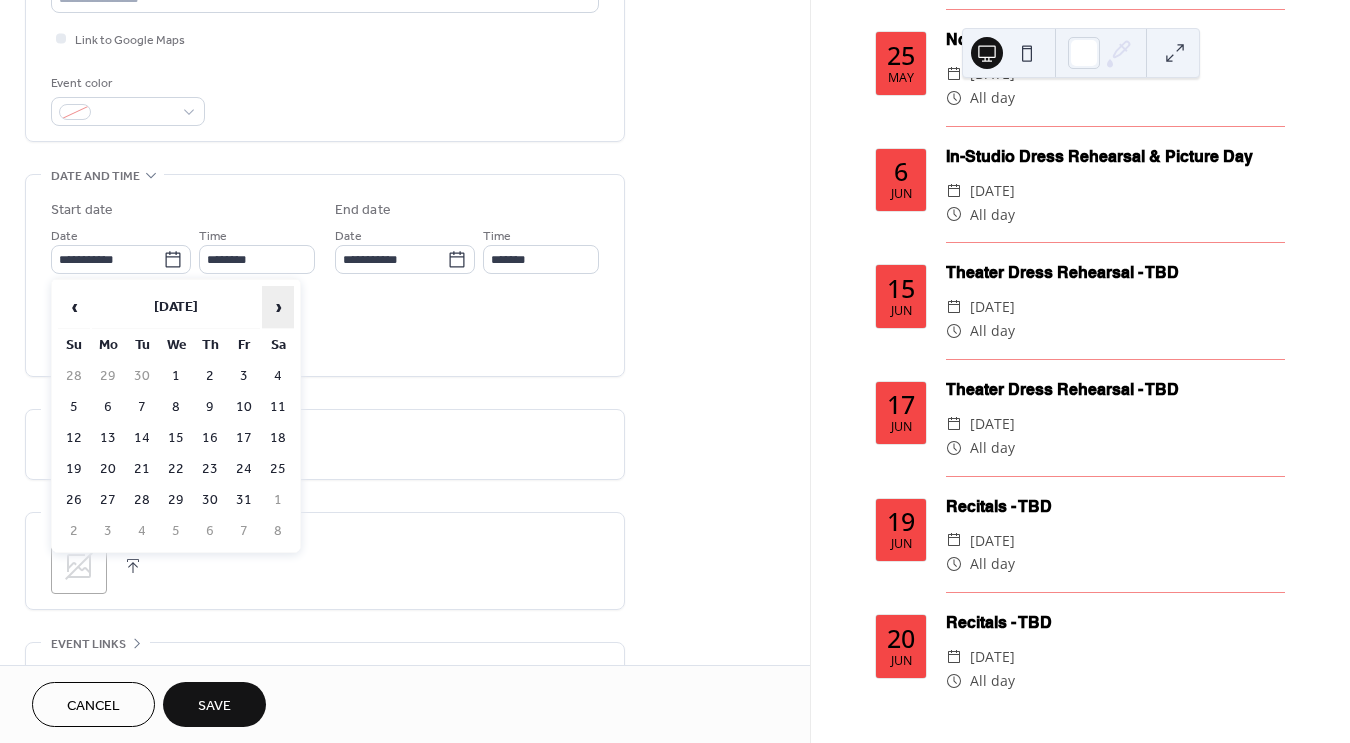 click on "›" at bounding box center [278, 307] 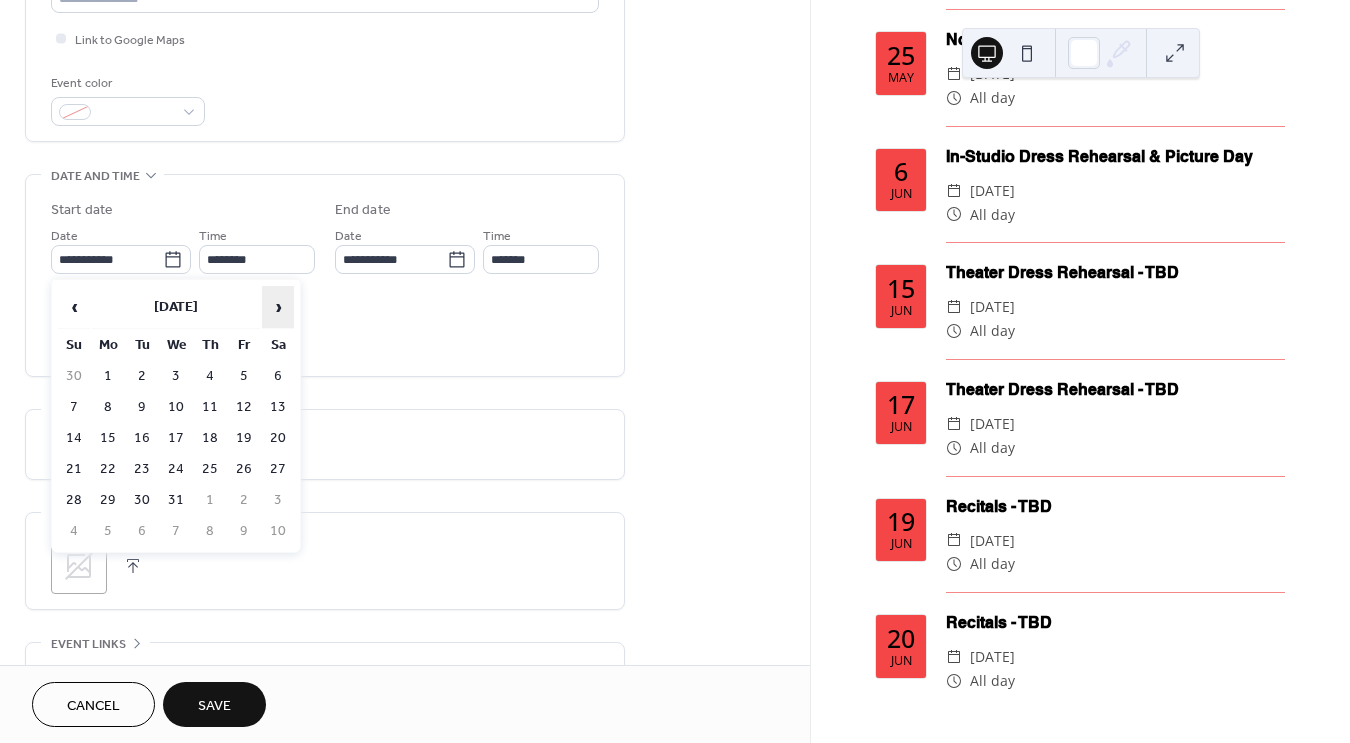 click on "›" at bounding box center (278, 307) 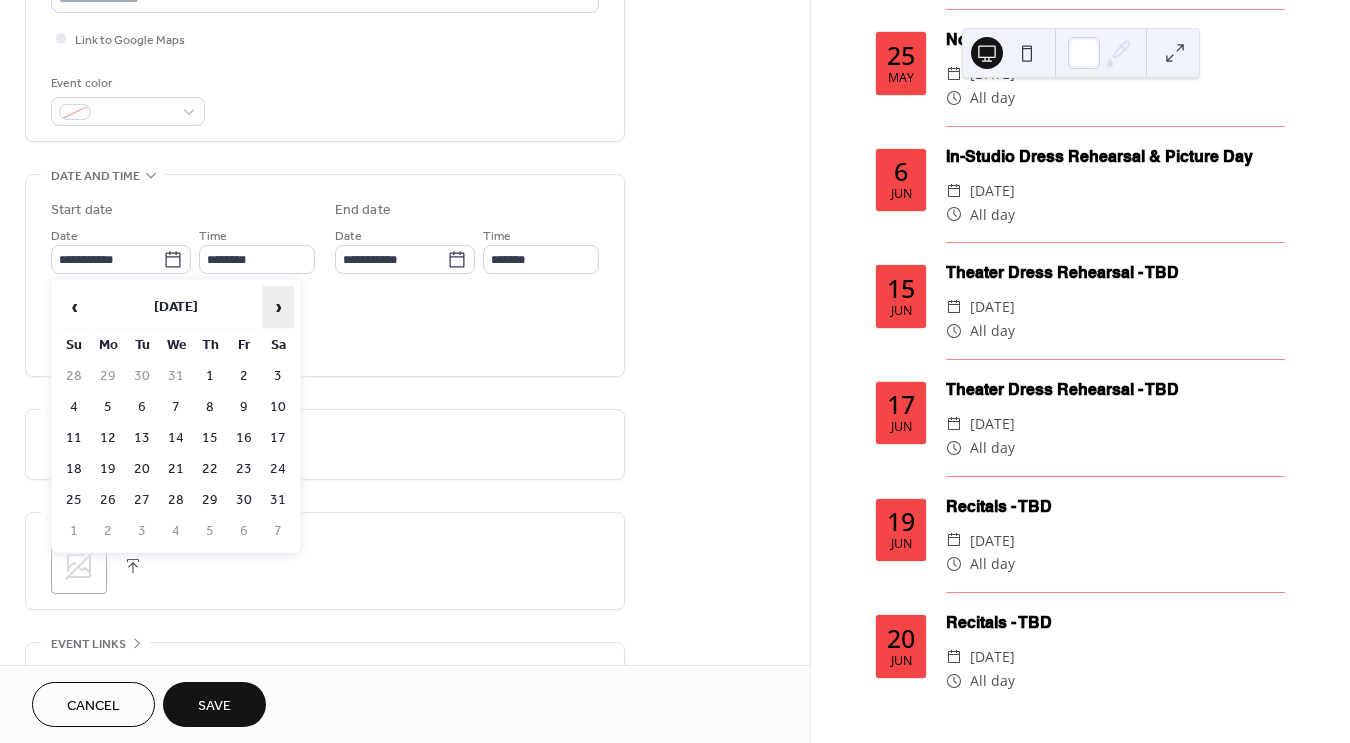click on "›" at bounding box center (278, 307) 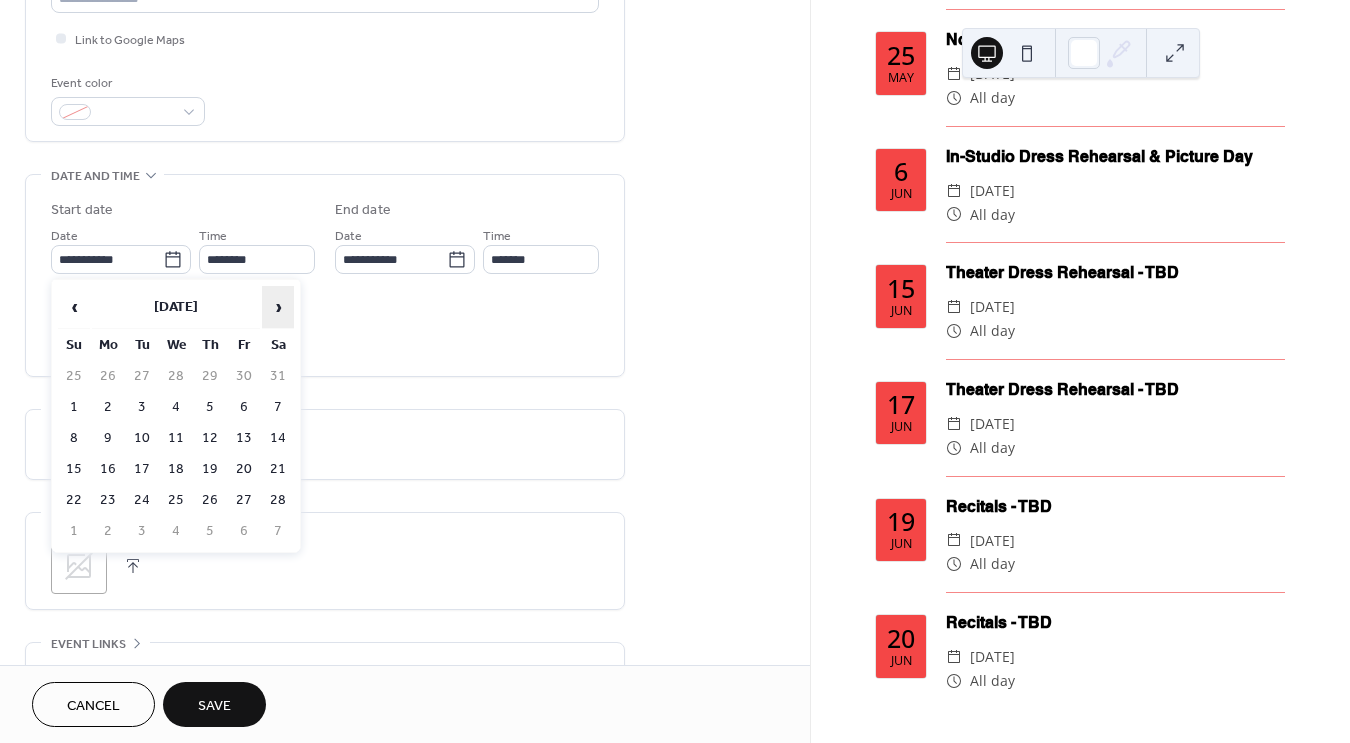 click on "›" at bounding box center (278, 307) 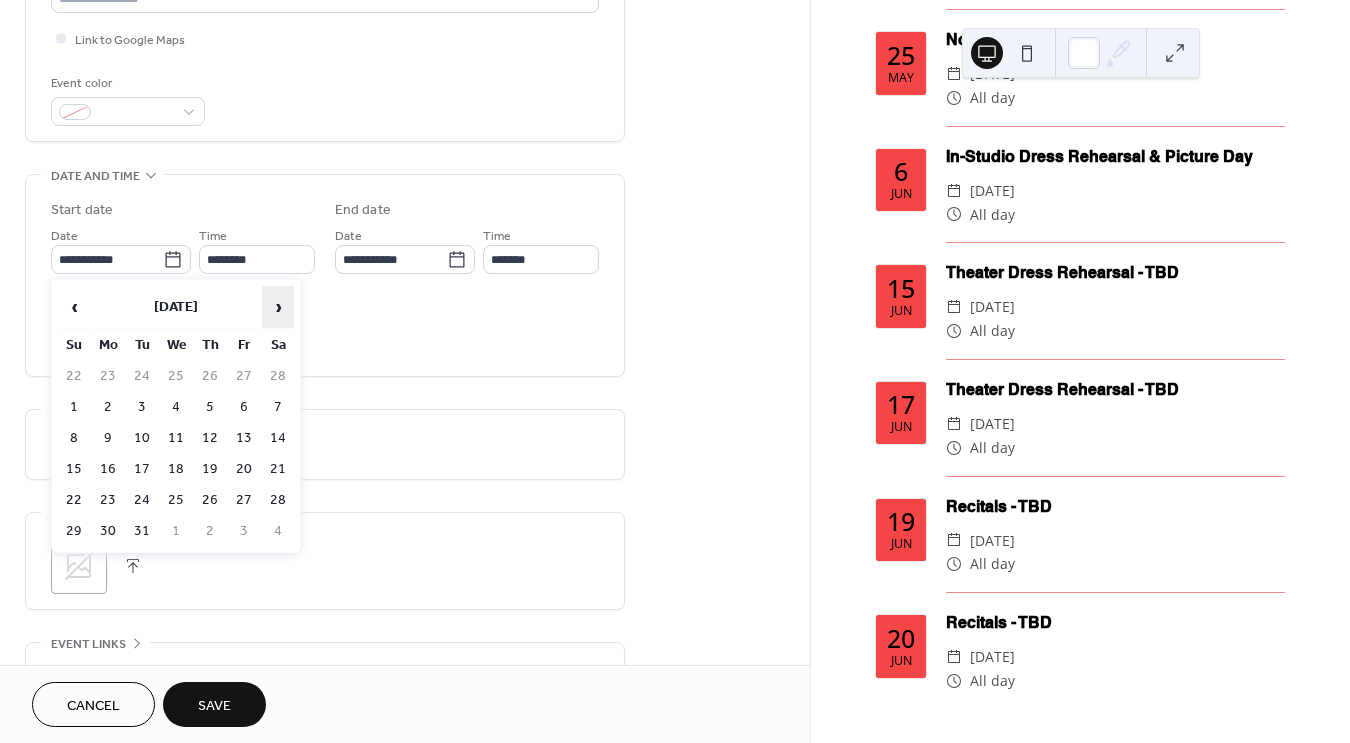 click on "›" at bounding box center (278, 307) 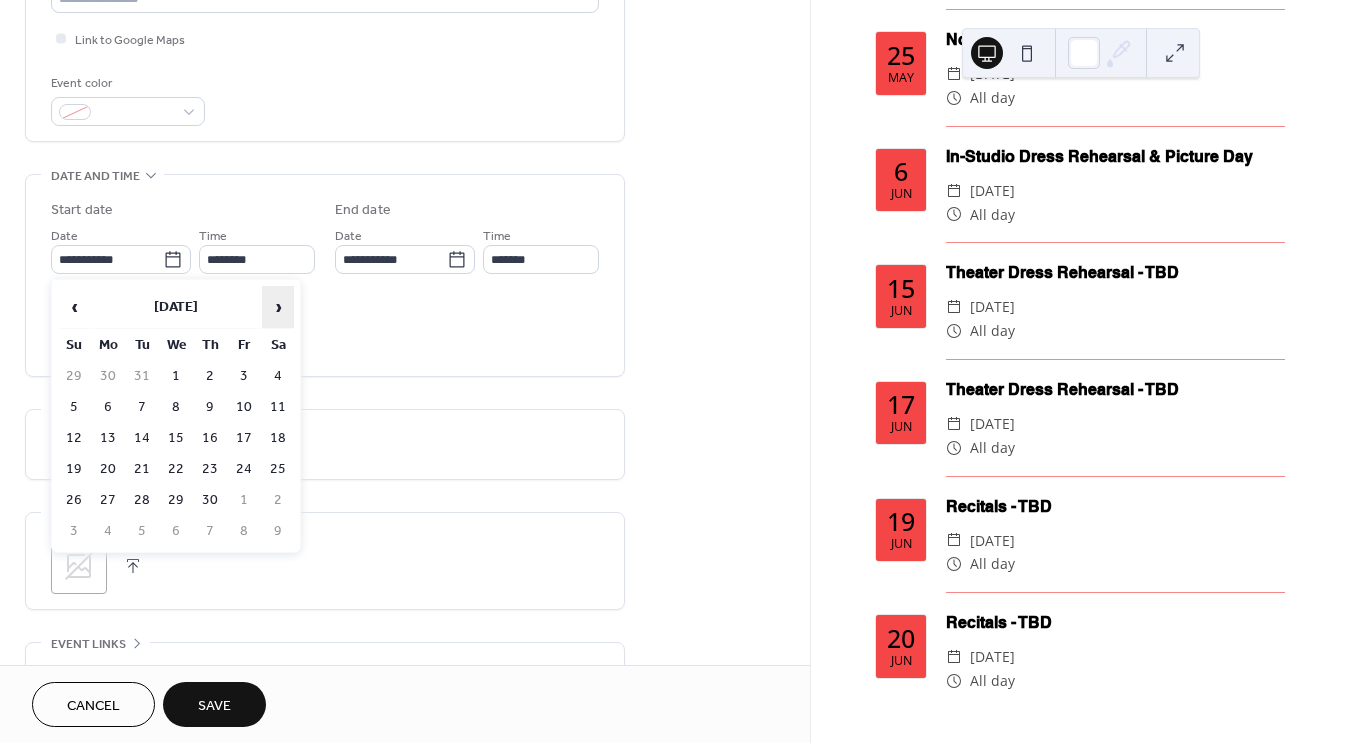 click on "›" at bounding box center (278, 307) 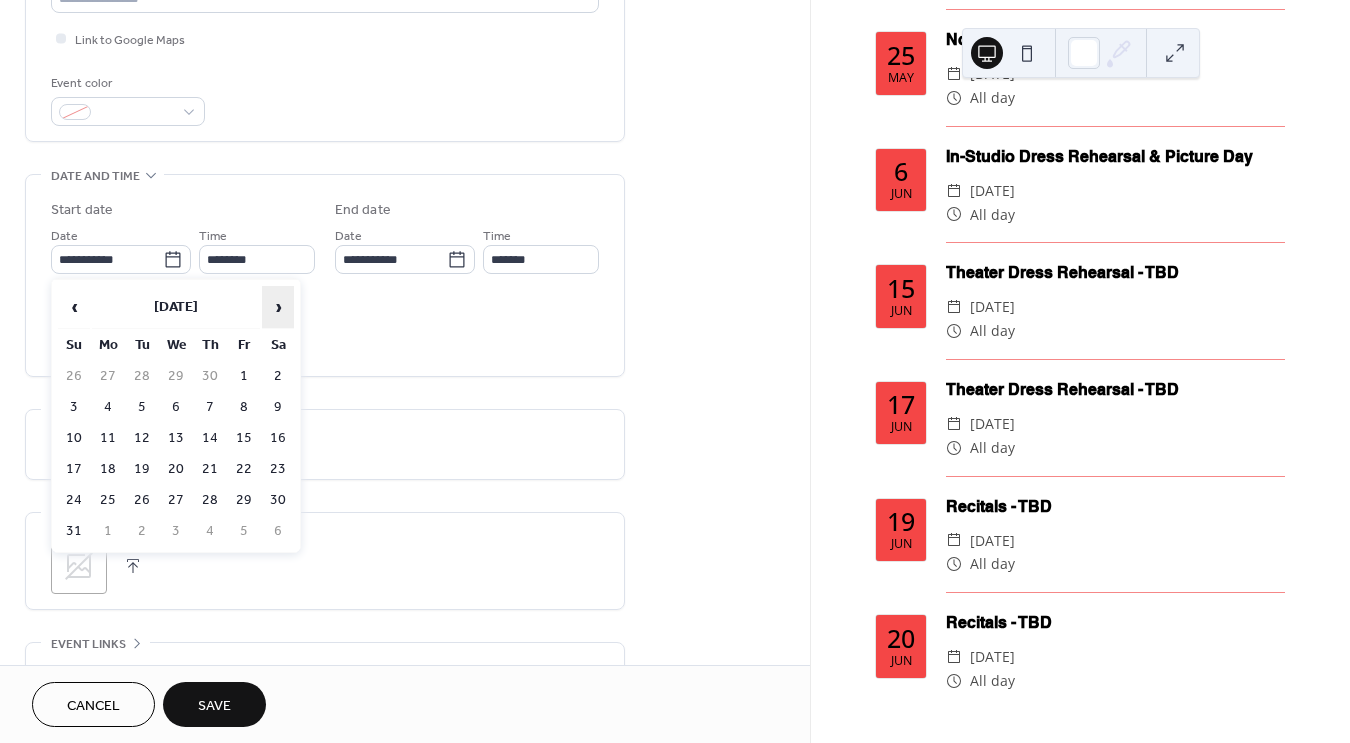 click on "›" at bounding box center (278, 307) 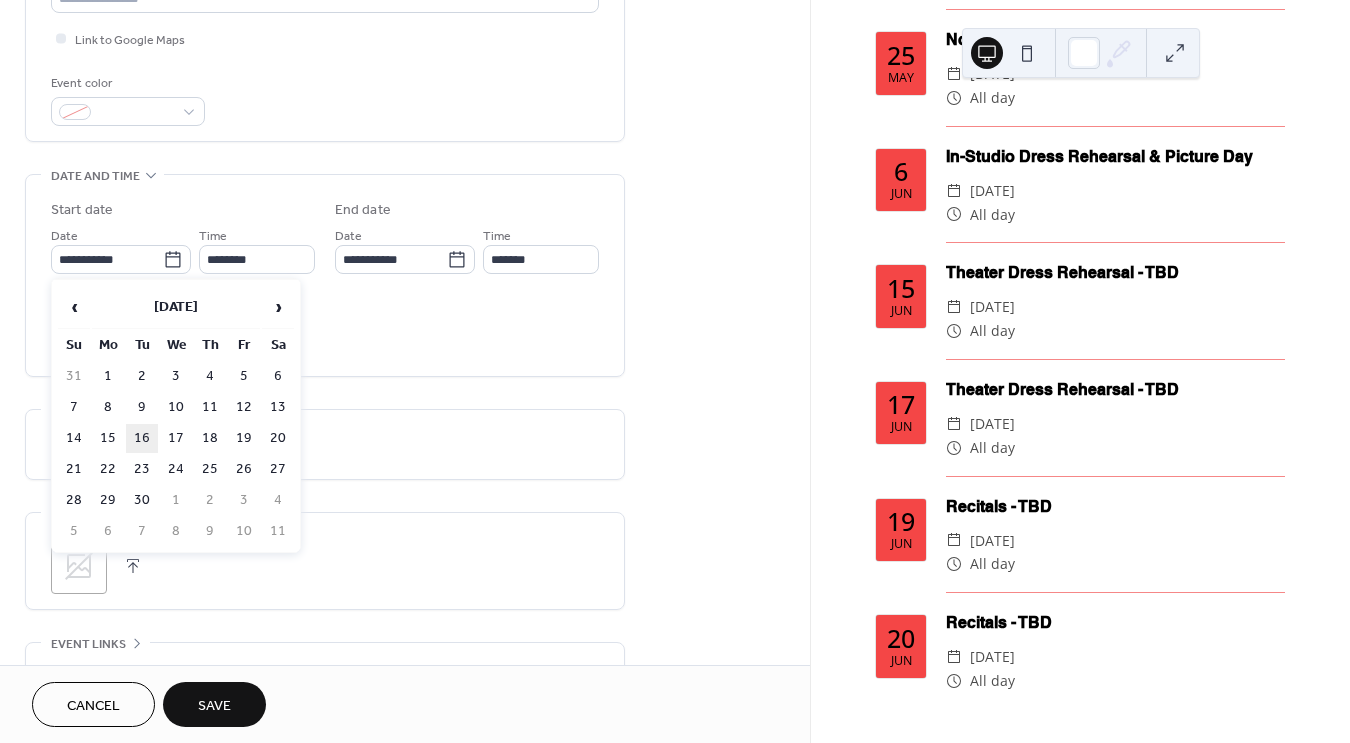 click on "16" at bounding box center (142, 438) 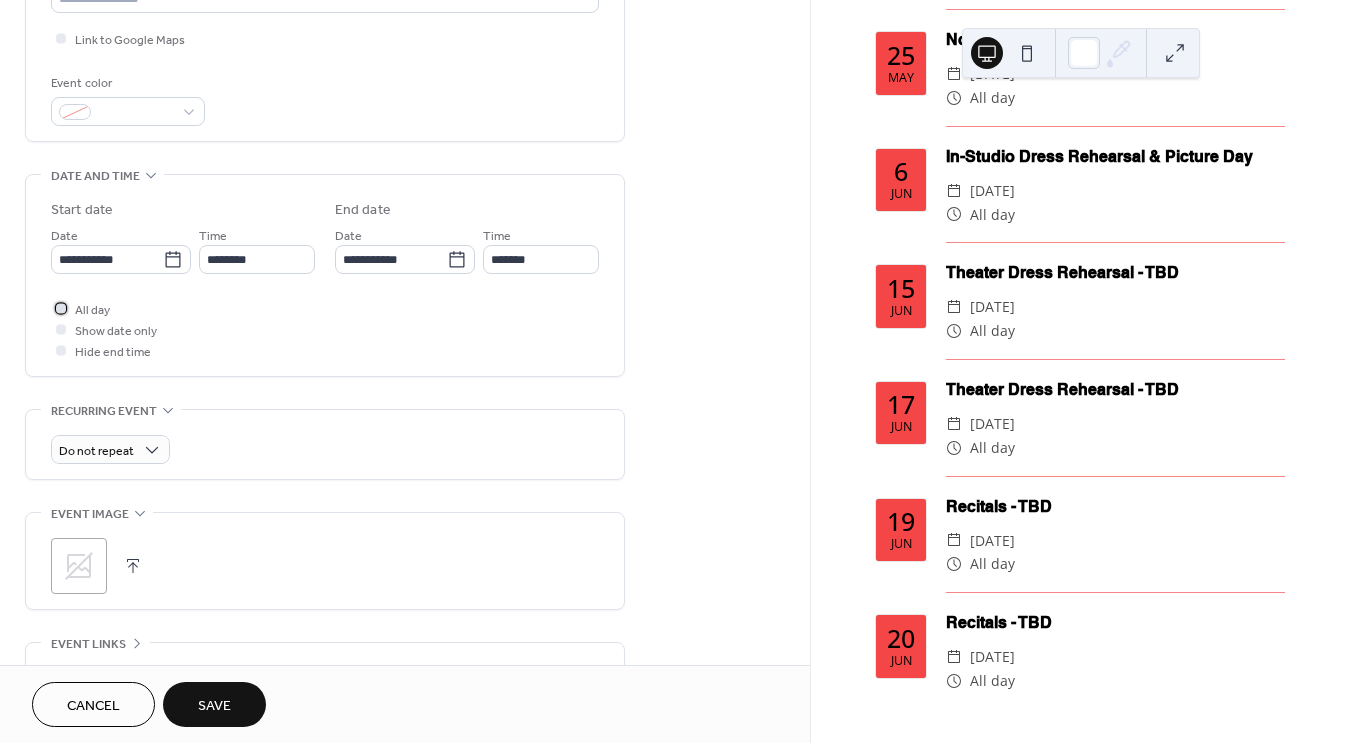 click on "All day" at bounding box center (92, 310) 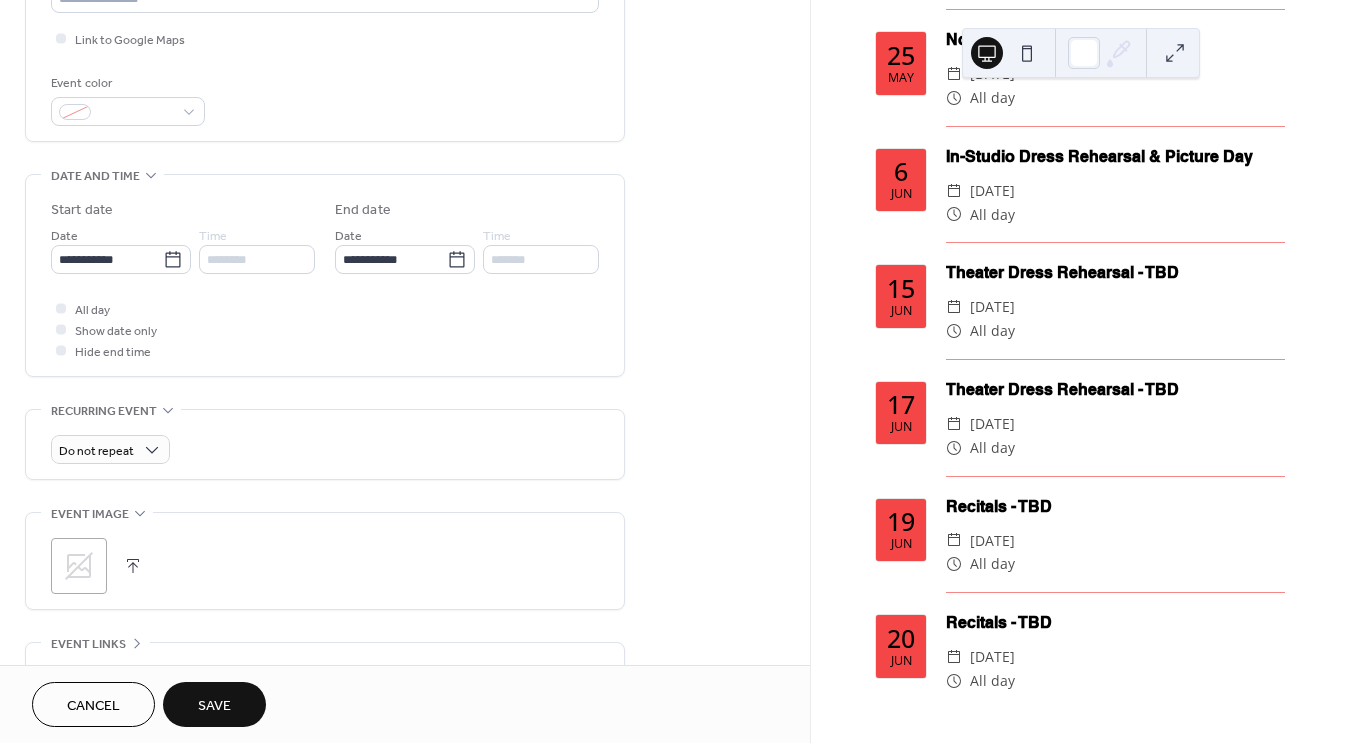 click on "Save" at bounding box center [214, 706] 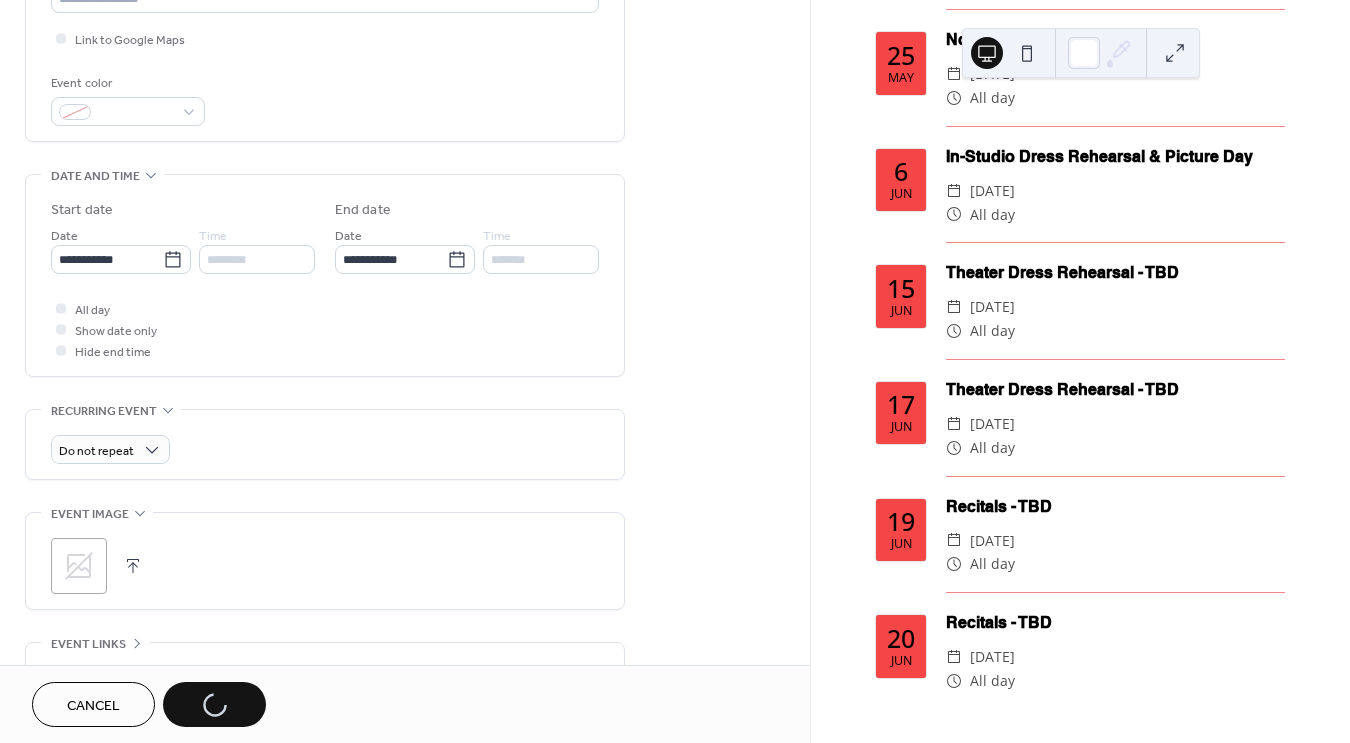 scroll, scrollTop: 0, scrollLeft: 0, axis: both 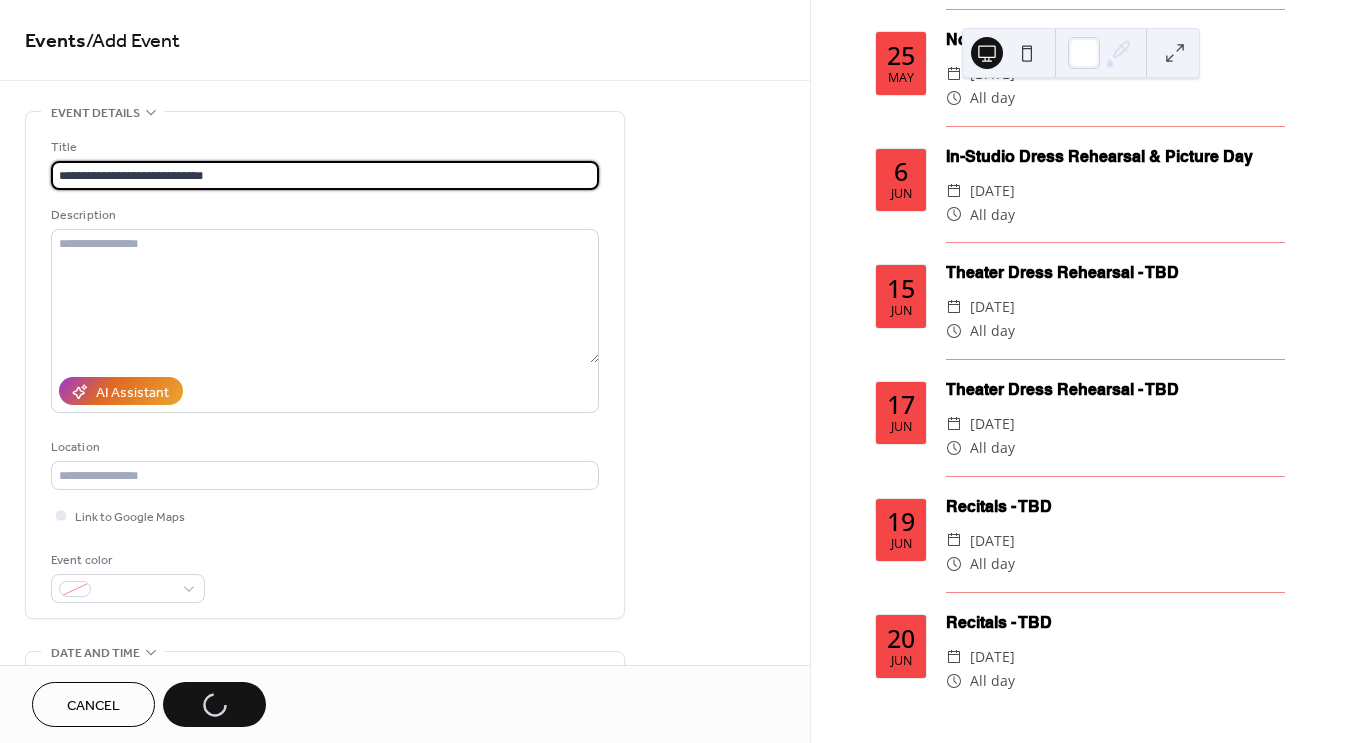 drag, startPoint x: 274, startPoint y: 169, endPoint x: 25, endPoint y: 164, distance: 249.0502 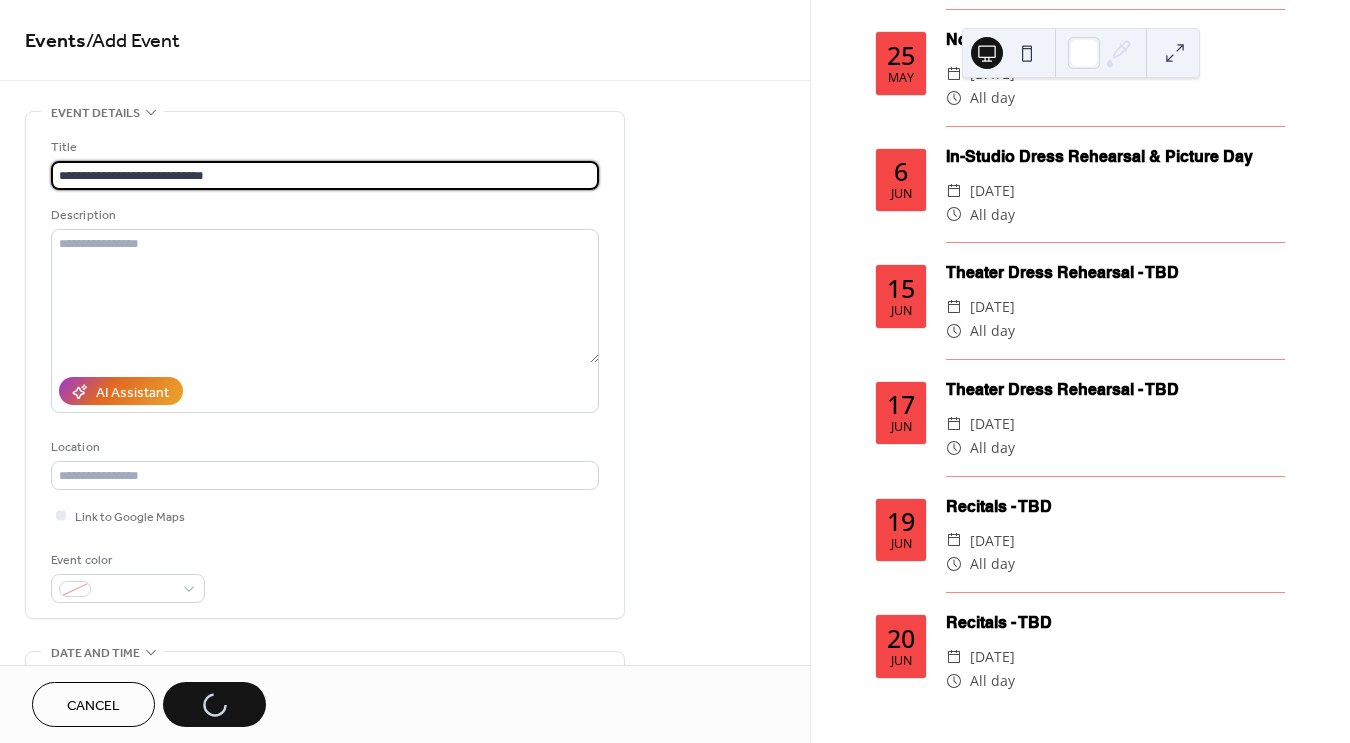 click on "**********" at bounding box center [405, 720] 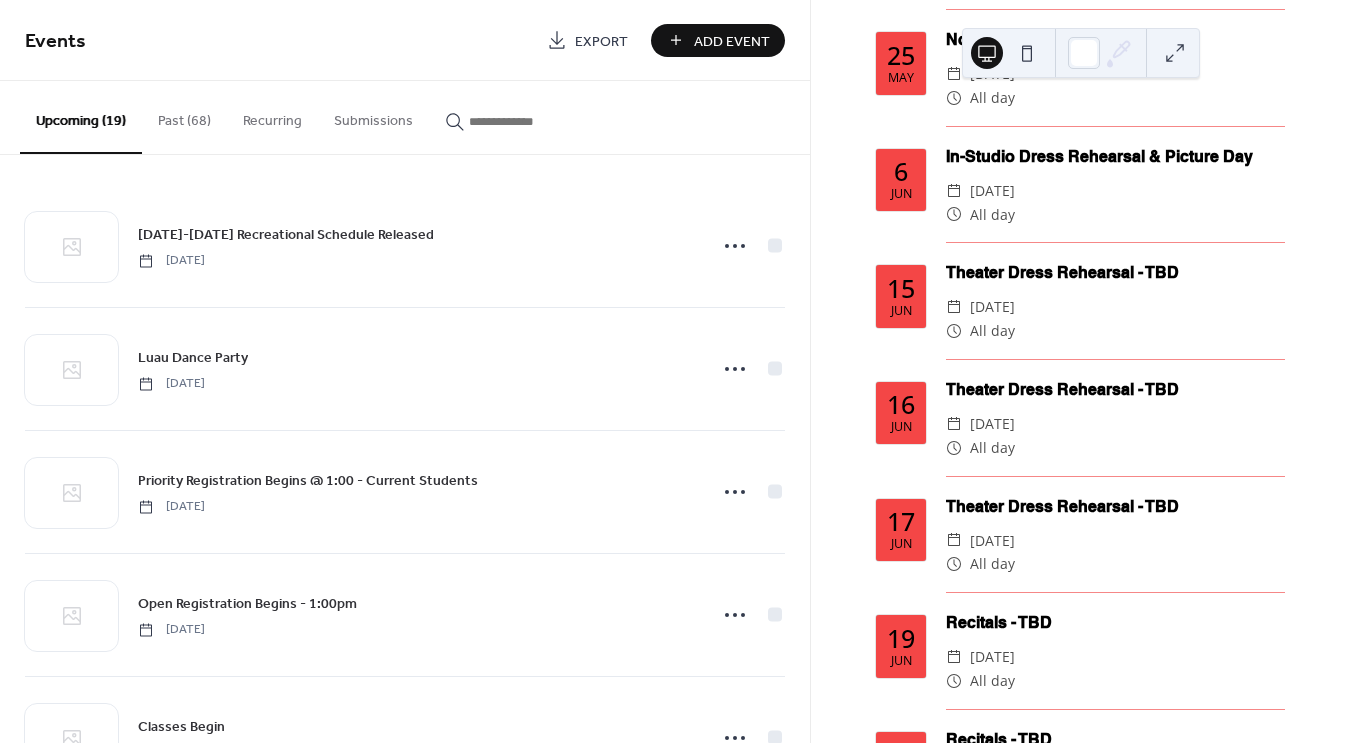 click on "Add Event" at bounding box center [732, 41] 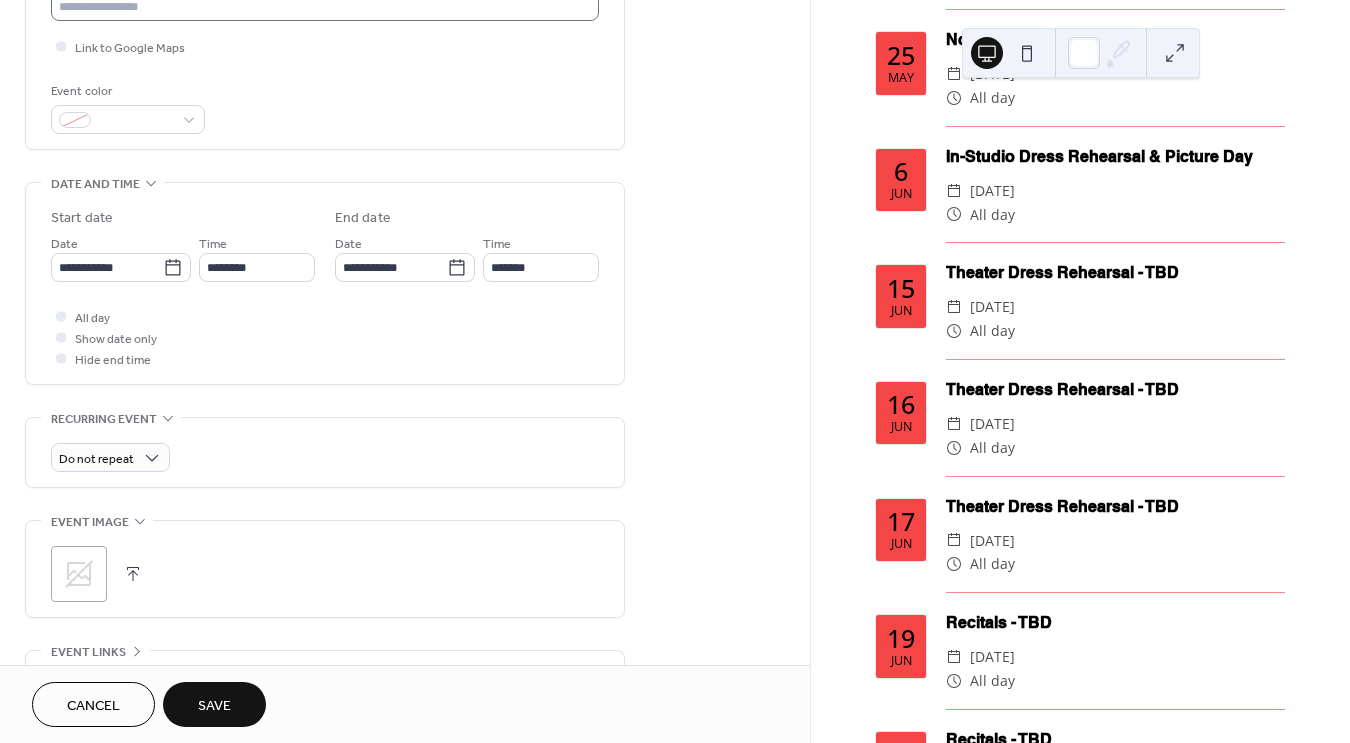 scroll, scrollTop: 503, scrollLeft: 0, axis: vertical 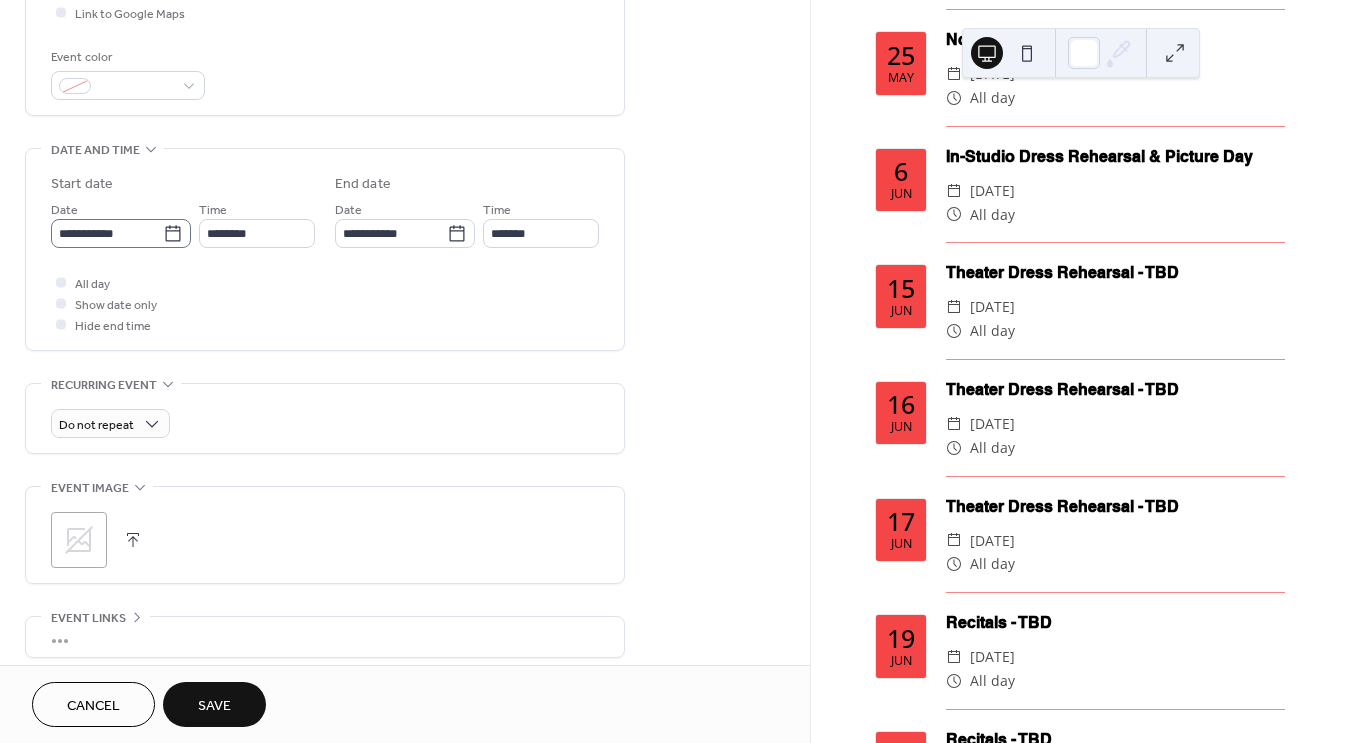 type on "**********" 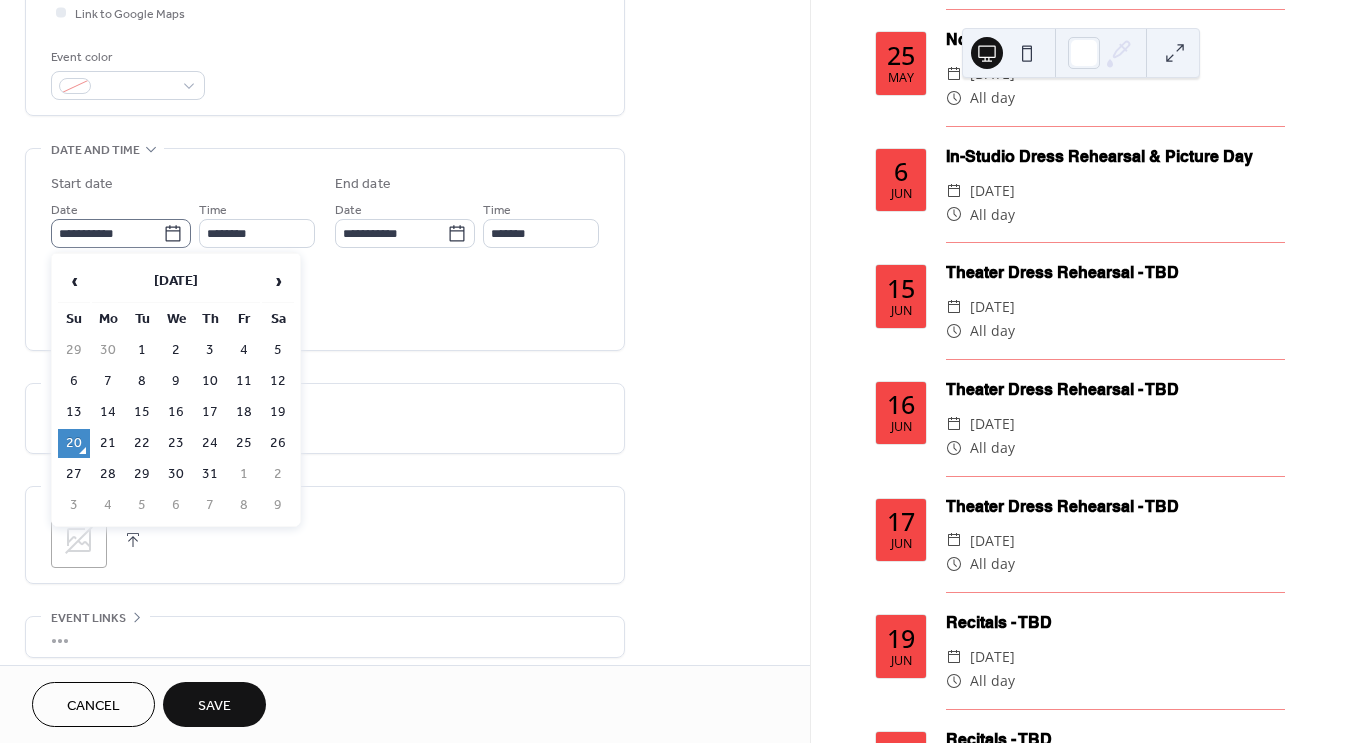 click 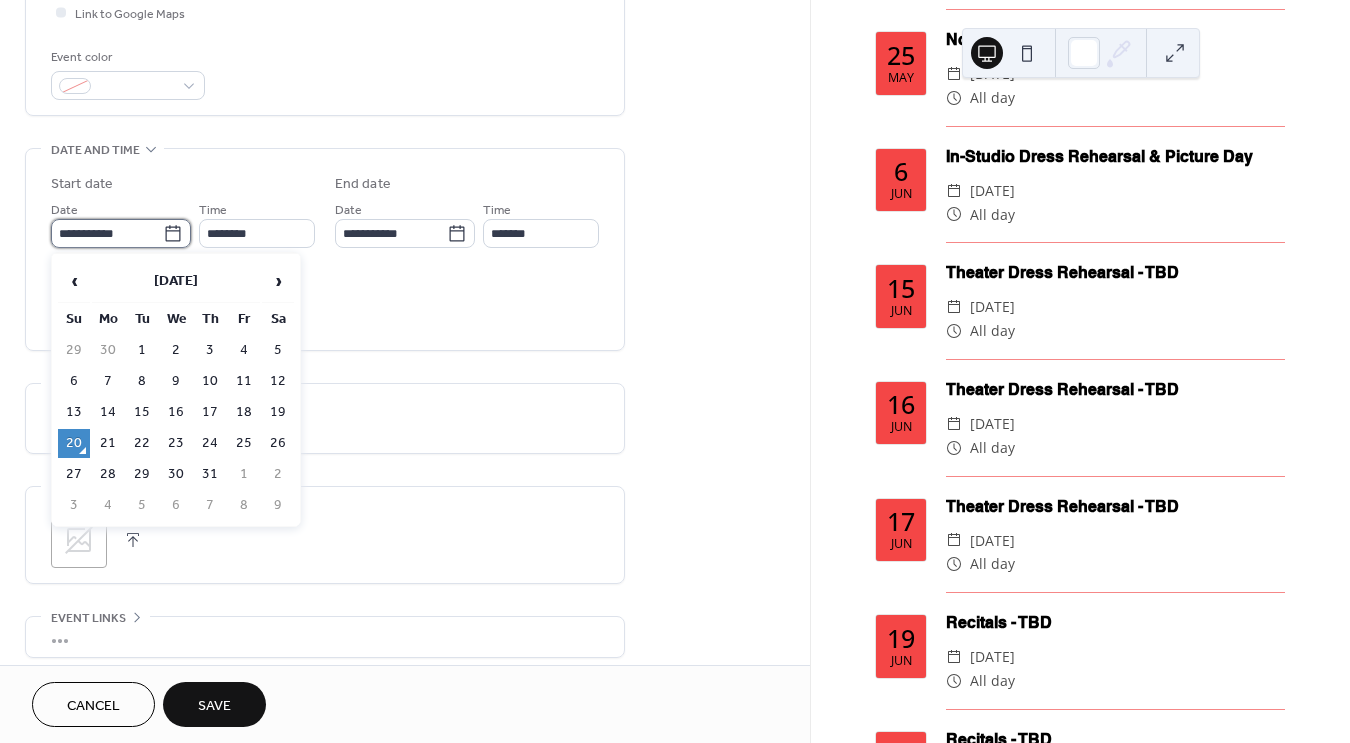 click on "**********" at bounding box center (107, 233) 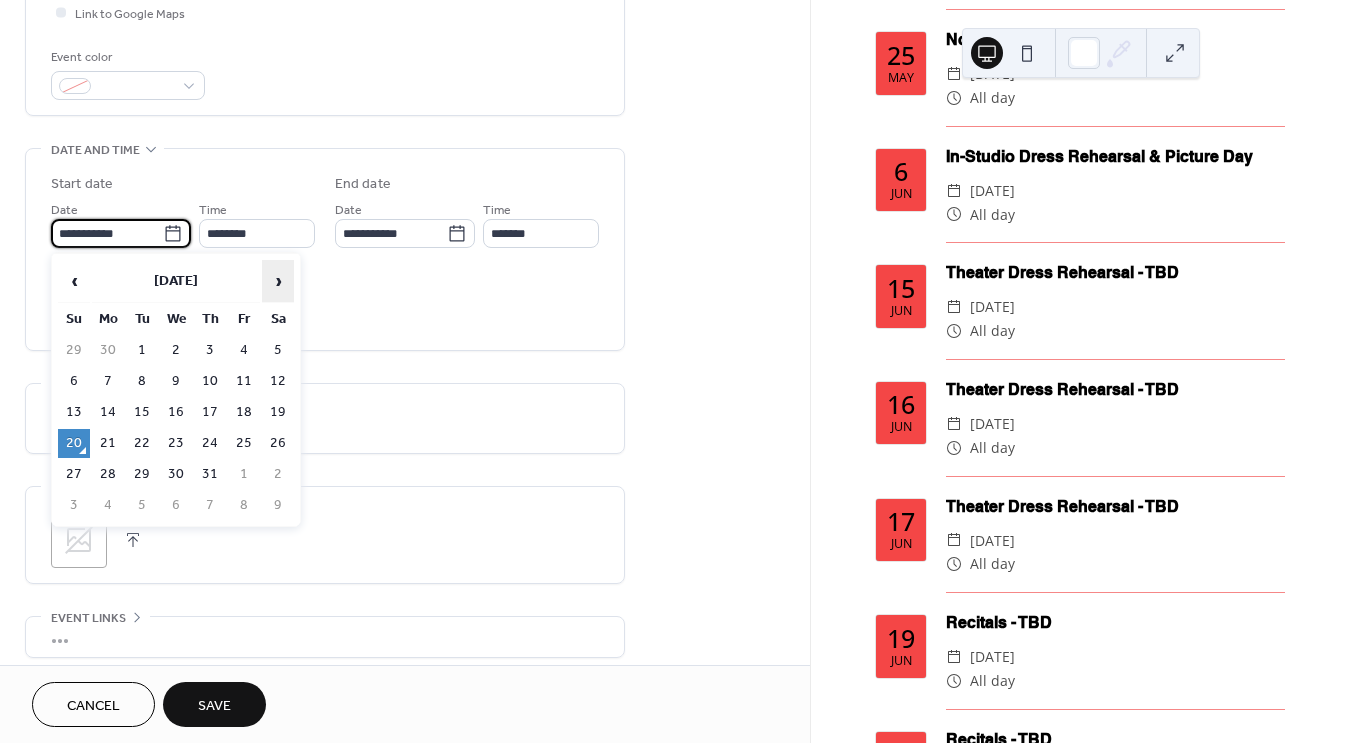 click on "›" at bounding box center (278, 281) 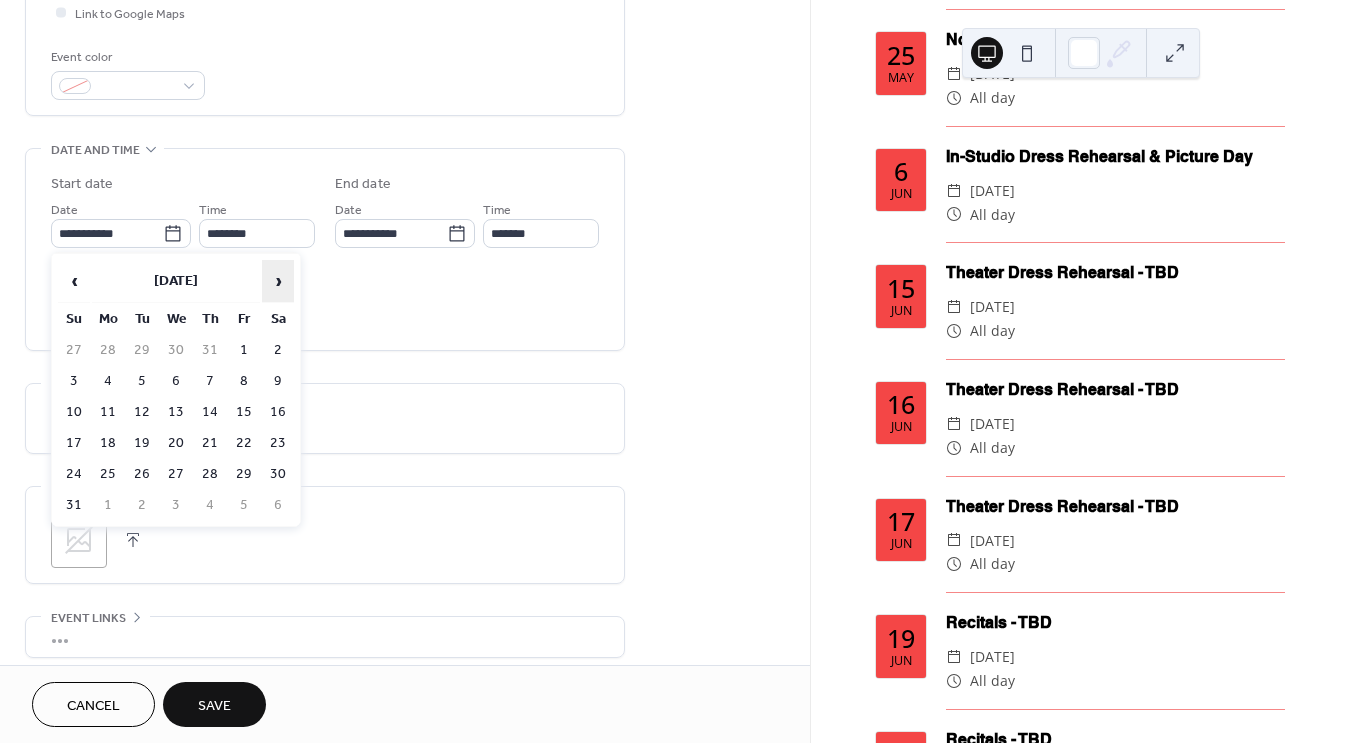 click on "›" at bounding box center (278, 281) 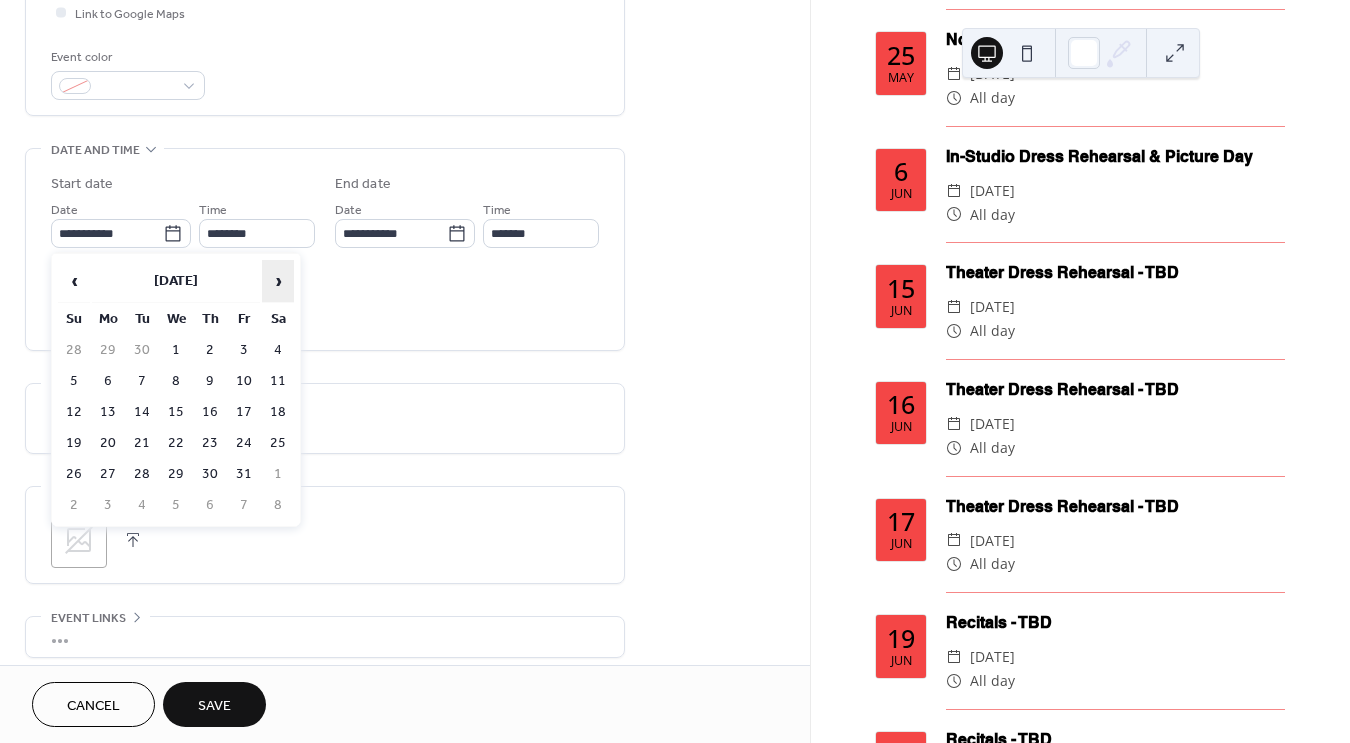 click on "›" at bounding box center (278, 281) 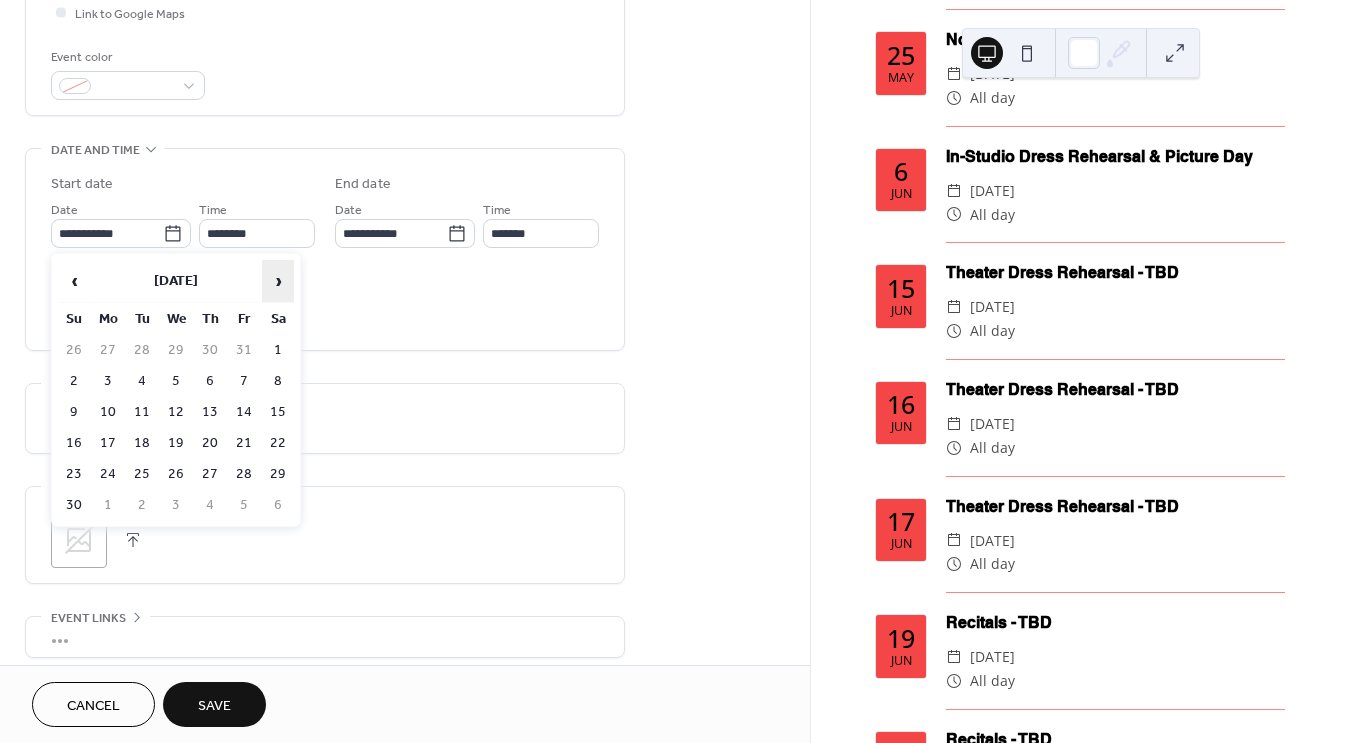 click on "›" at bounding box center [278, 281] 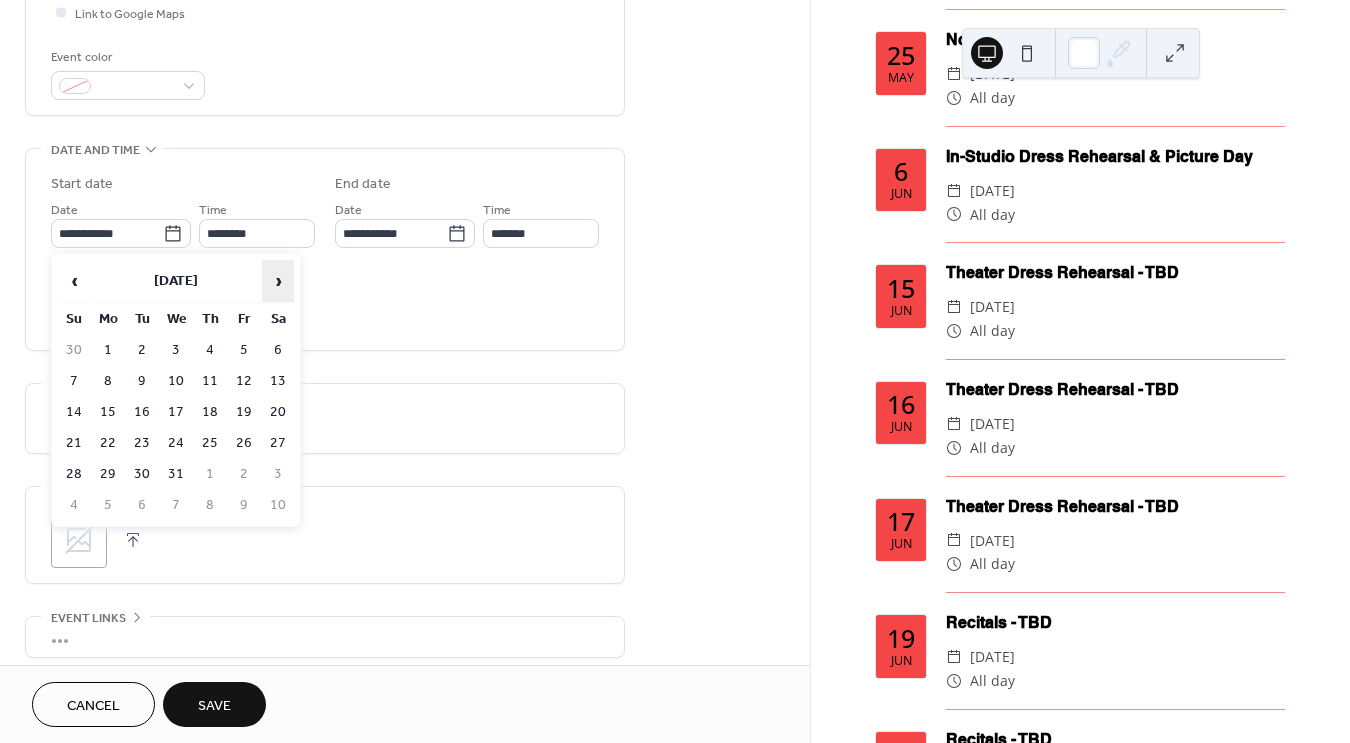 click on "›" at bounding box center [278, 281] 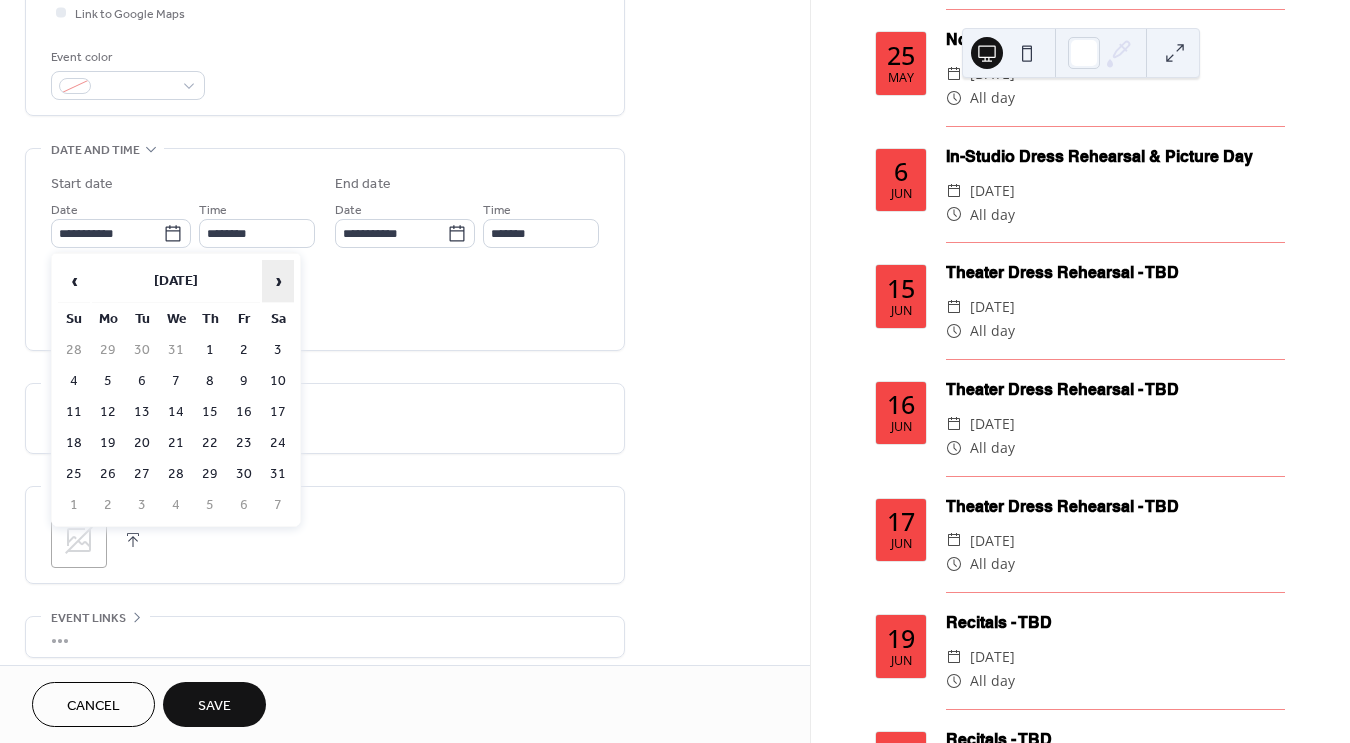 click on "›" at bounding box center (278, 281) 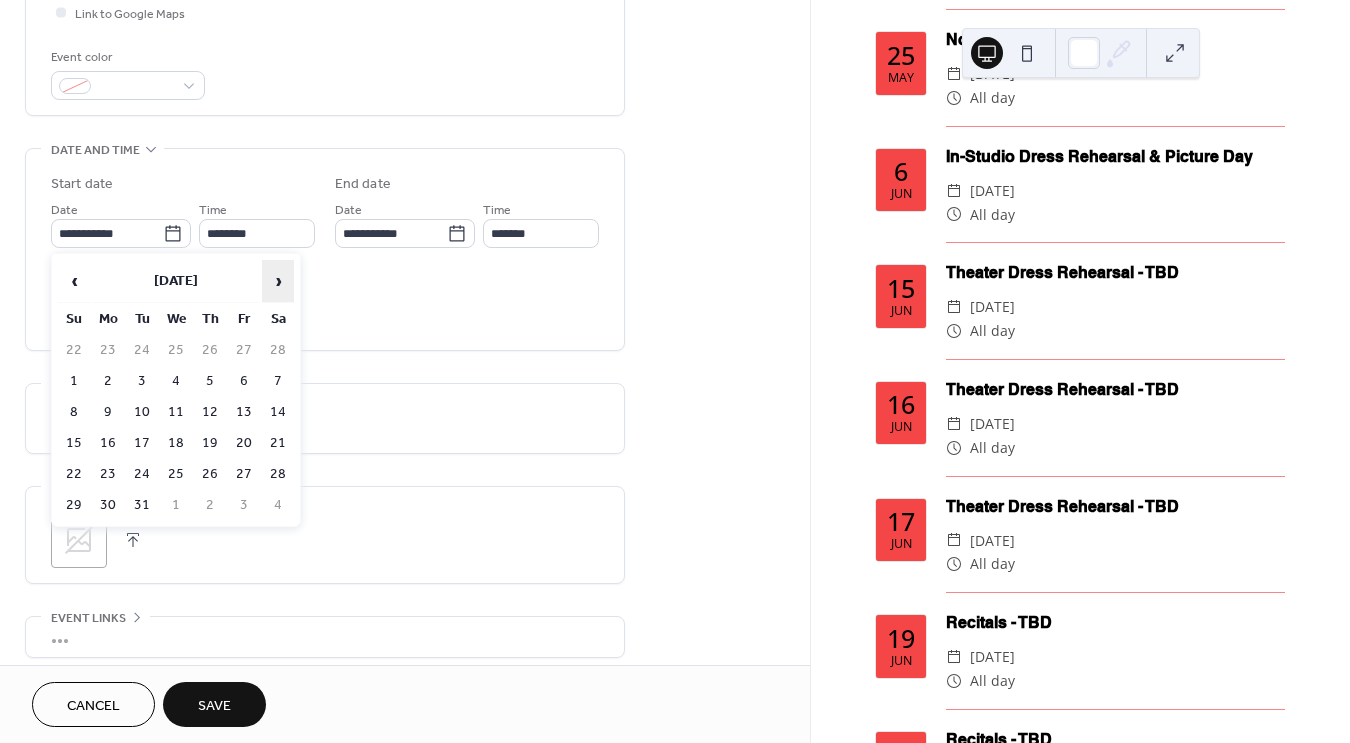click on "›" at bounding box center (278, 281) 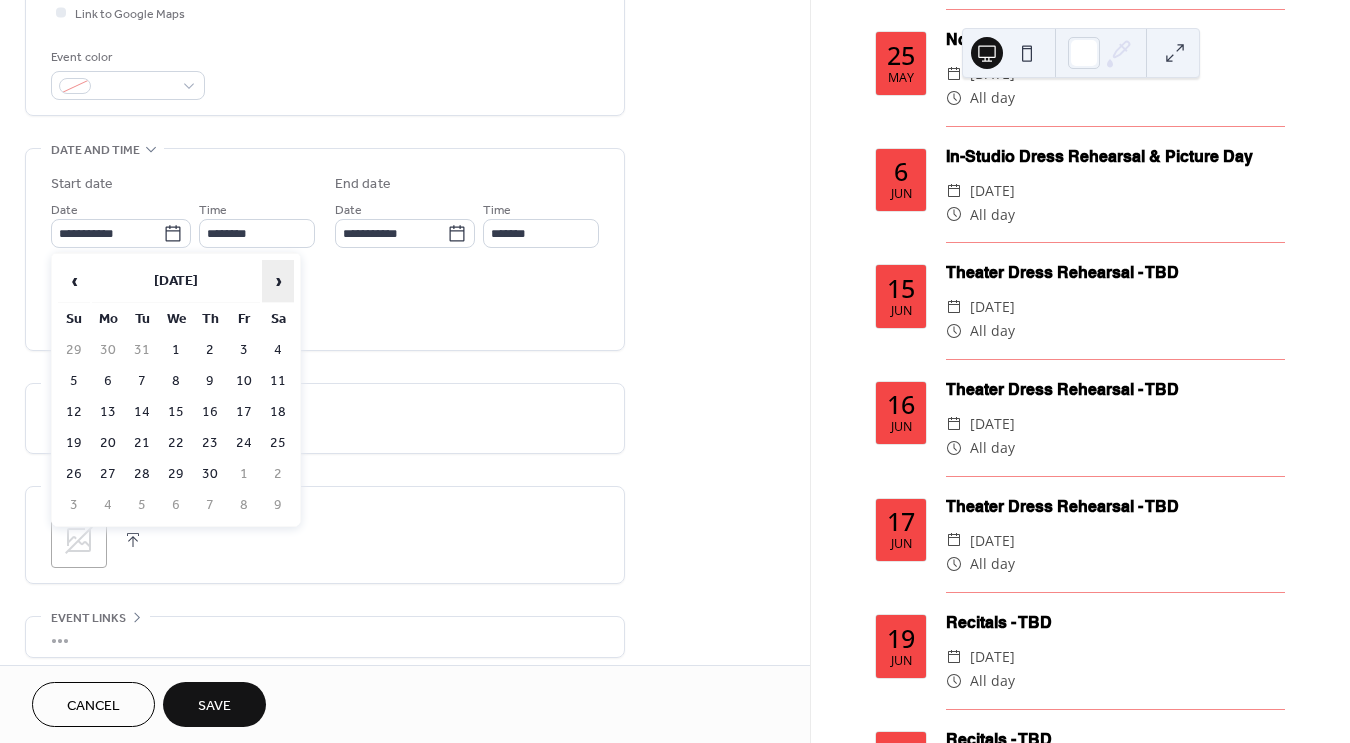 click on "›" at bounding box center (278, 281) 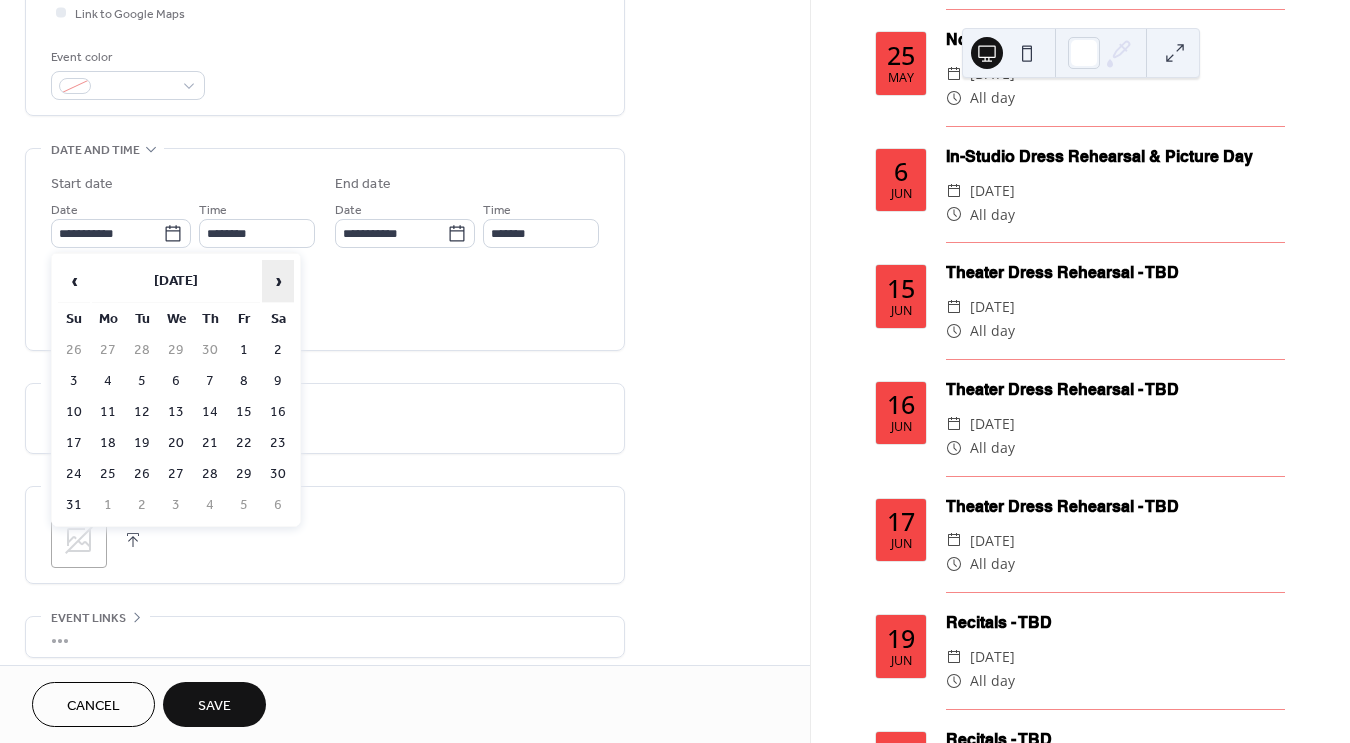 click on "›" at bounding box center [278, 281] 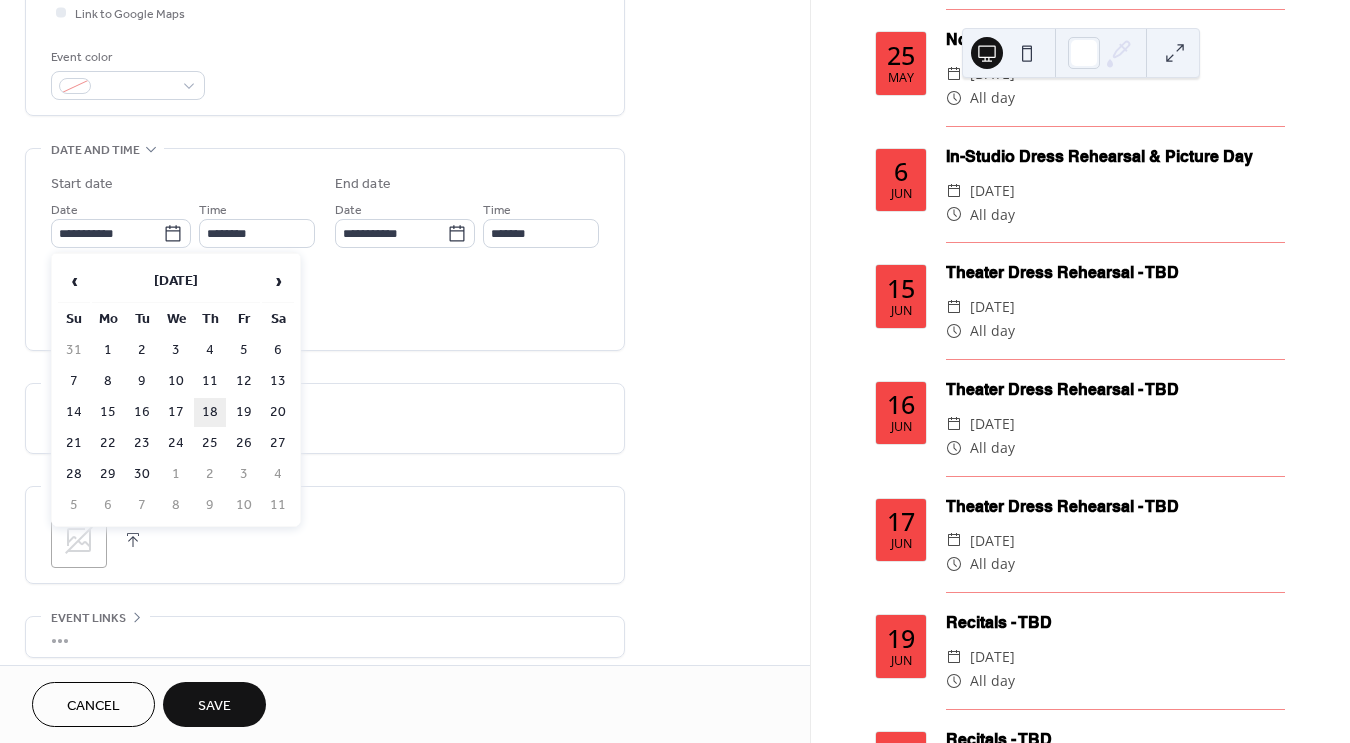 click on "18" at bounding box center (210, 412) 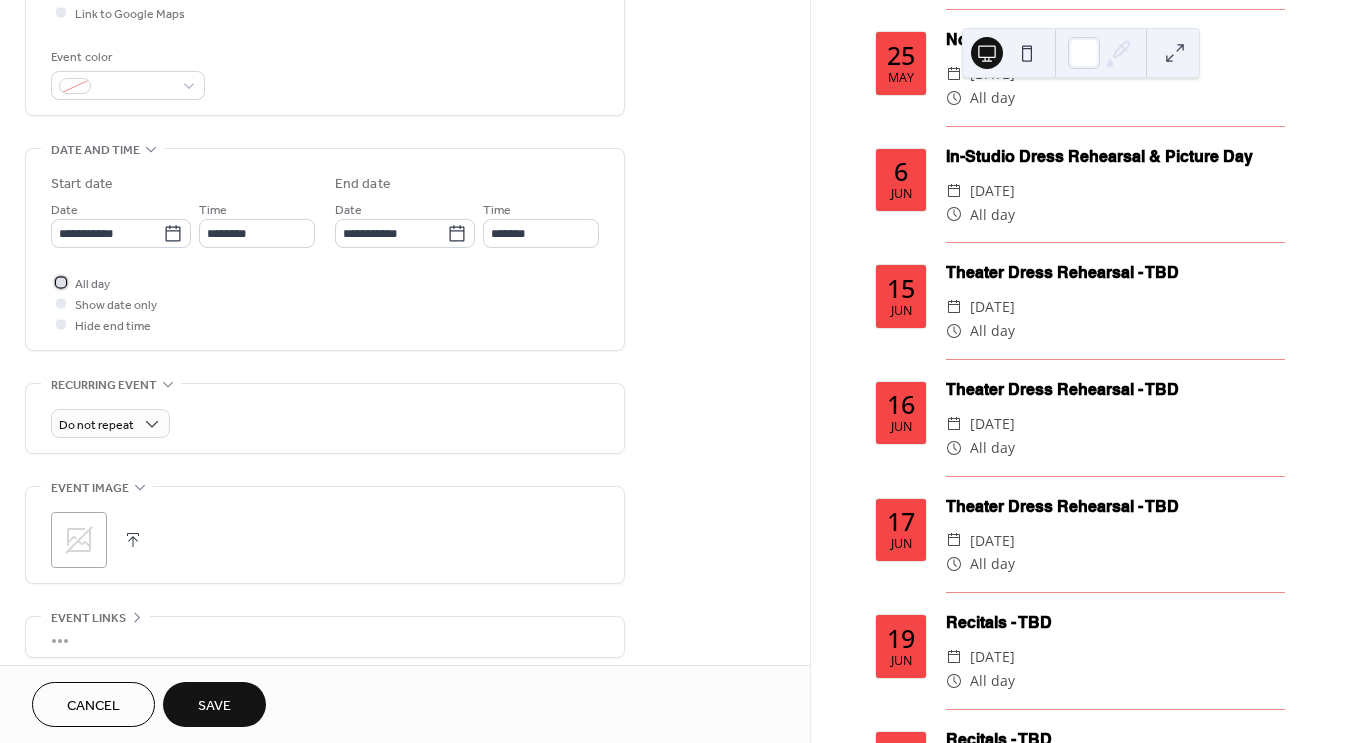 click on "All day" at bounding box center (92, 284) 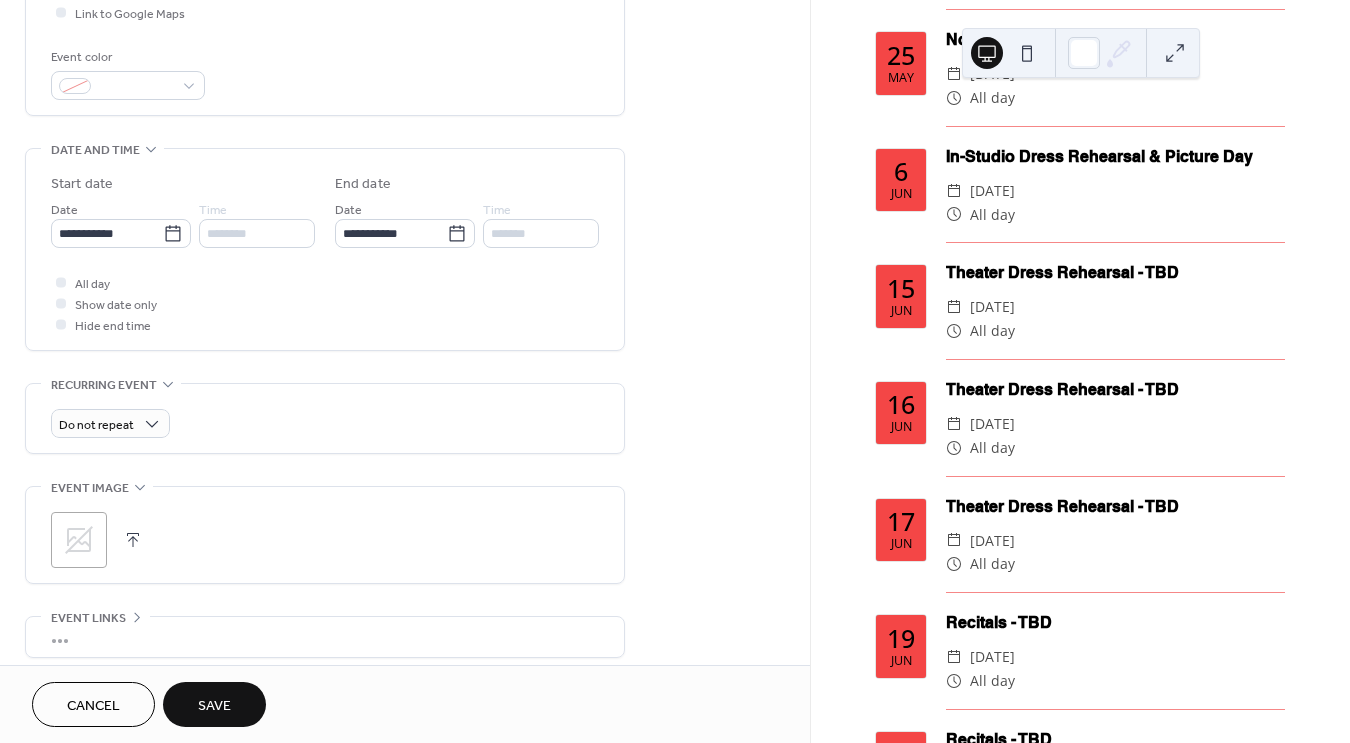 click on "Save" at bounding box center [214, 706] 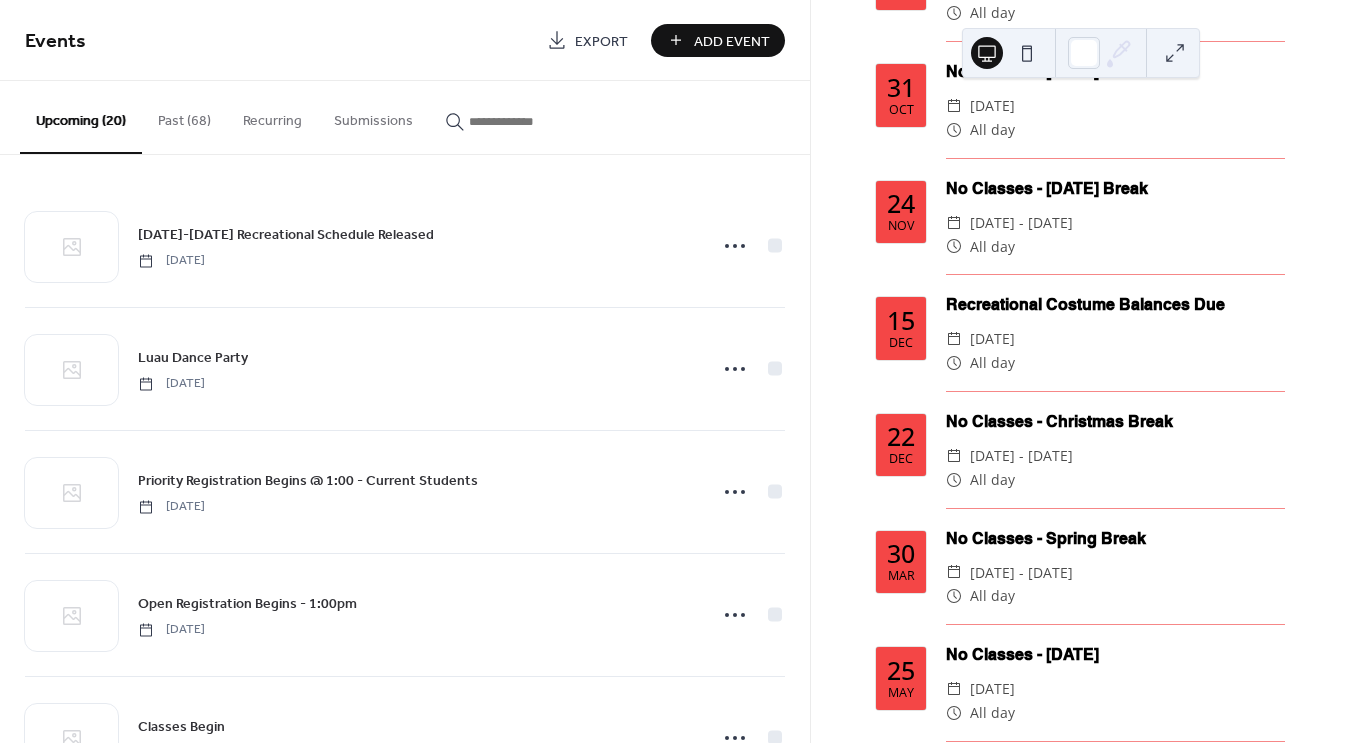 scroll, scrollTop: 991, scrollLeft: 0, axis: vertical 